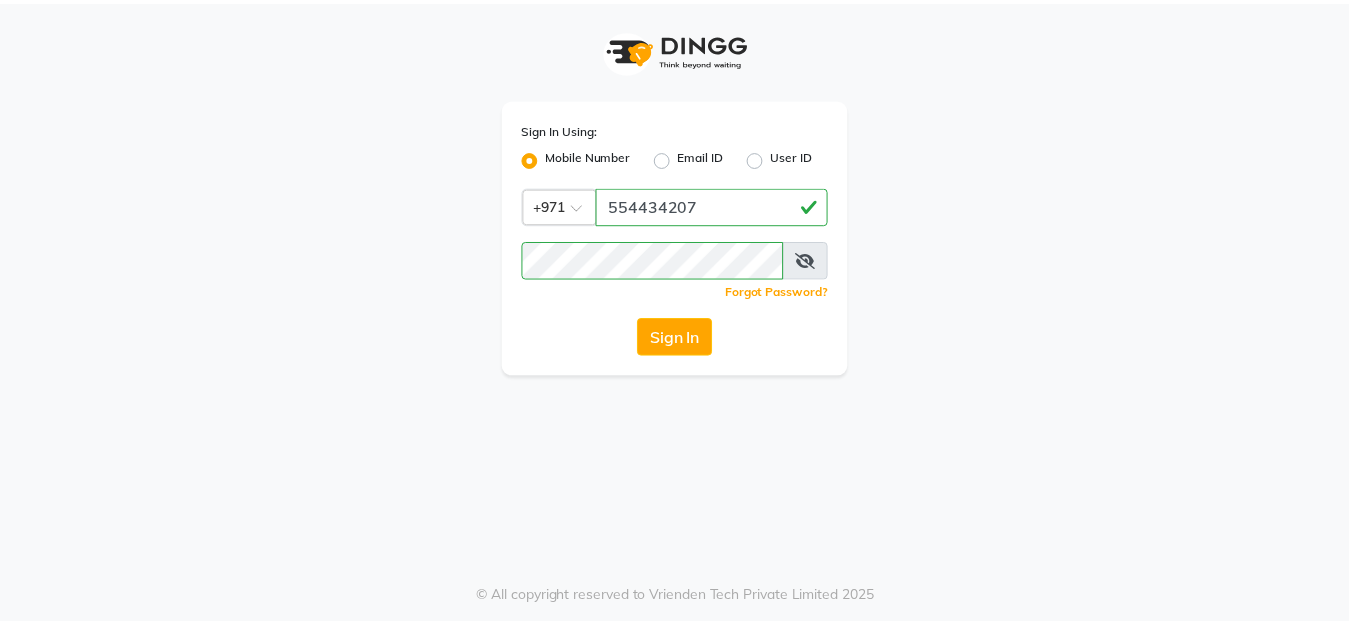 scroll, scrollTop: 0, scrollLeft: 0, axis: both 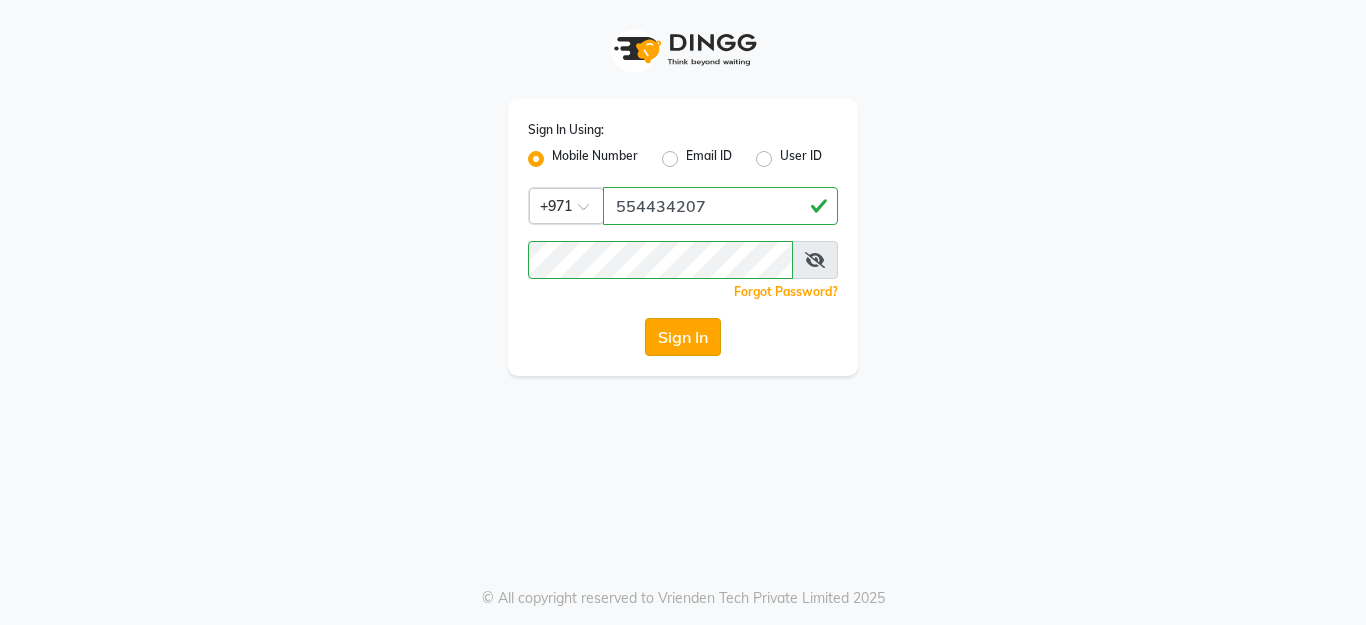 click on "Sign In" 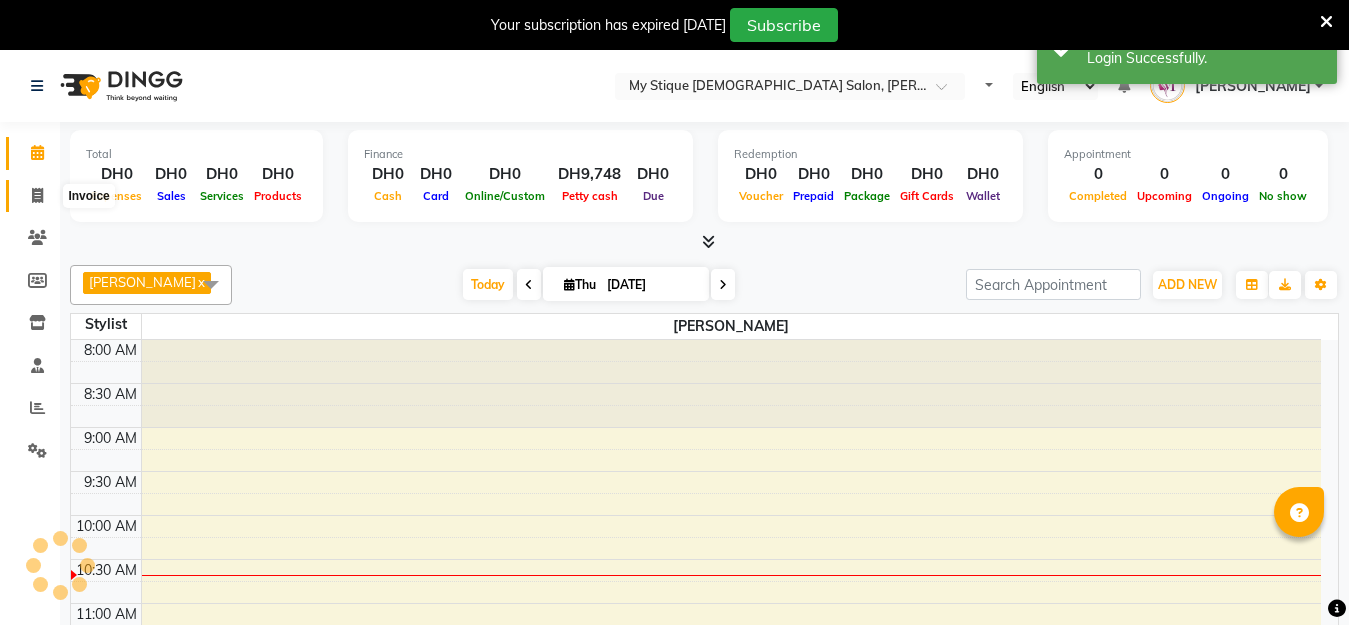select on "en" 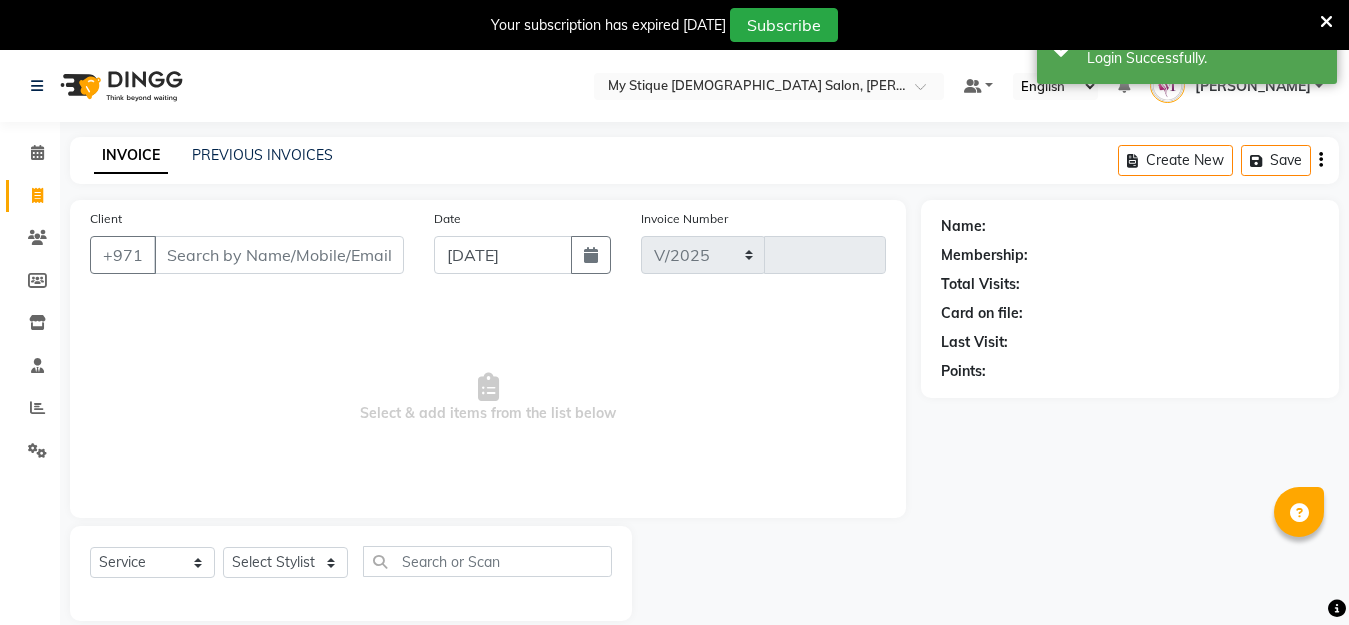 select on "7457" 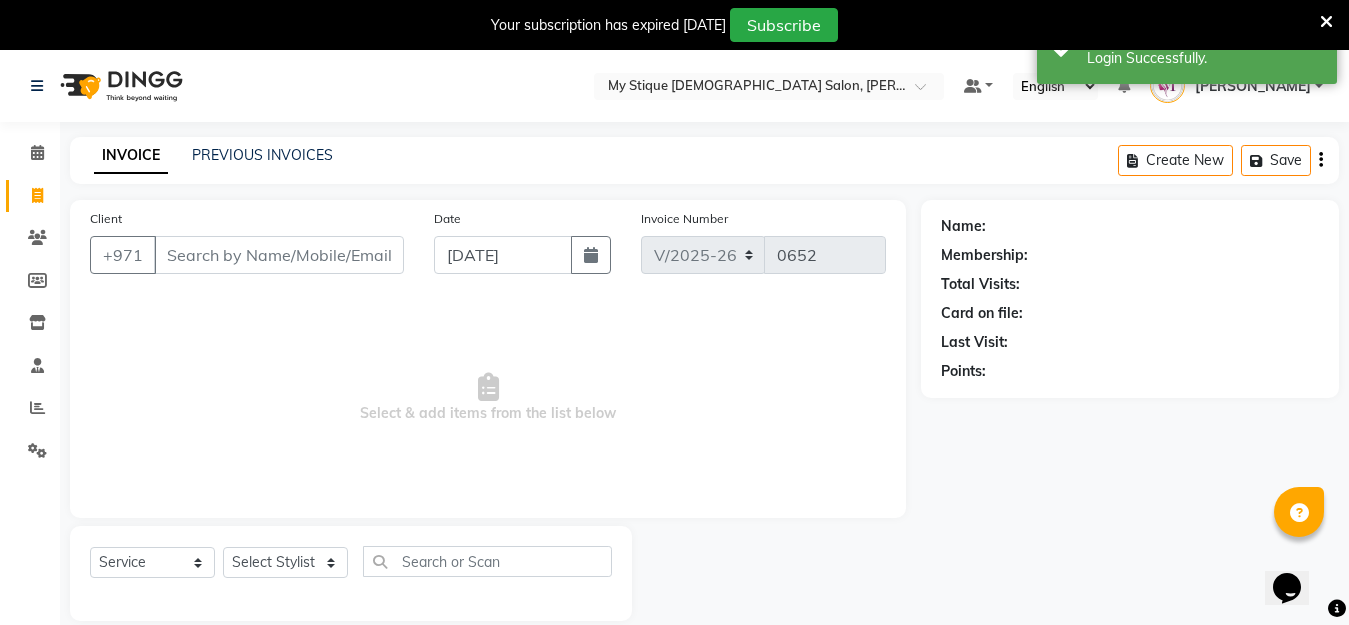 scroll, scrollTop: 0, scrollLeft: 0, axis: both 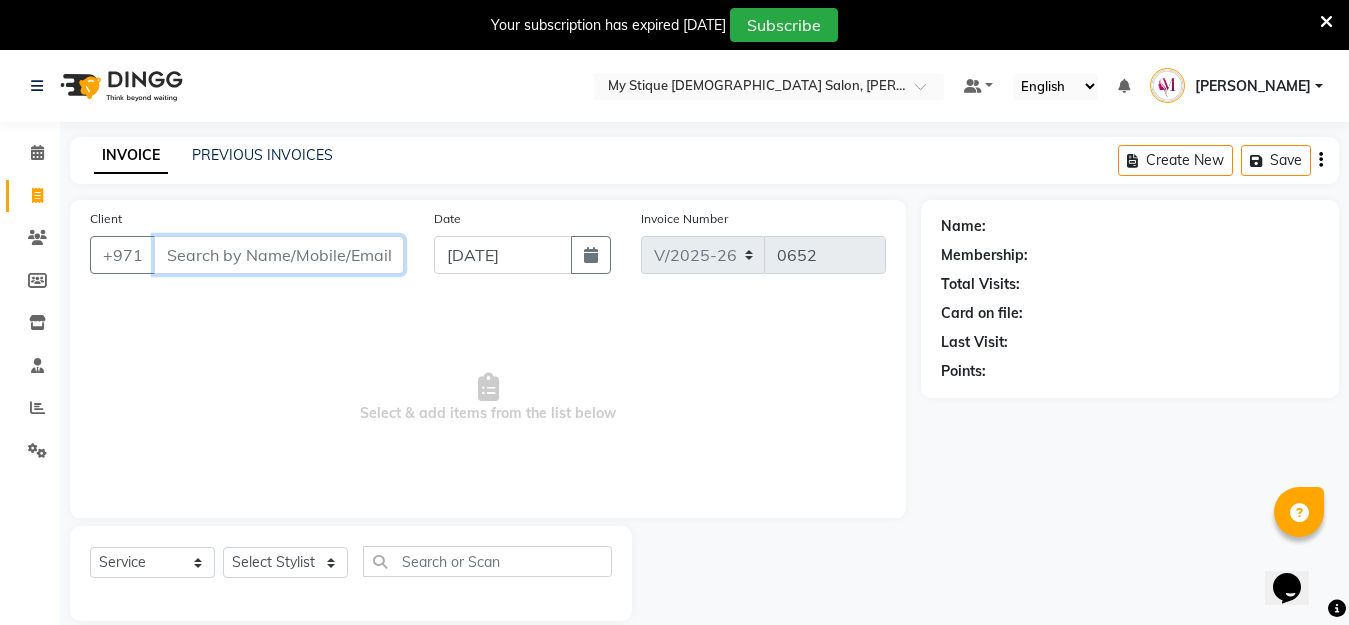 click on "Client" at bounding box center (279, 255) 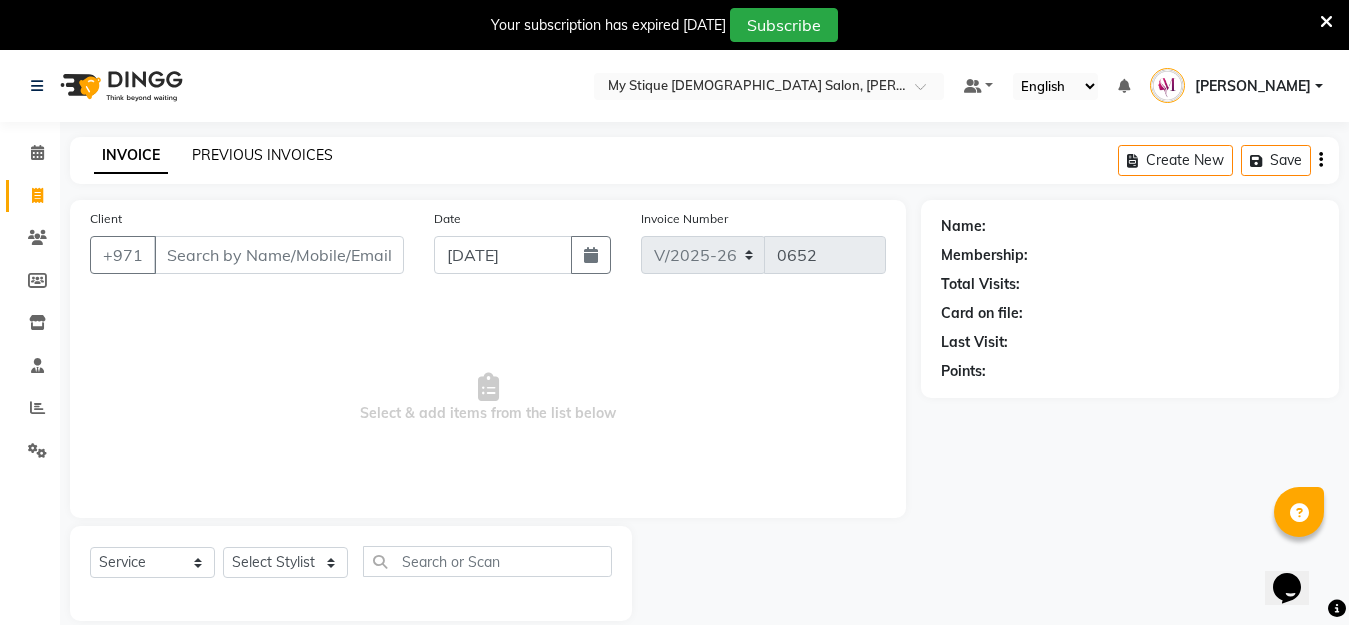 click on "PREVIOUS INVOICES" 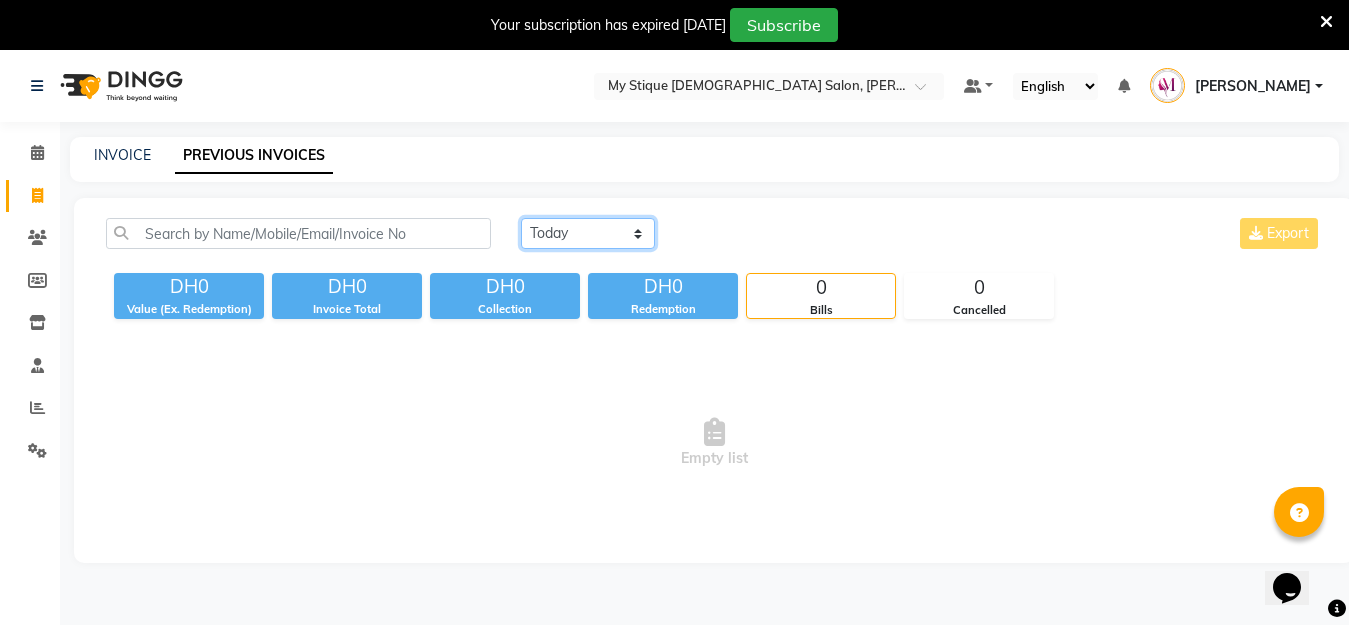 click on "Today Yesterday Custom Range" 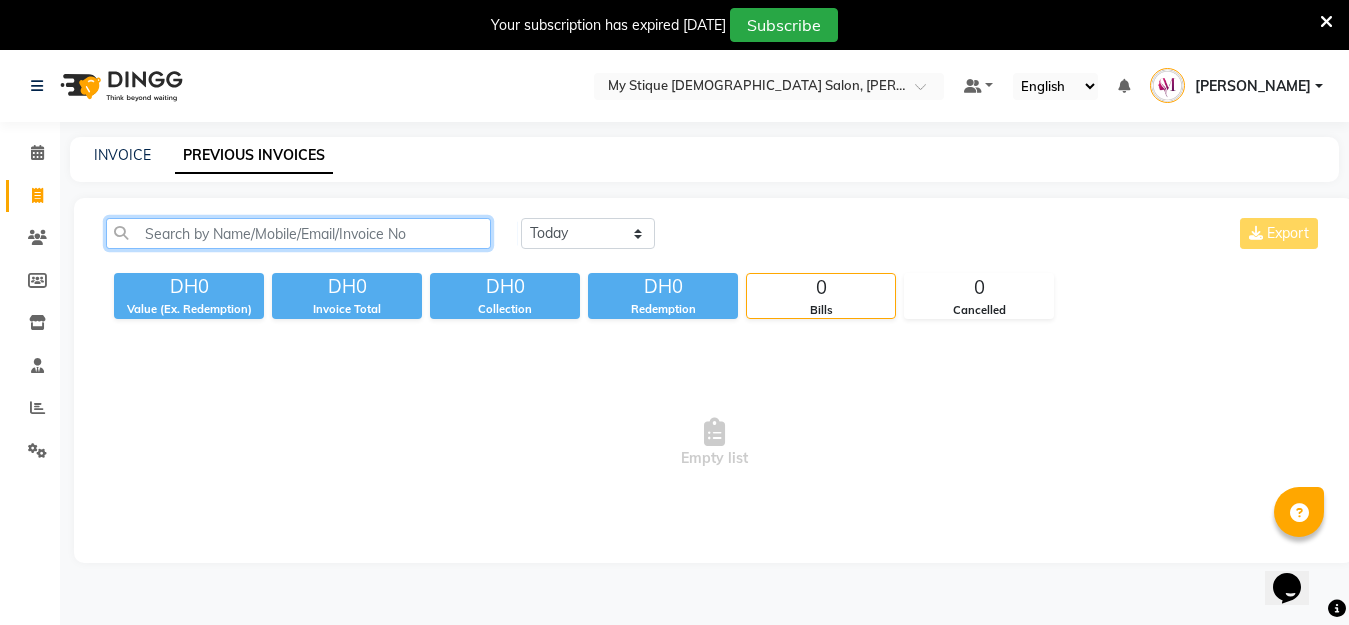 drag, startPoint x: 414, startPoint y: 229, endPoint x: 535, endPoint y: 230, distance: 121.004135 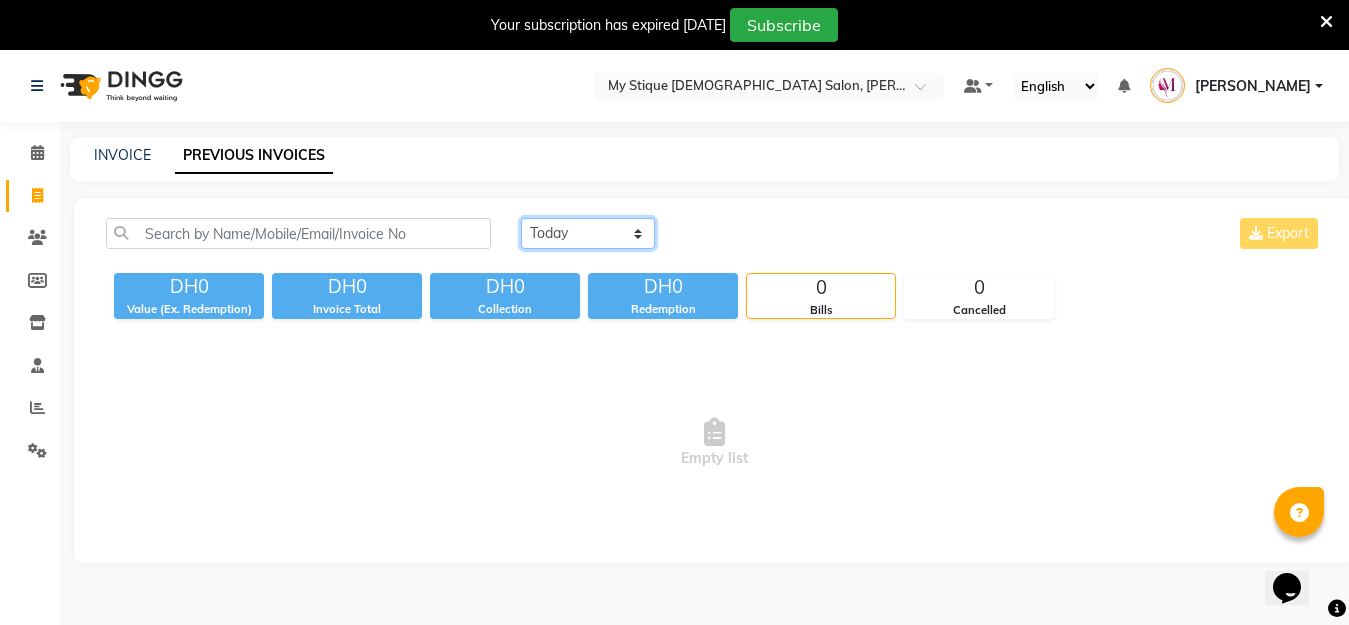 click on "Today Yesterday Custom Range" 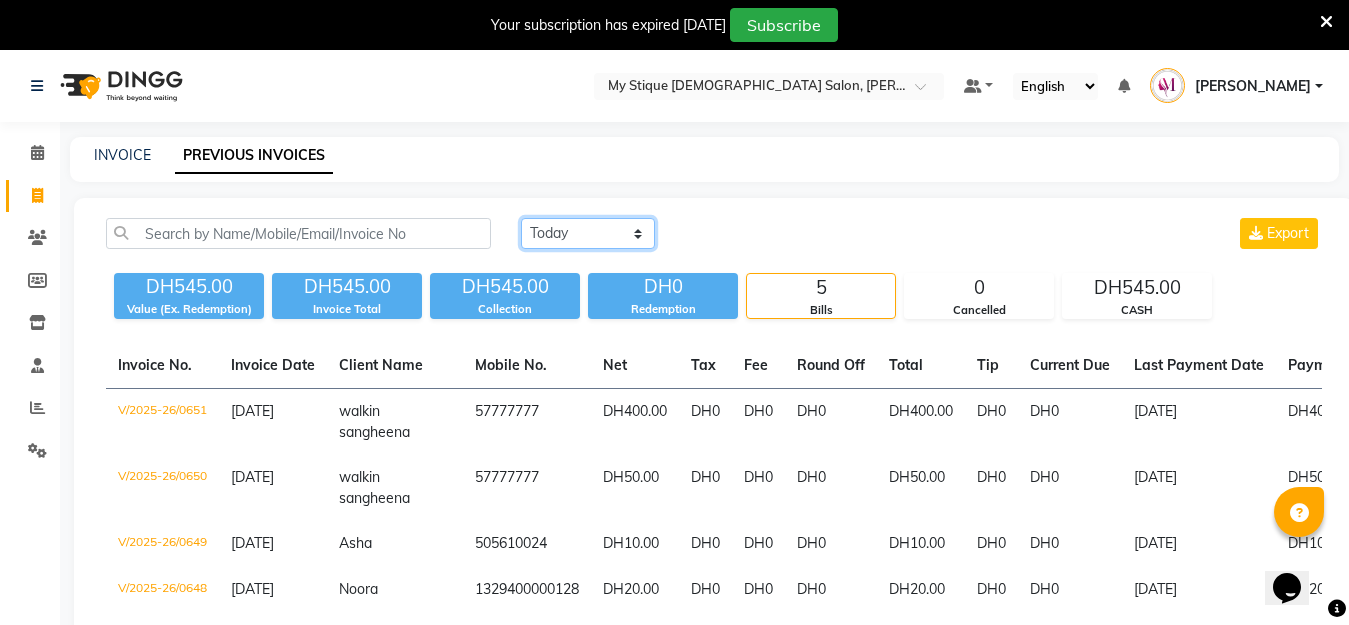 click on "Today Yesterday Custom Range" 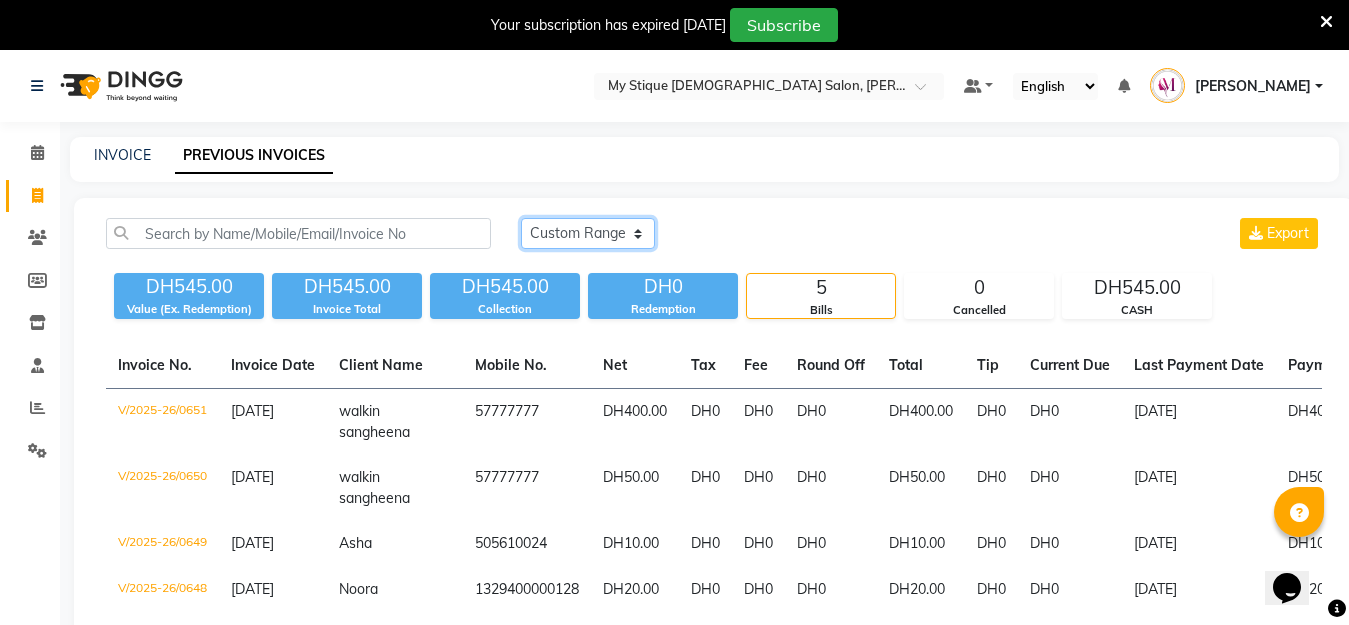 click on "Today Yesterday Custom Range" 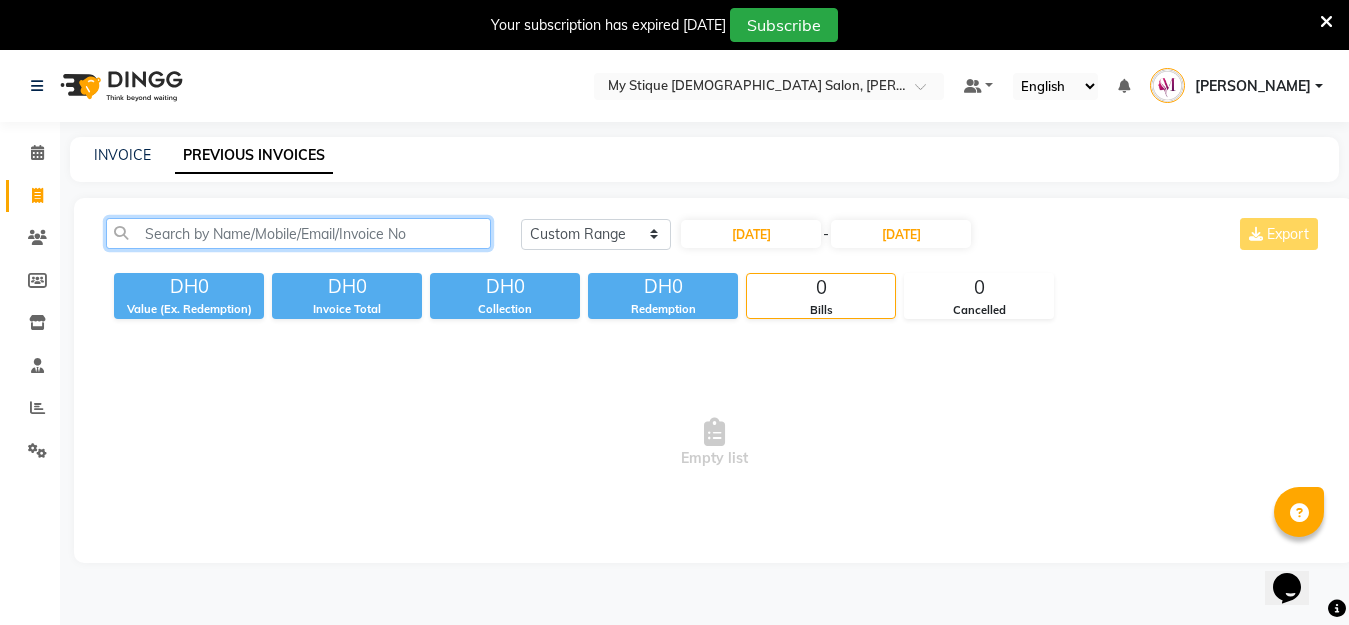 click 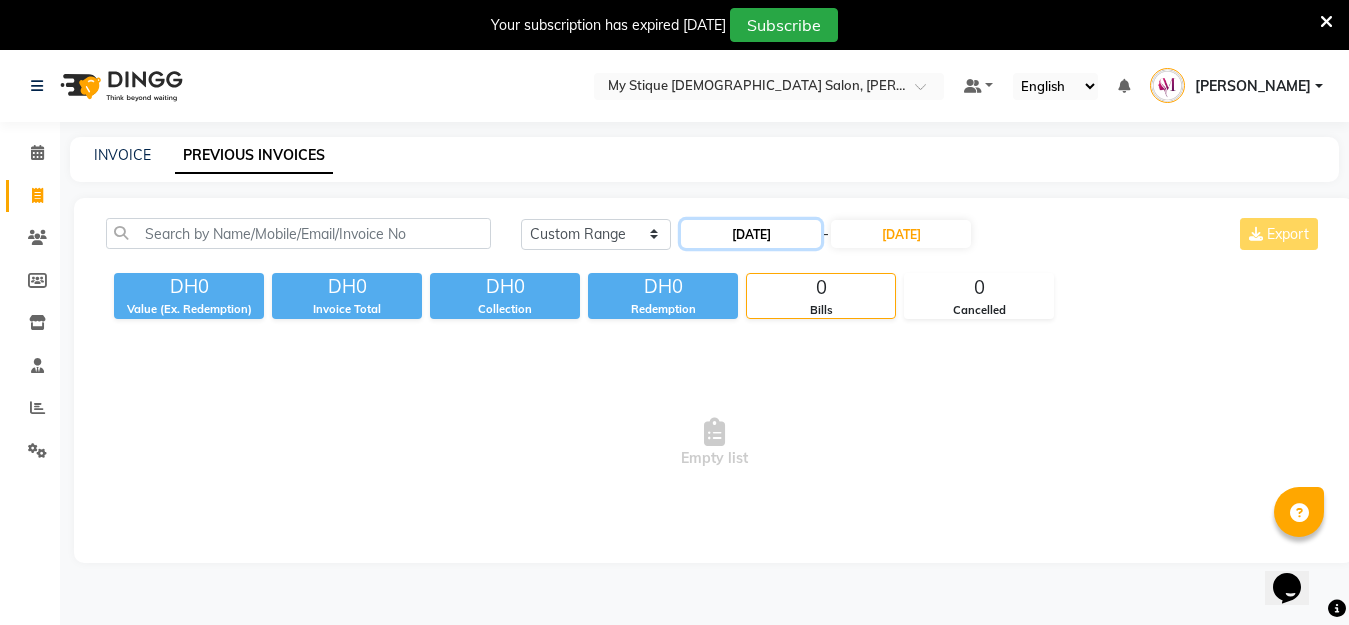 click on "[DATE]" 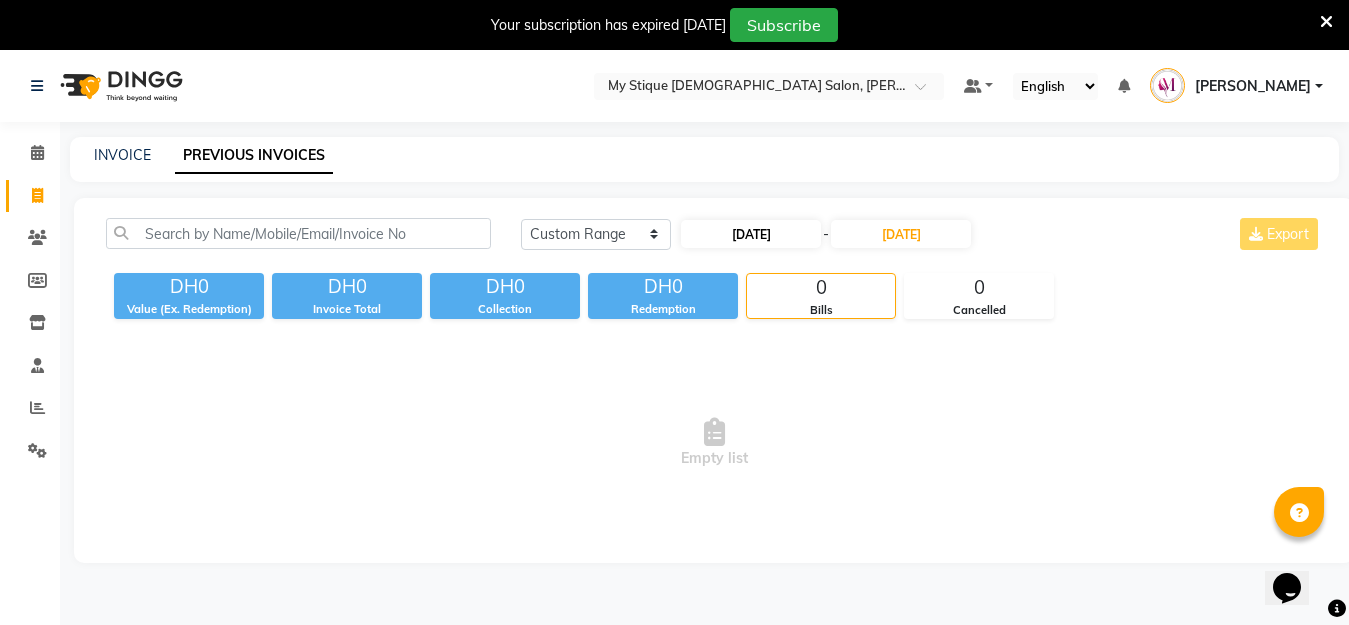 select on "7" 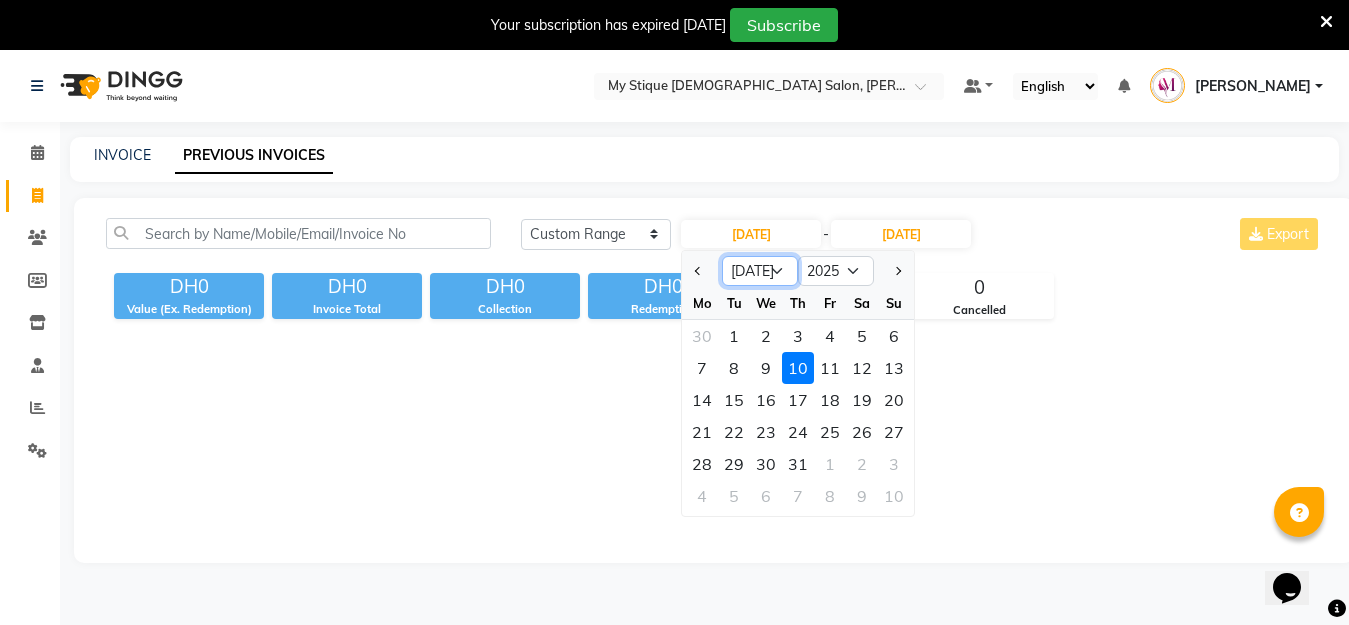 click on "Jan Feb Mar Apr May Jun Jul Aug Sep Oct Nov Dec" 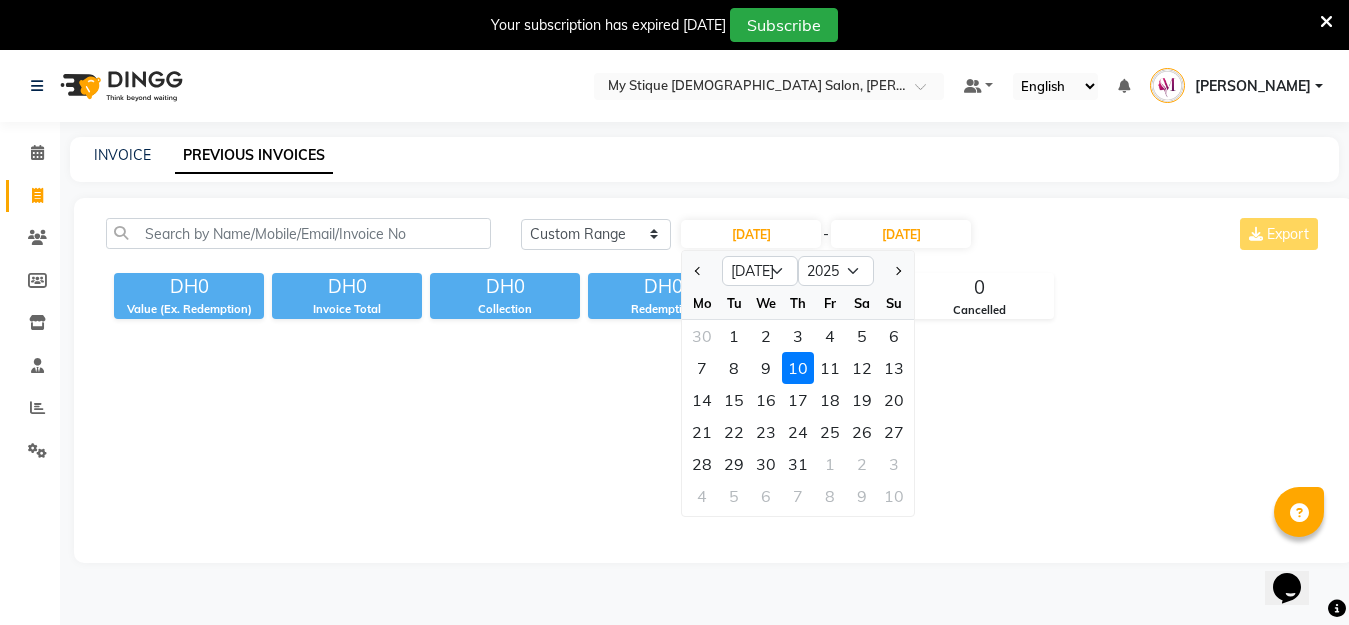 click on "Empty list" at bounding box center [714, 443] 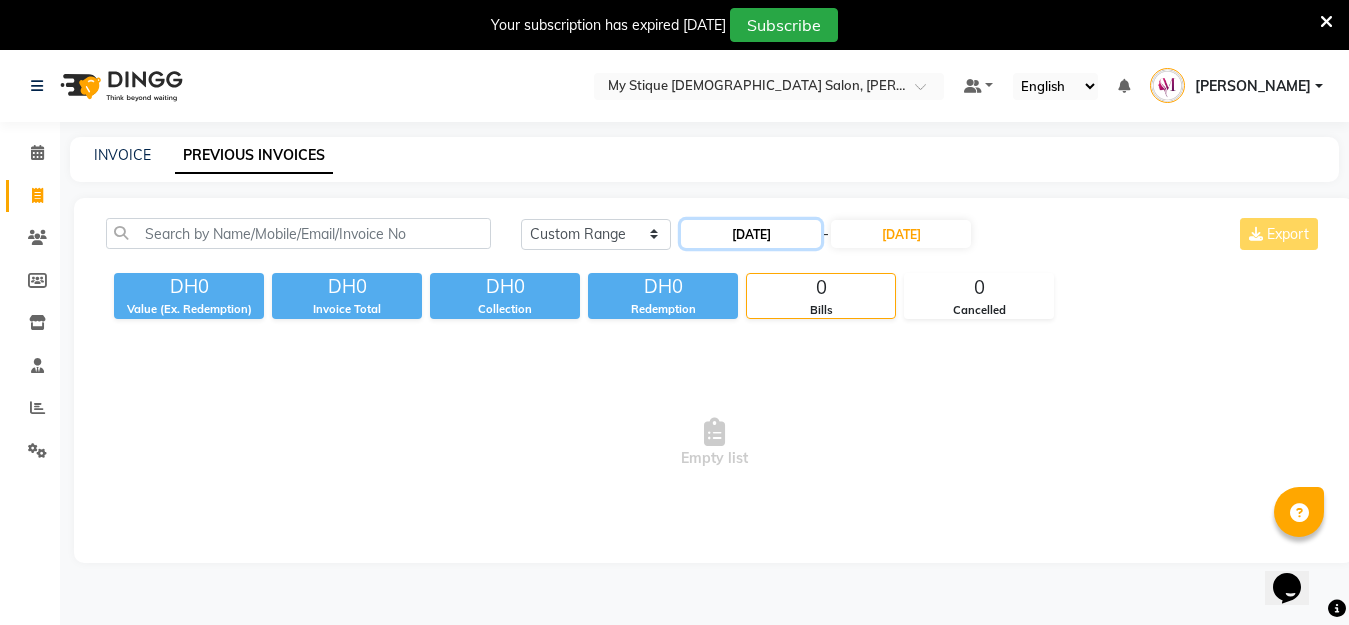 click on "[DATE]" 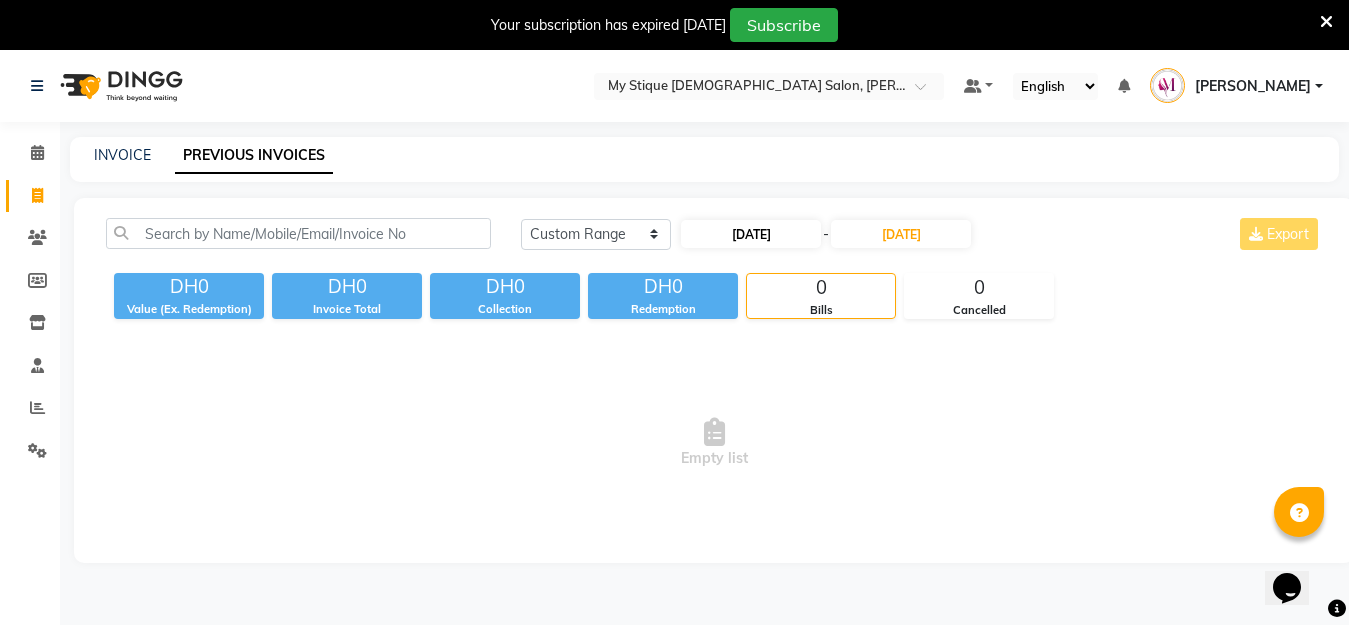 select on "7" 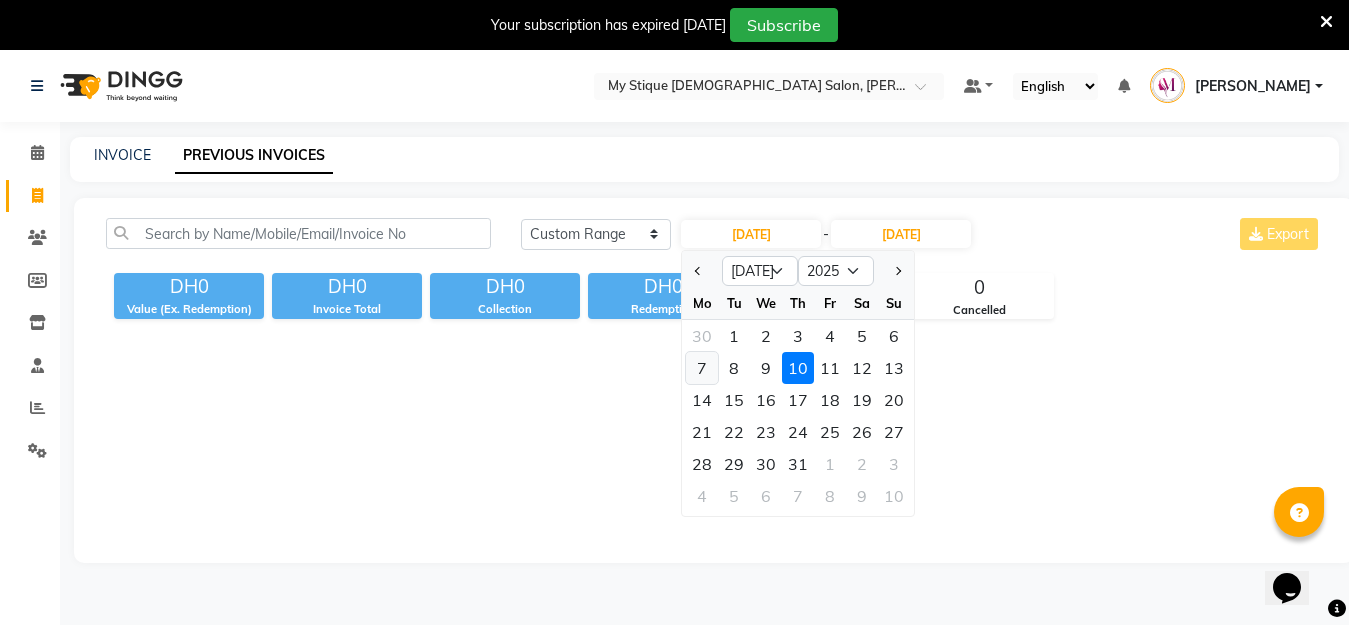 click on "7" 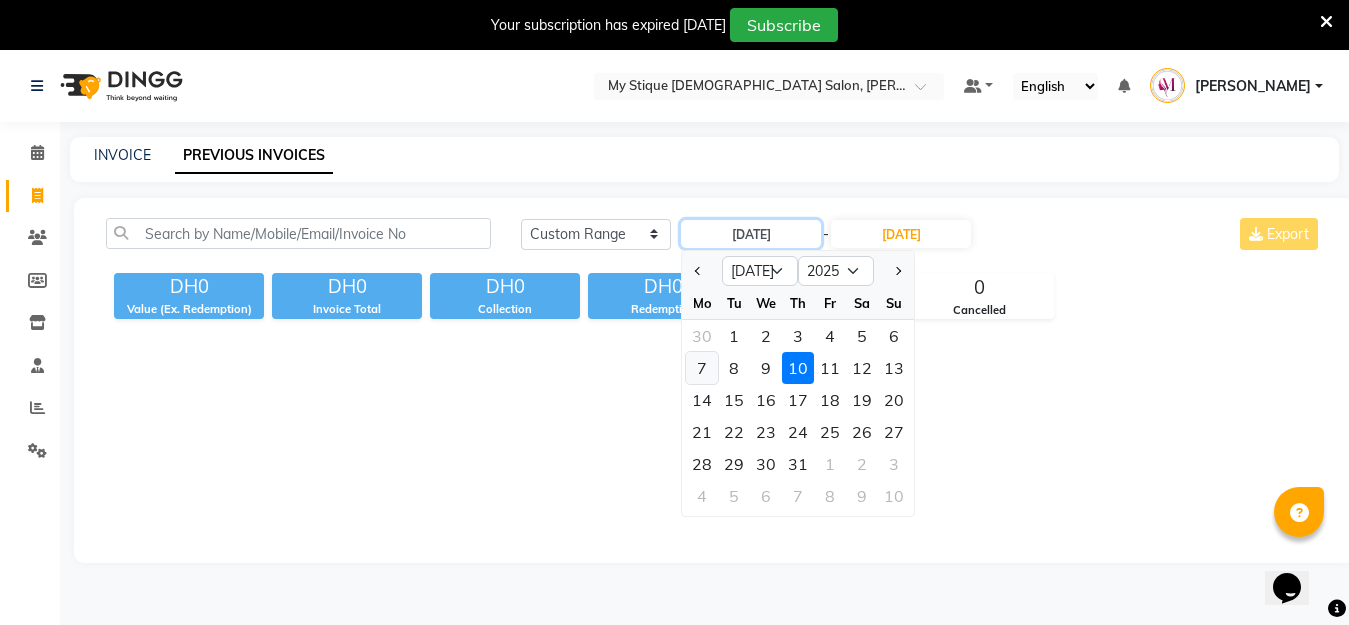 type on "[DATE]" 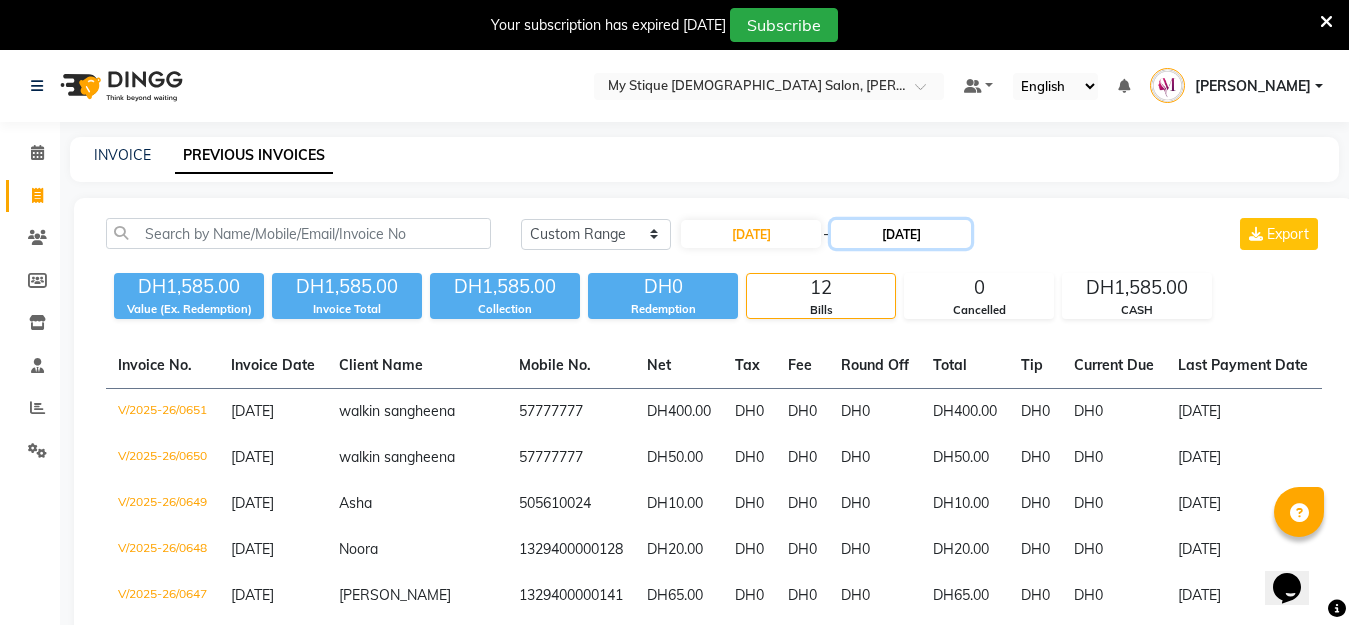 click on "[DATE]" 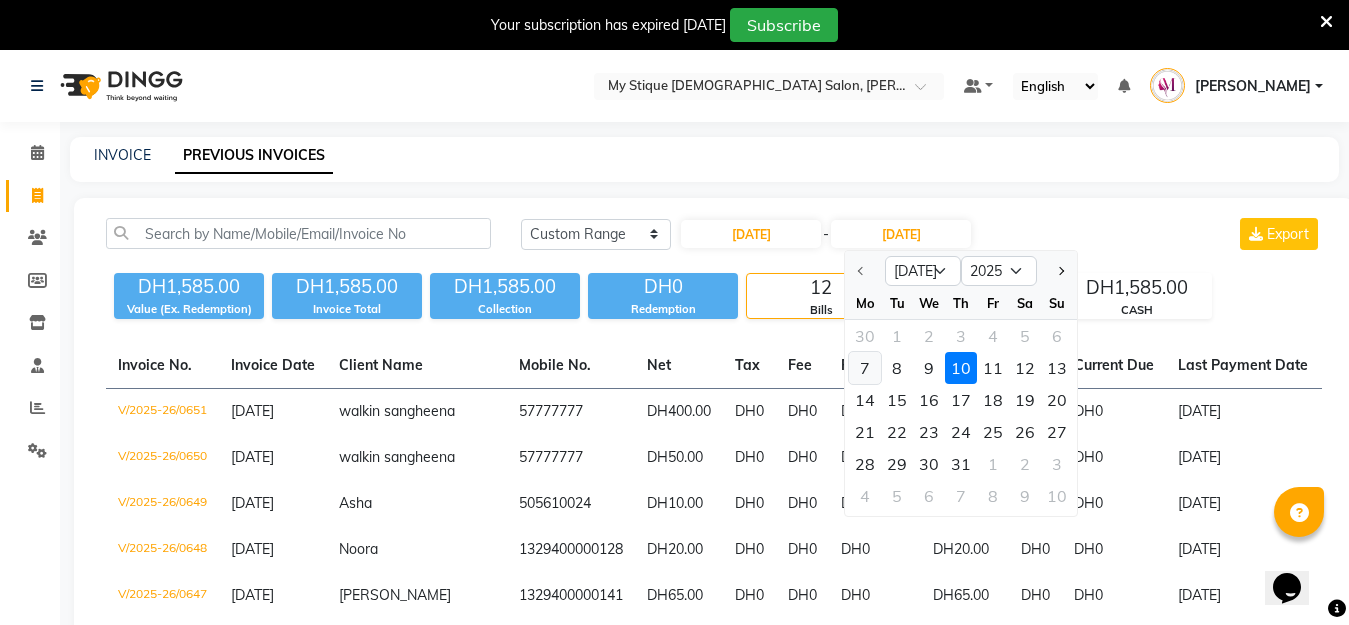 click on "7" 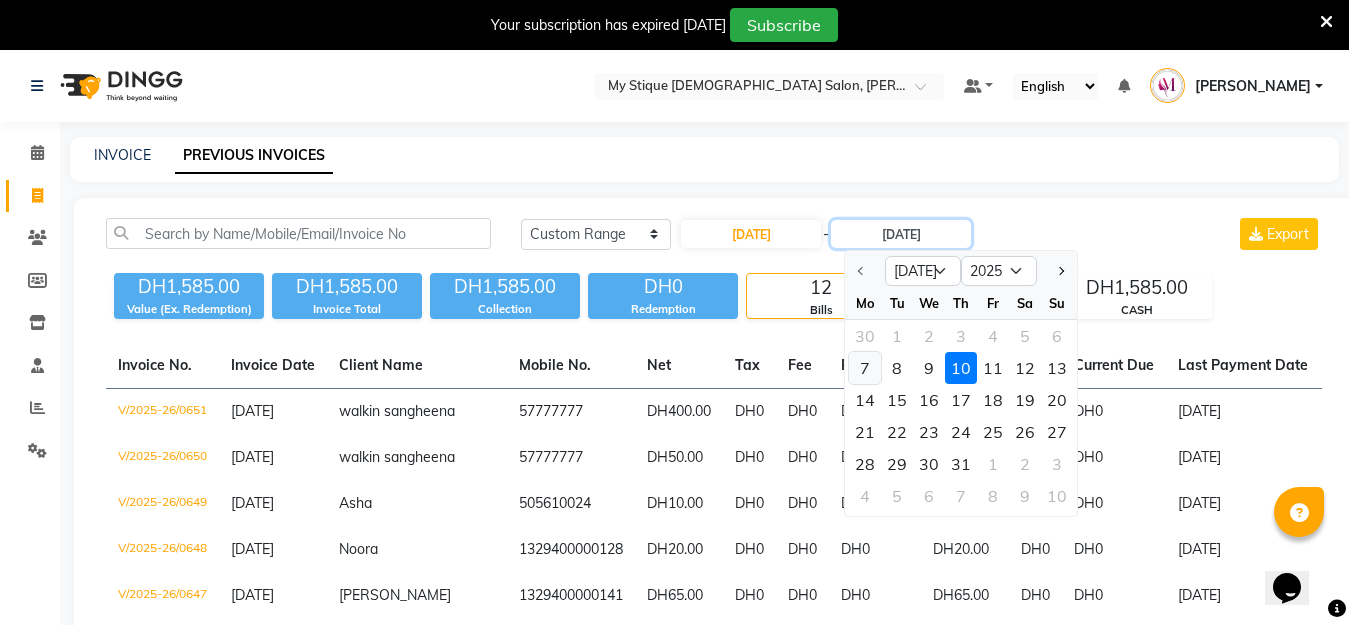 type on "[DATE]" 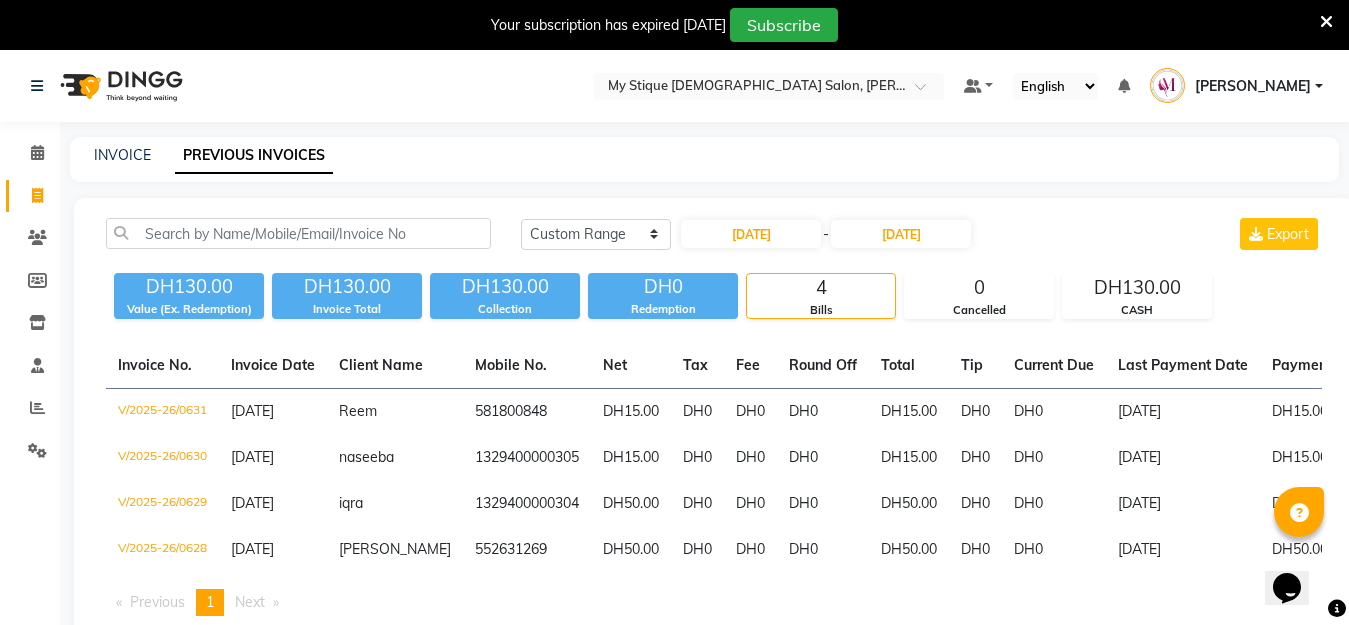click on "Today Yesterday Custom Range 07-07-2025 - 07-07-2025 Export DH130.00 Value (Ex. Redemption) DH130.00 Invoice Total  DH130.00 Collection DH0 Redemption 4 Bills 0 Cancelled DH130.00 CASH  Invoice No.   Invoice Date   Client Name   Mobile No.   Net   Tax   Fee   Round Off   Total   Tip   Current Due   Last Payment Date   Payment Amount   Payment Methods   Cancel Reason   Status   V/2025-26/0631  07-07-2025 Reem   581800848 DH15.00 DH0  DH0  DH0 DH15.00 DH0 DH0 07-07-2025 DH15.00  CASH - PAID  V/2025-26/0630  07-07-2025 naseeba   1329400000305 DH15.00 DH0  DH0  DH0 DH15.00 DH0 DH0 07-07-2025 DH15.00  CASH - PAID  V/2025-26/0629  07-07-2025 iqra   1329400000304 DH50.00 DH0  DH0  DH0 DH50.00 DH0 DH0 07-07-2025 DH50.00  CASH - PAID  V/2025-26/0628  07-07-2025 Rony   552631269 DH50.00 DH0  DH0  DH0 DH50.00 DH0 DH0 07-07-2025 DH50.00  CASH - PAID  Previous  page  1 / 1  You're on page  1  Next  page" 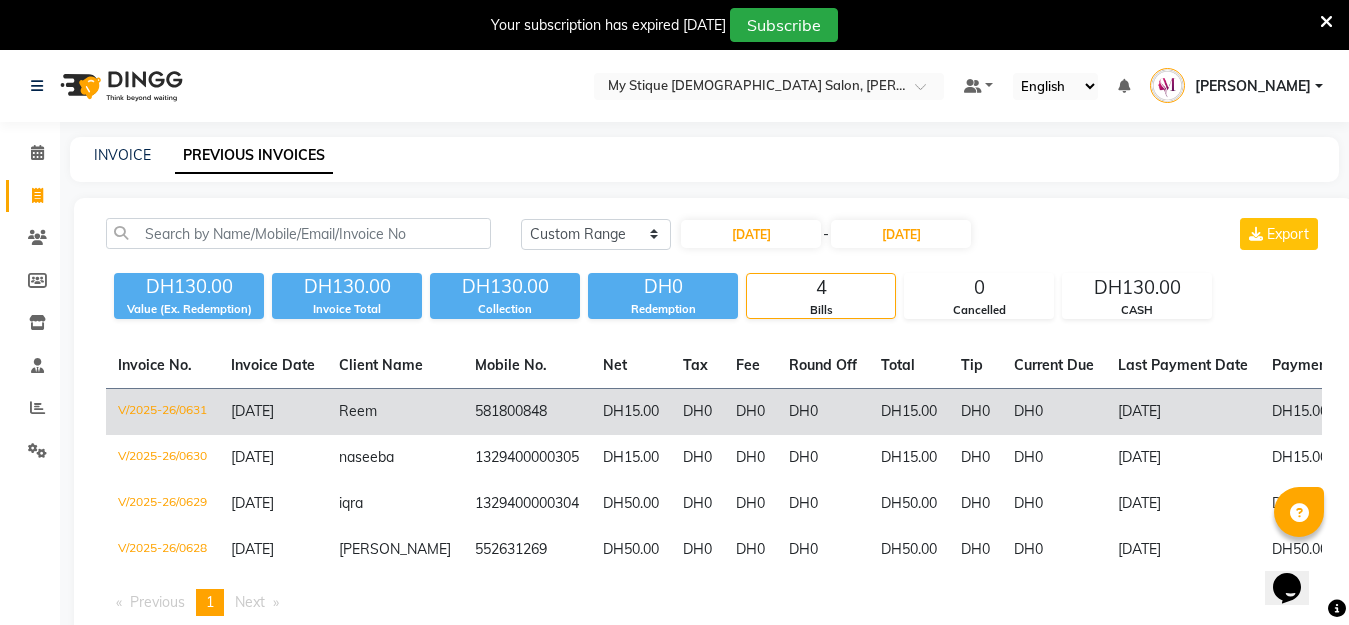 click on "DH15.00" 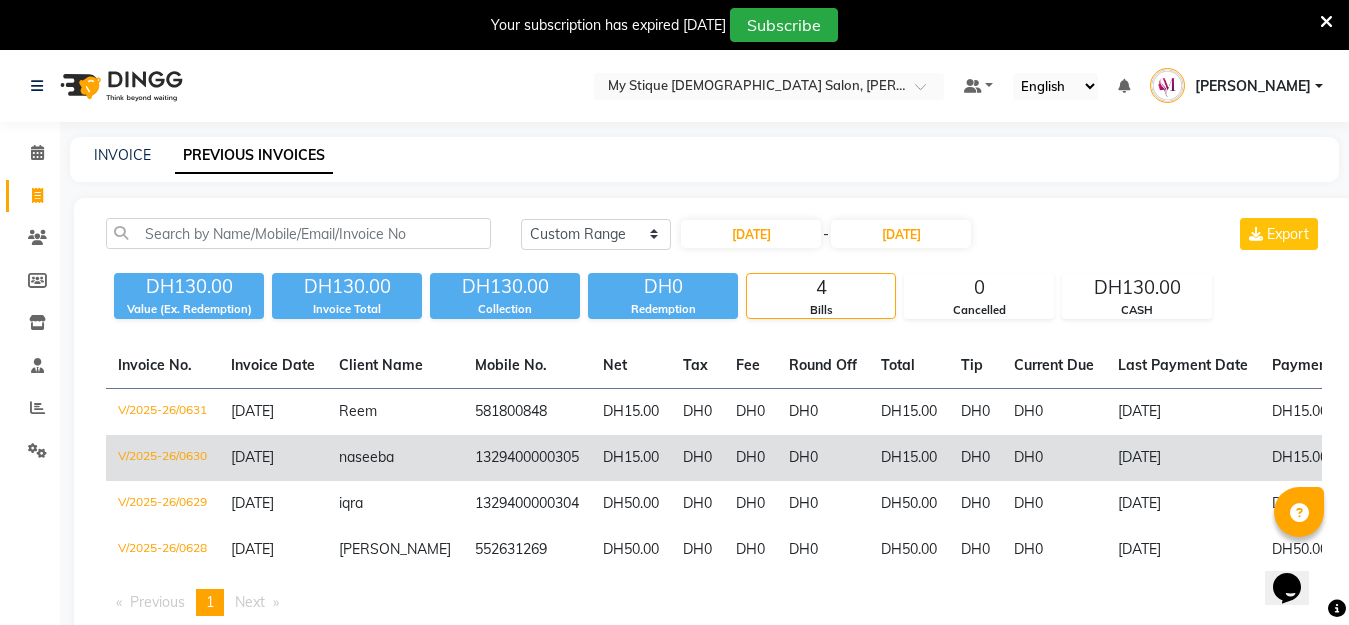 click on "[DATE]" 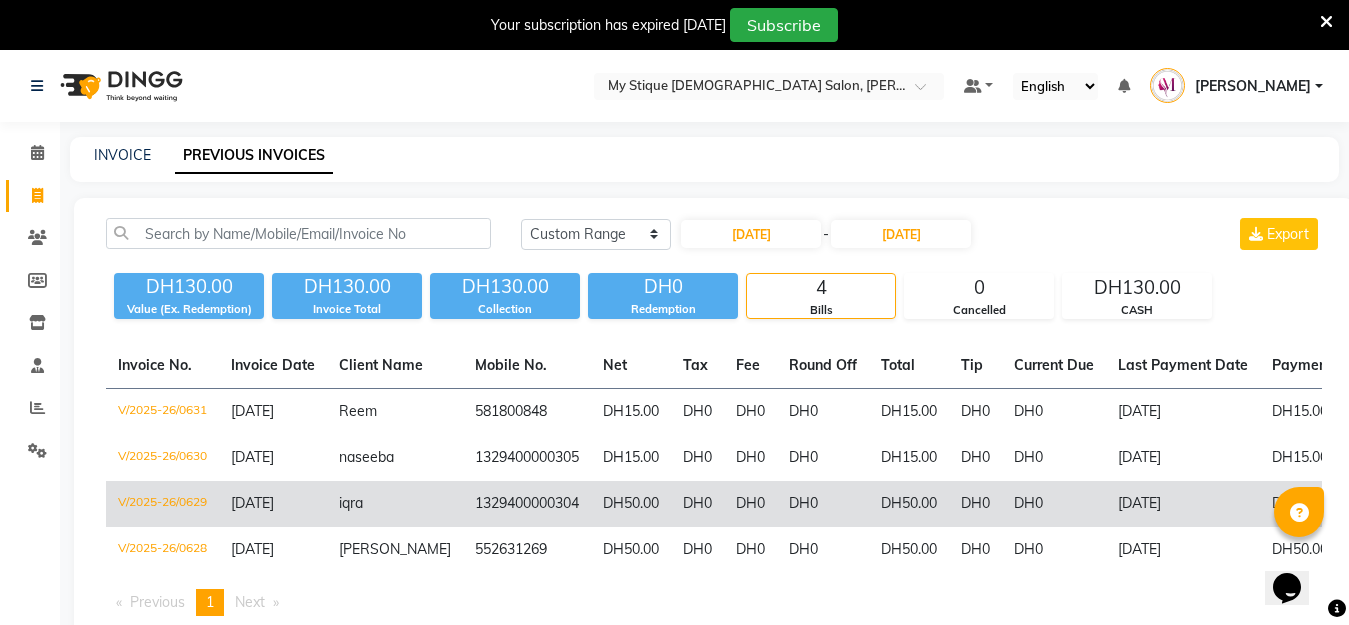 click on "[DATE]" 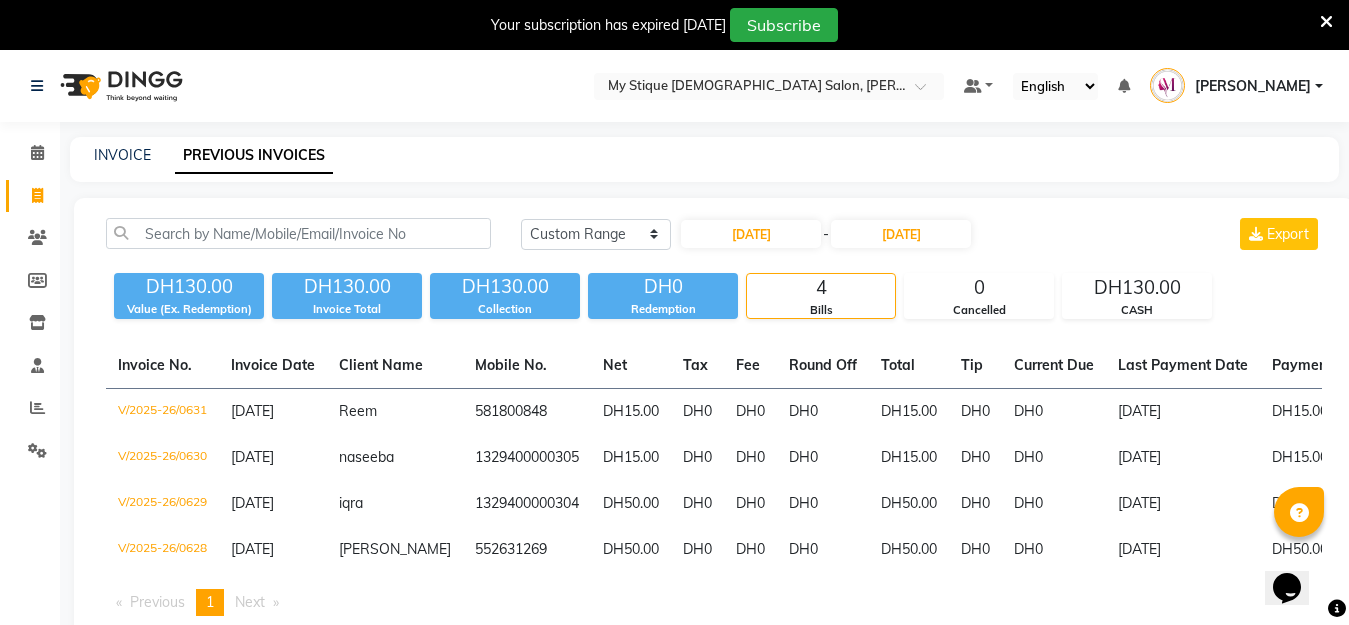 scroll, scrollTop: 74, scrollLeft: 0, axis: vertical 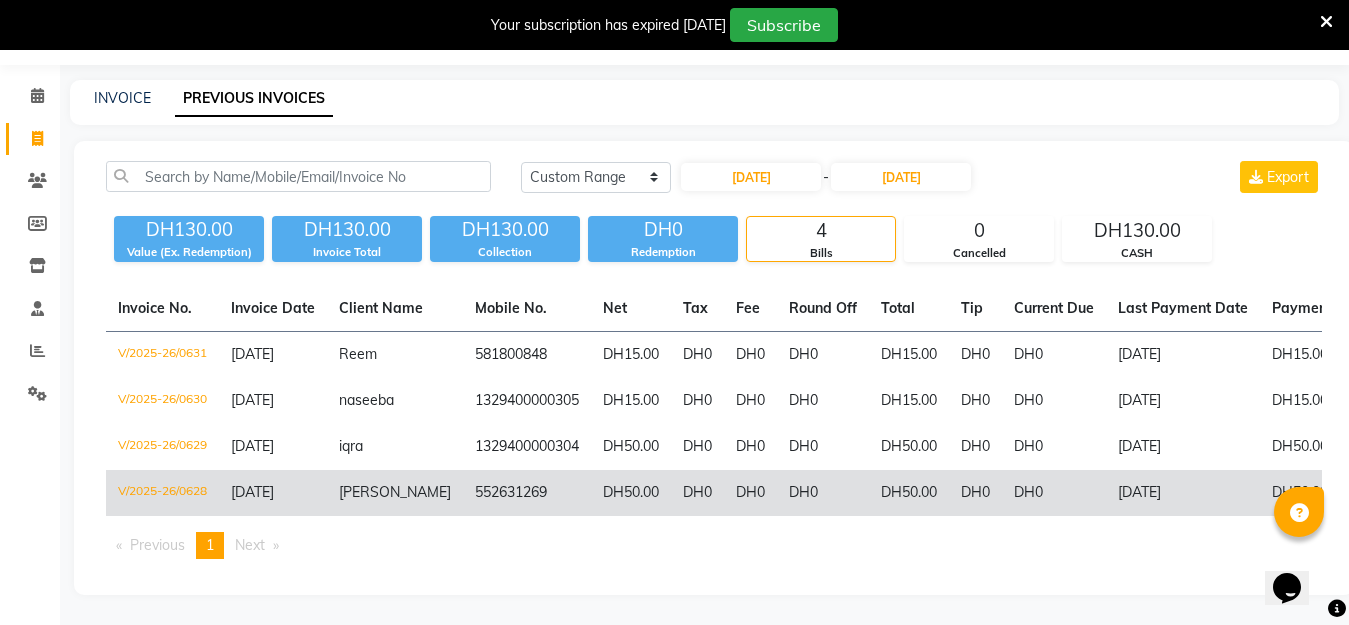 click on "[DATE]" 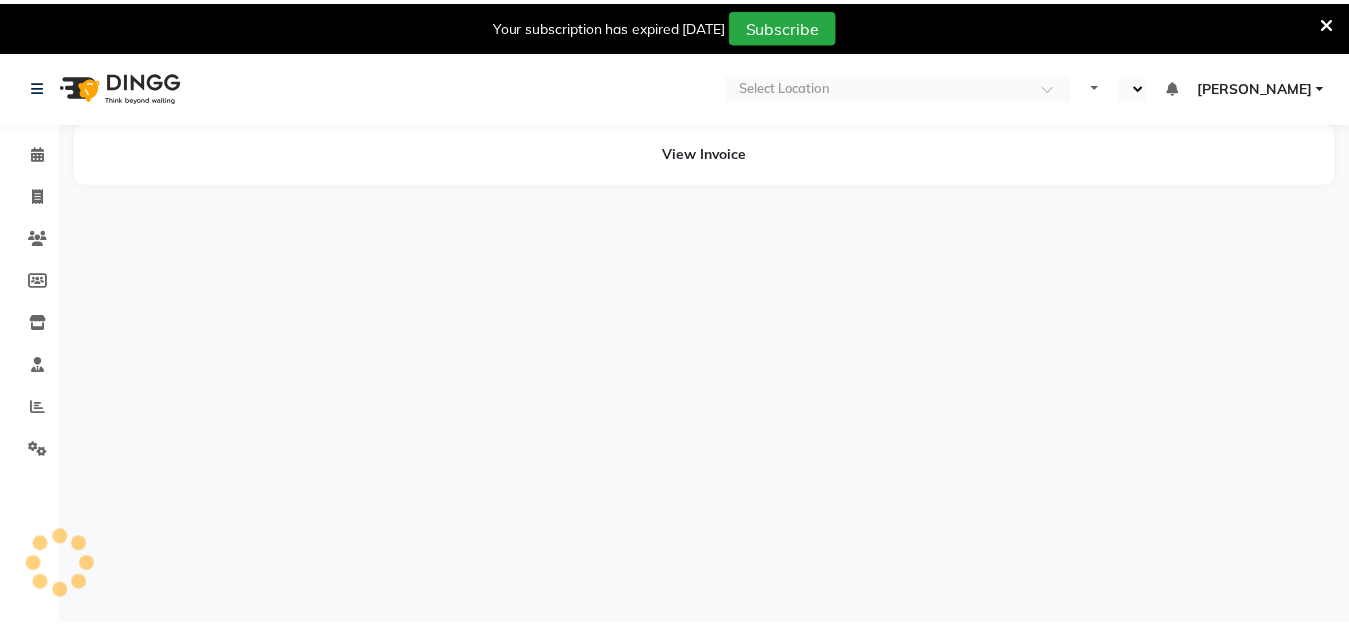 scroll, scrollTop: 0, scrollLeft: 0, axis: both 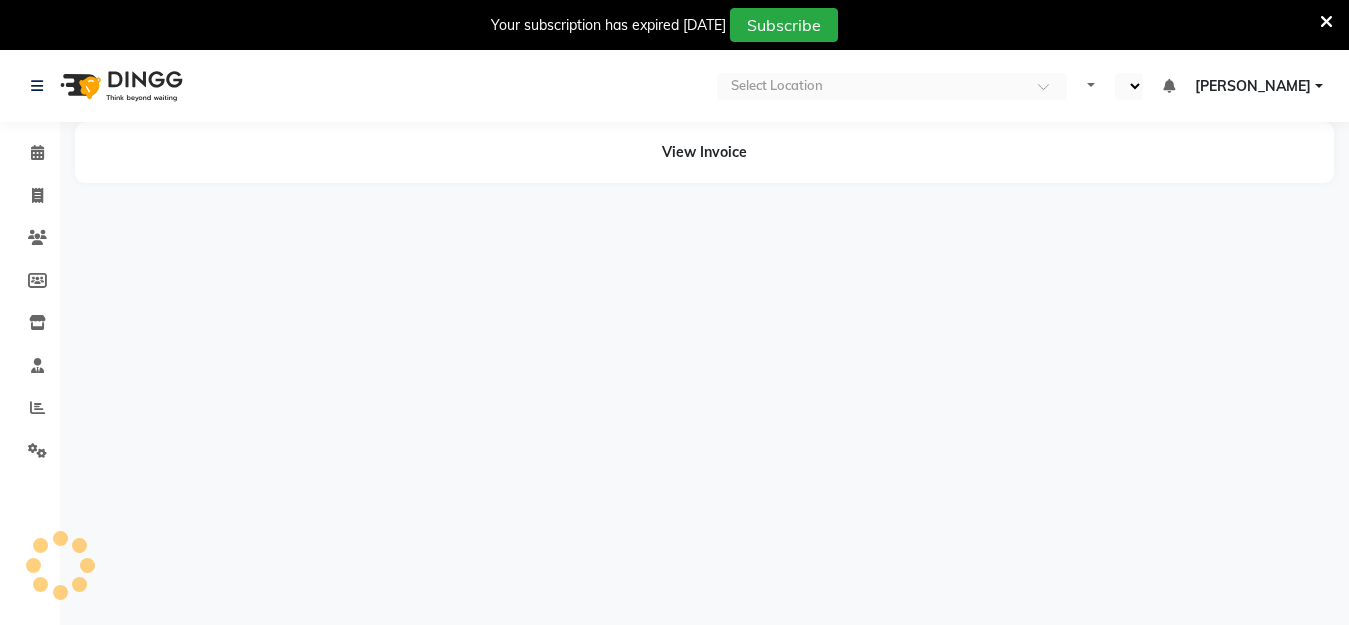 select on "en" 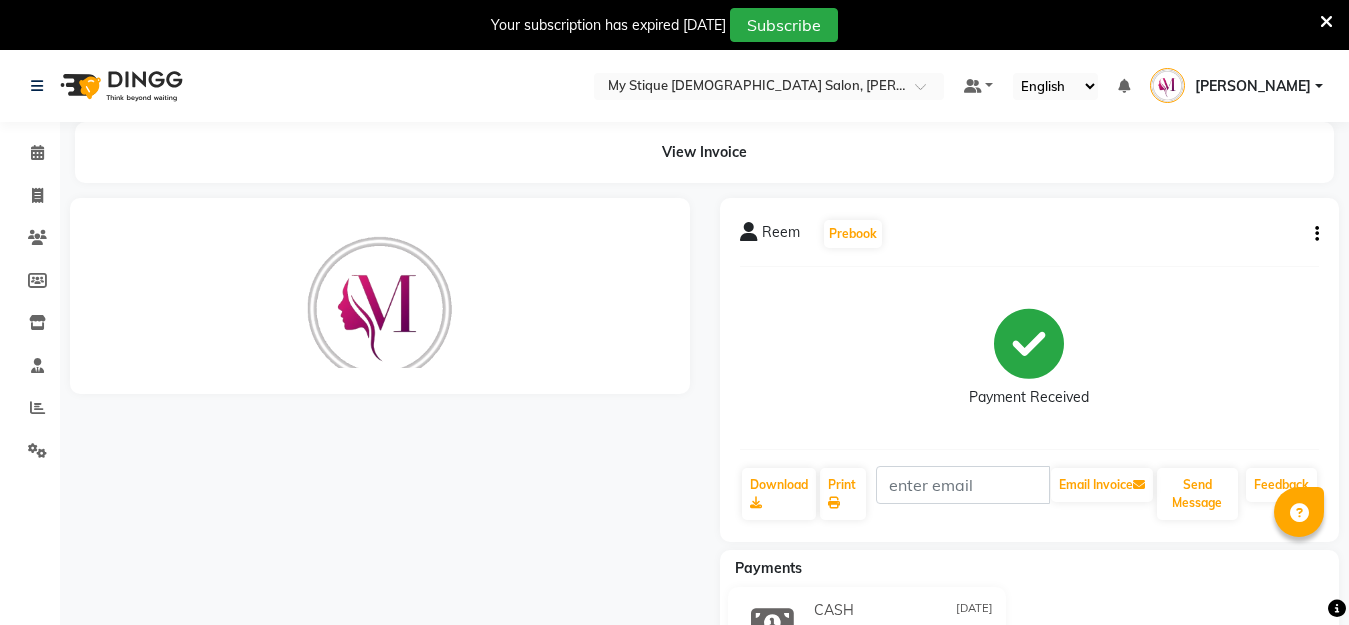 scroll, scrollTop: 0, scrollLeft: 0, axis: both 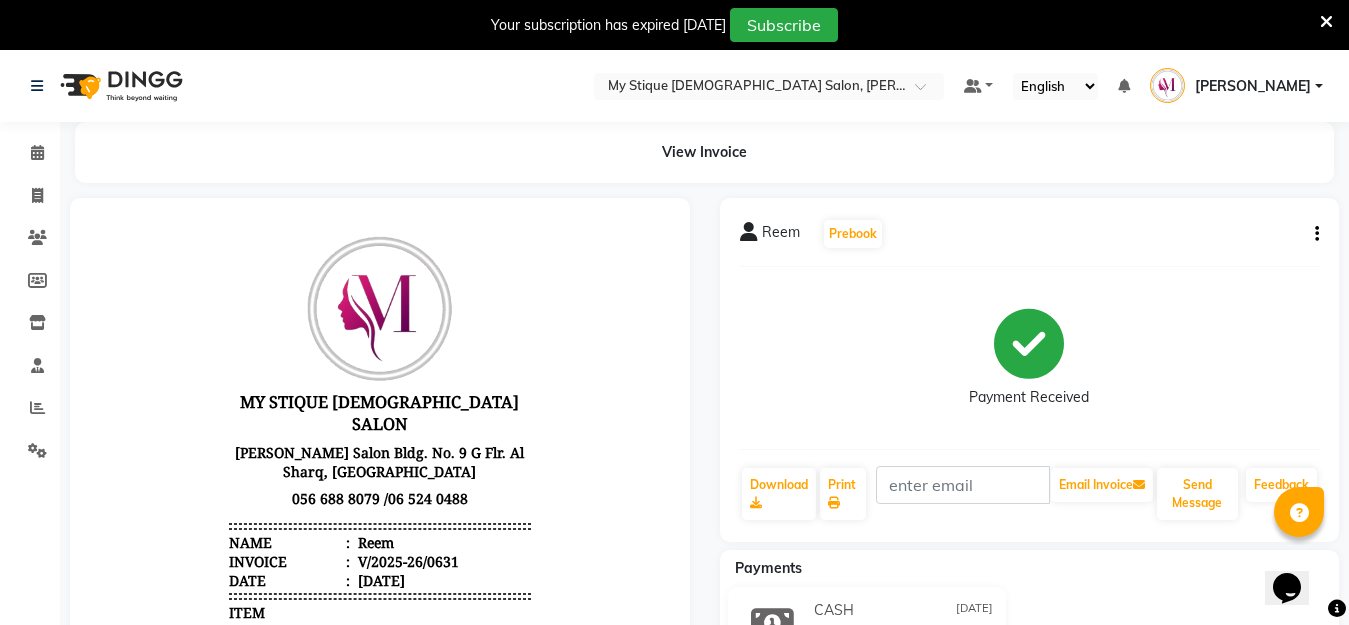 click 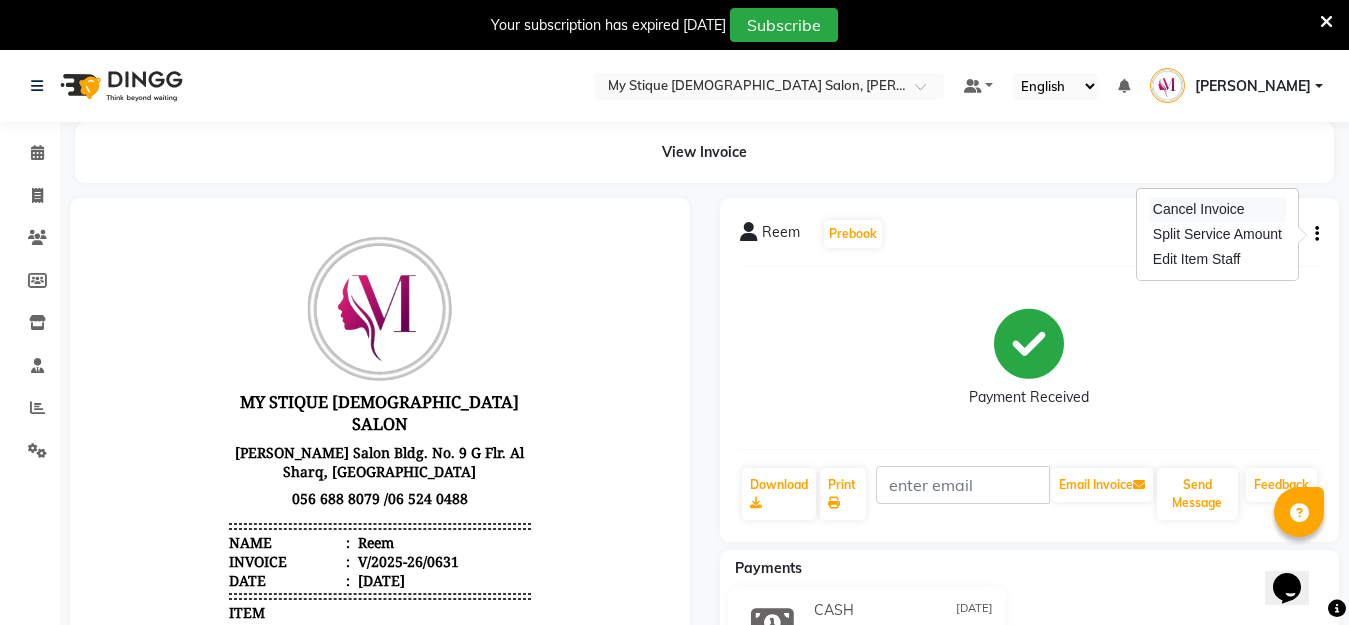 click on "Cancel Invoice" at bounding box center (1217, 209) 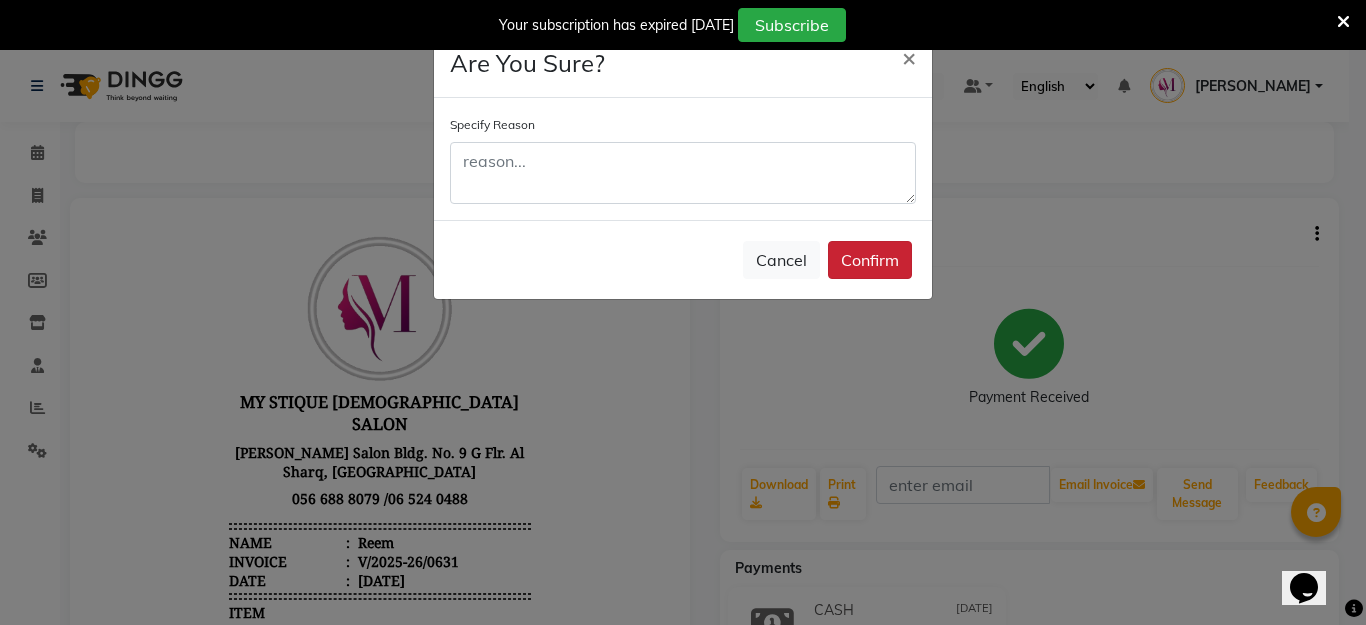click on "Confirm" 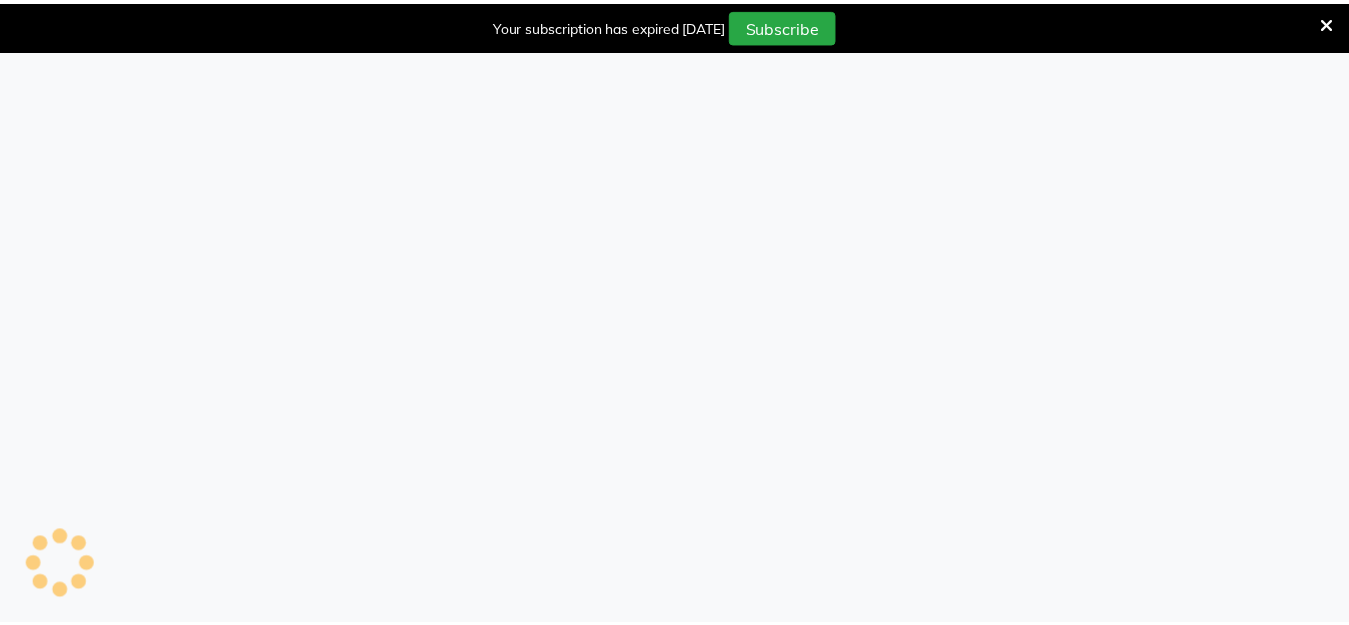 scroll, scrollTop: 0, scrollLeft: 0, axis: both 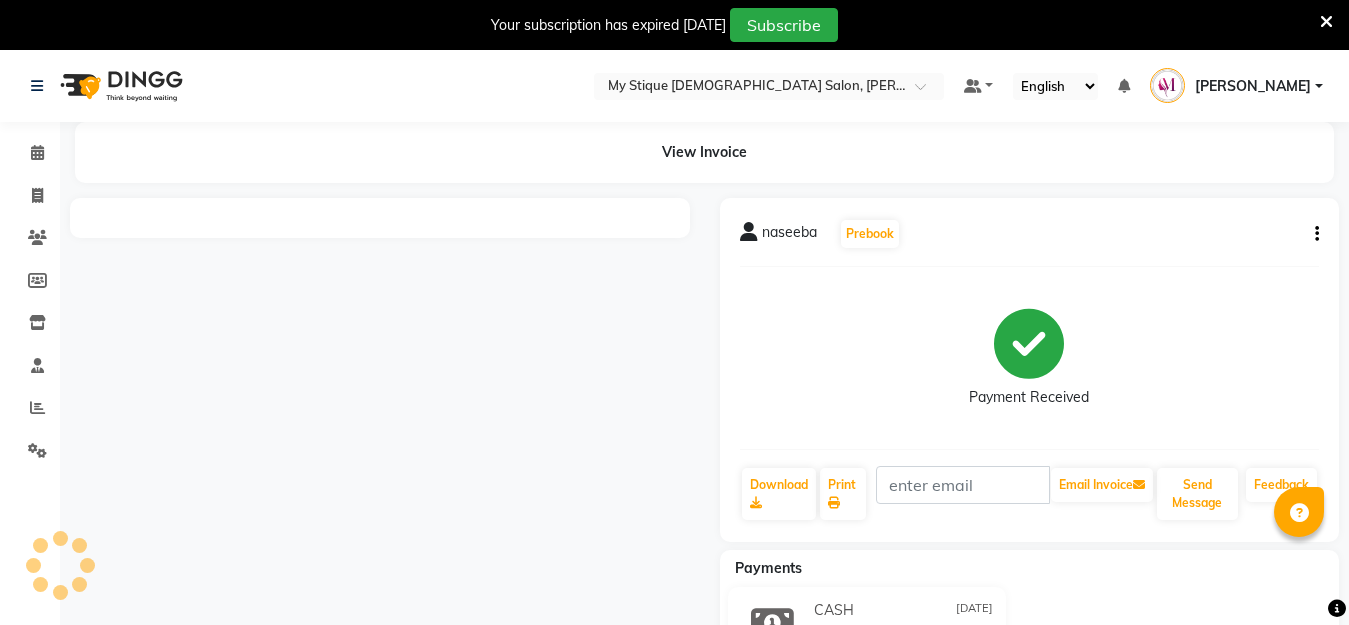 select on "en" 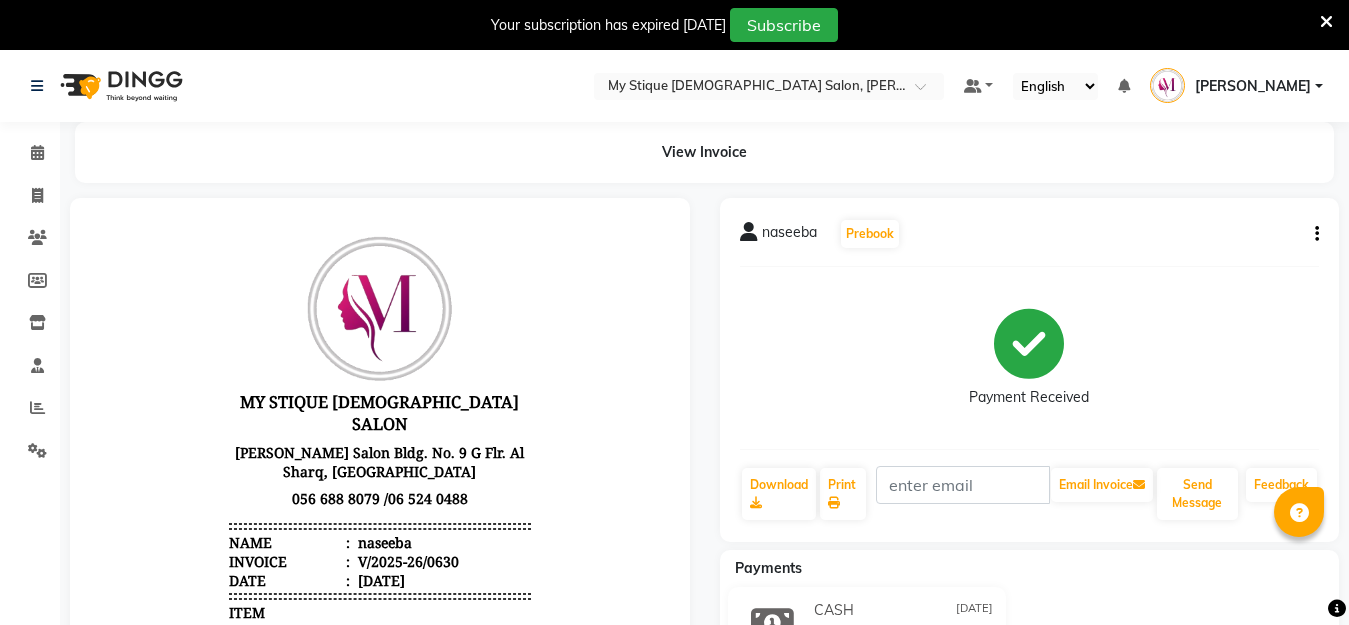 scroll, scrollTop: 0, scrollLeft: 0, axis: both 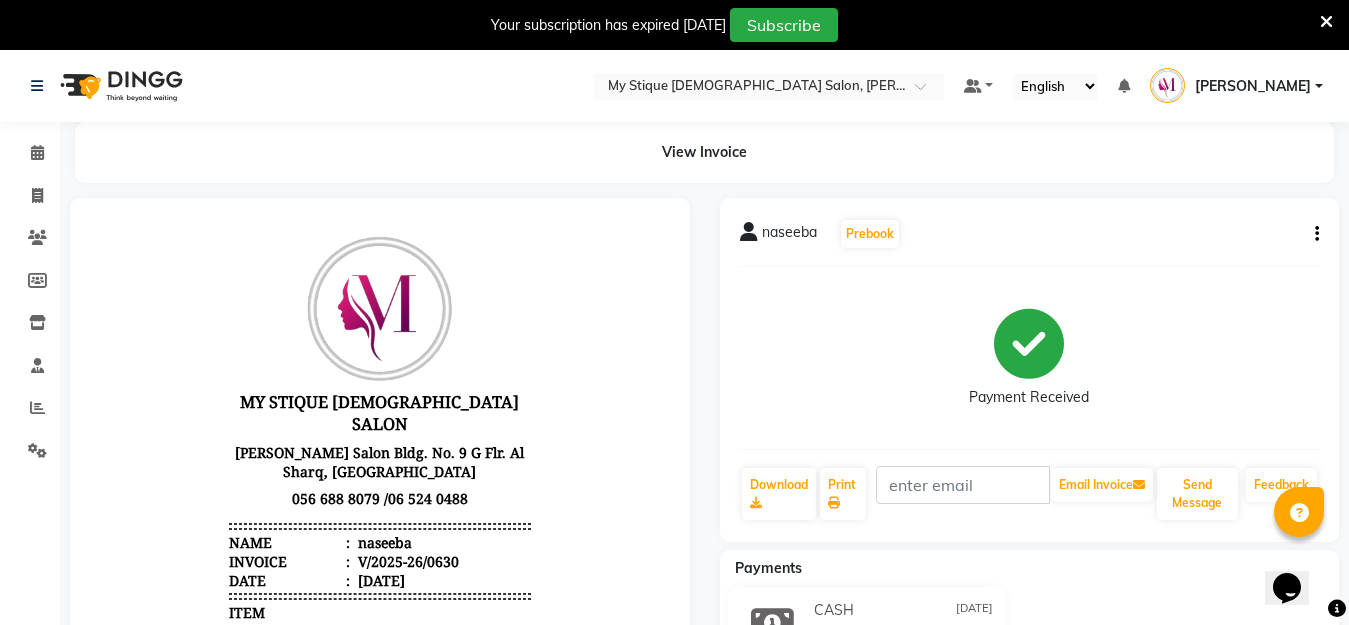 click 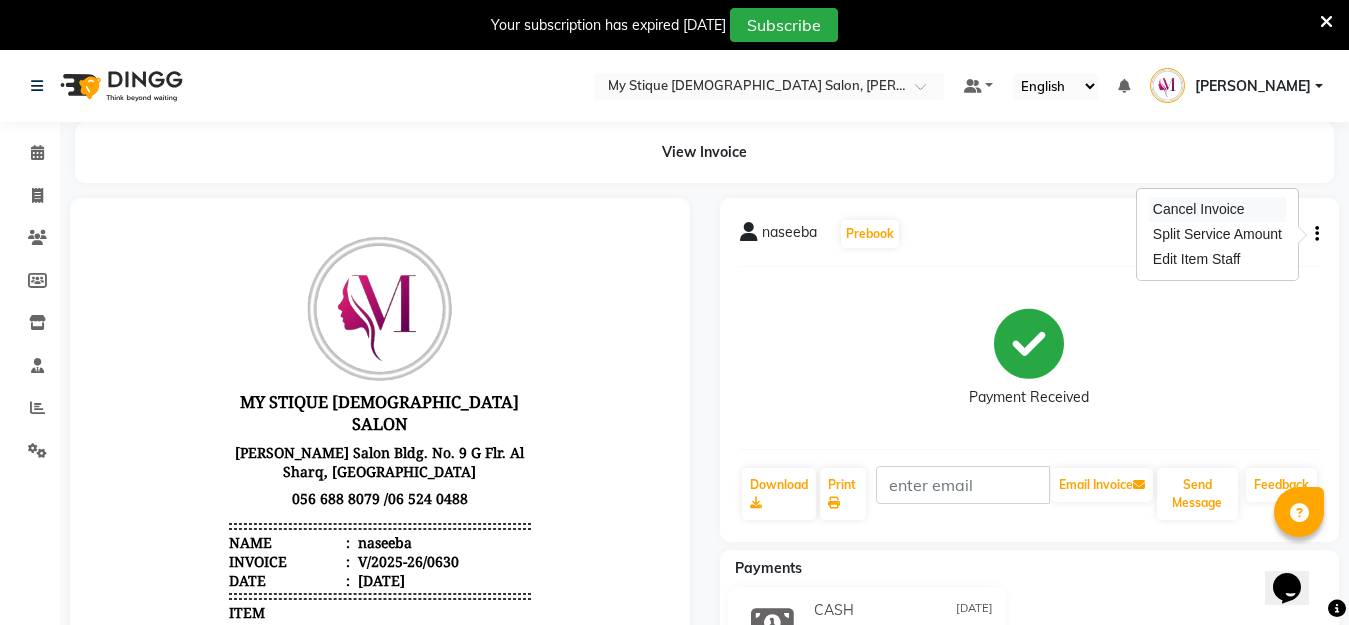 click on "Cancel Invoice" at bounding box center [1217, 209] 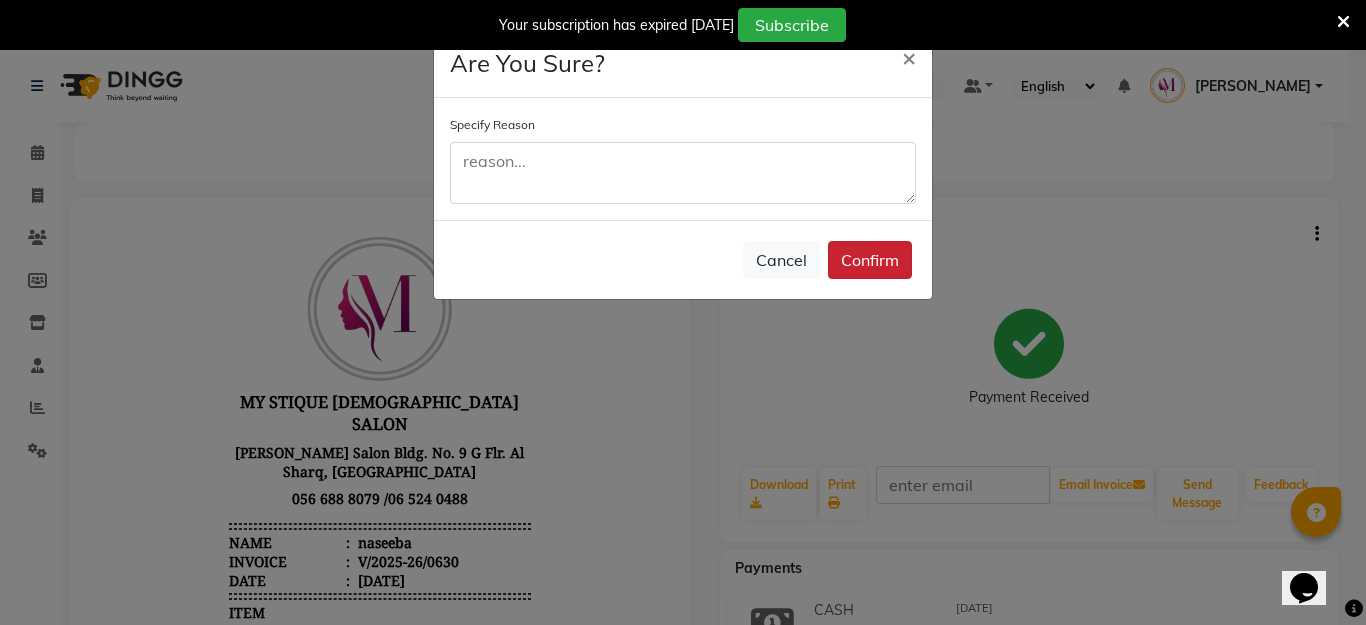 click on "Confirm" 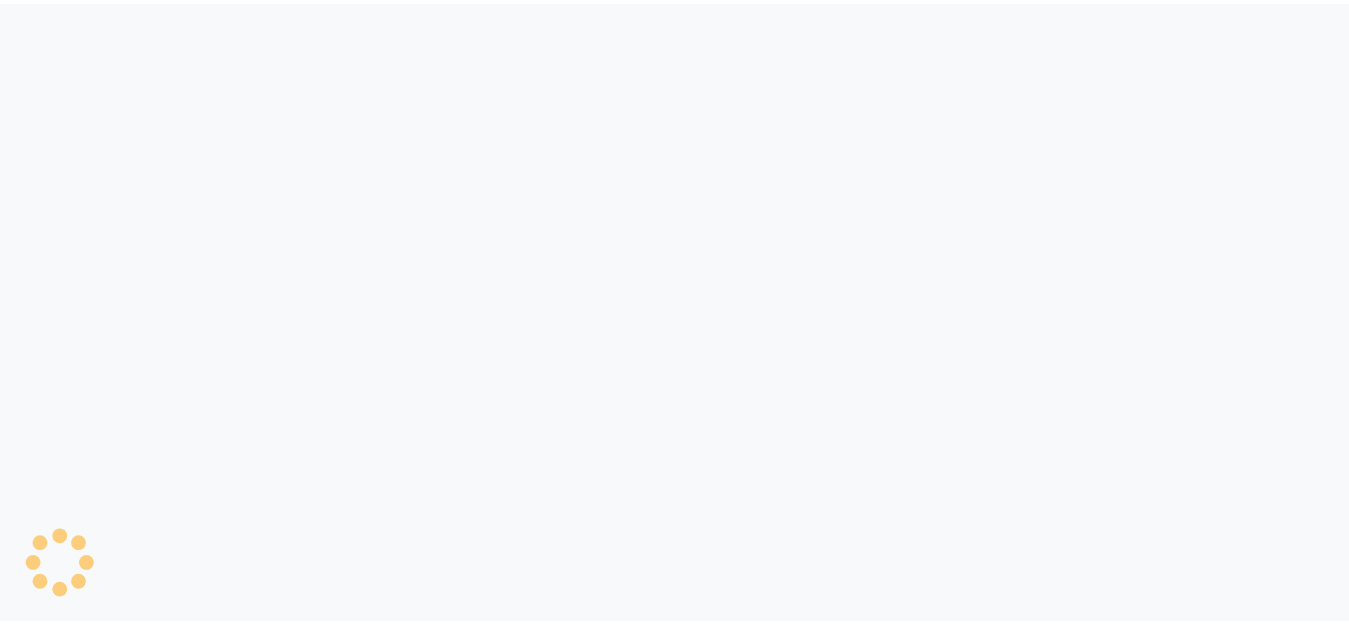 scroll, scrollTop: 0, scrollLeft: 0, axis: both 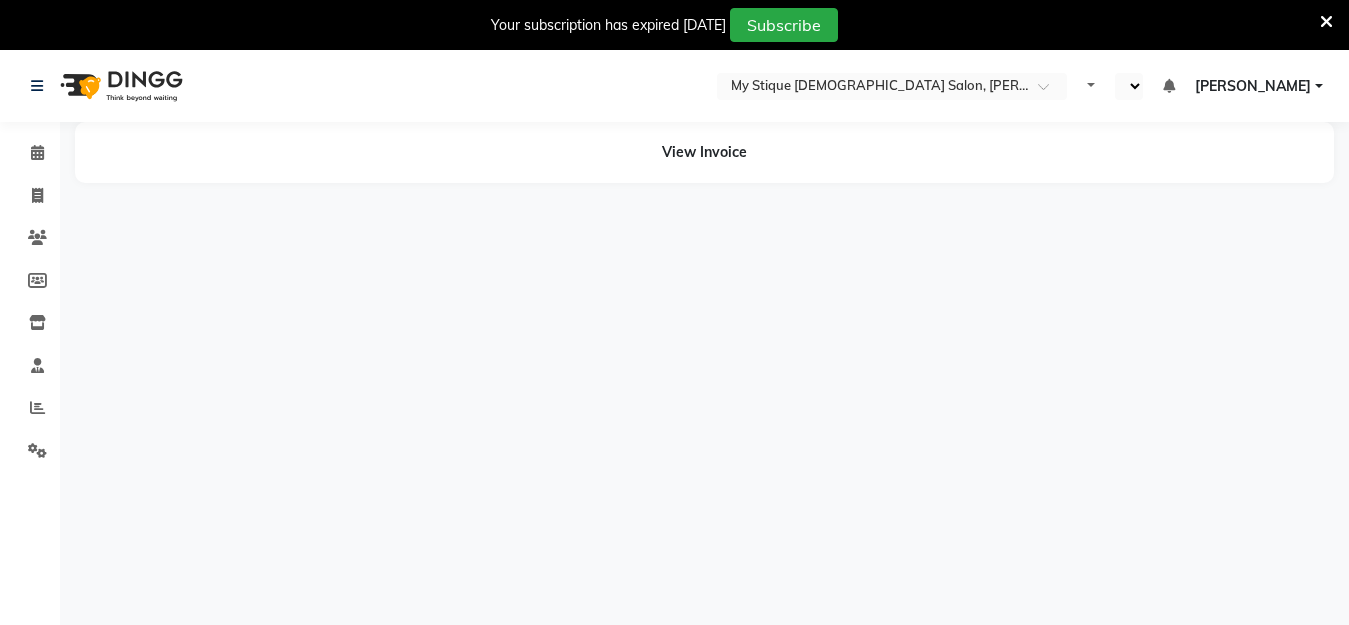 select on "en" 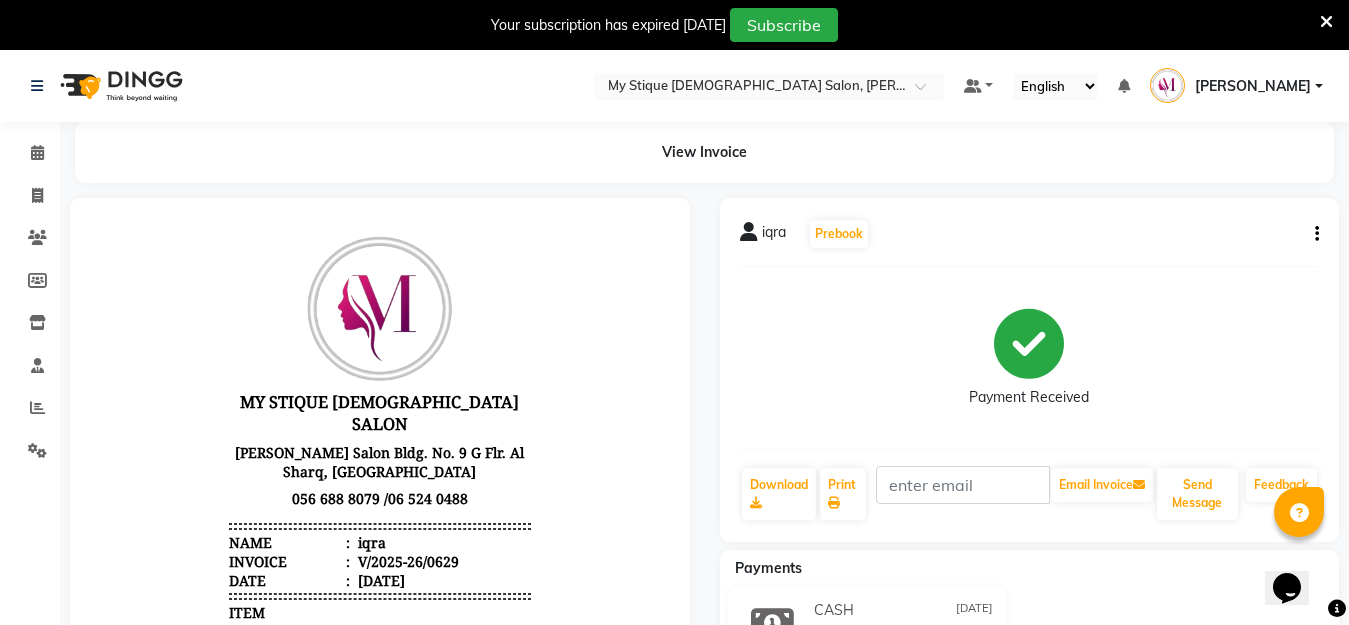 scroll, scrollTop: 0, scrollLeft: 0, axis: both 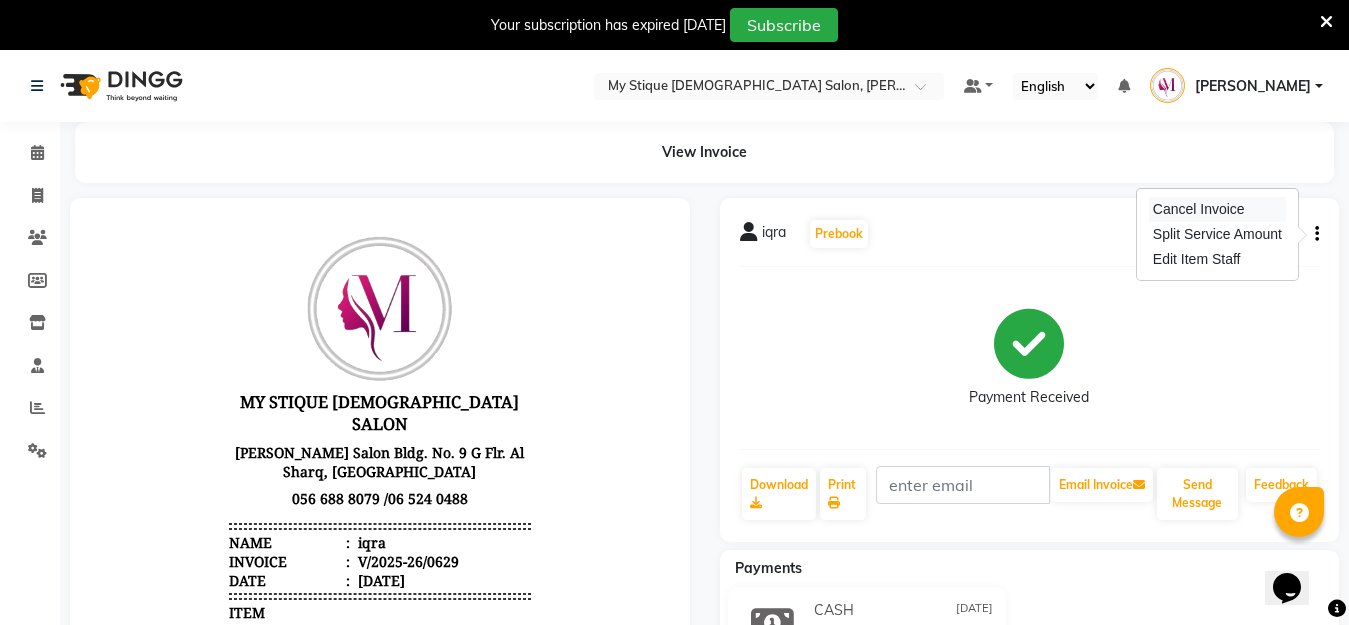 click on "Cancel Invoice" at bounding box center [1217, 209] 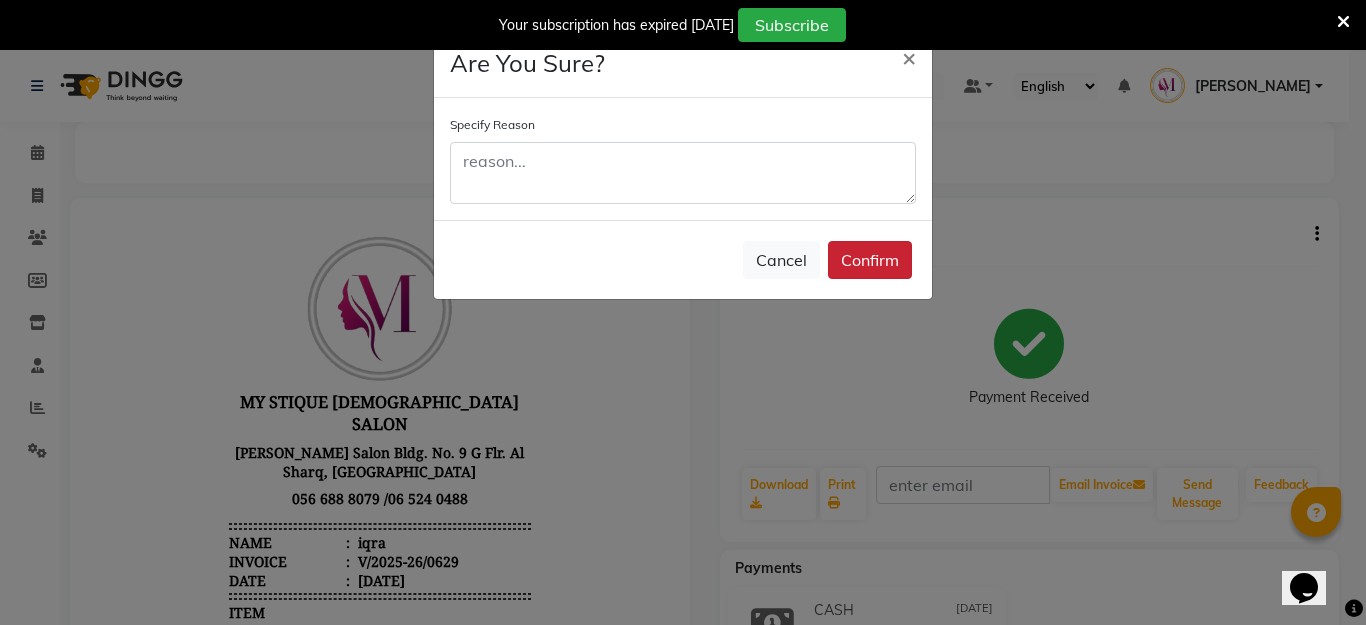 click on "Confirm" 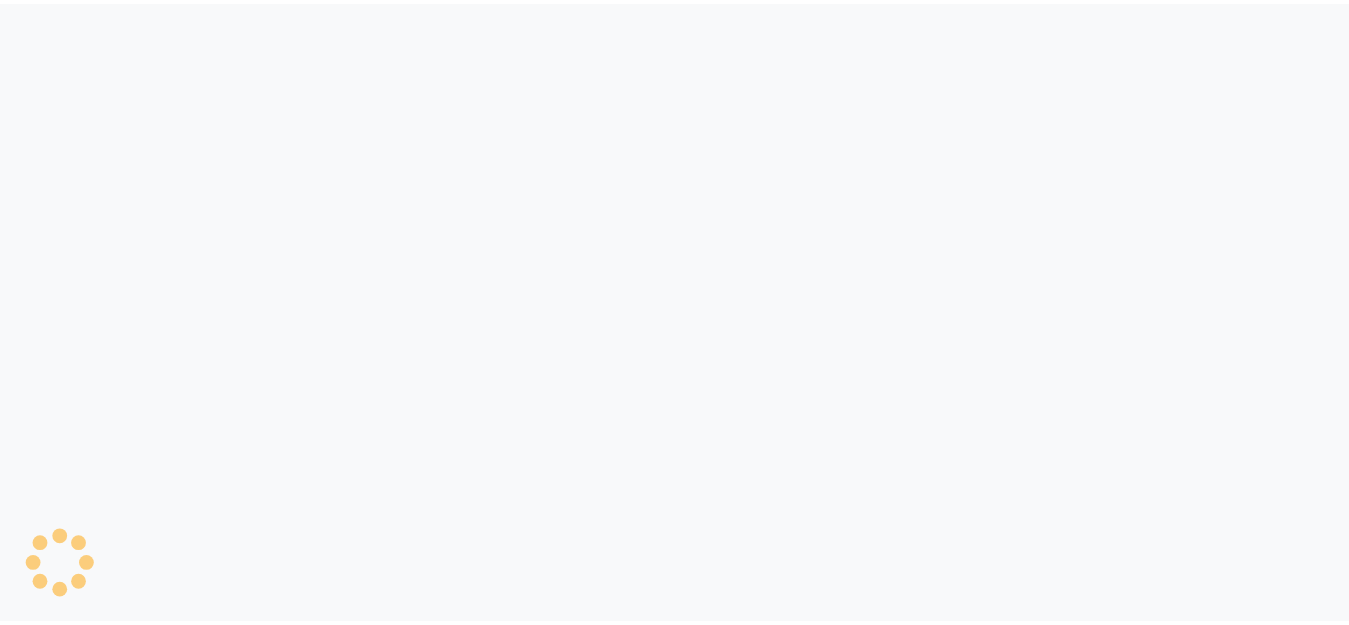 scroll, scrollTop: 0, scrollLeft: 0, axis: both 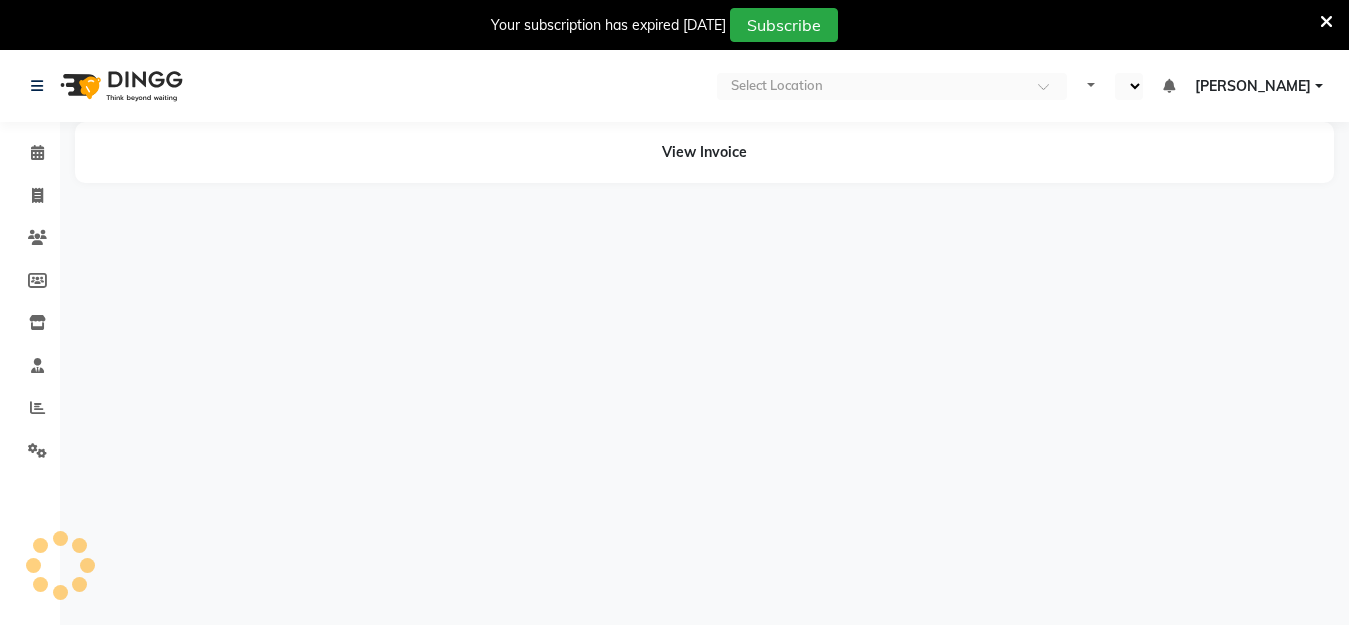 select on "en" 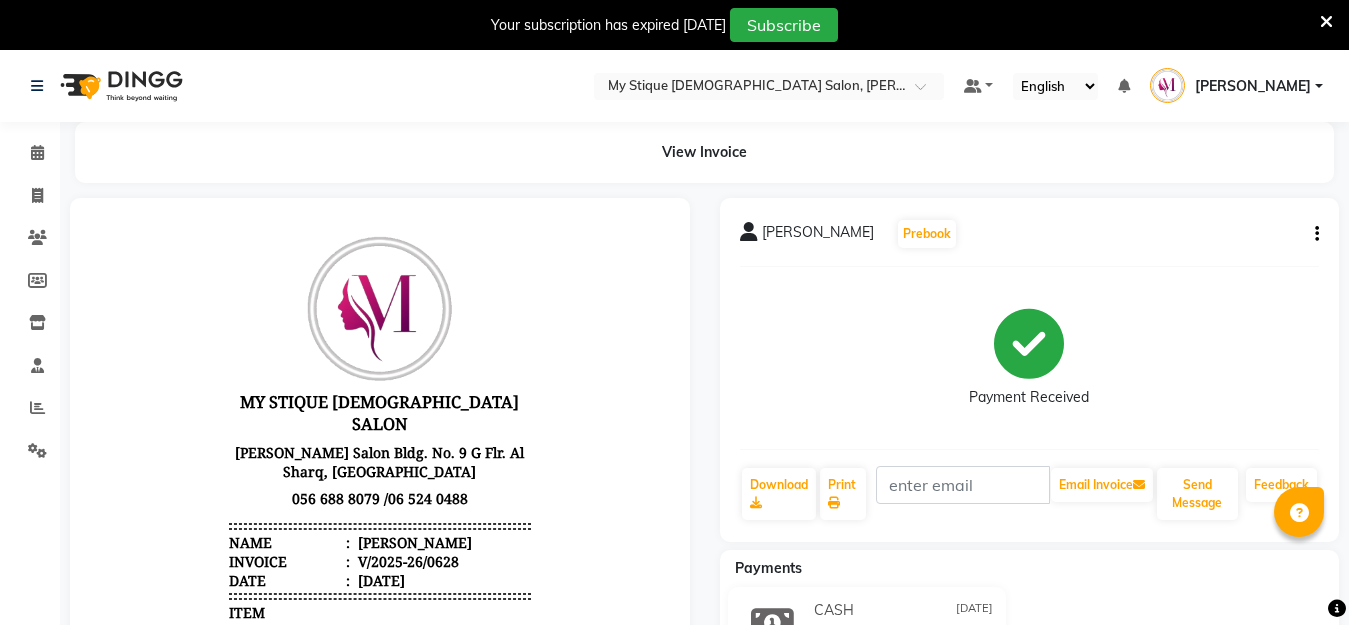 scroll, scrollTop: 0, scrollLeft: 0, axis: both 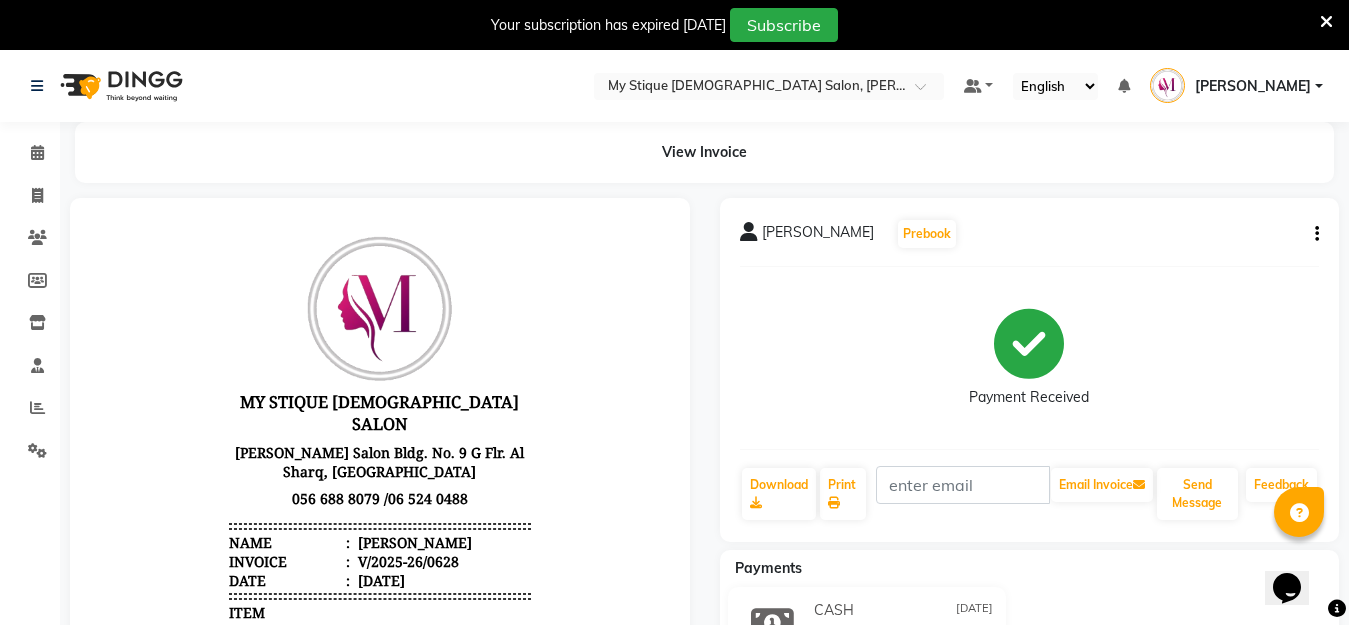 click on "[PERSON_NAME]   Prebook   Payment Received  Download  Print   Email Invoice   Send Message Feedback" 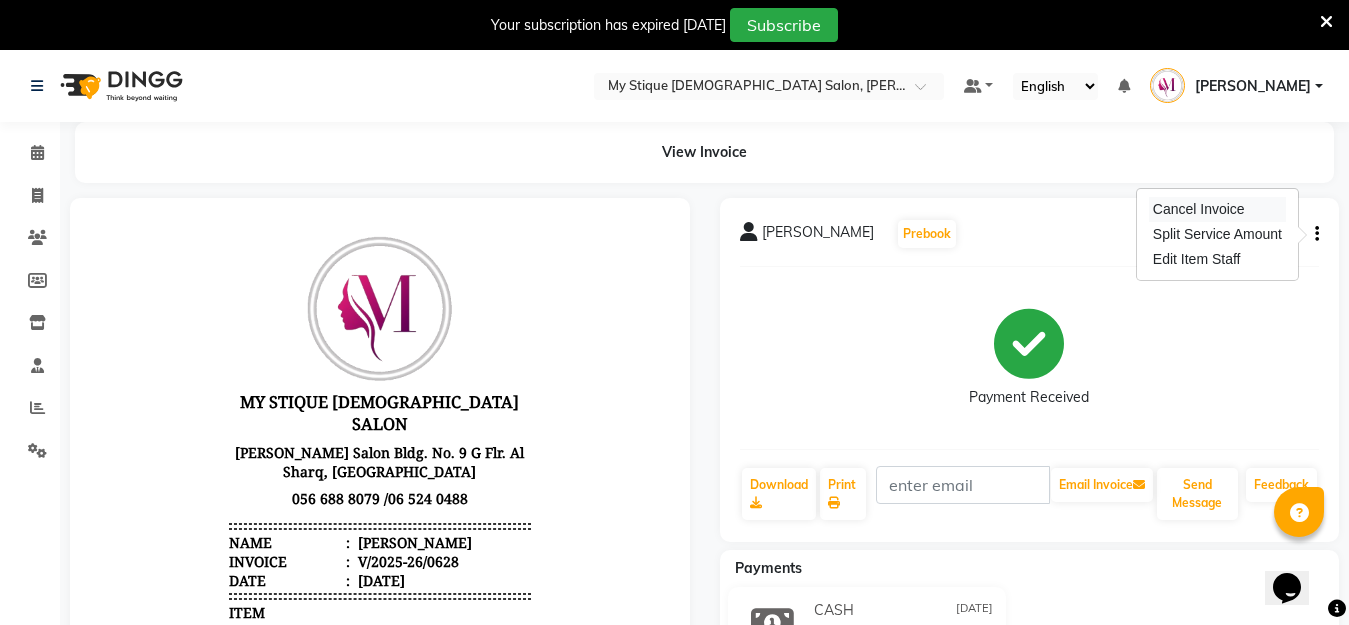 click on "Cancel Invoice" at bounding box center [1217, 209] 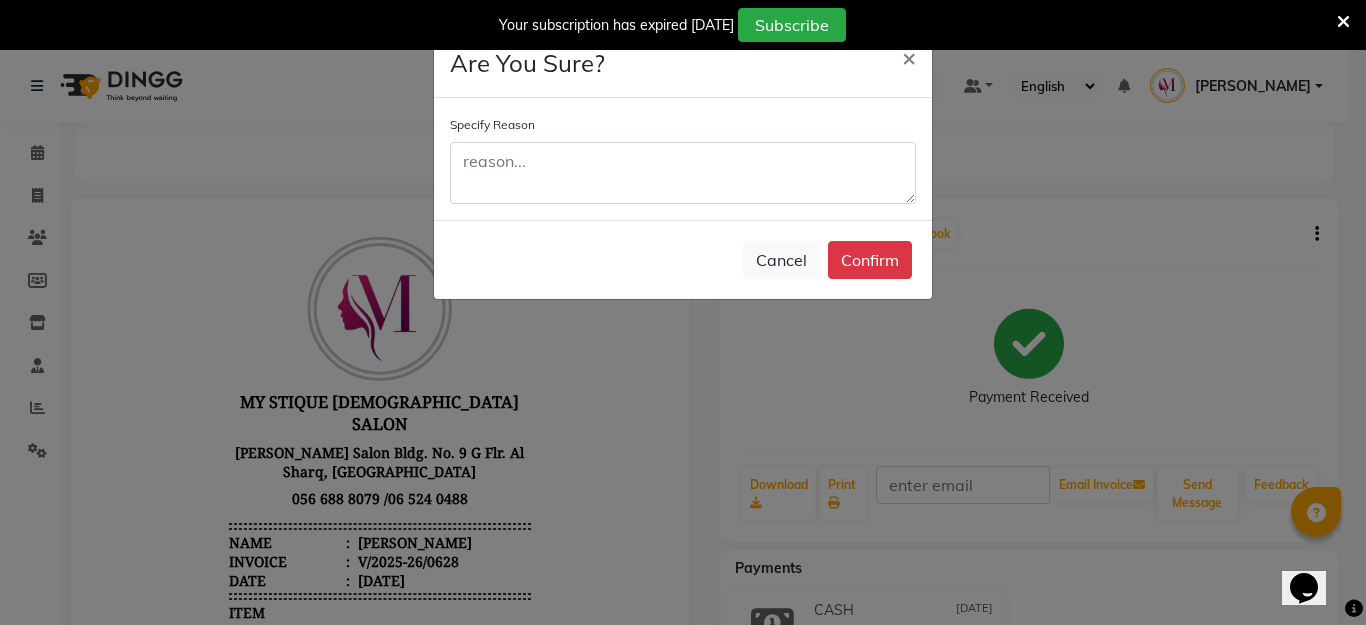 click on "Cancel   Confirm" 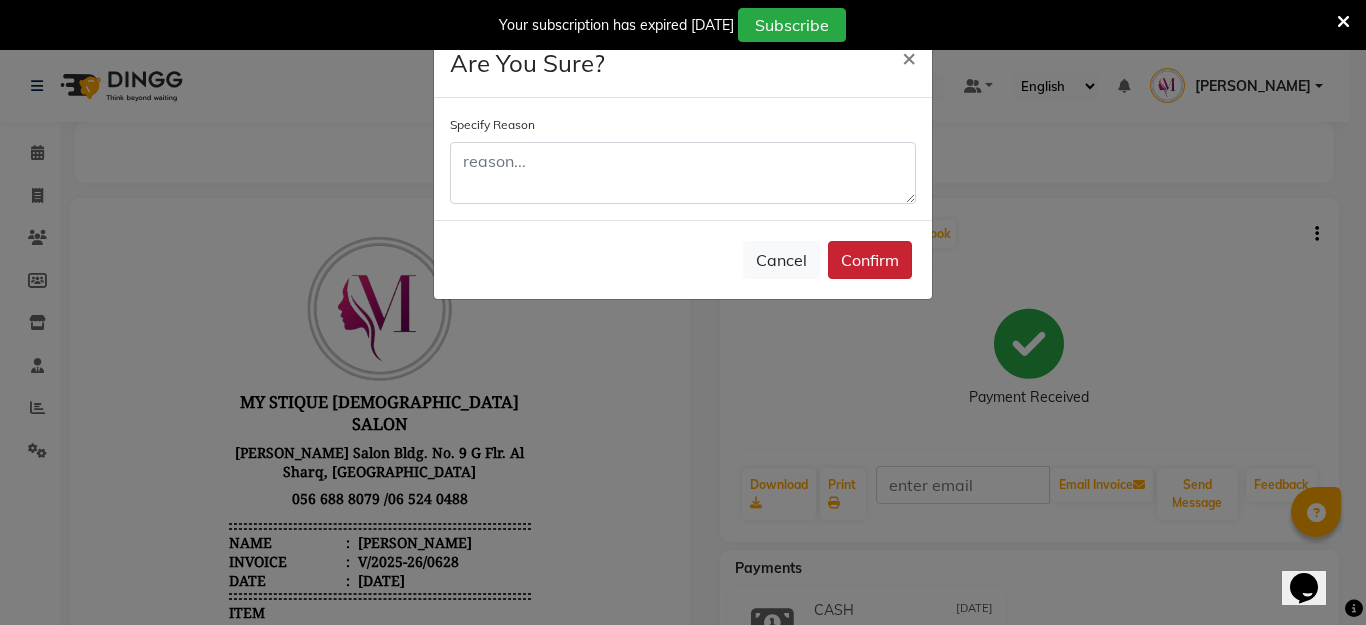 click on "Confirm" 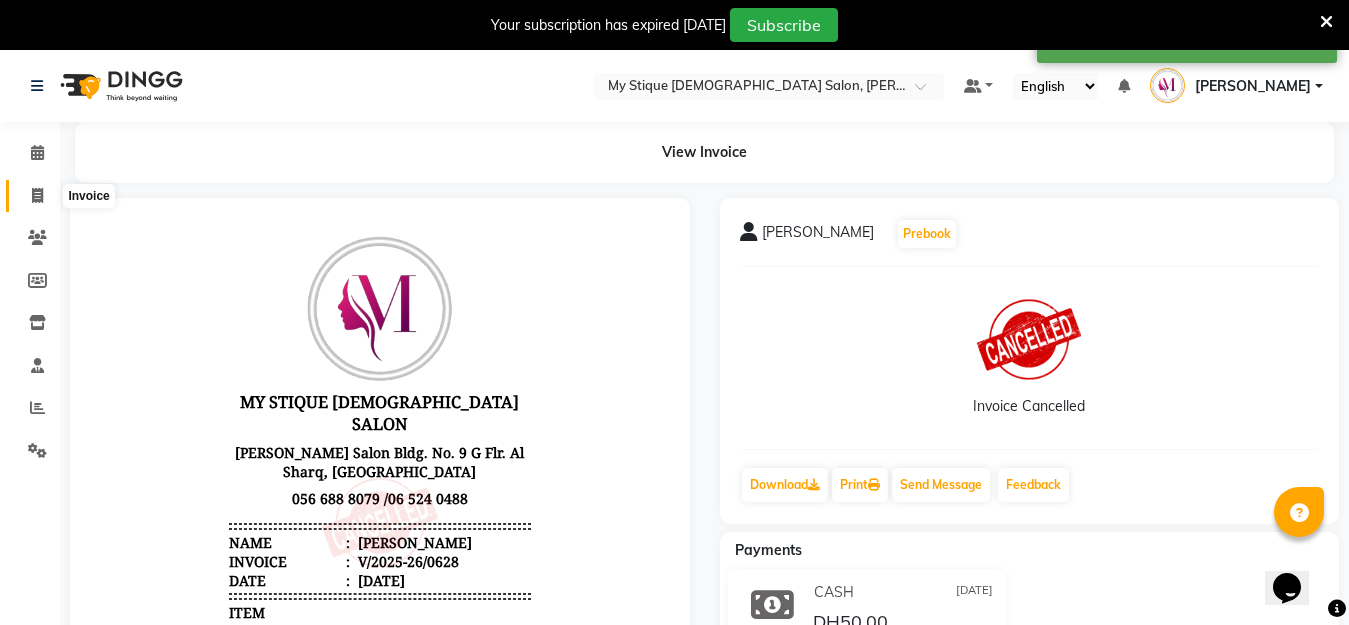 click 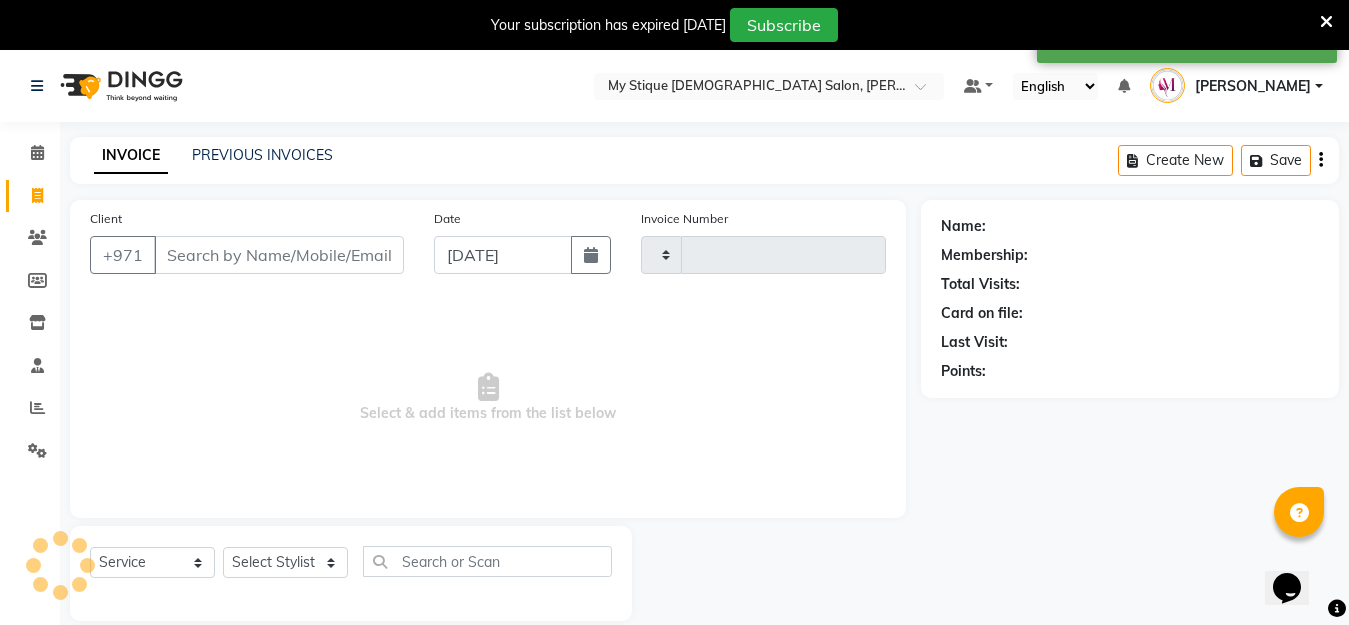 scroll, scrollTop: 50, scrollLeft: 0, axis: vertical 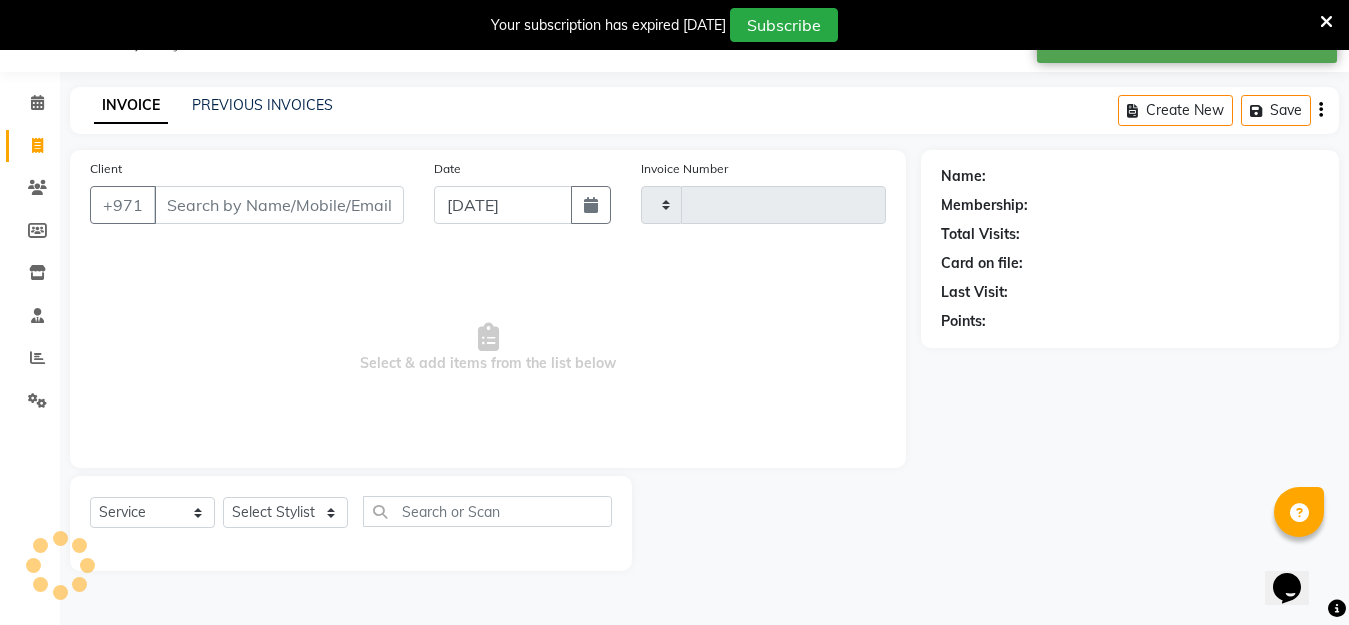 type on "0652" 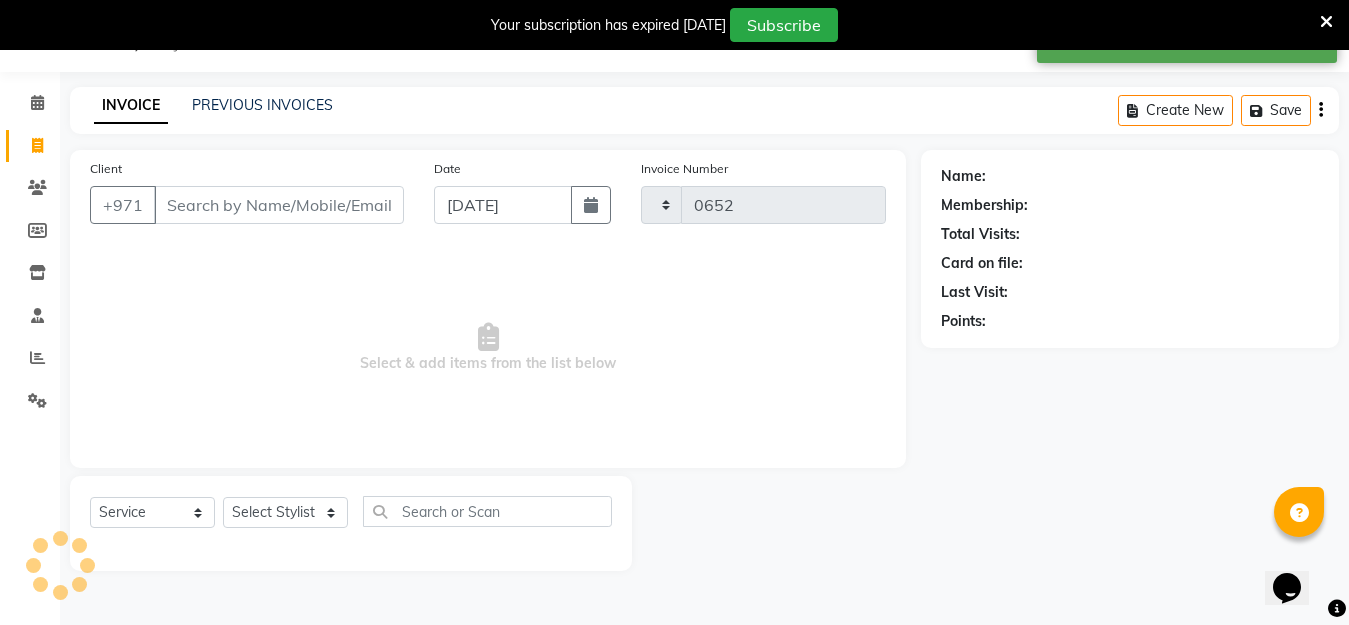 select on "7457" 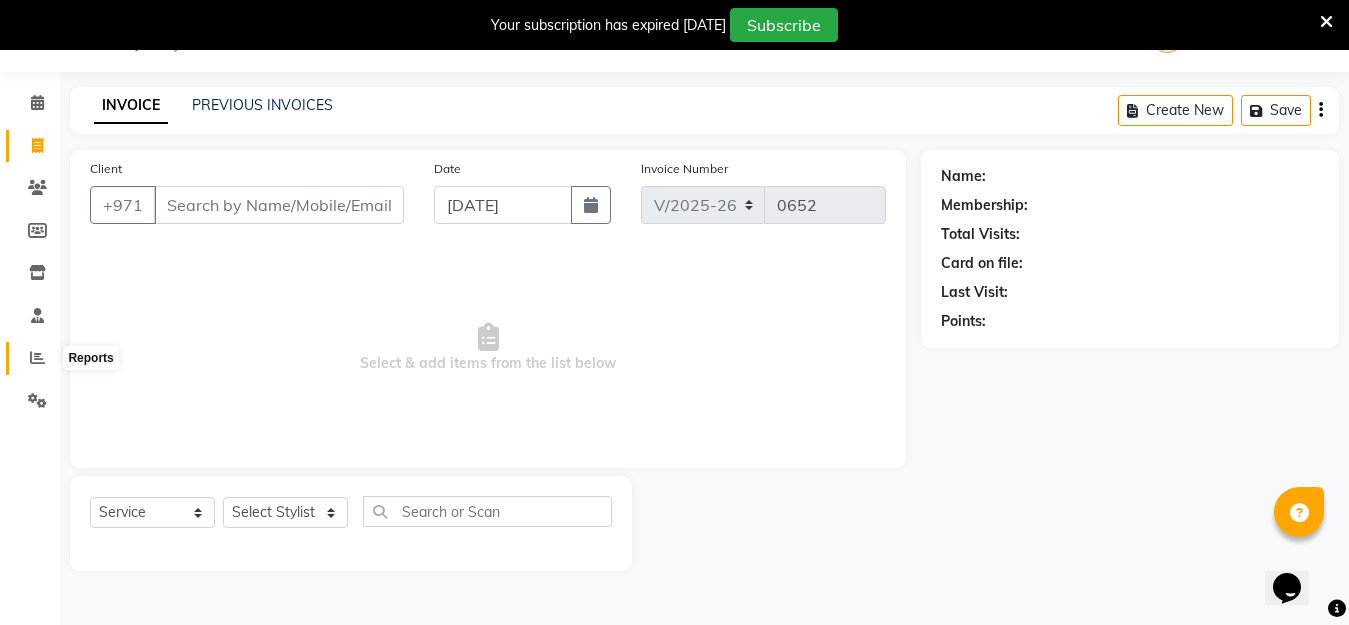 click 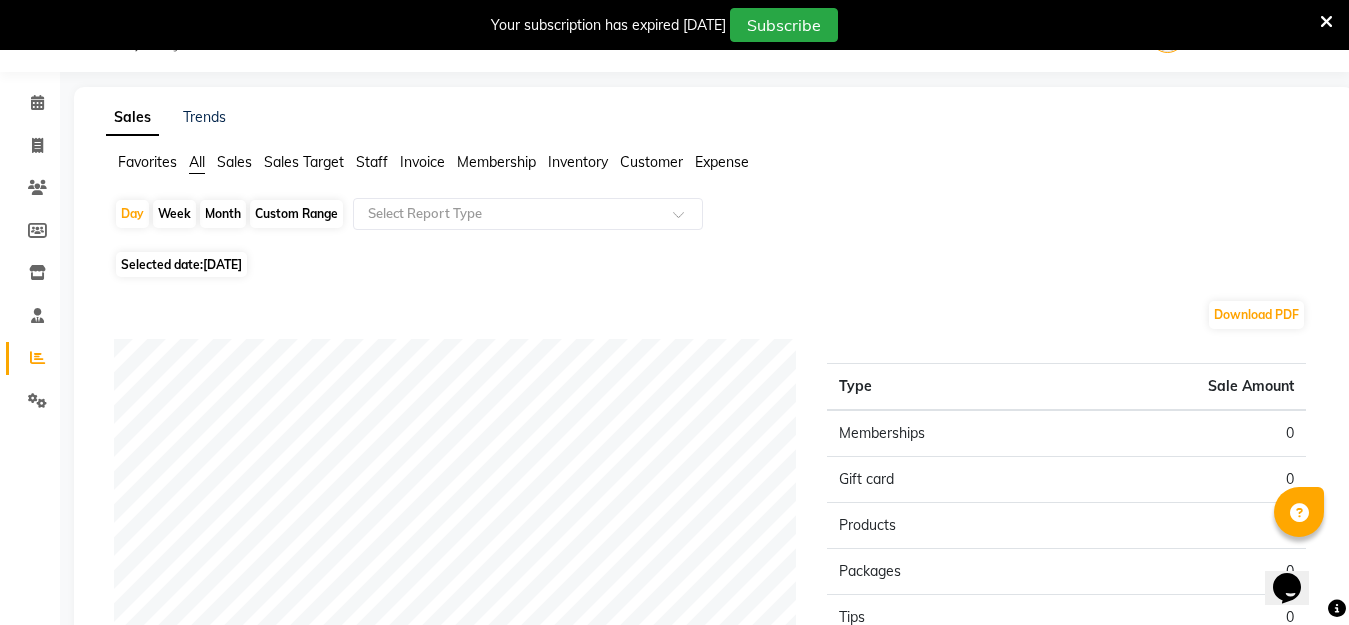 click on "Month" 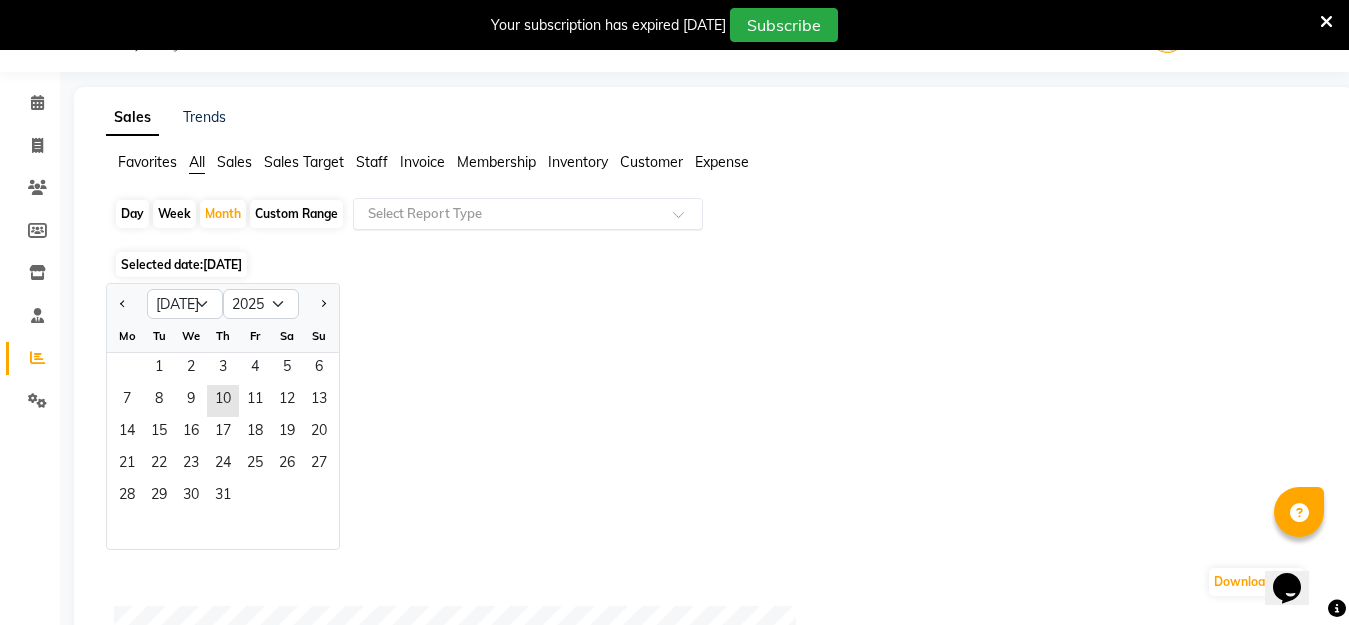 click 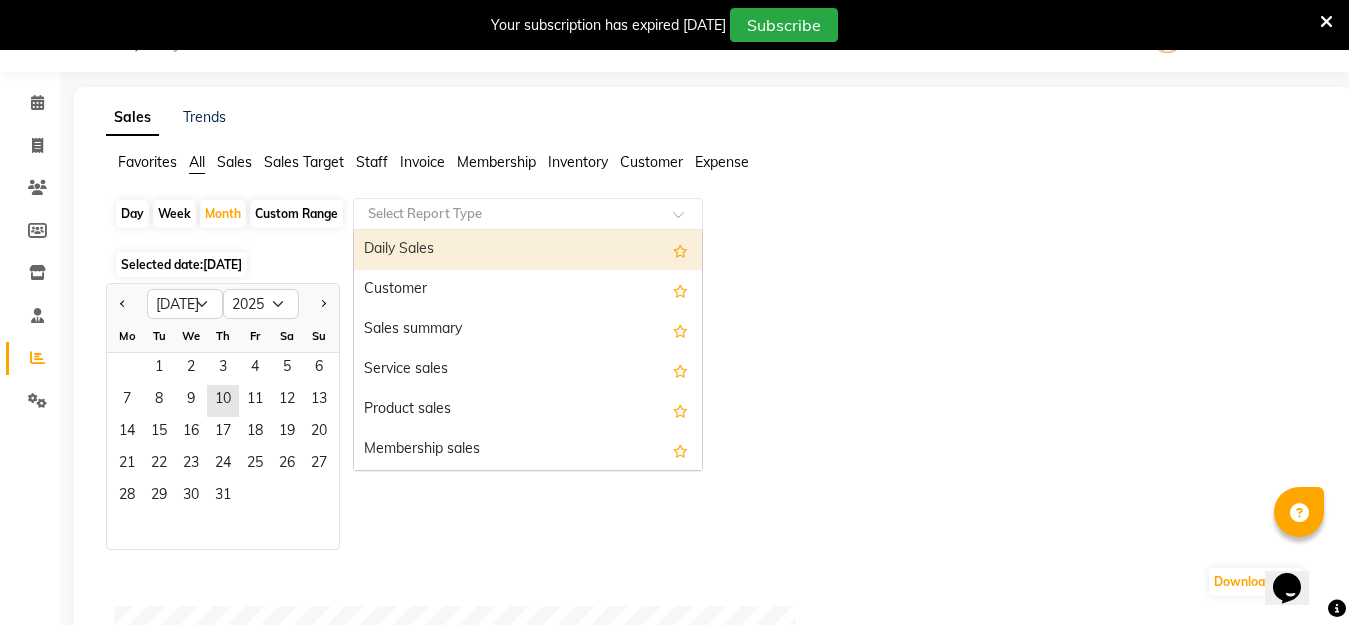 click on "Daily Sales" at bounding box center [528, 250] 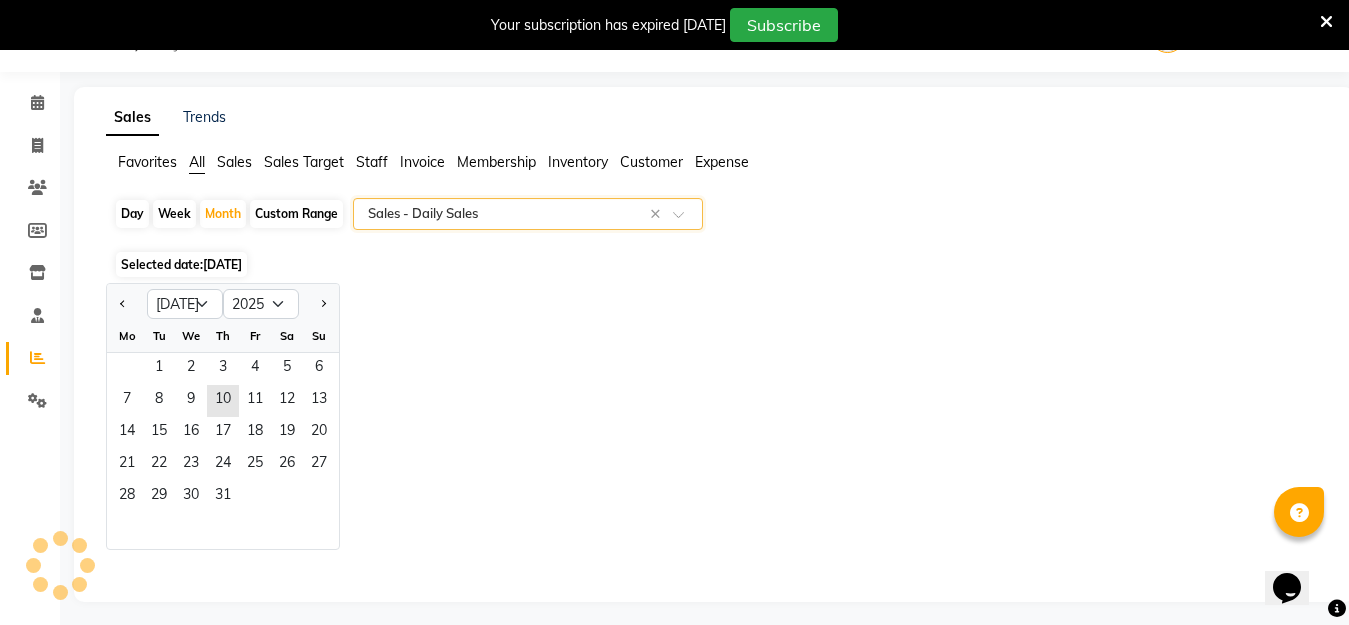 select on "full_report" 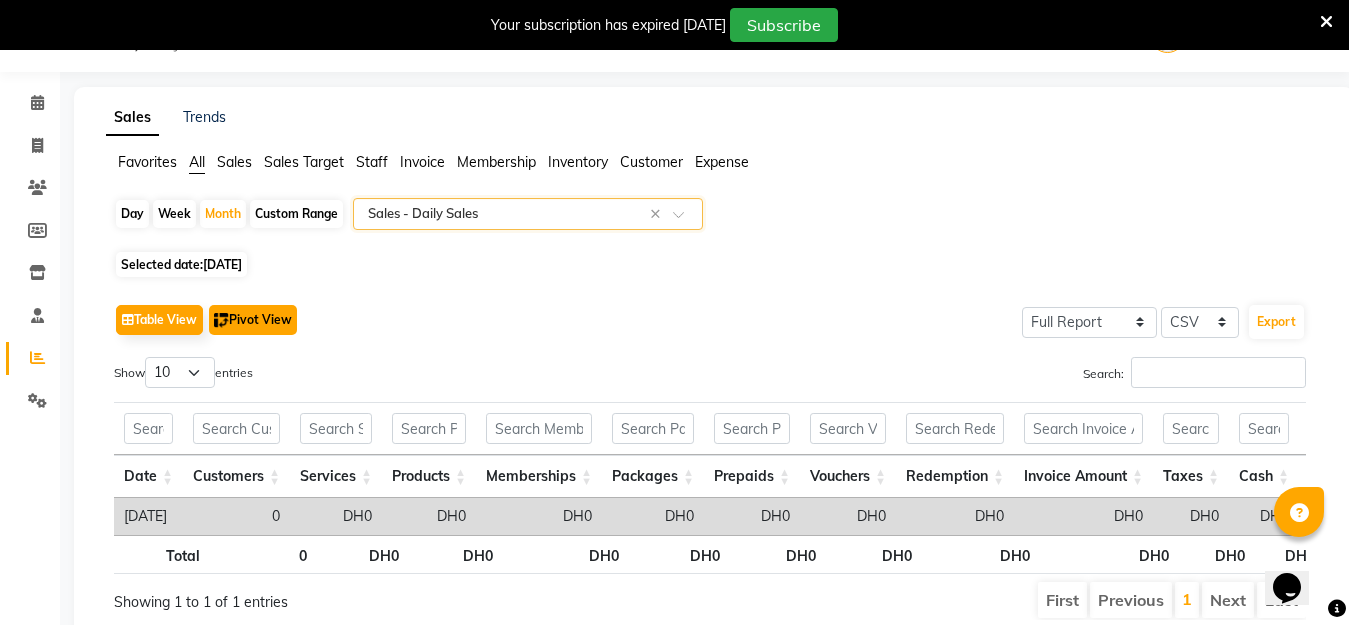 click on "Pivot View" 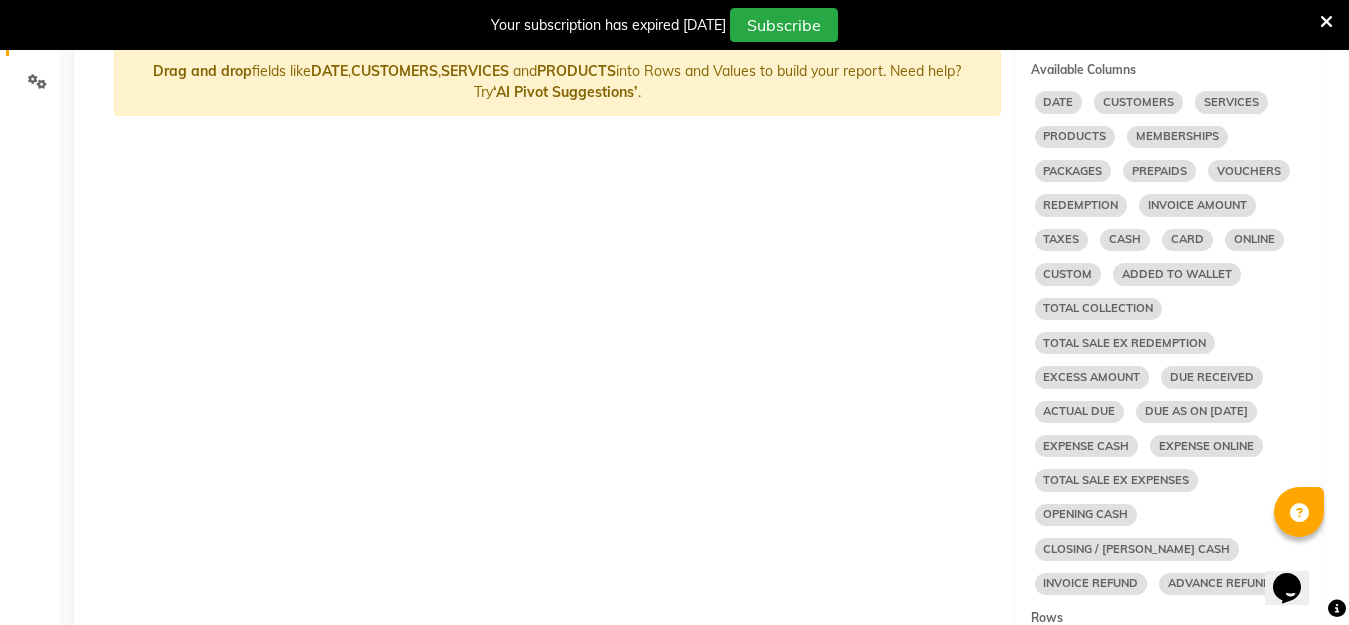 scroll, scrollTop: 378, scrollLeft: 0, axis: vertical 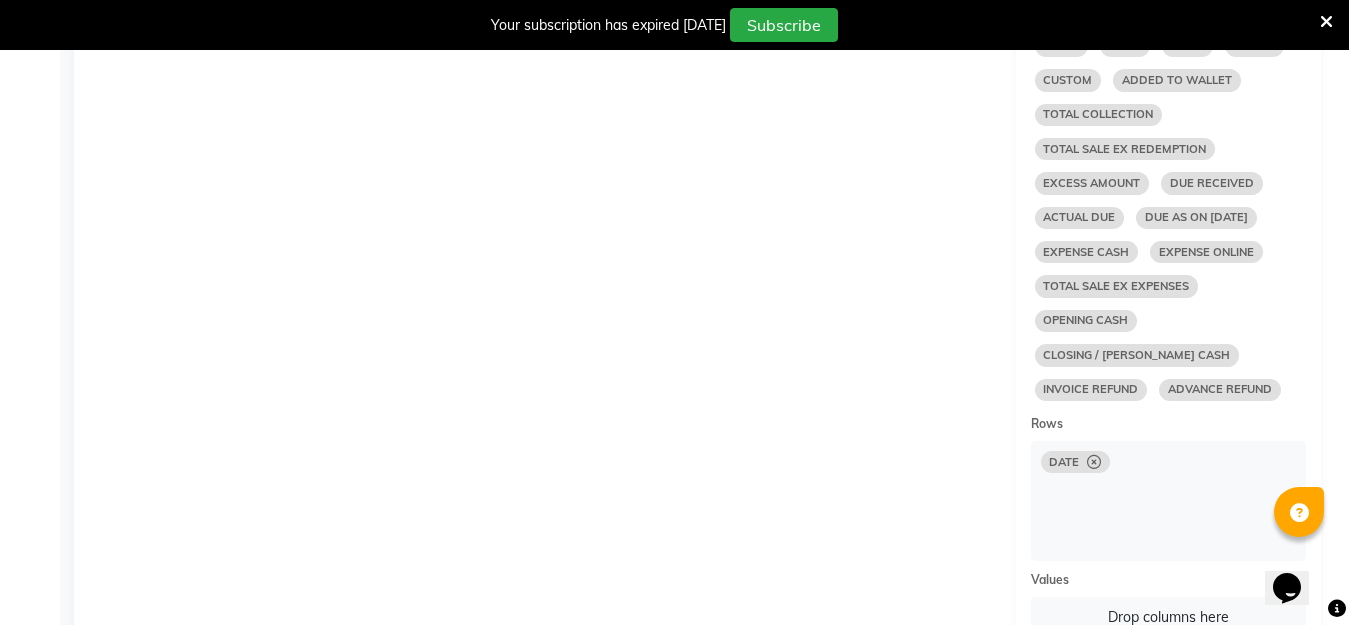 select on "10" 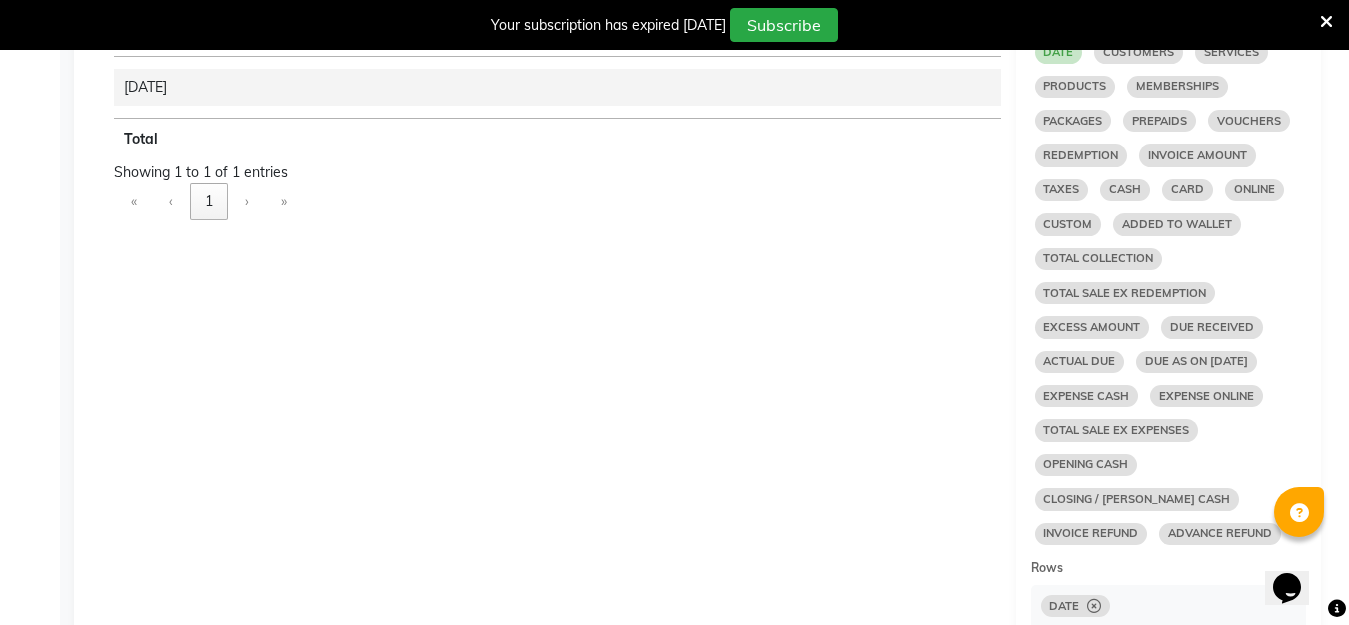 scroll, scrollTop: 416, scrollLeft: 0, axis: vertical 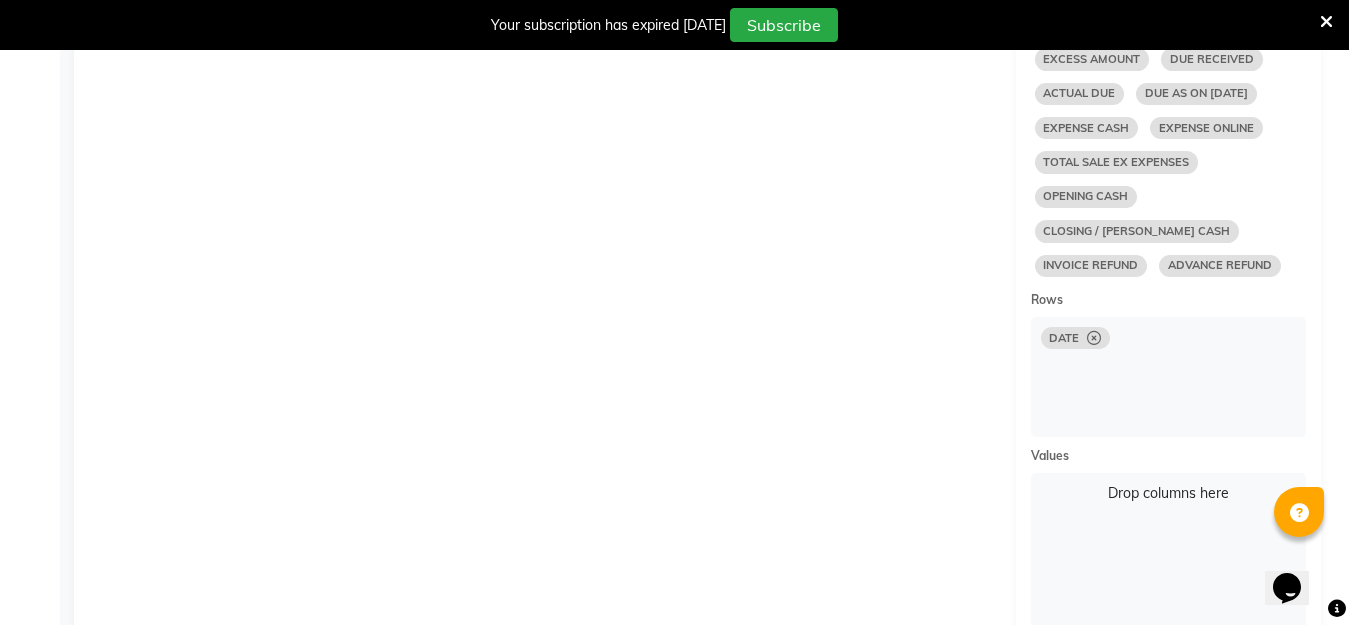 select on "10" 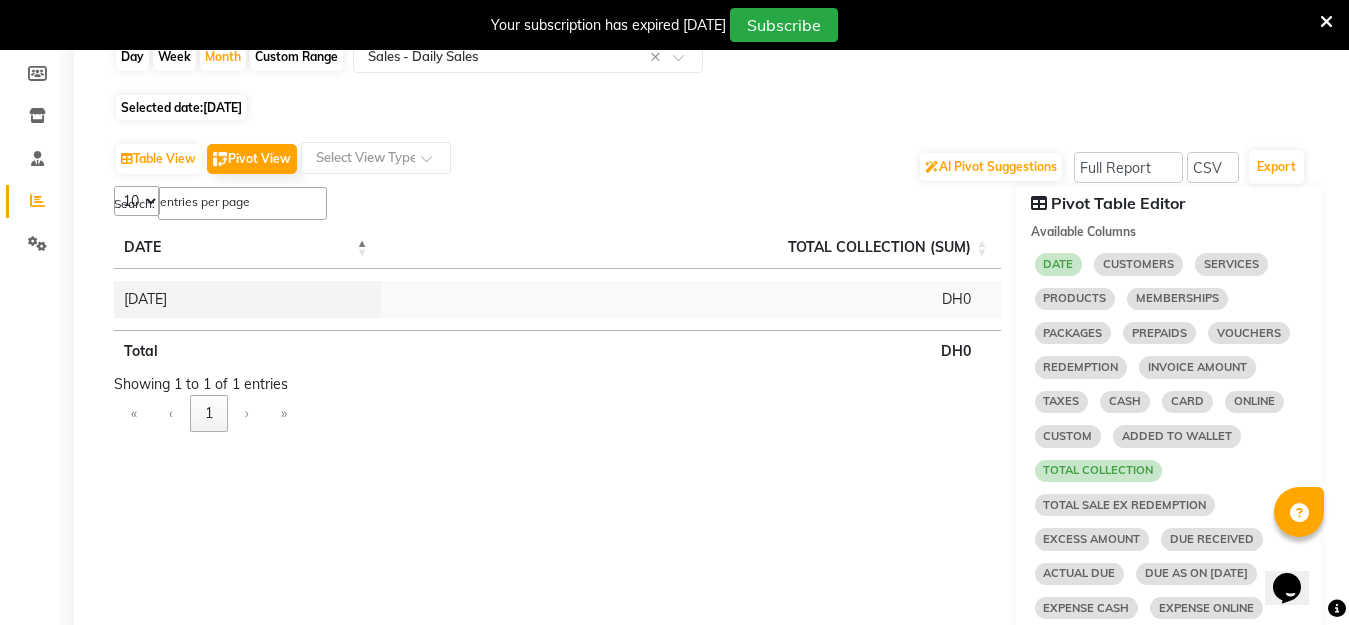 scroll, scrollTop: 143, scrollLeft: 0, axis: vertical 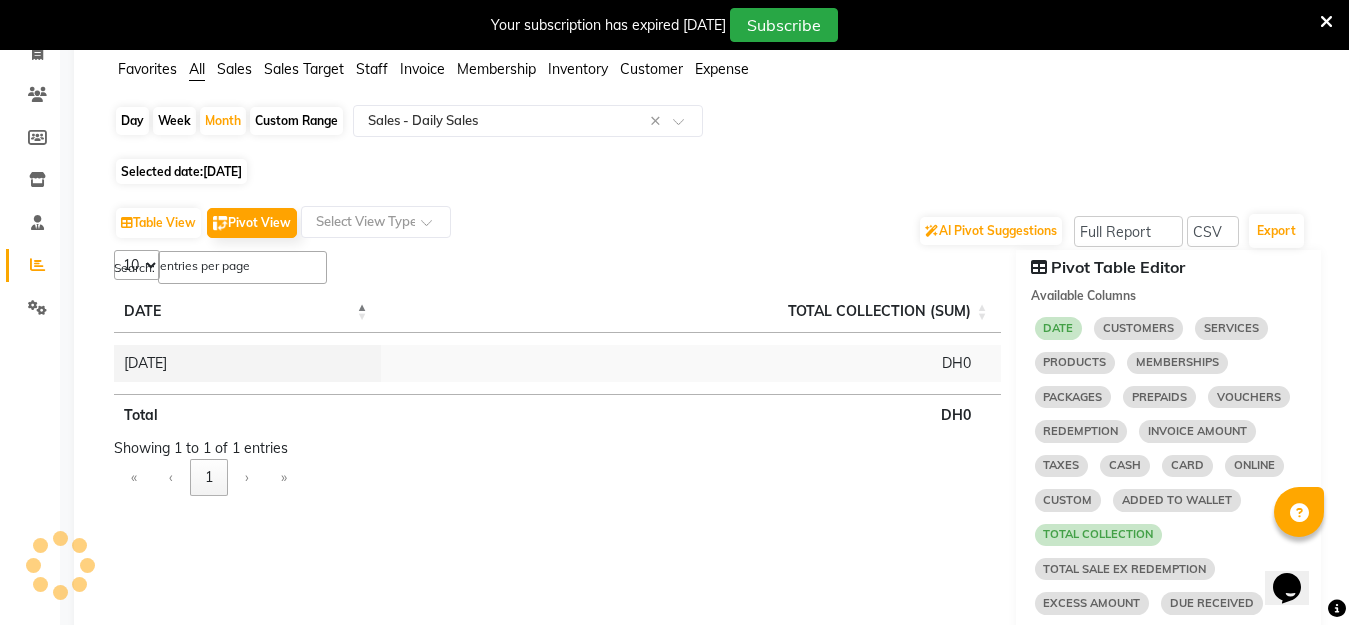 click on "[DATE]" 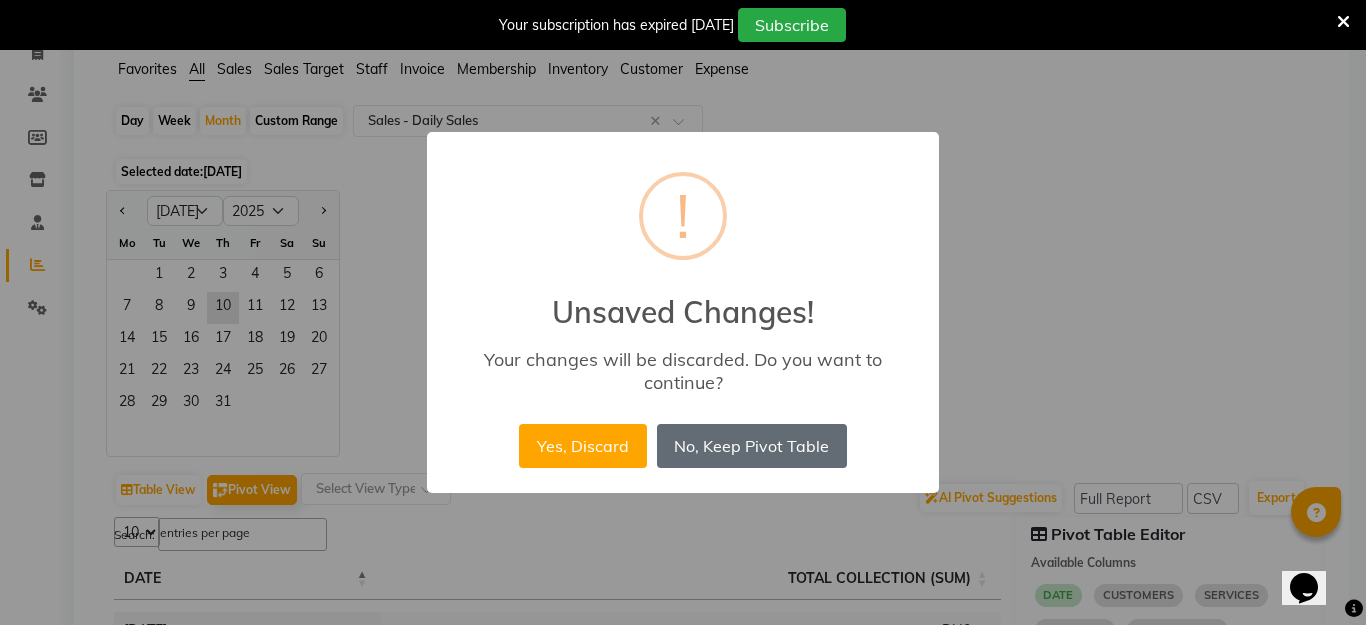 click on "No, Keep Pivot Table" at bounding box center (752, 446) 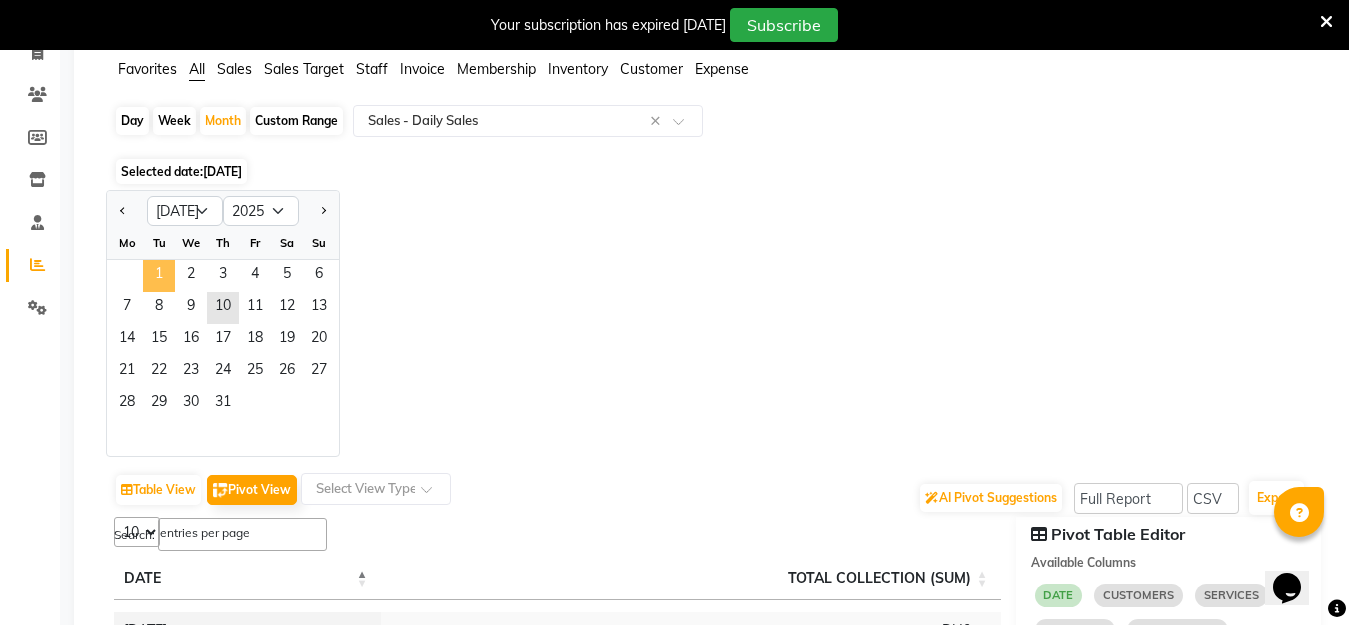 click on "1" 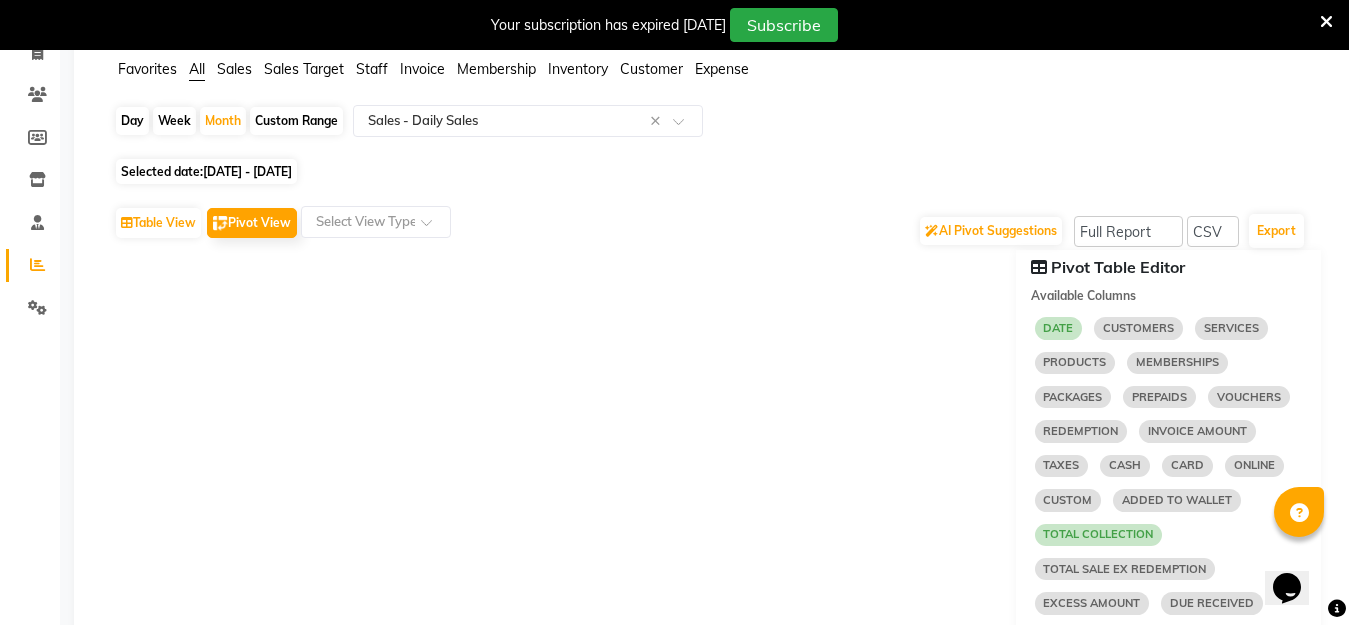select on "10" 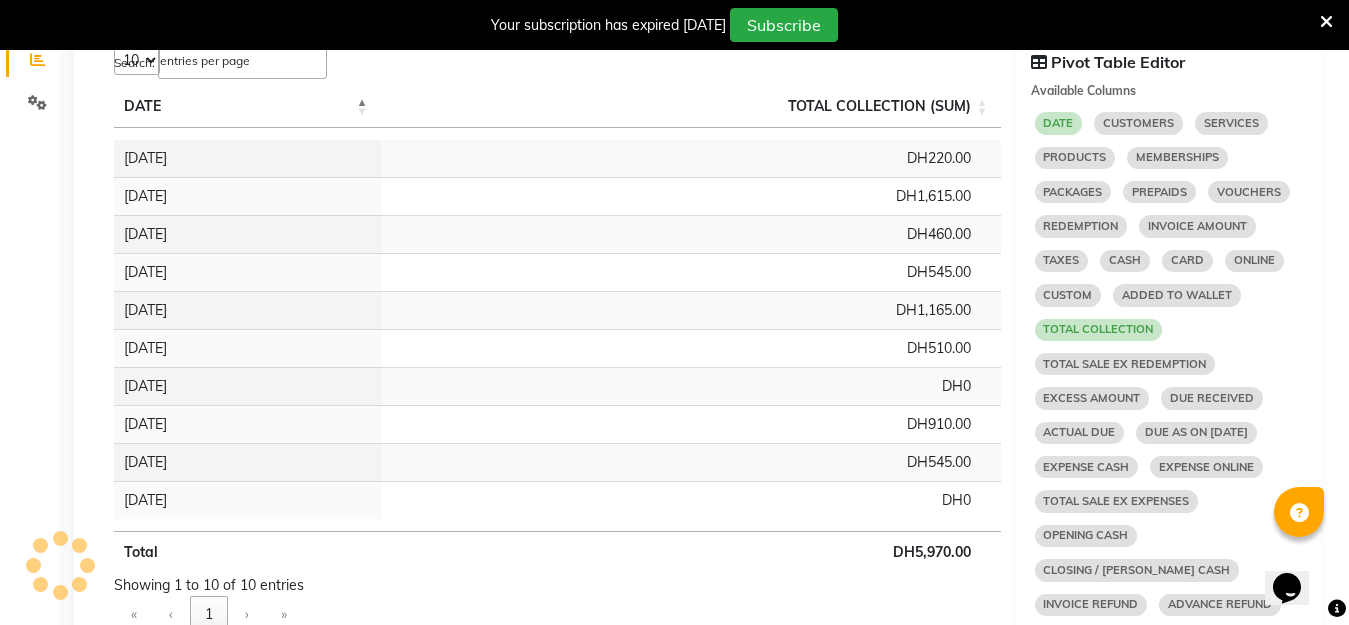 scroll, scrollTop: 345, scrollLeft: 0, axis: vertical 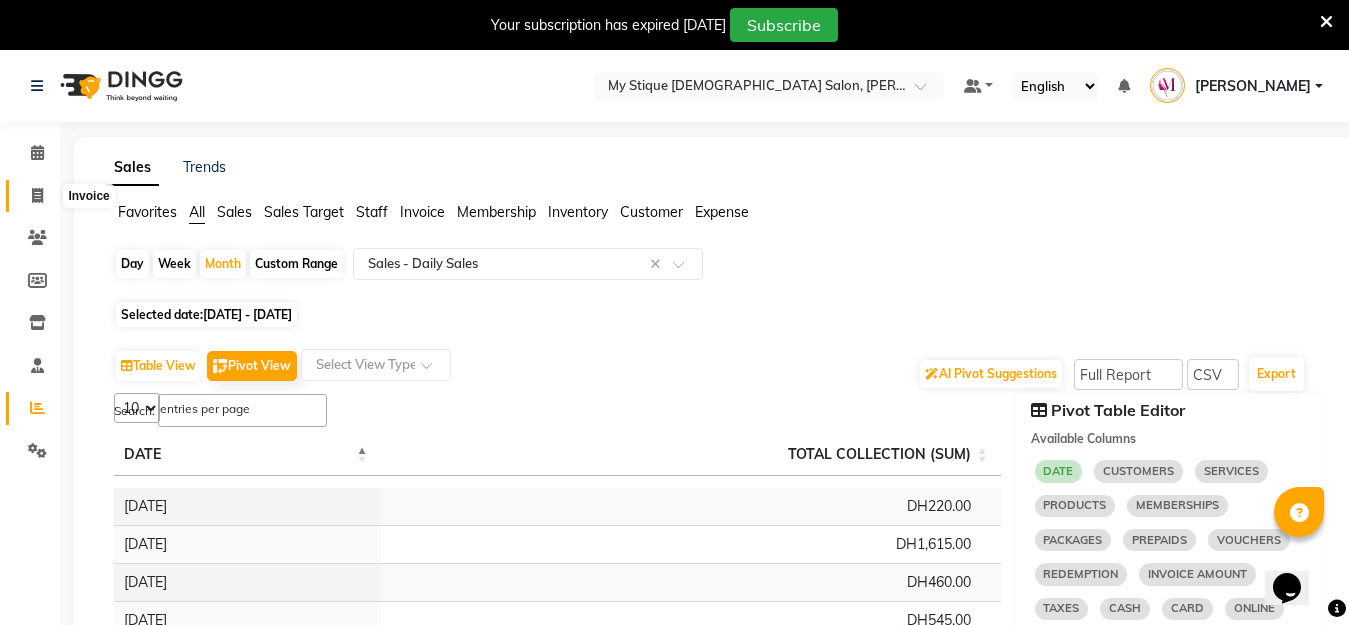 click 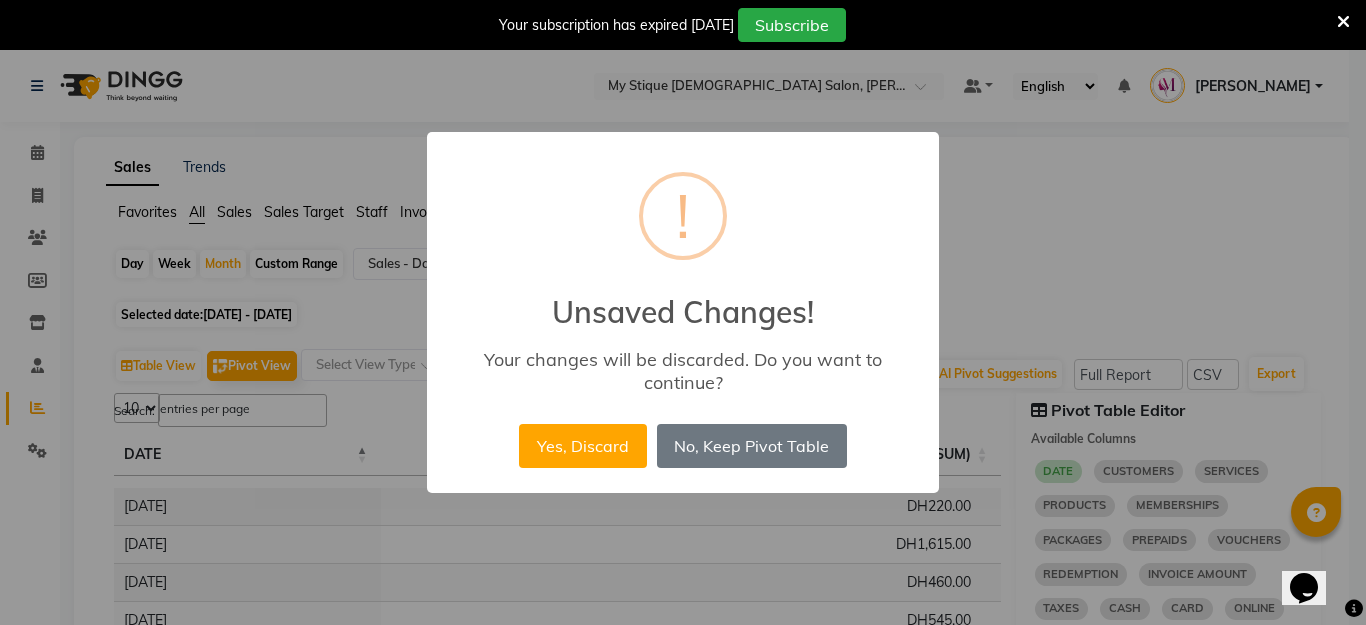 click on "Yes, Discard No No, Keep Pivot Table" at bounding box center [682, 446] 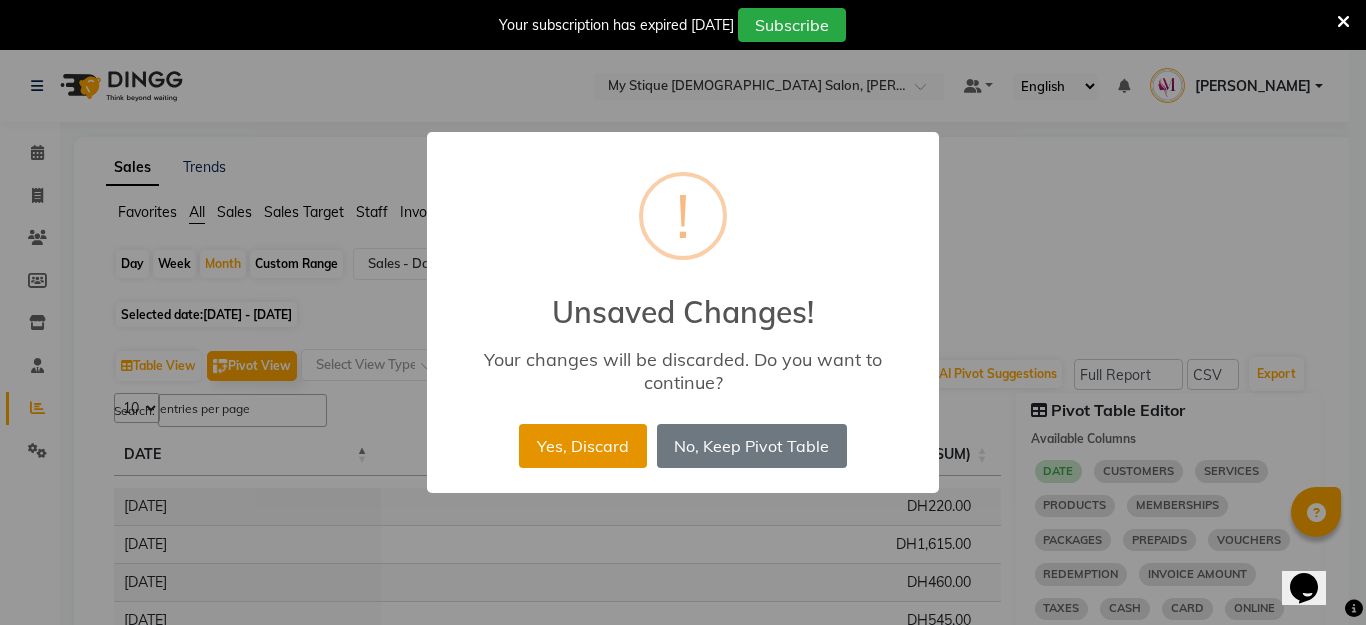 click on "Yes, Discard" at bounding box center [582, 446] 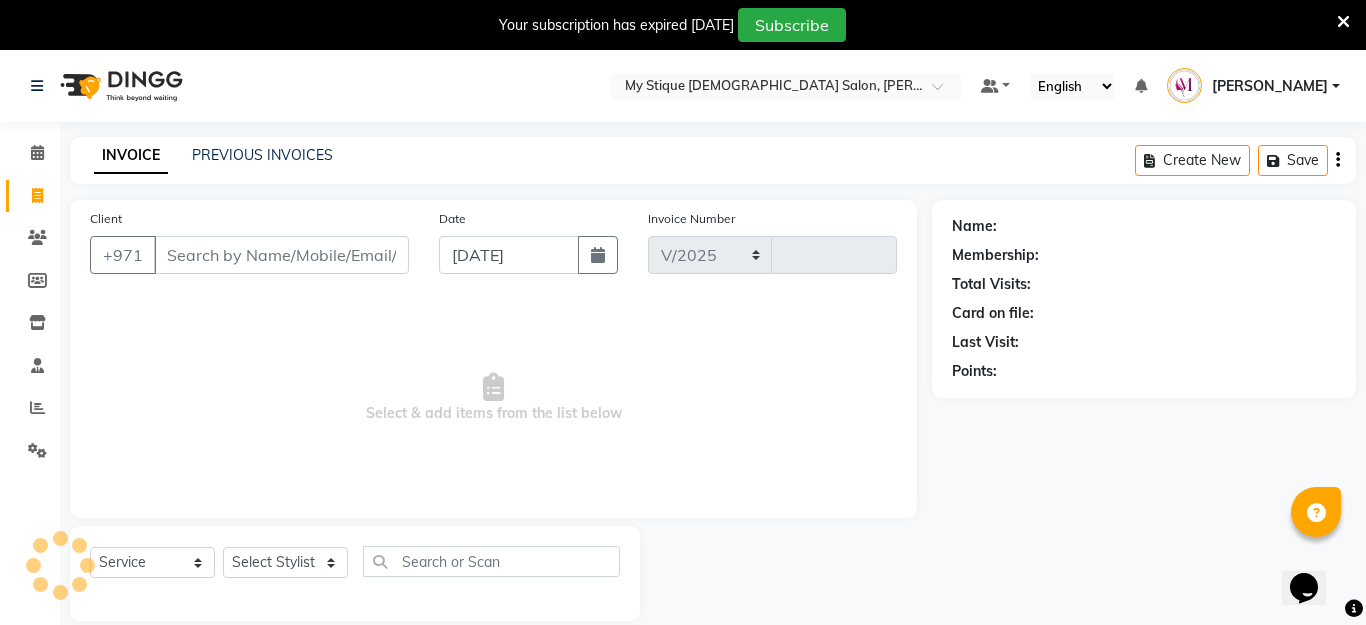 select on "7457" 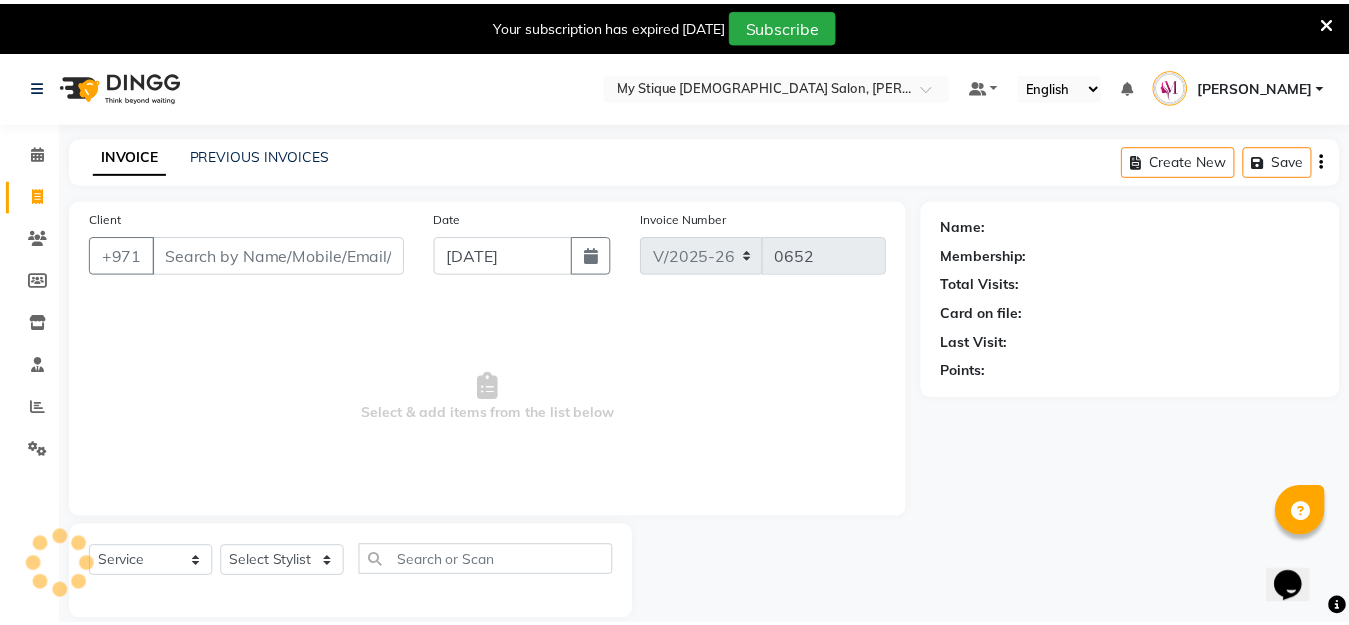 scroll, scrollTop: 26, scrollLeft: 0, axis: vertical 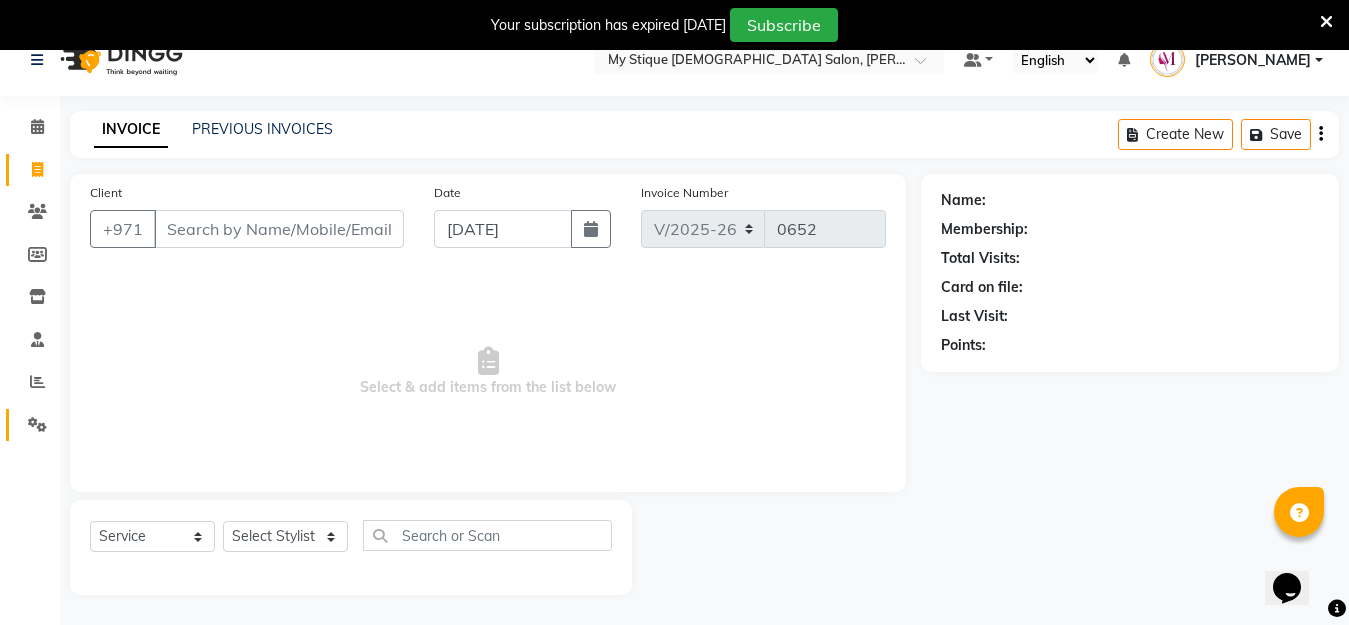 click on "Settings" 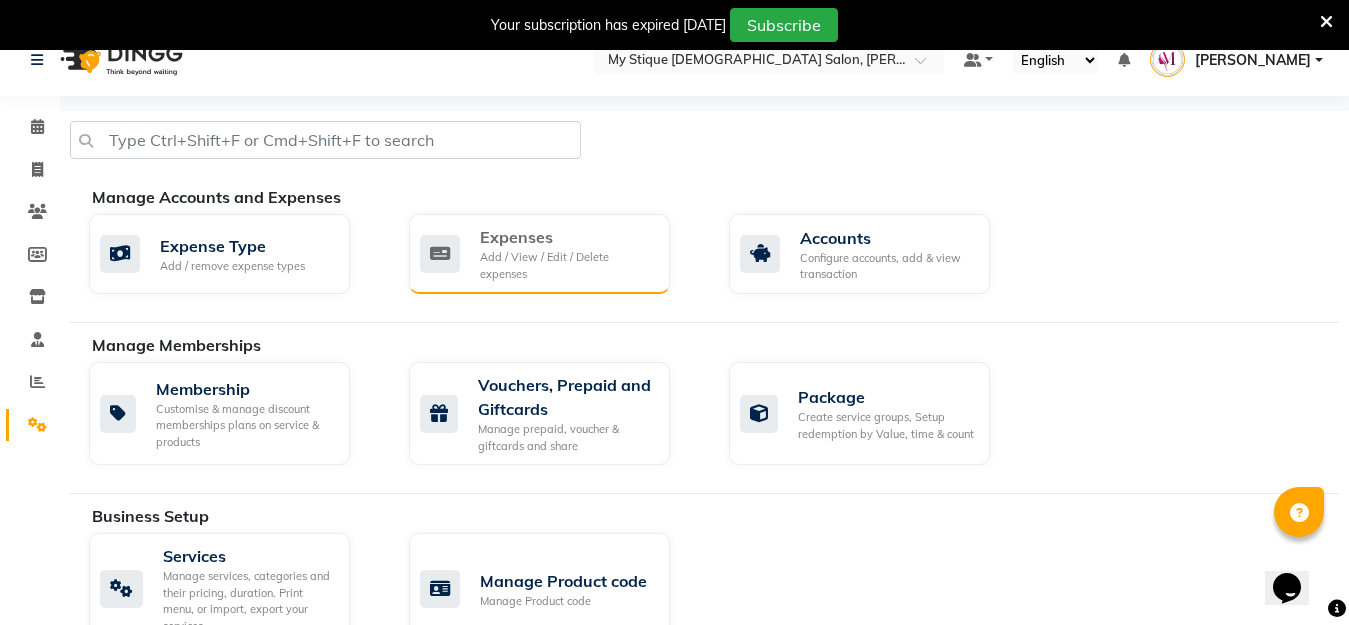click on "Expenses Add / View / Edit / Delete expenses" 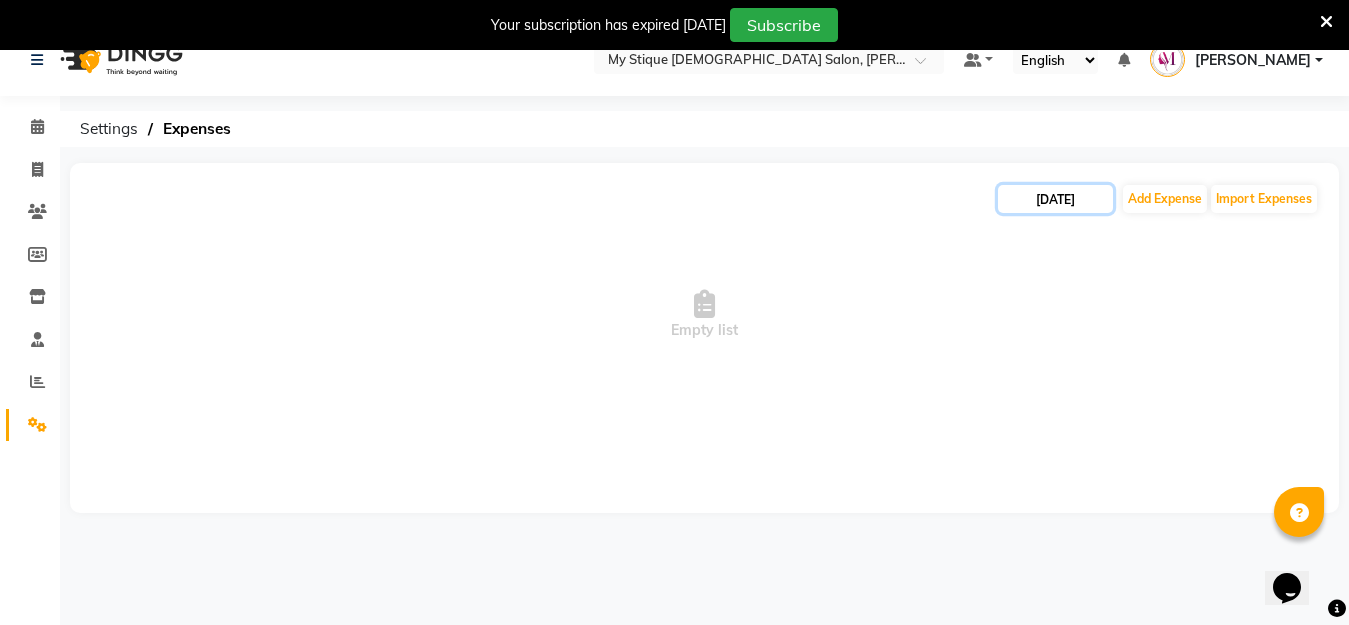 click on "[DATE]" 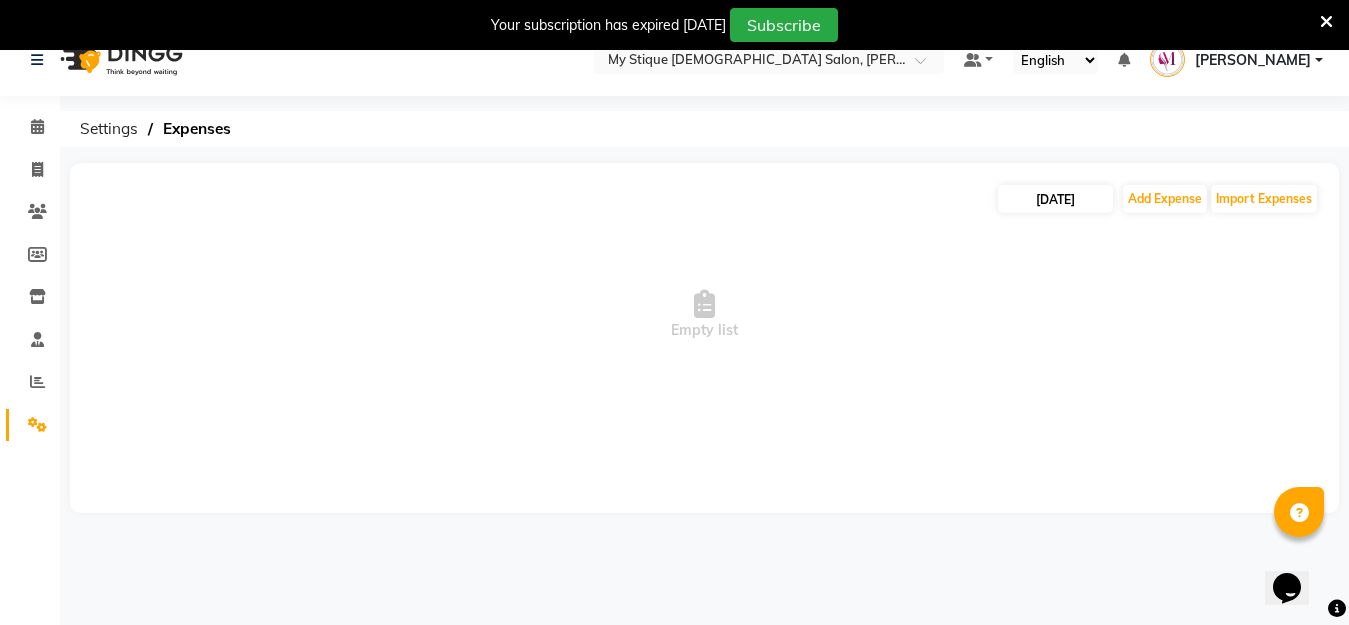 select on "7" 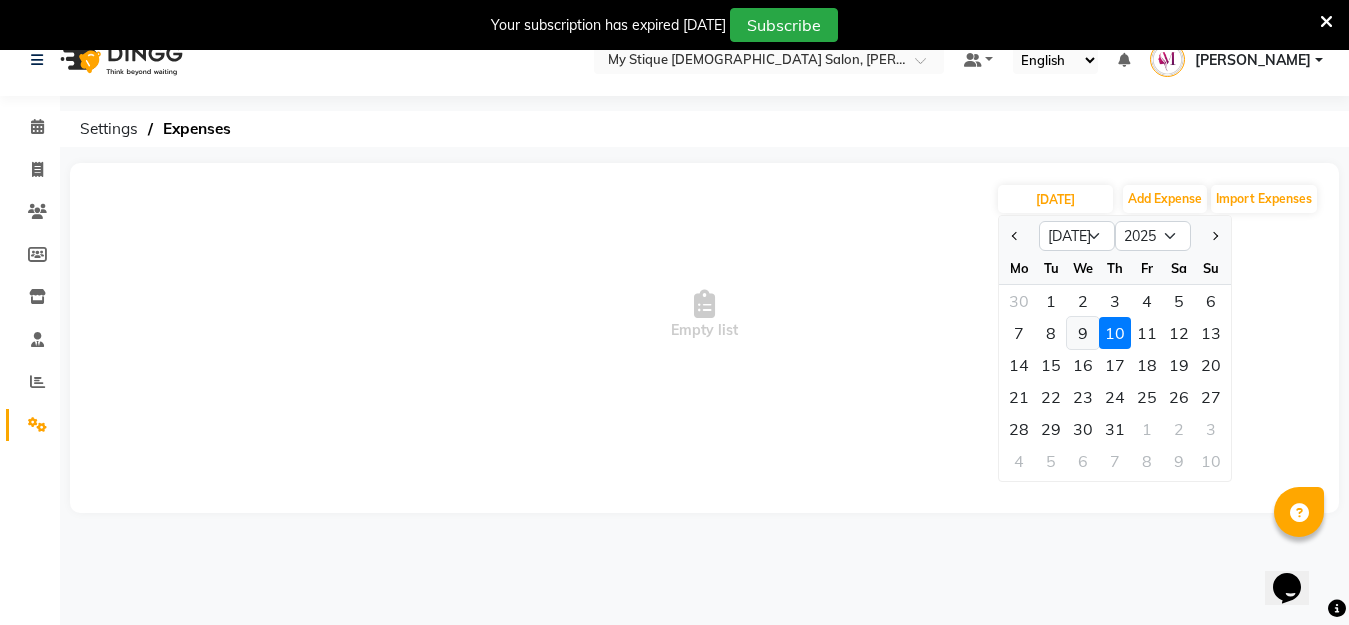 click on "9" 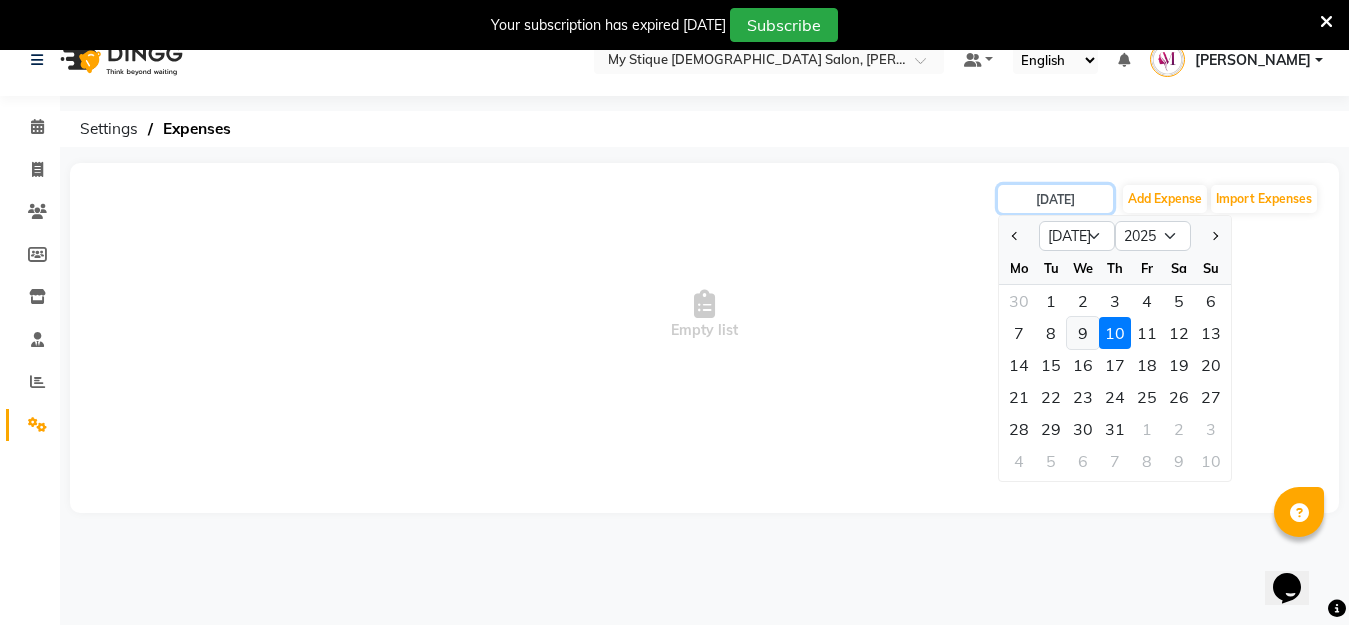 type on "[DATE]" 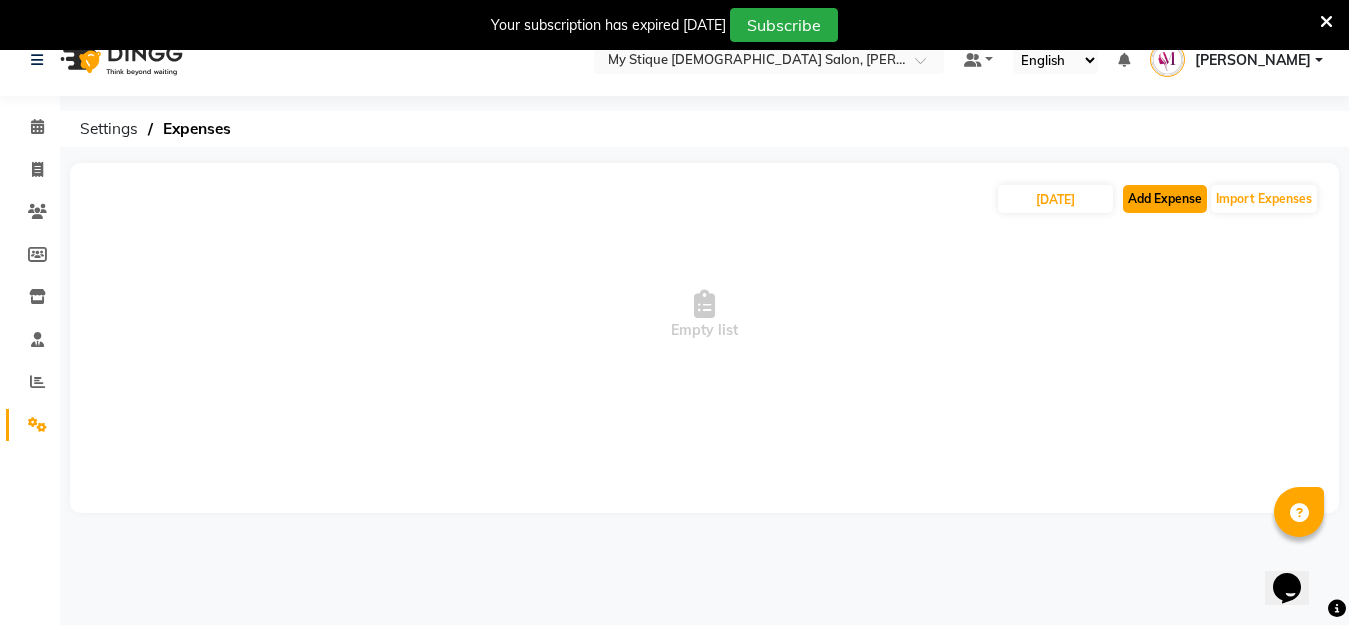 click on "Add Expense" 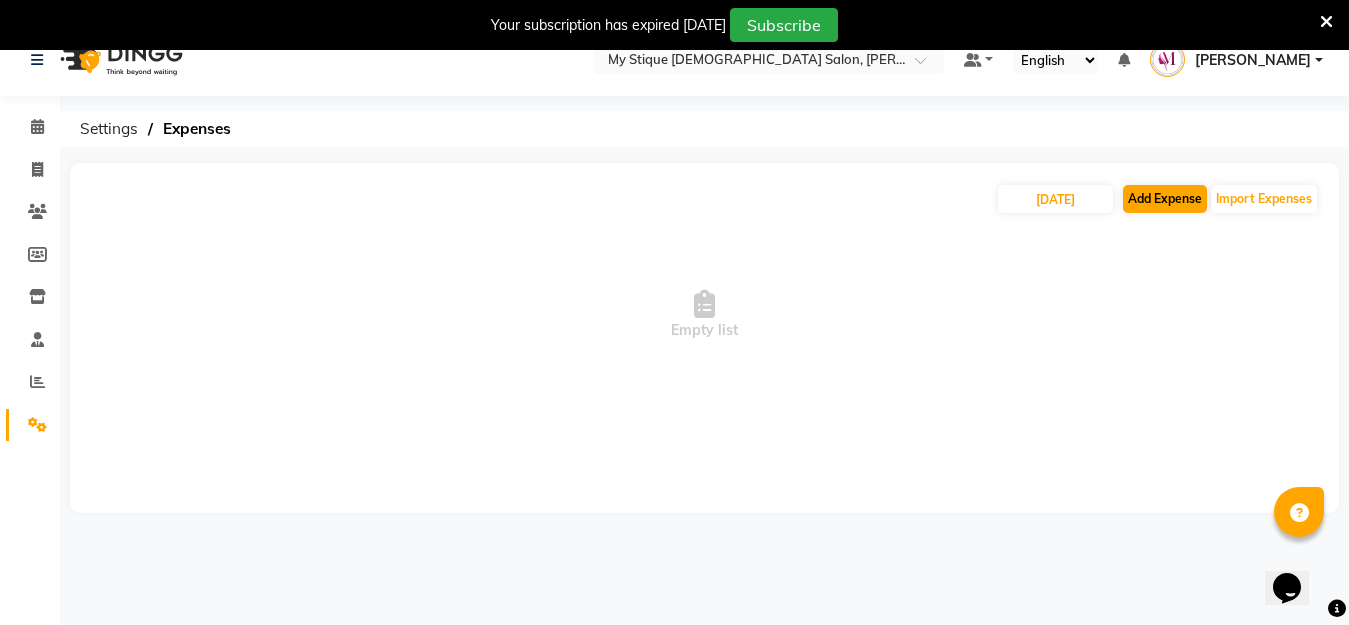 select on "1" 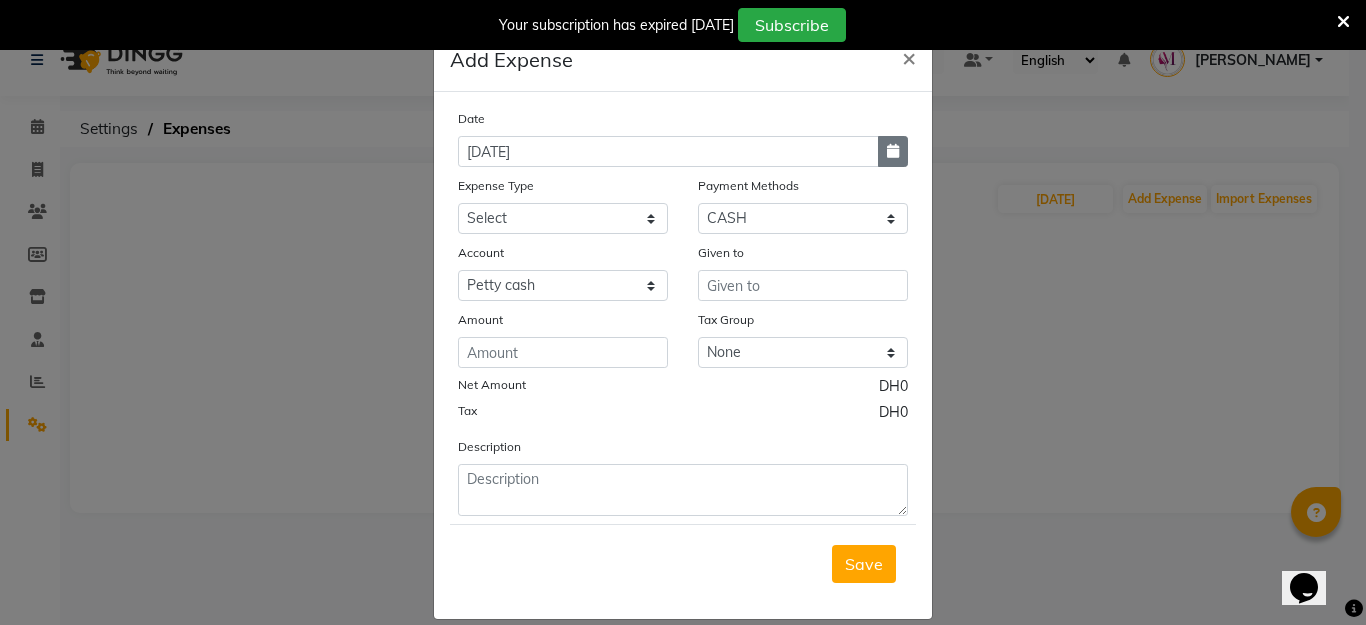 click 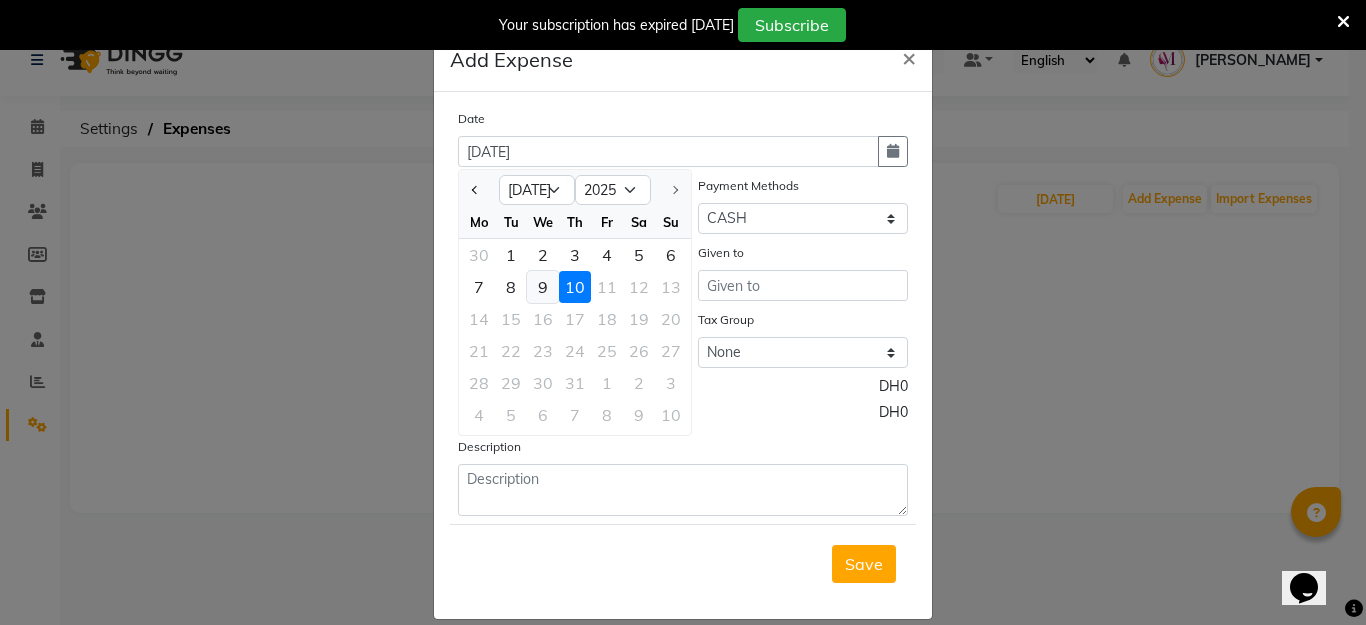 click on "9" 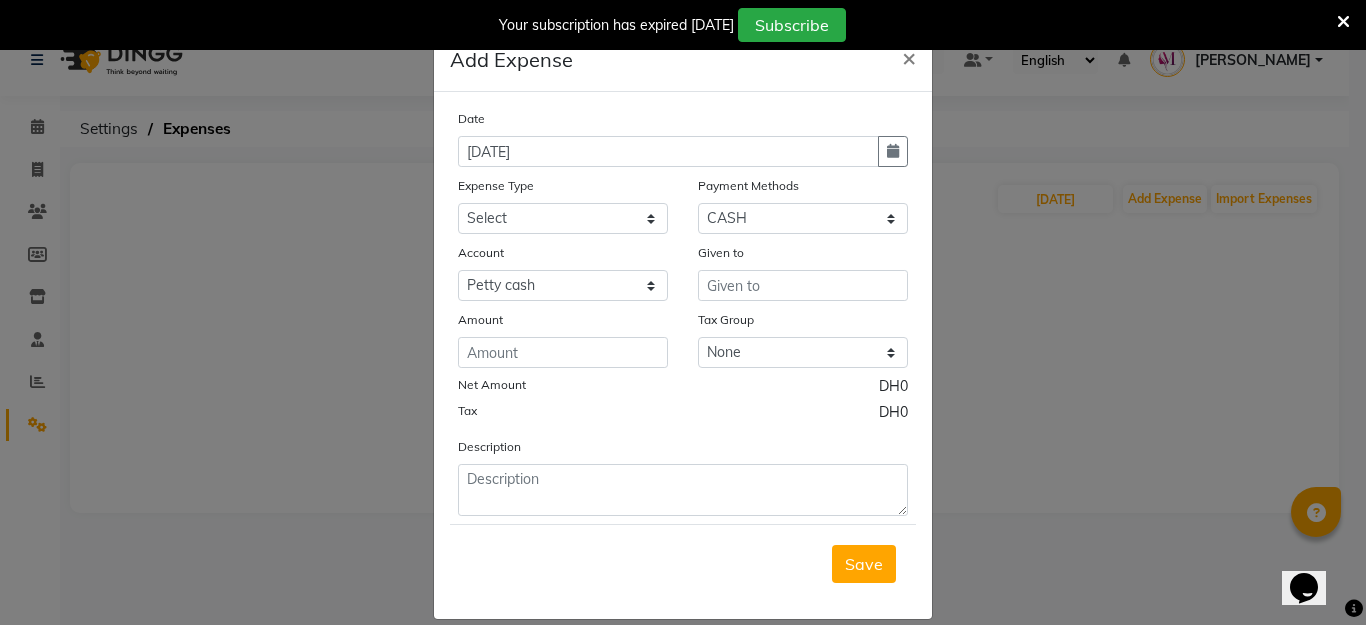 type 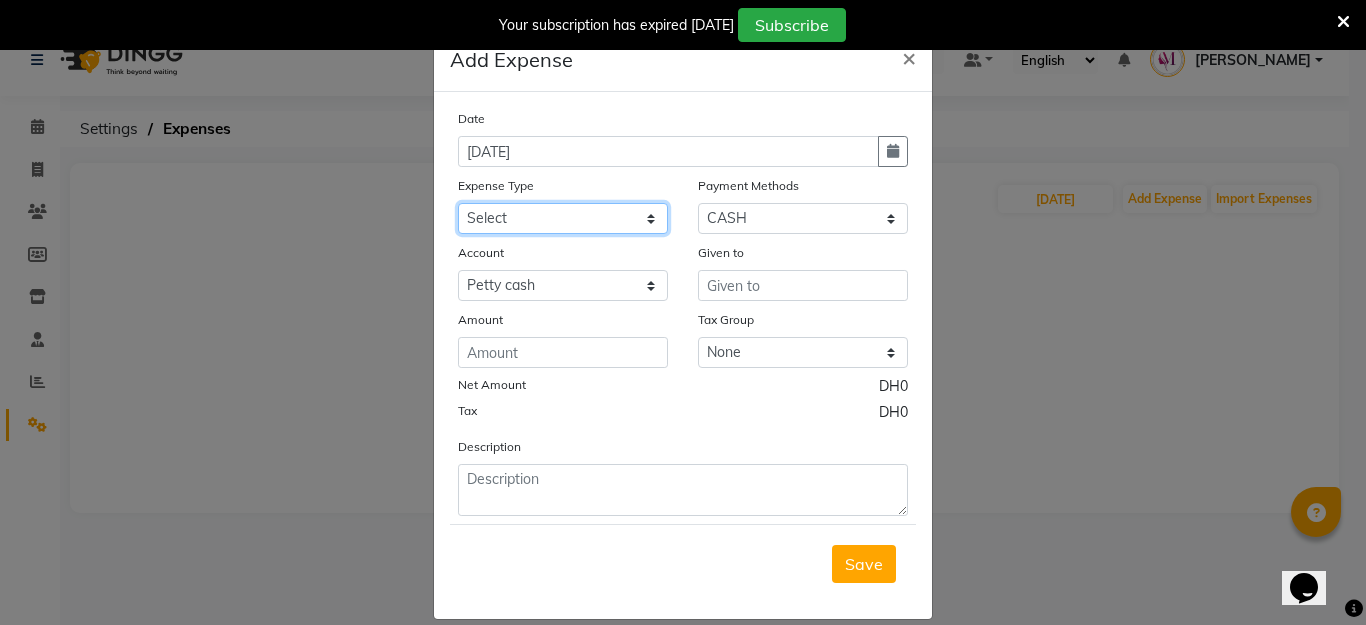 click on "Select Advance Salary Bank charges Car maintenance  Cash transfer to bank Cash transfer to hub Client Snacks Clinical charges Equipment Fuel Govt fee Incentive Insurance International purchase Loan Repayment Maintenance Marketing Miscellaneous MRA Other Pantry Product Rent Salary Staff Snacks Tax Tea & Refreshment Utilities" 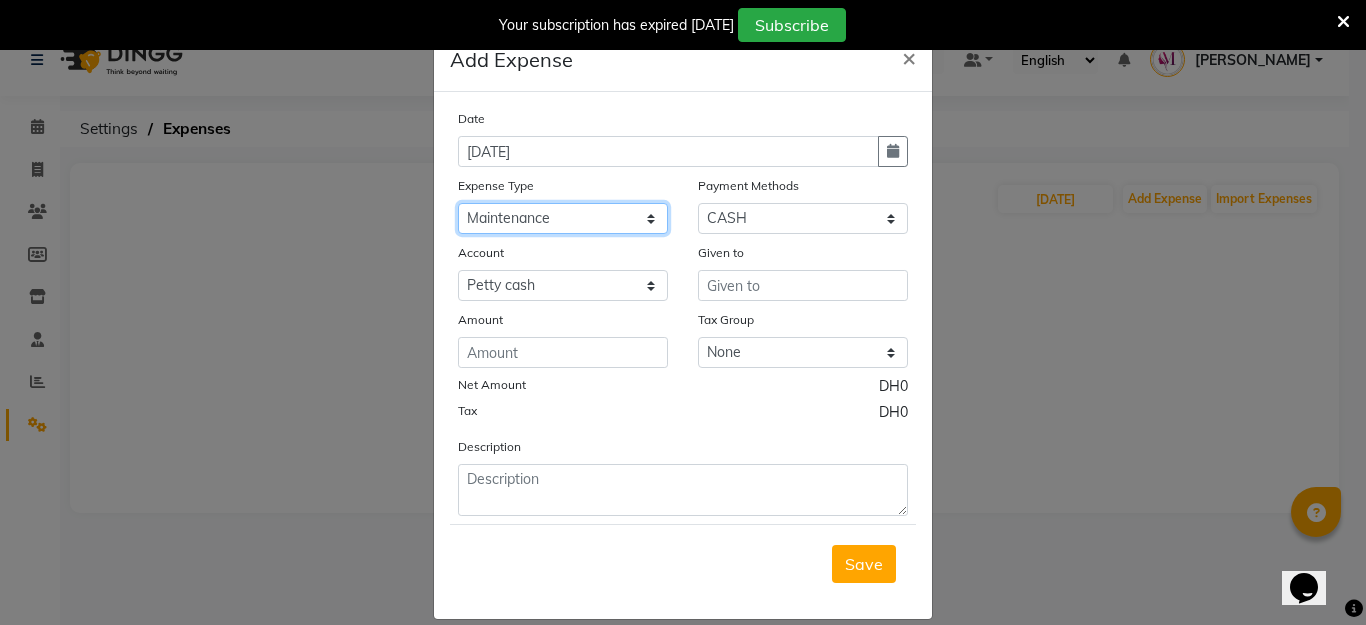 click on "Select Advance Salary Bank charges Car maintenance  Cash transfer to bank Cash transfer to hub Client Snacks Clinical charges Equipment Fuel Govt fee Incentive Insurance International purchase Loan Repayment Maintenance Marketing Miscellaneous MRA Other Pantry Product Rent Salary Staff Snacks Tax Tea & Refreshment Utilities" 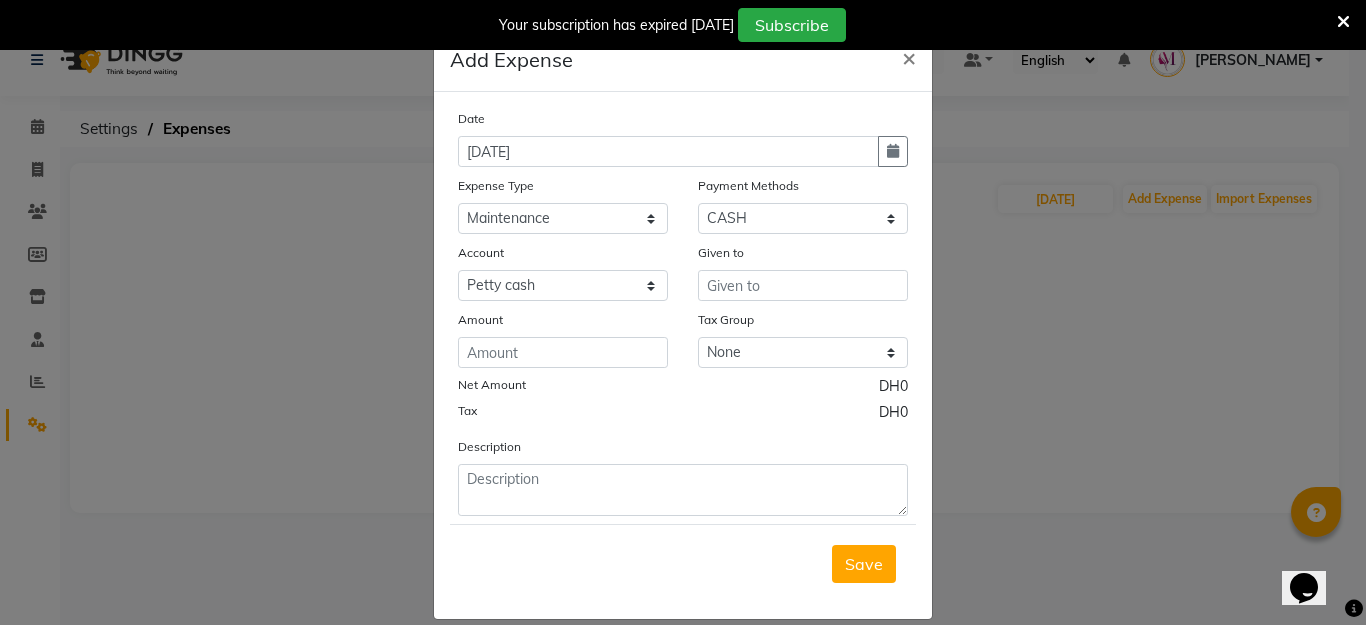 click on "Amount" 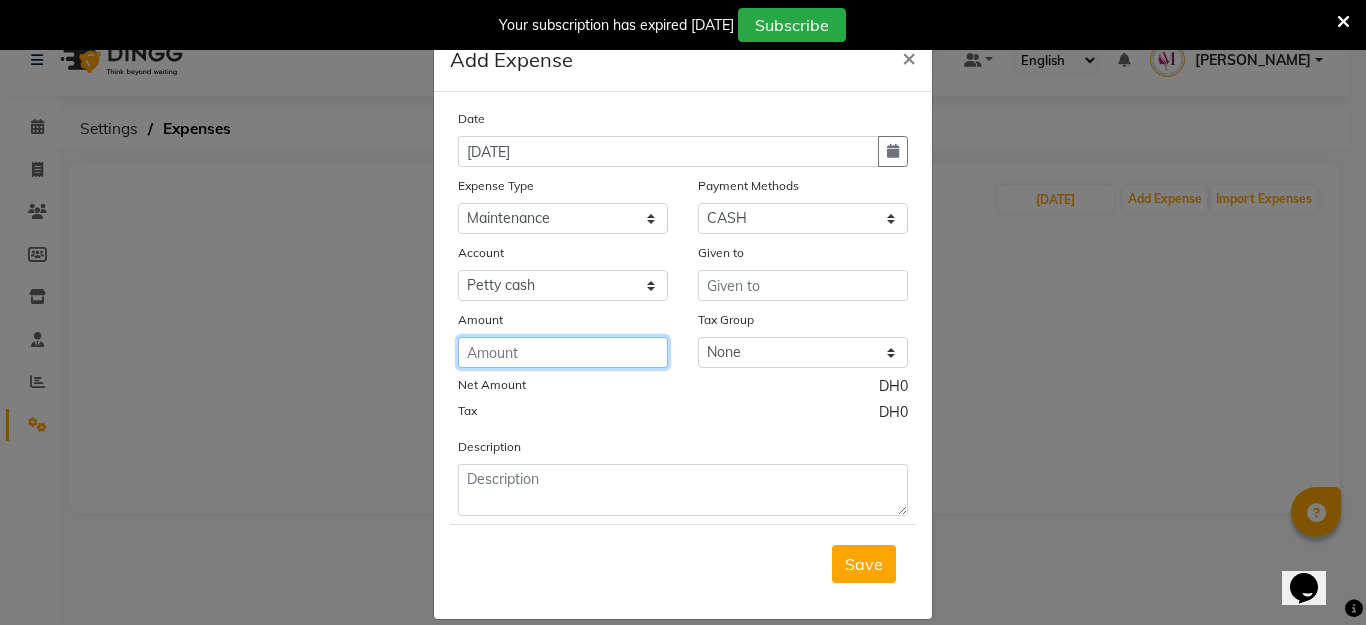 click 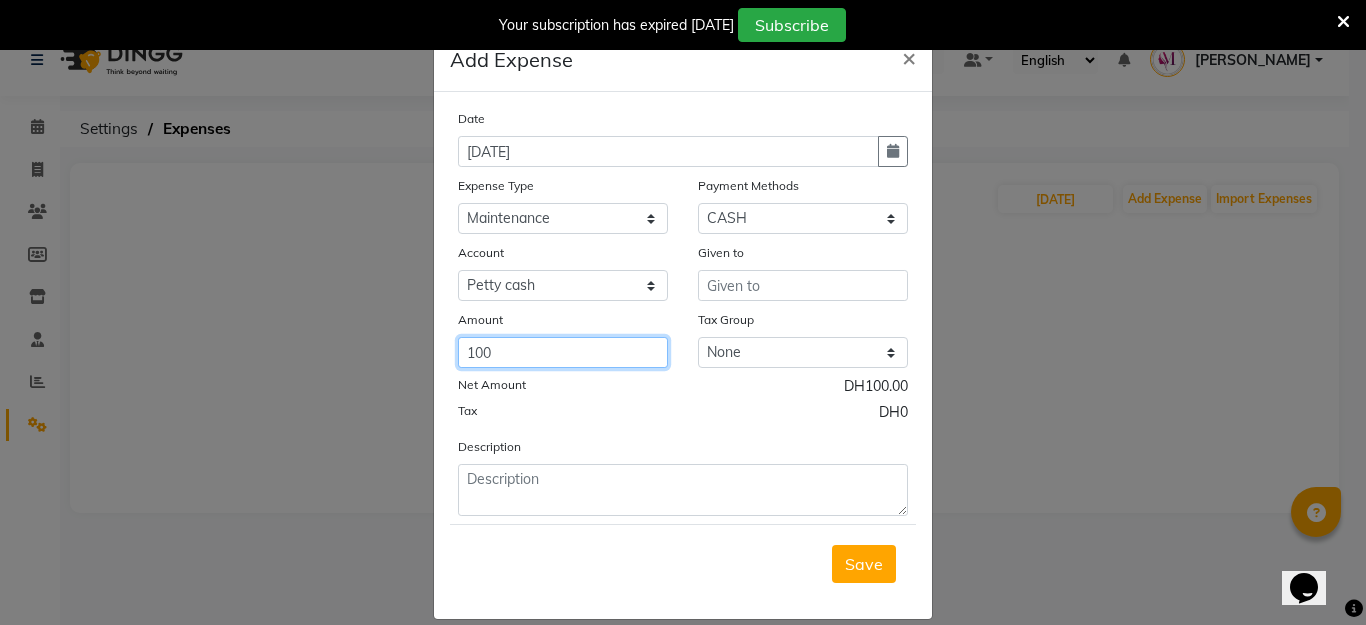 type on "100" 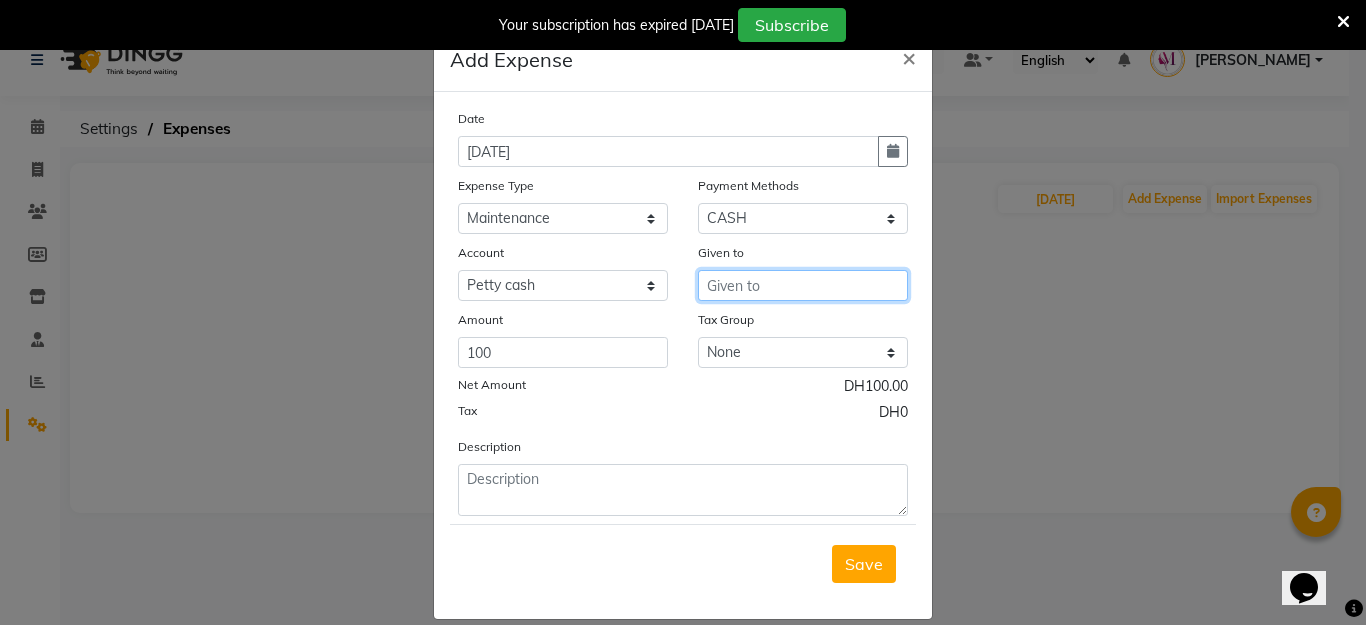 click at bounding box center (803, 285) 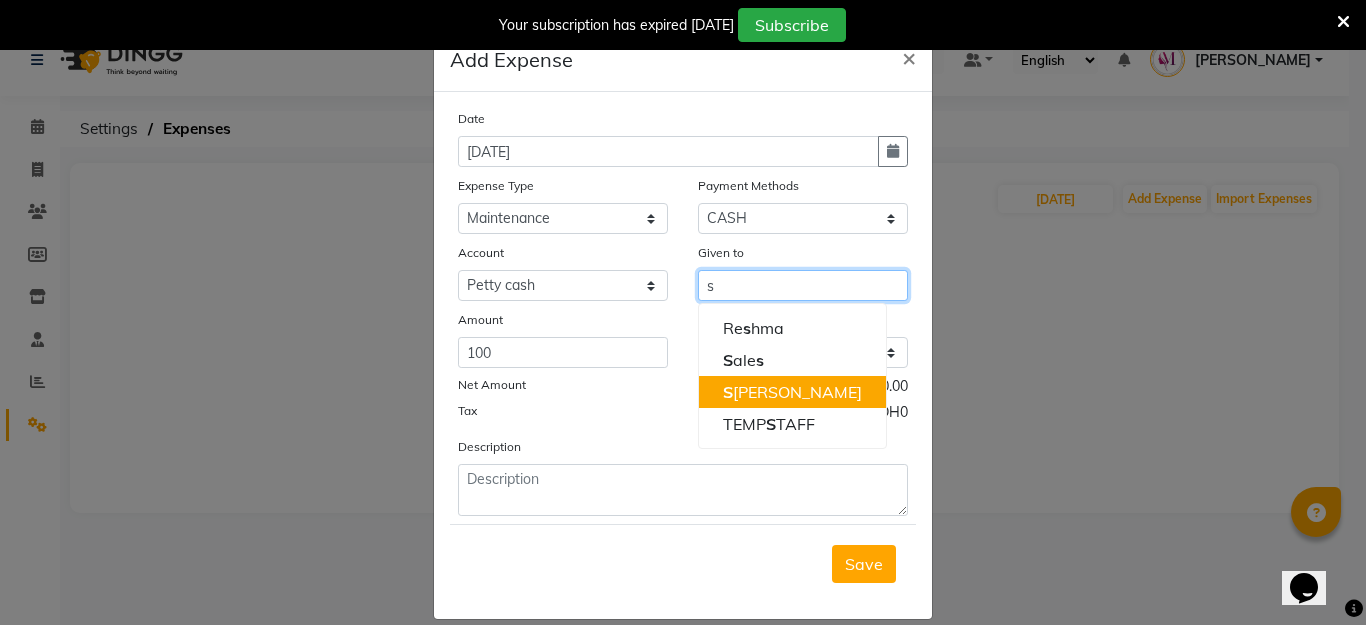 click on "S [PERSON_NAME]" at bounding box center (792, 392) 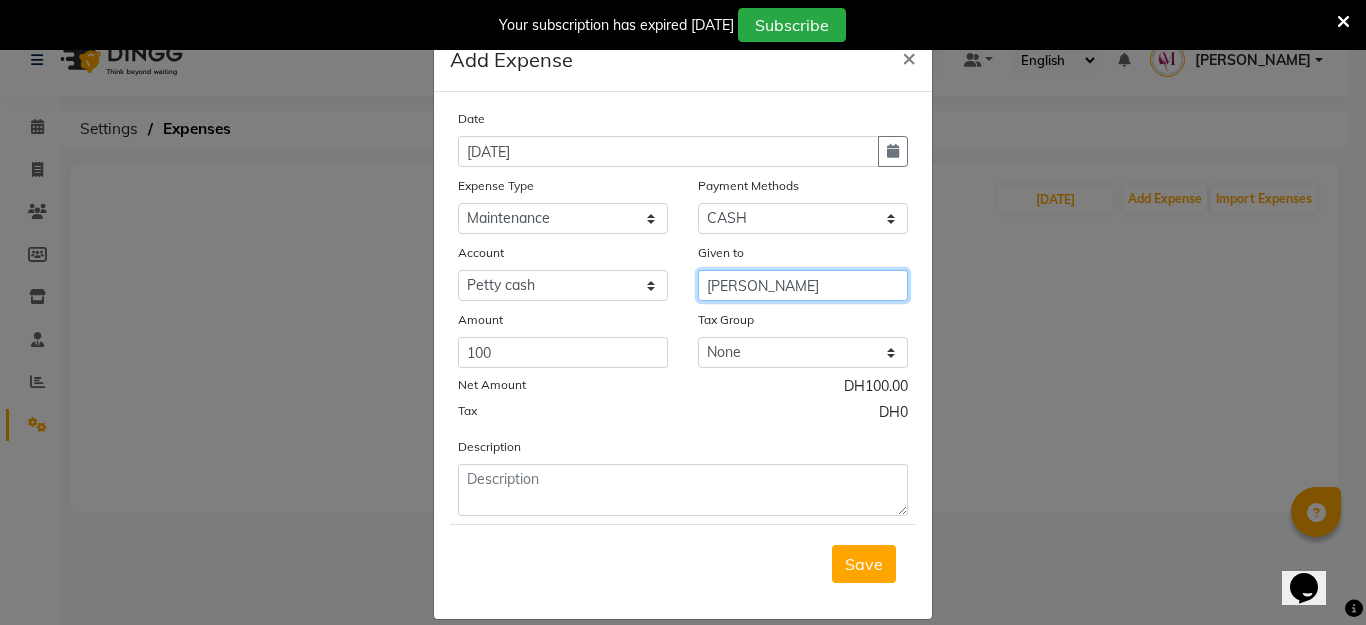 type on "[PERSON_NAME]" 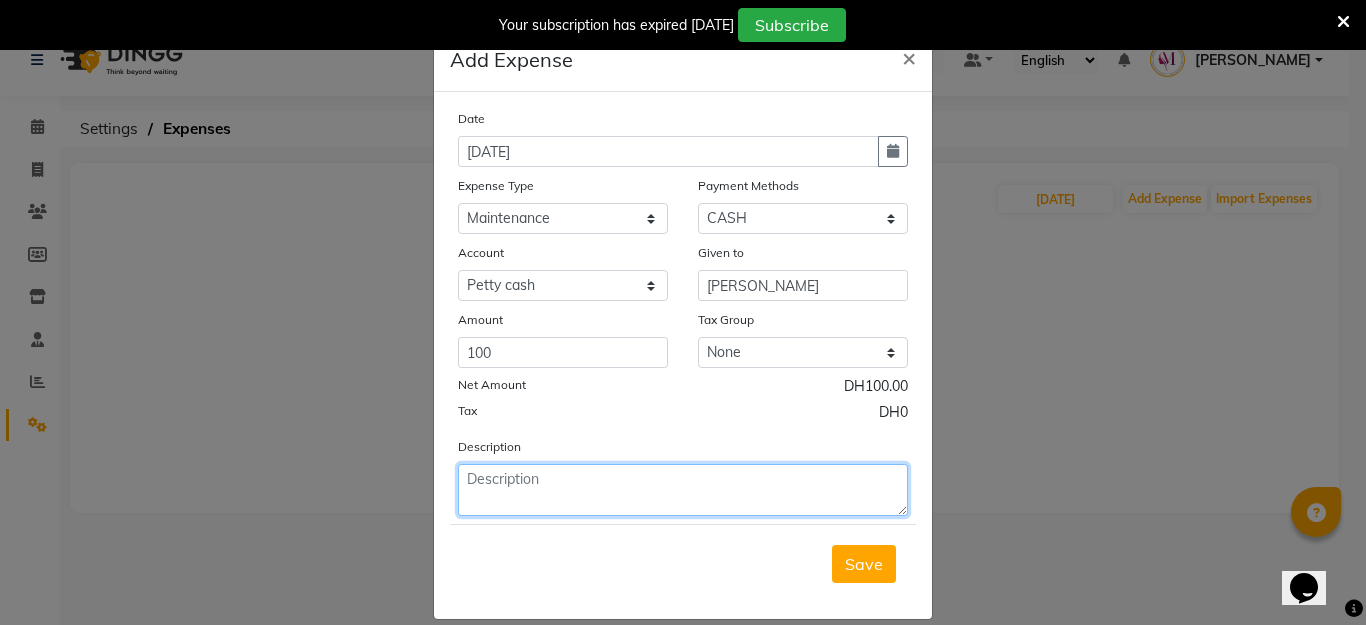 click 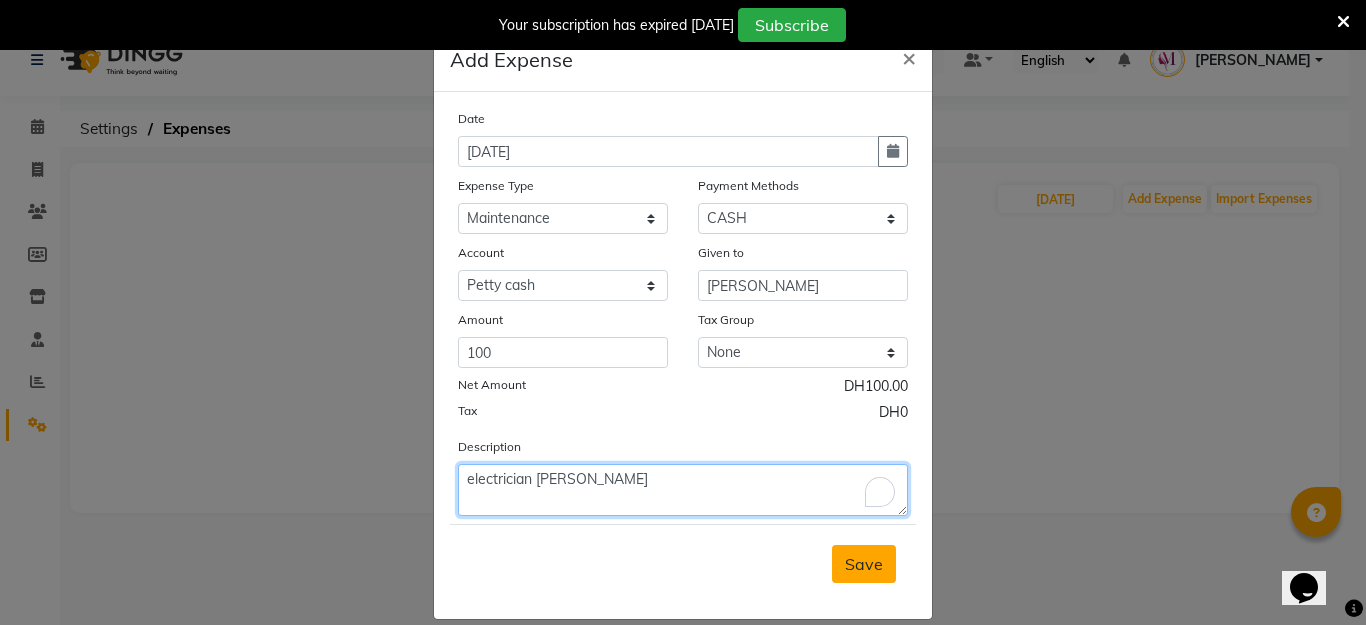 type on "electrician [PERSON_NAME]" 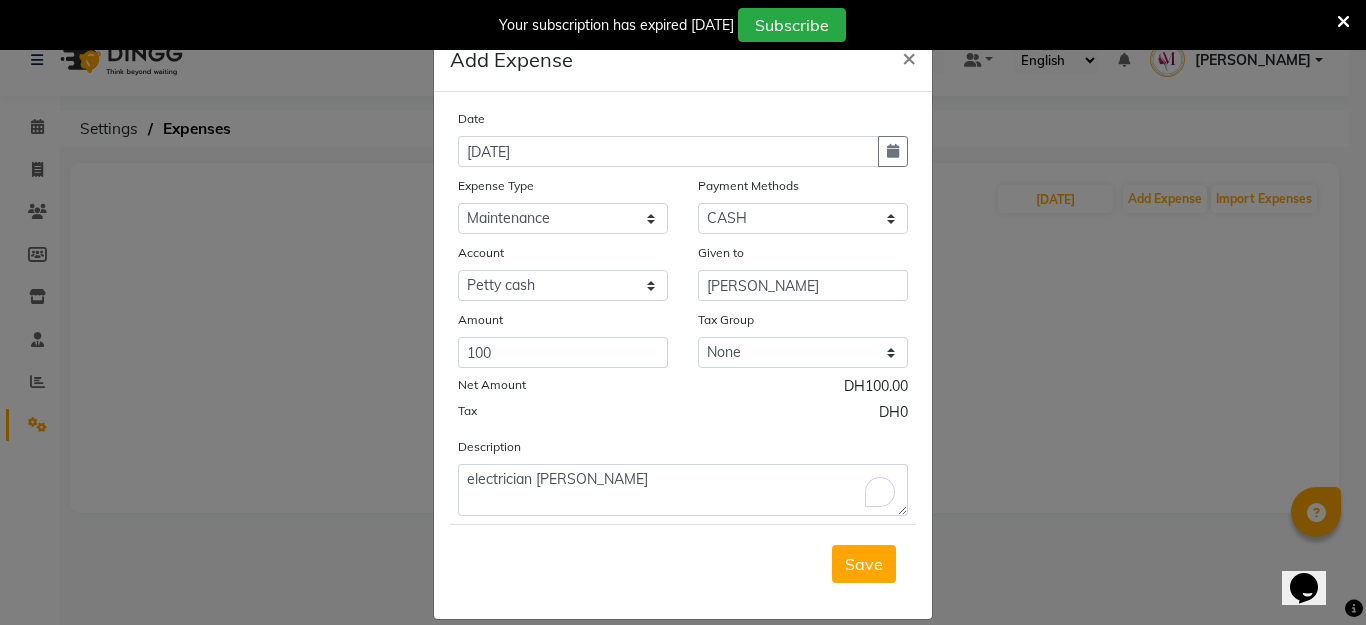 click on "Save" at bounding box center (864, 564) 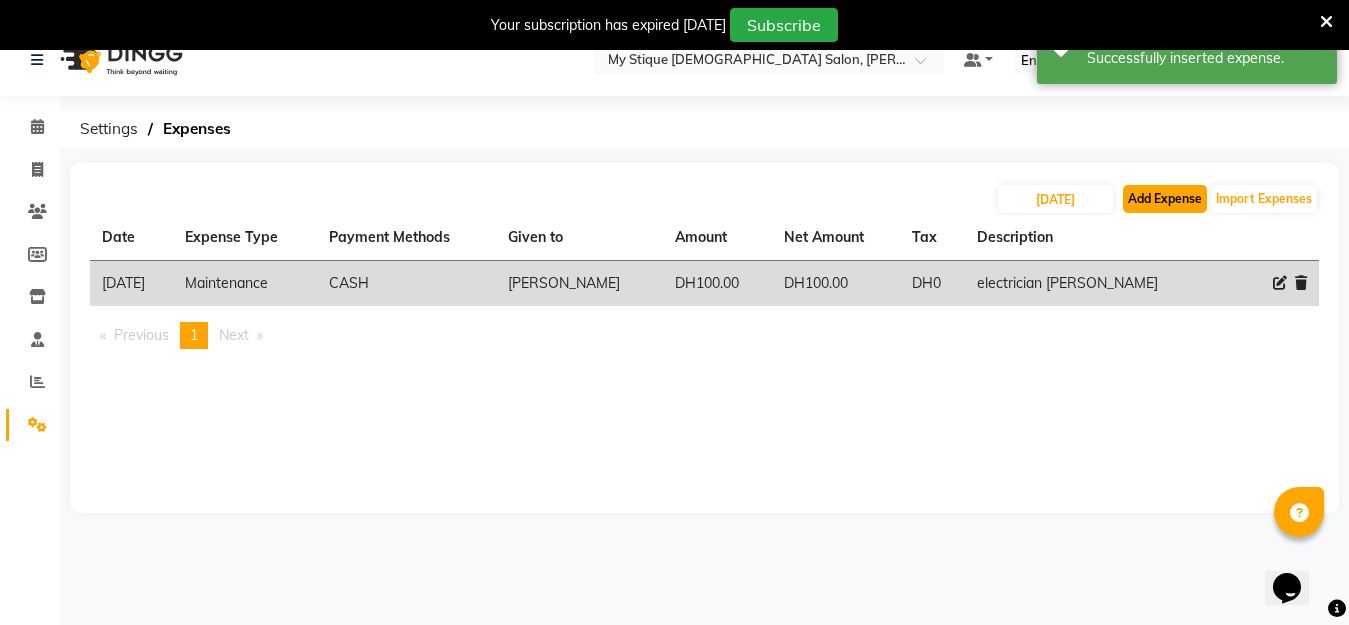 click on "Add Expense" 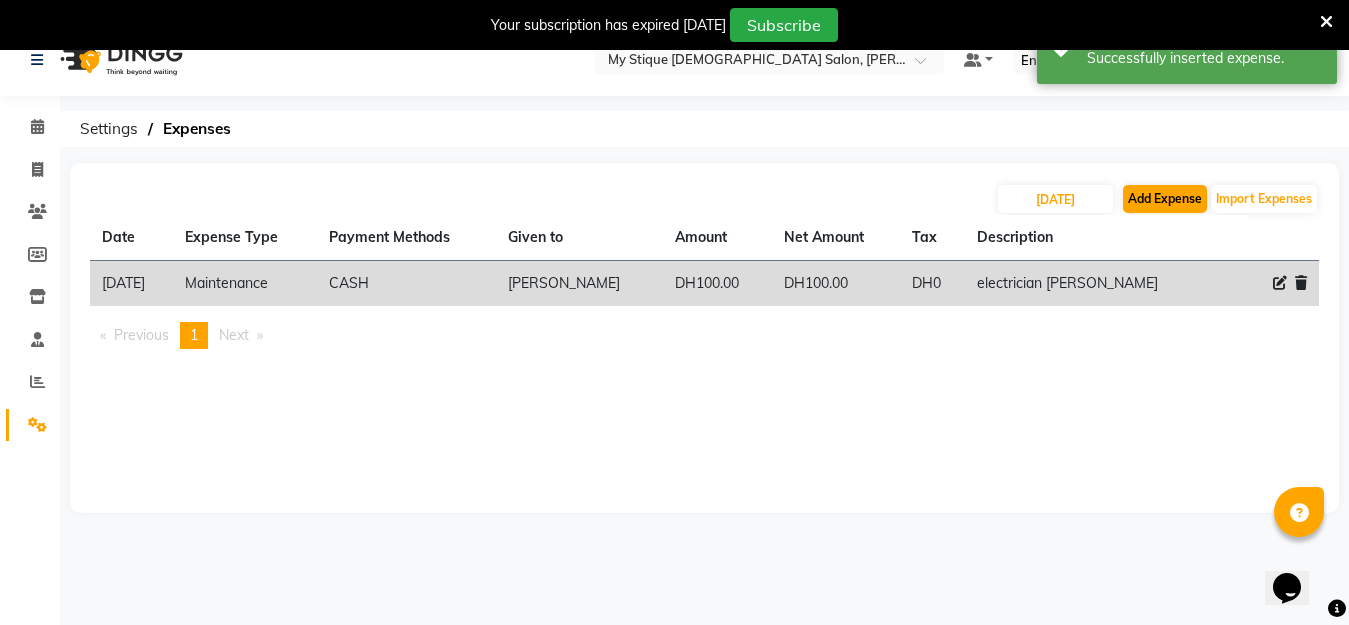select on "1" 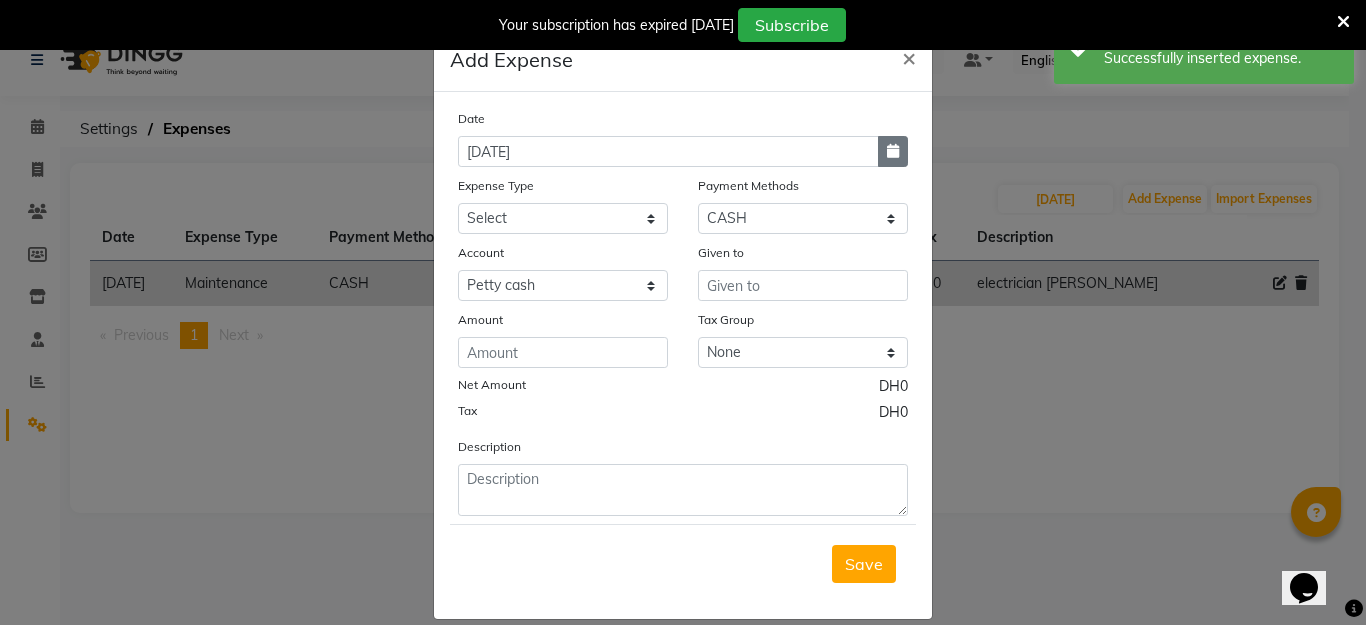click 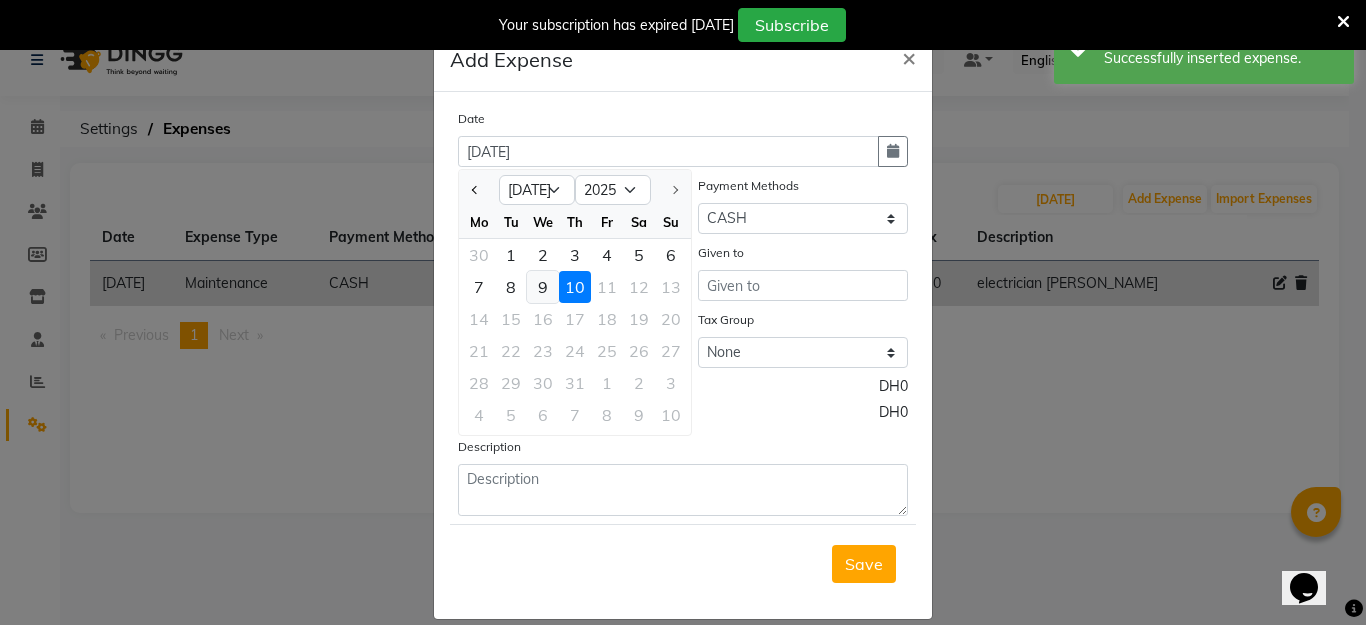 click on "9" 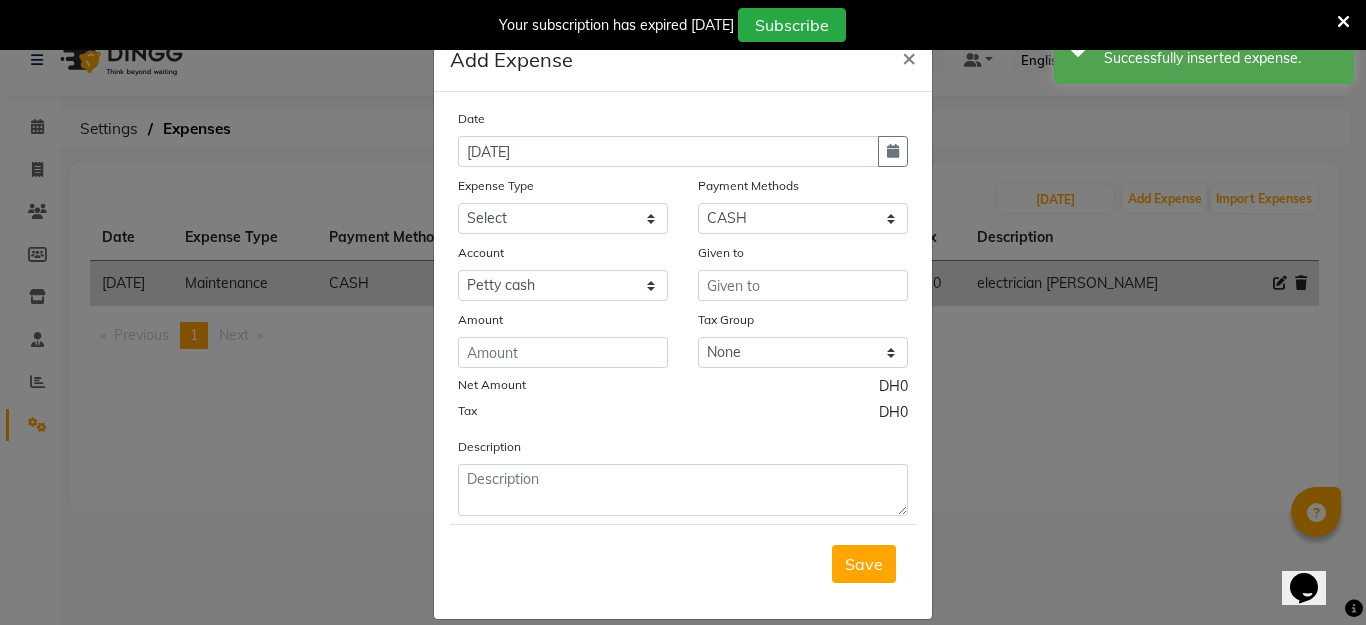 click on "Net Amount" 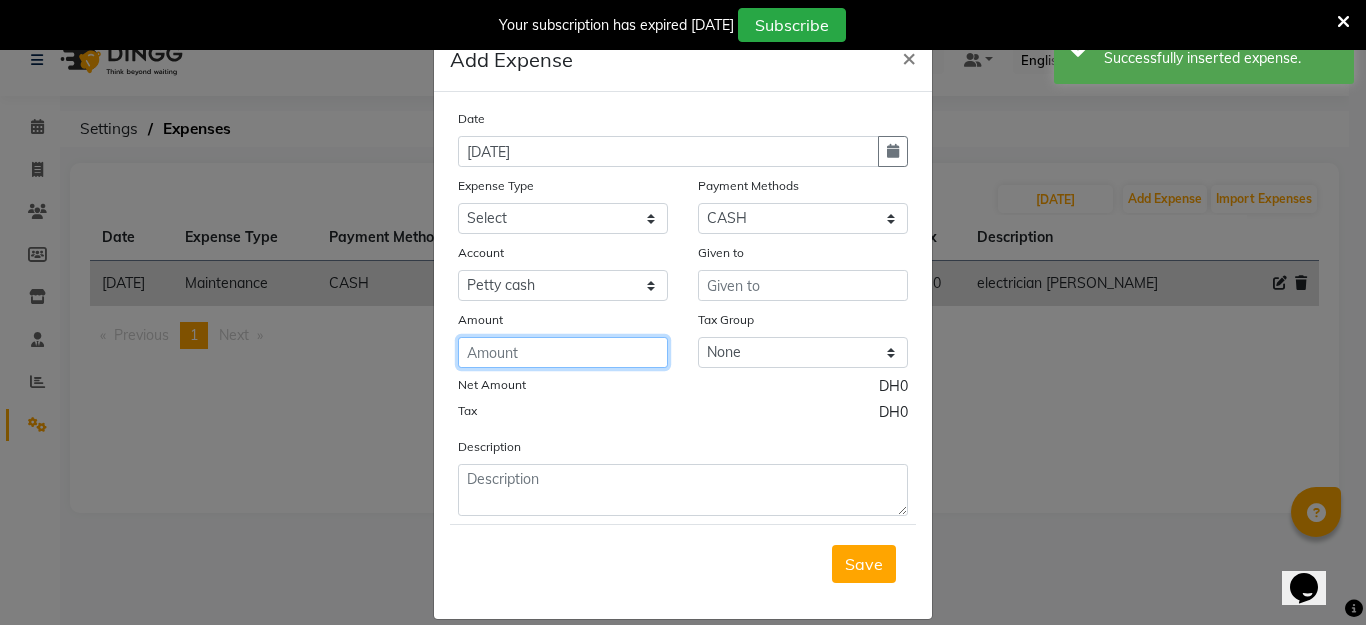 click 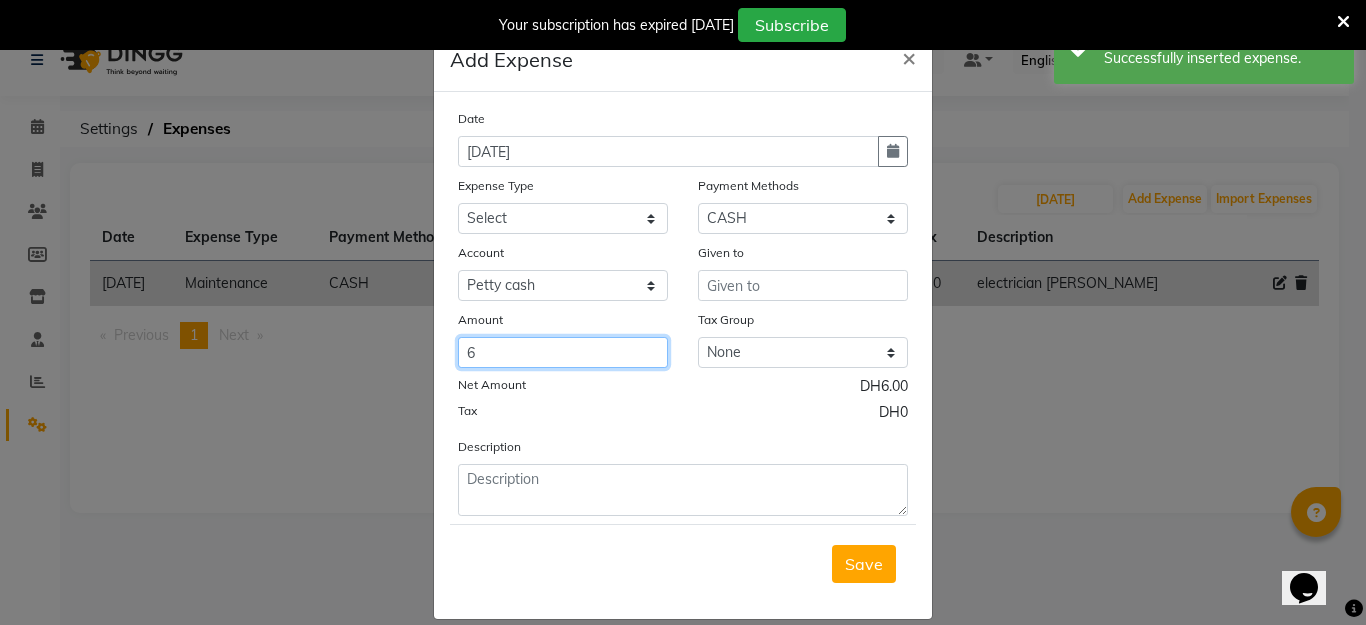type on "6" 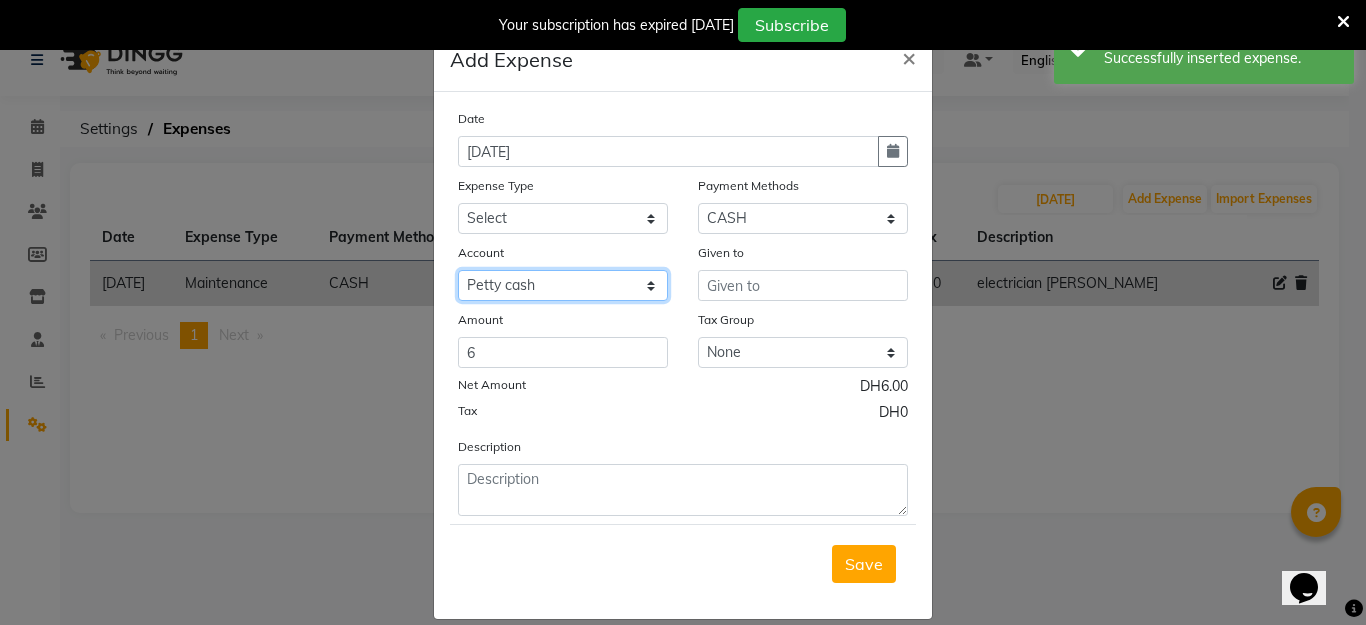 click on "Select [PERSON_NAME] cash" 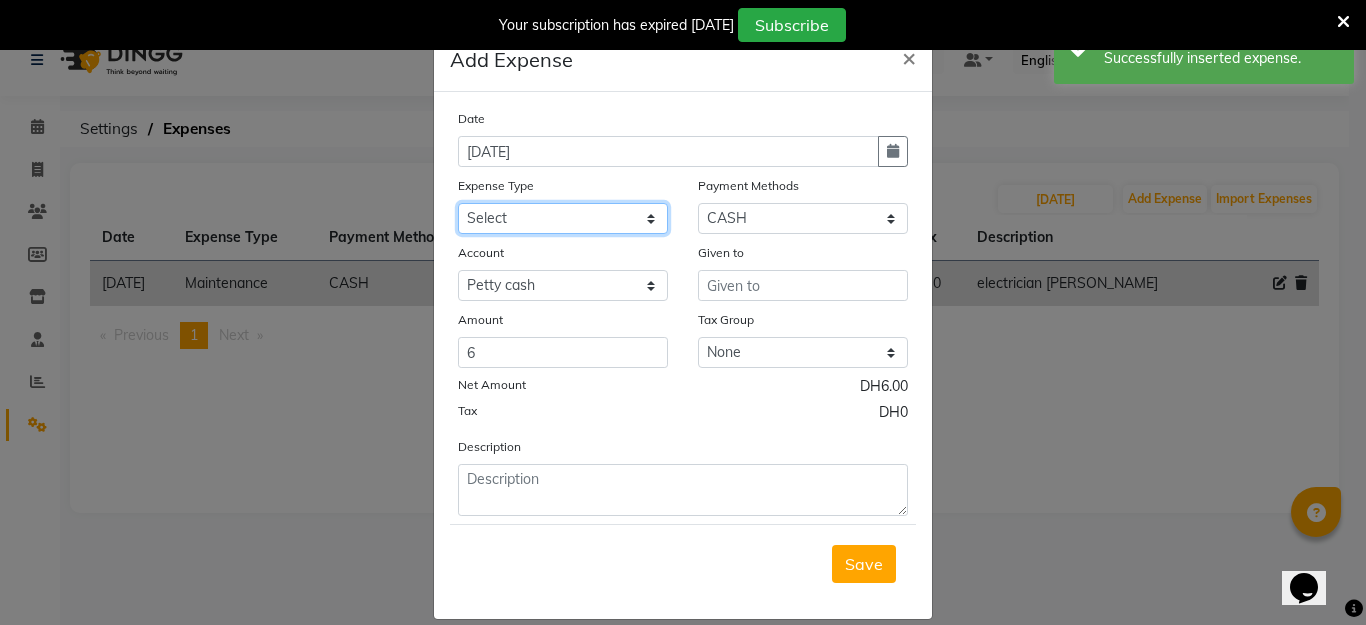 click on "Select Advance Salary Bank charges Car maintenance  Cash transfer to bank Cash transfer to hub Client Snacks Clinical charges Equipment Fuel Govt fee Incentive Insurance International purchase Loan Repayment Maintenance Marketing Miscellaneous MRA Other Pantry Product Rent Salary Staff Snacks Tax Tea & Refreshment Utilities" 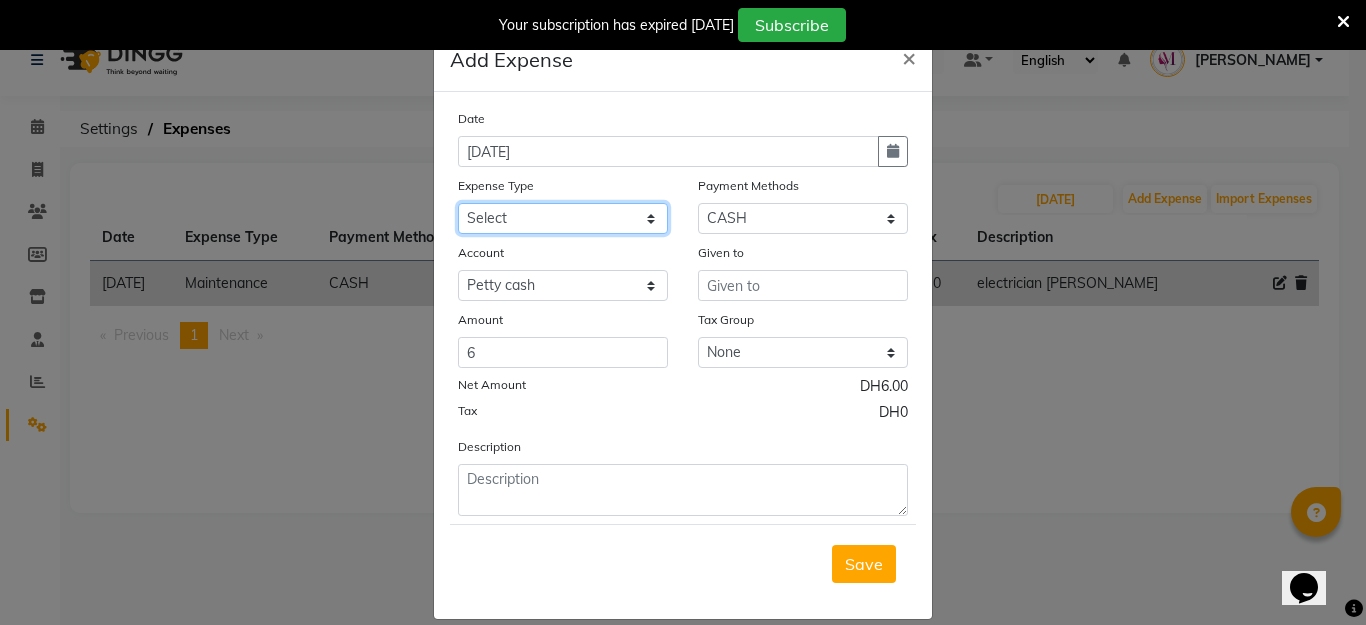 select on "17" 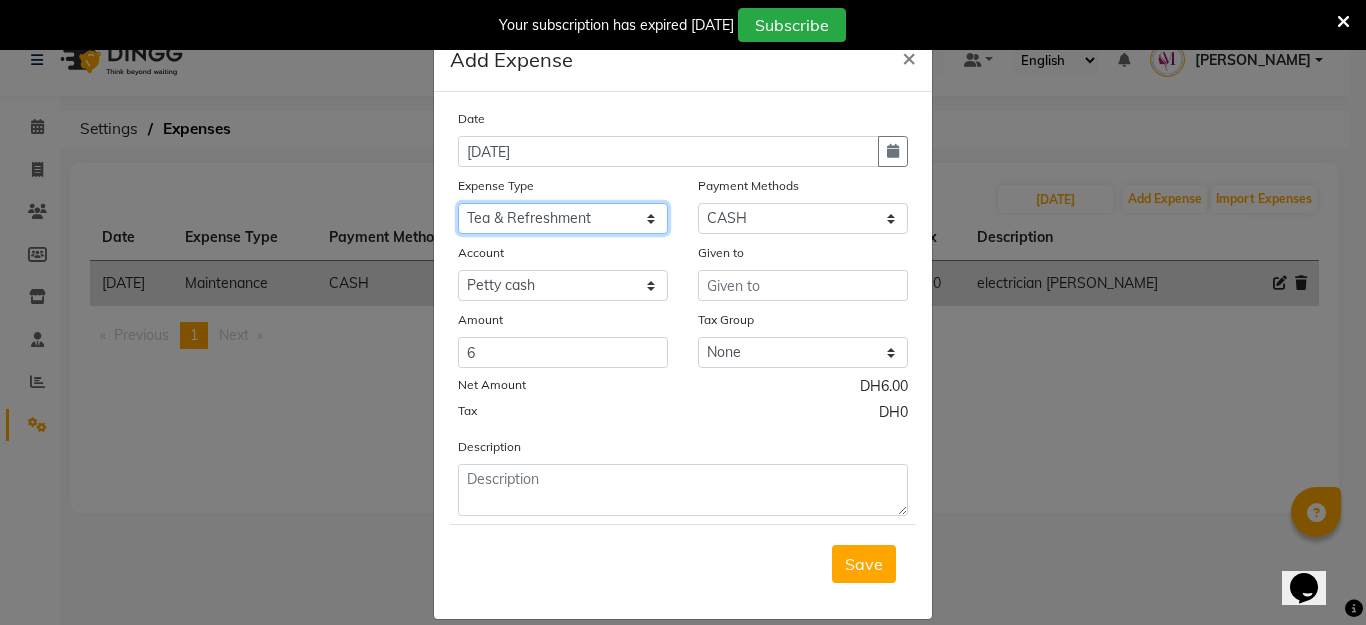 click on "Select Advance Salary Bank charges Car maintenance  Cash transfer to bank Cash transfer to hub Client Snacks Clinical charges Equipment Fuel Govt fee Incentive Insurance International purchase Loan Repayment Maintenance Marketing Miscellaneous MRA Other Pantry Product Rent Salary Staff Snacks Tax Tea & Refreshment Utilities" 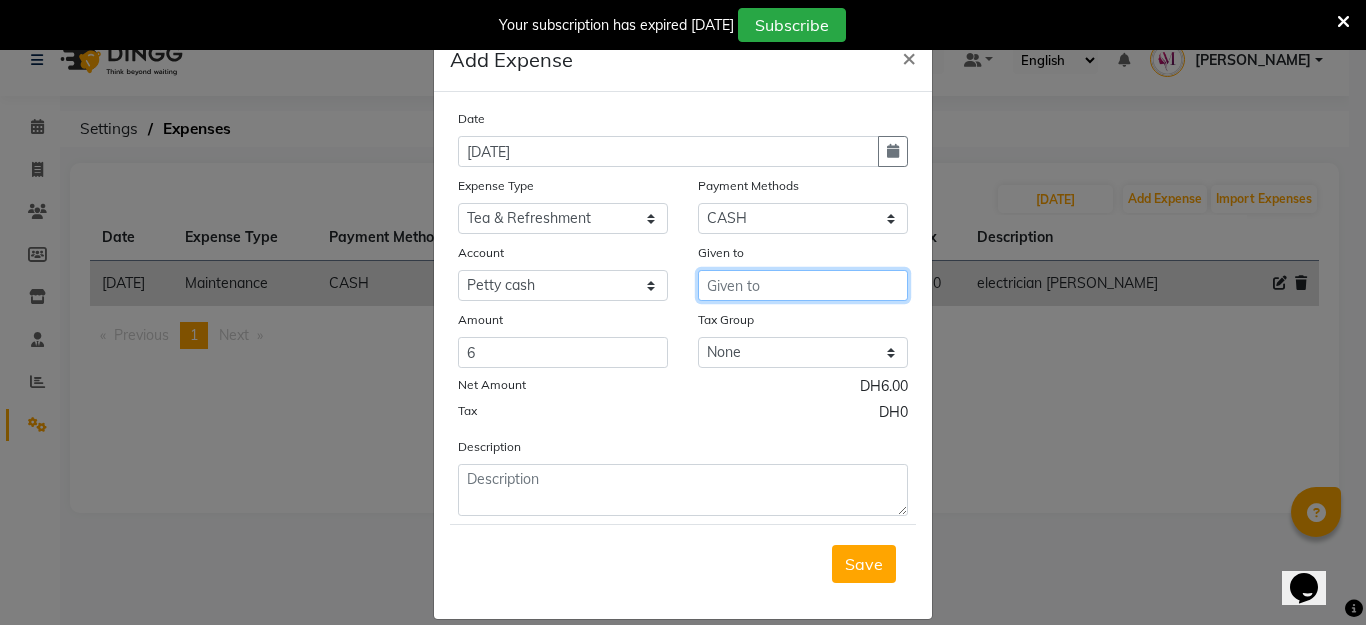 click at bounding box center [803, 285] 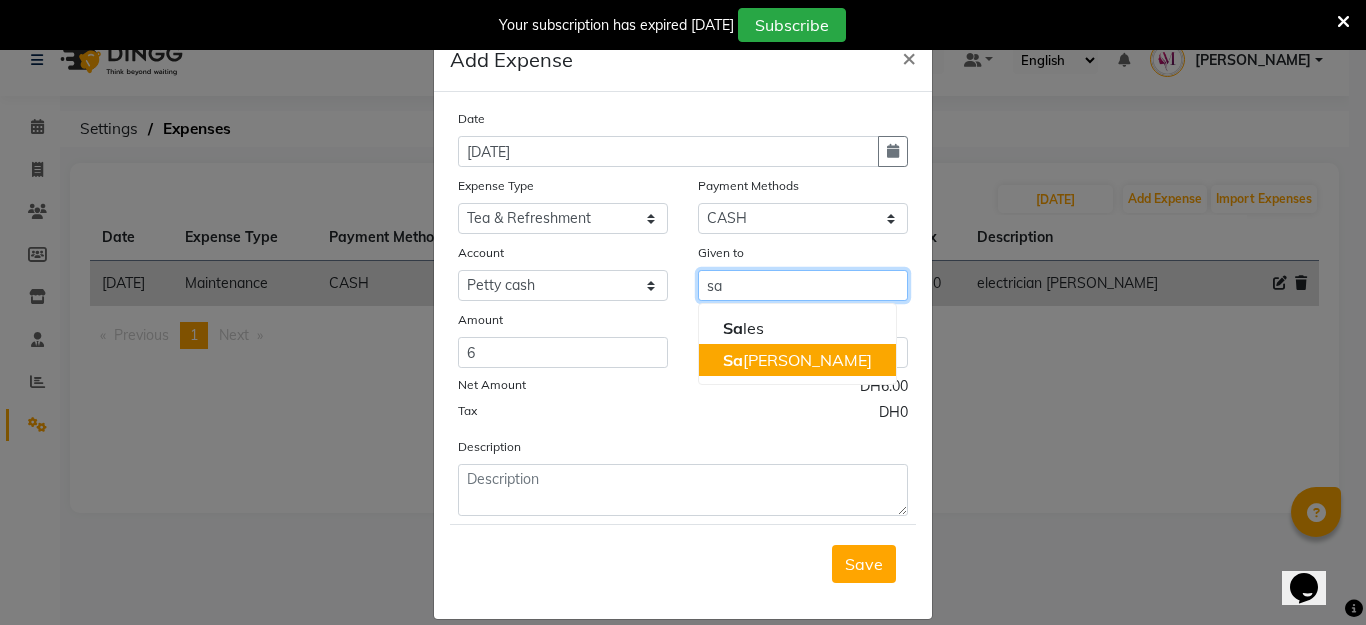 click on "[DEMOGRAPHIC_DATA]" at bounding box center [797, 360] 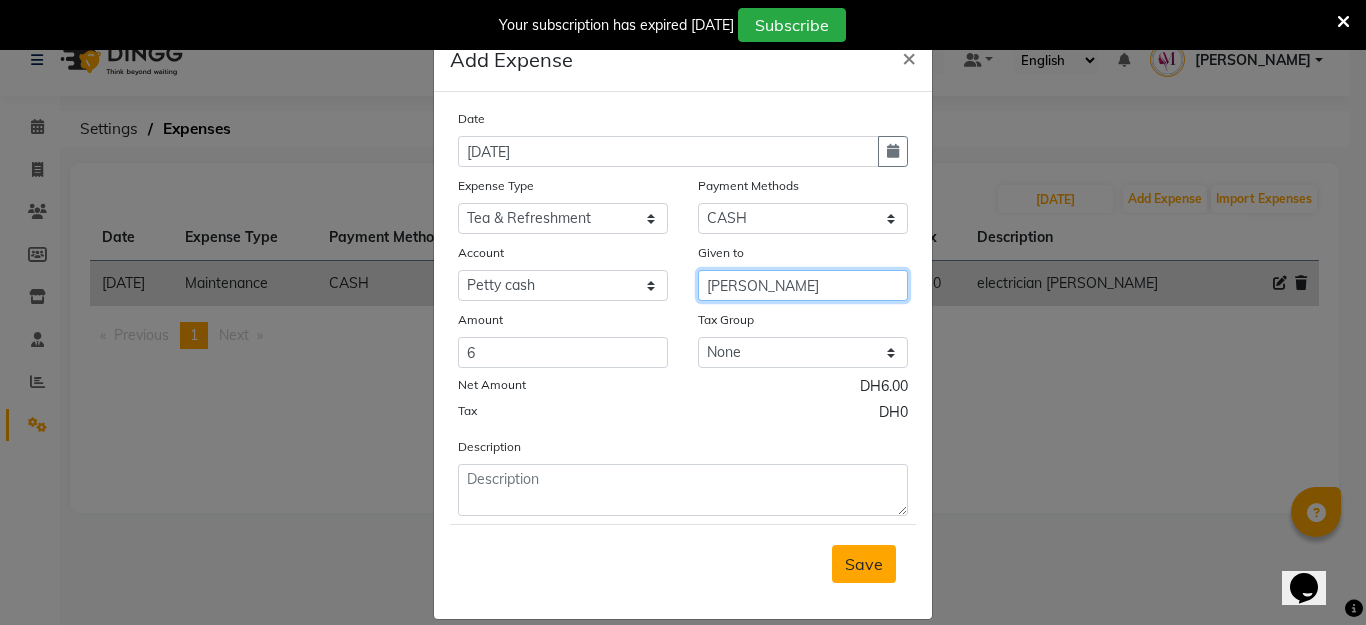 type on "[PERSON_NAME]" 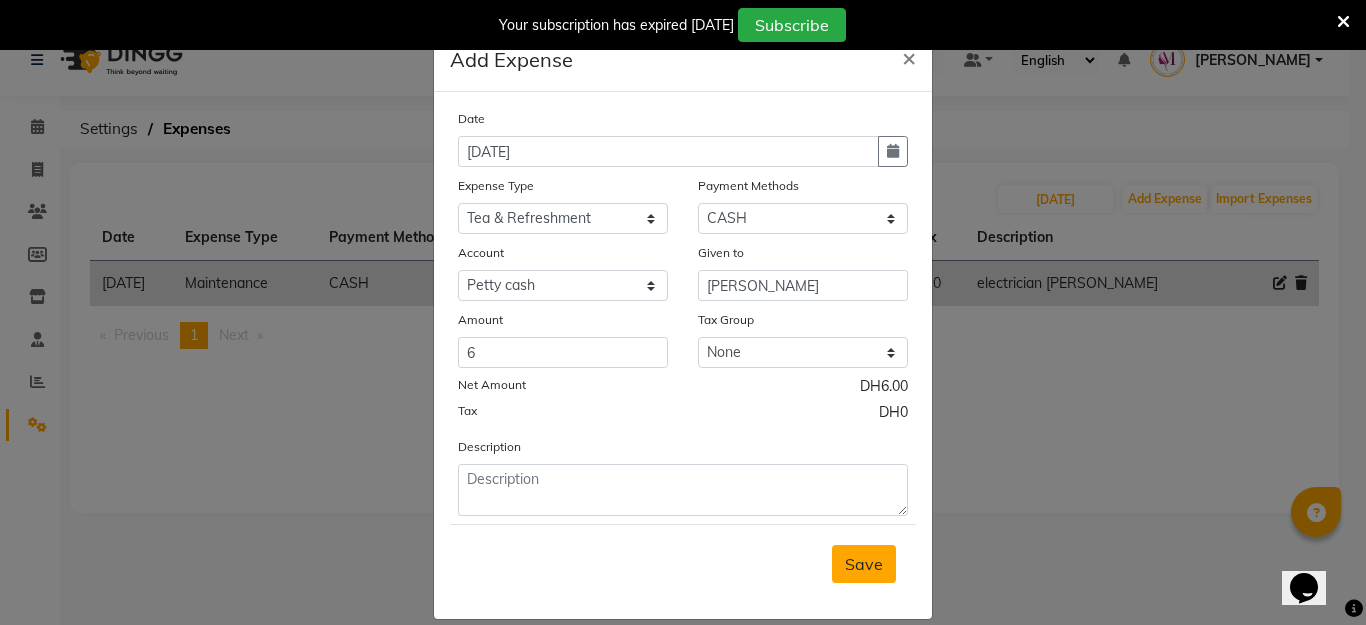 click on "Save" at bounding box center [864, 564] 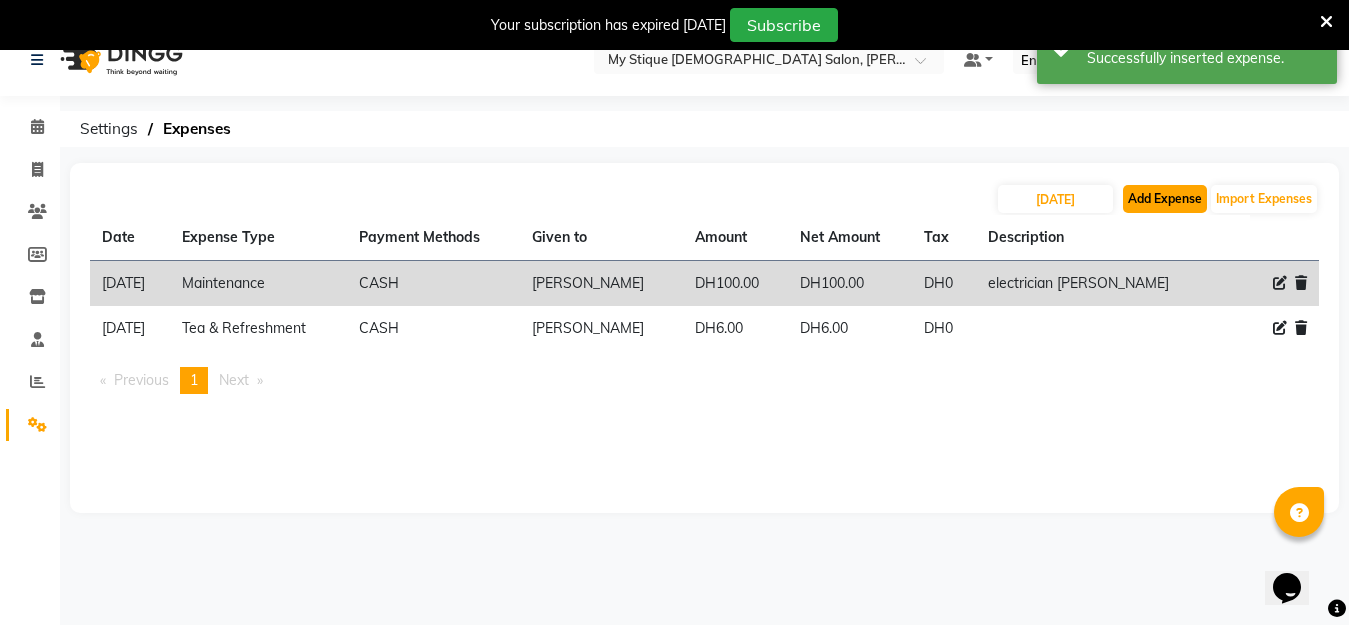 click on "Add Expense" 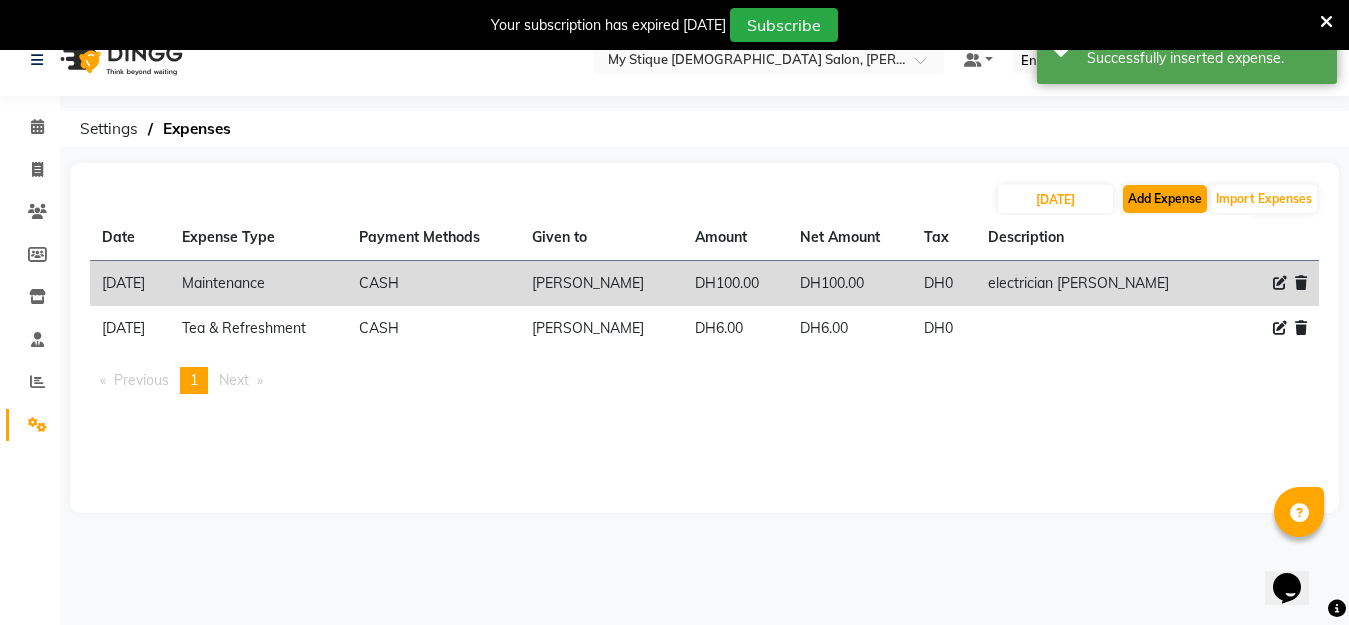 select on "1" 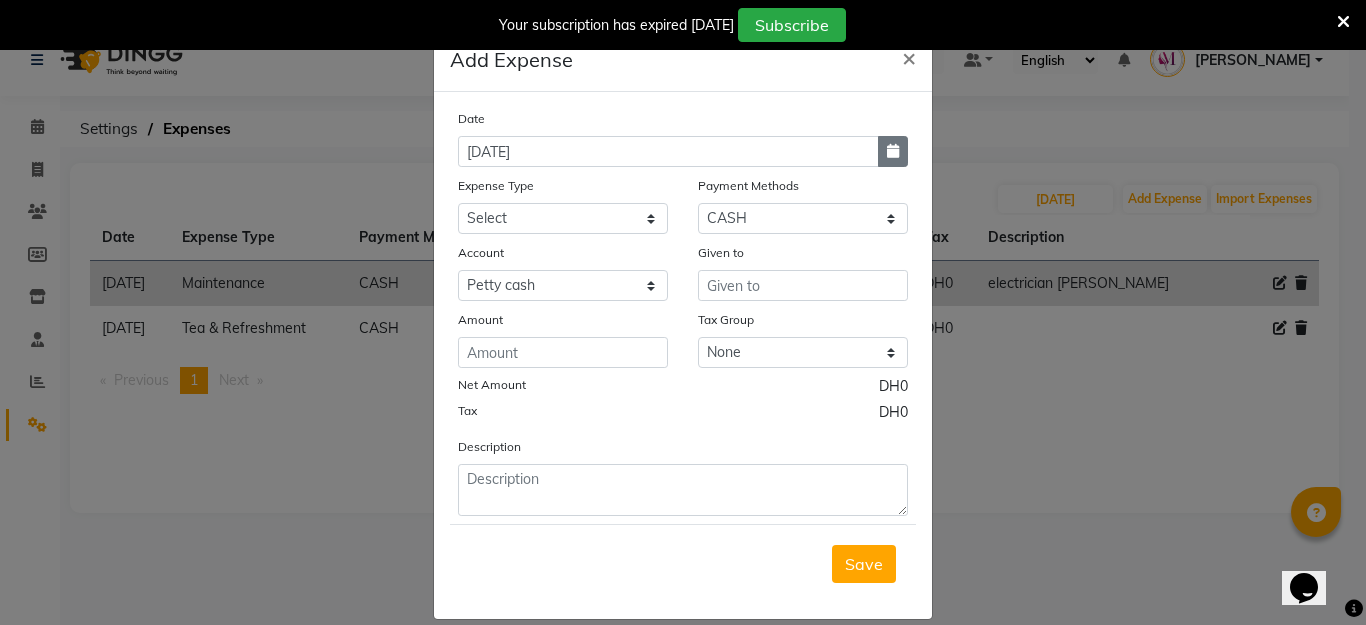 click 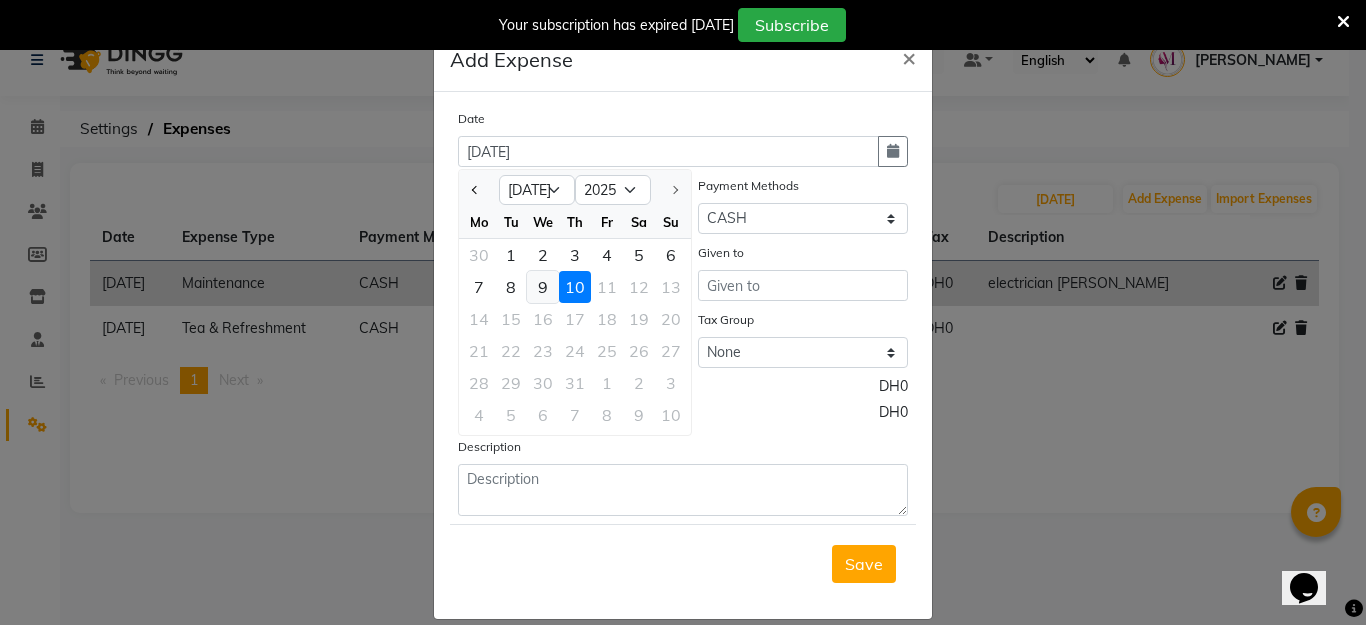 click on "9" 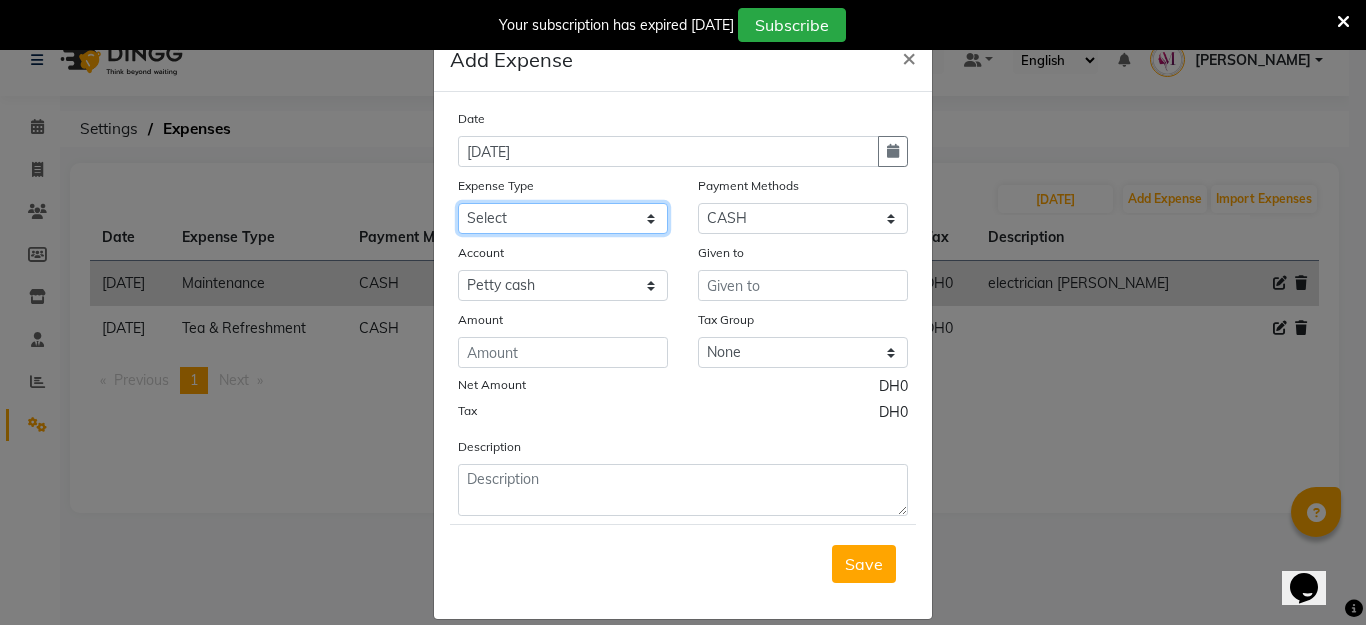 click on "Select Advance Salary Bank charges Car maintenance  Cash transfer to bank Cash transfer to hub Client Snacks Clinical charges Equipment Fuel Govt fee Incentive Insurance International purchase Loan Repayment Maintenance Marketing Miscellaneous MRA Other Pantry Product Rent Salary Staff Snacks Tax Tea & Refreshment Utilities" 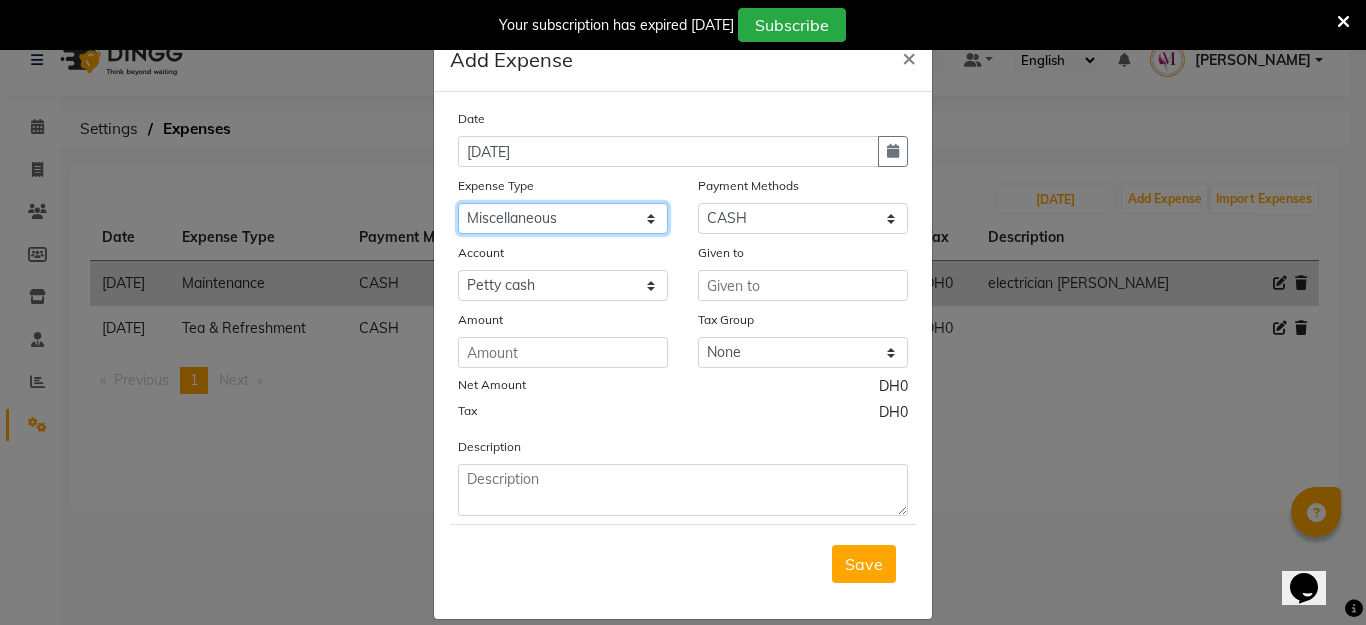click on "Select Advance Salary Bank charges Car maintenance  Cash transfer to bank Cash transfer to hub Client Snacks Clinical charges Equipment Fuel Govt fee Incentive Insurance International purchase Loan Repayment Maintenance Marketing Miscellaneous MRA Other Pantry Product Rent Salary Staff Snacks Tax Tea & Refreshment Utilities" 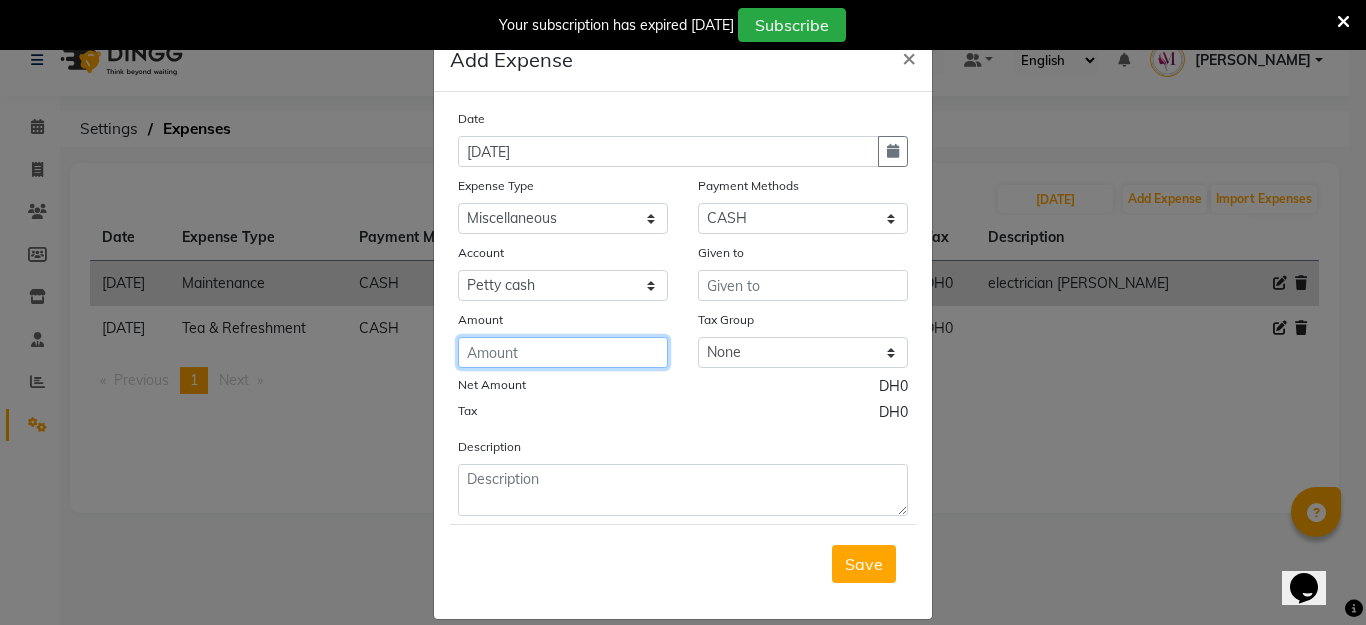 click 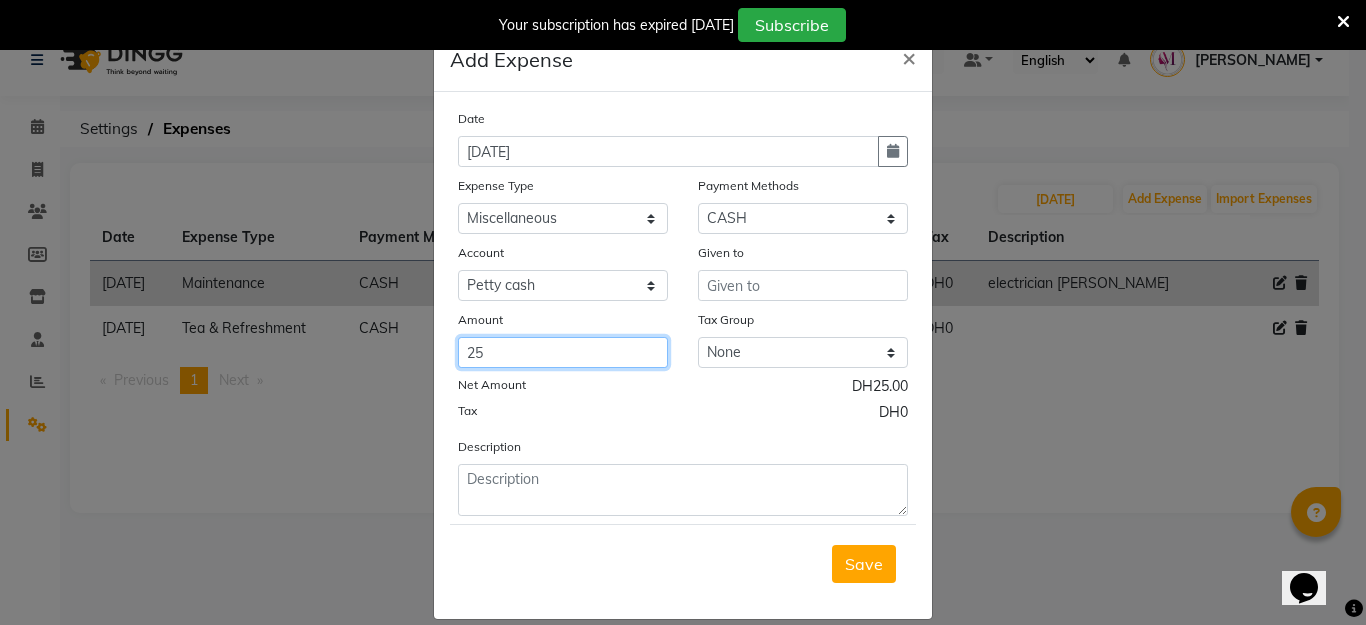 type on "25" 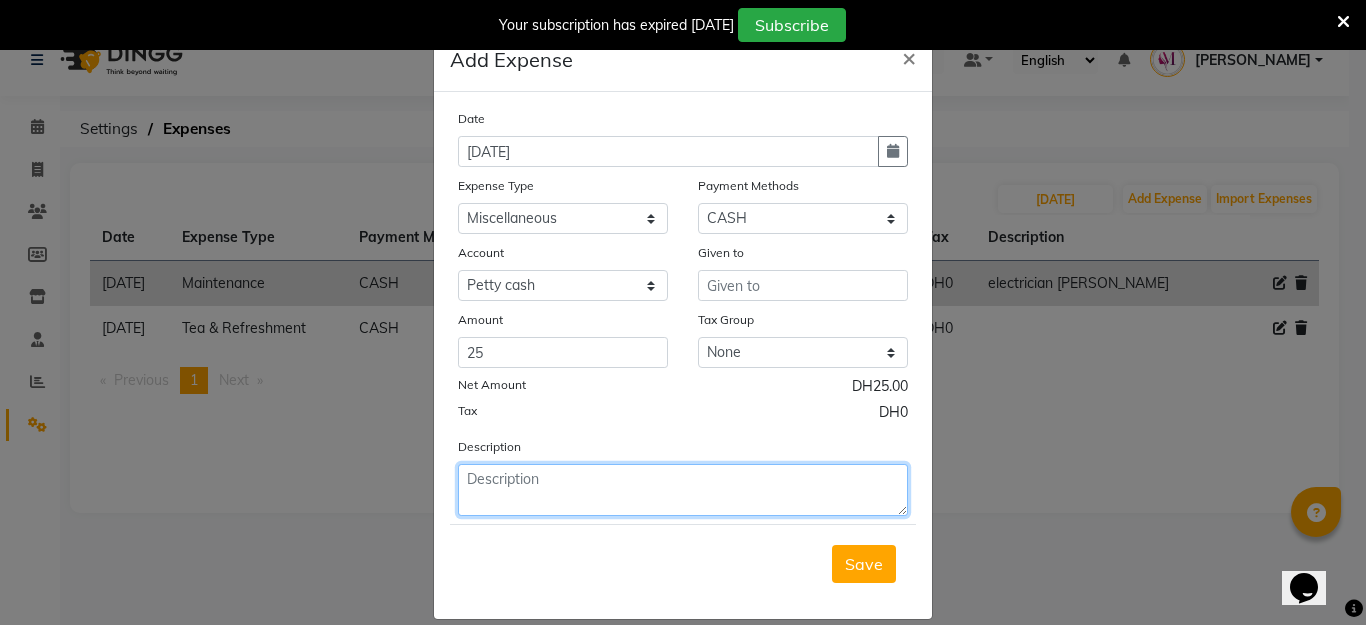 click 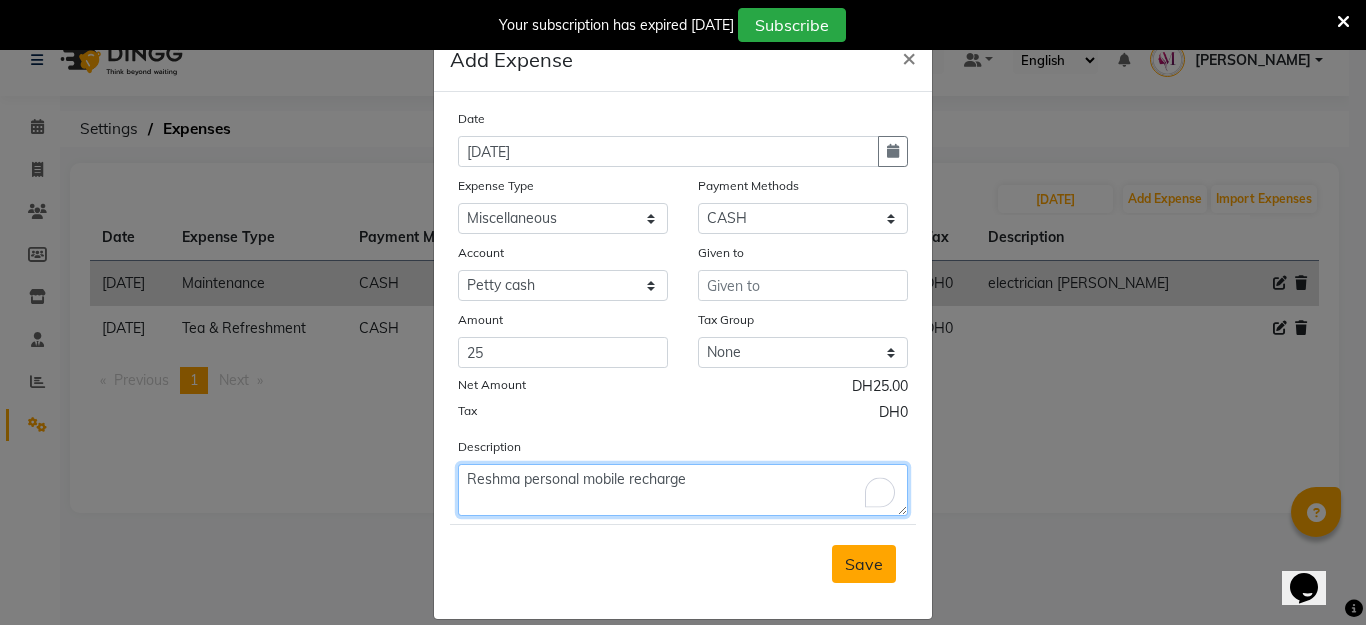 type on "Reshma personal mobile recharge" 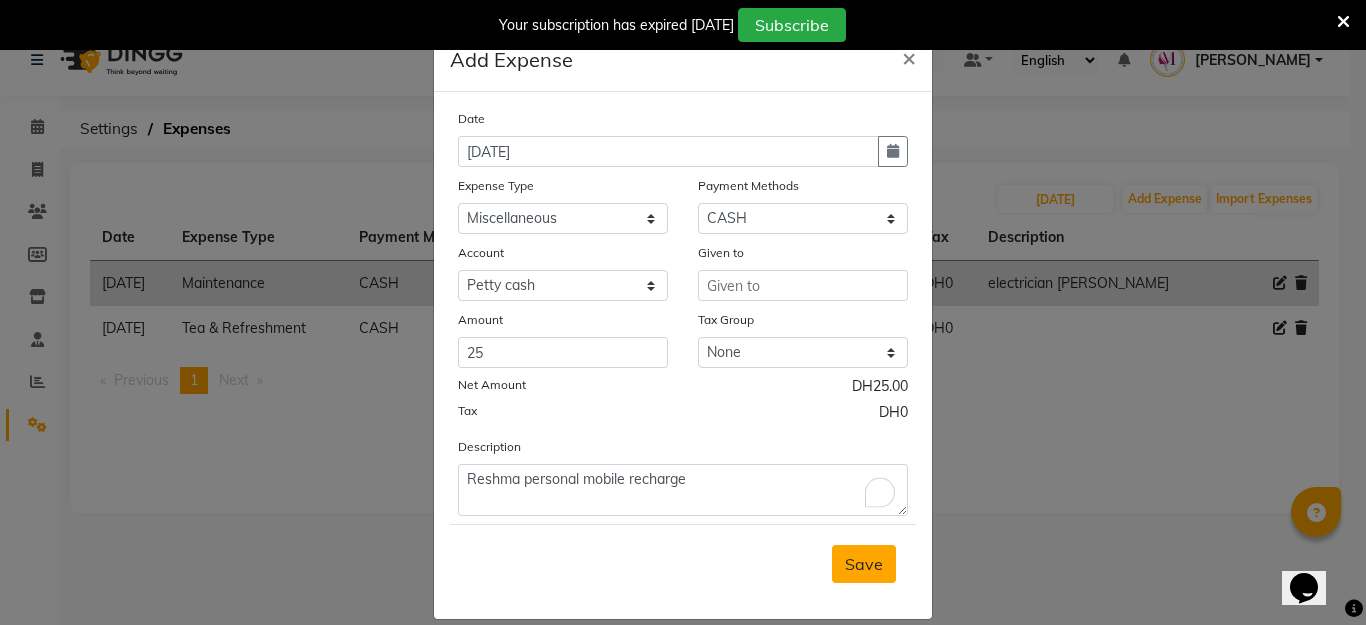 click on "Save" at bounding box center (864, 564) 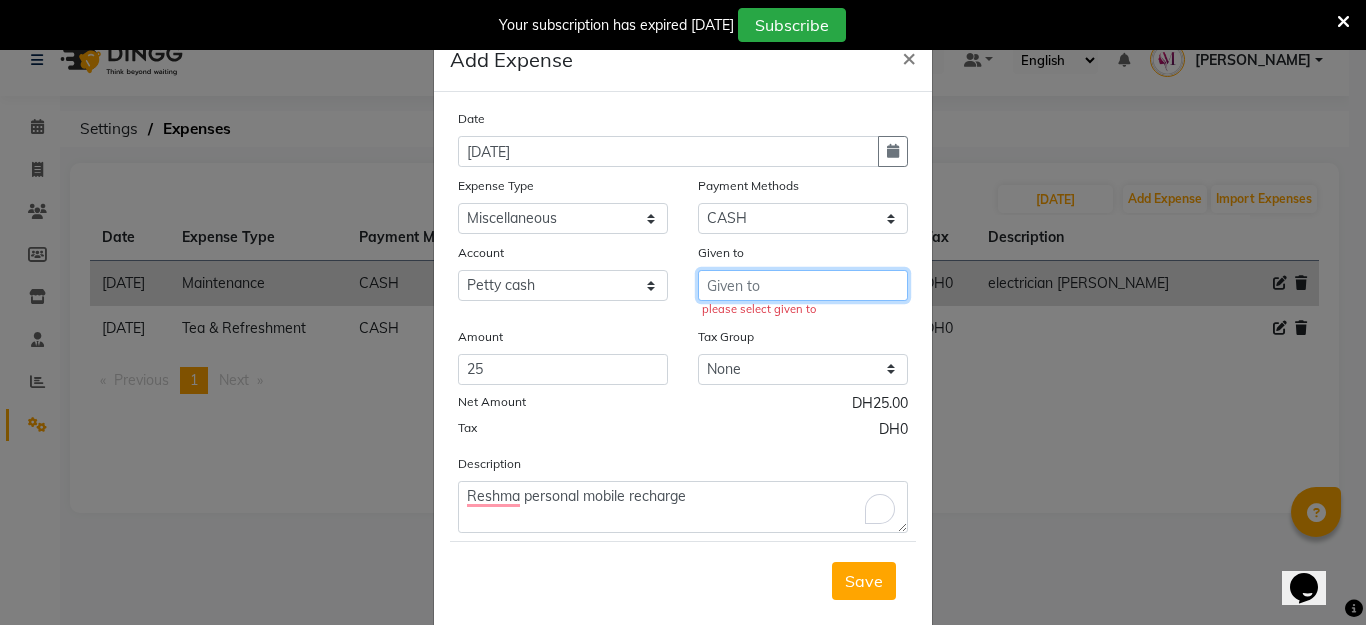 click at bounding box center (803, 285) 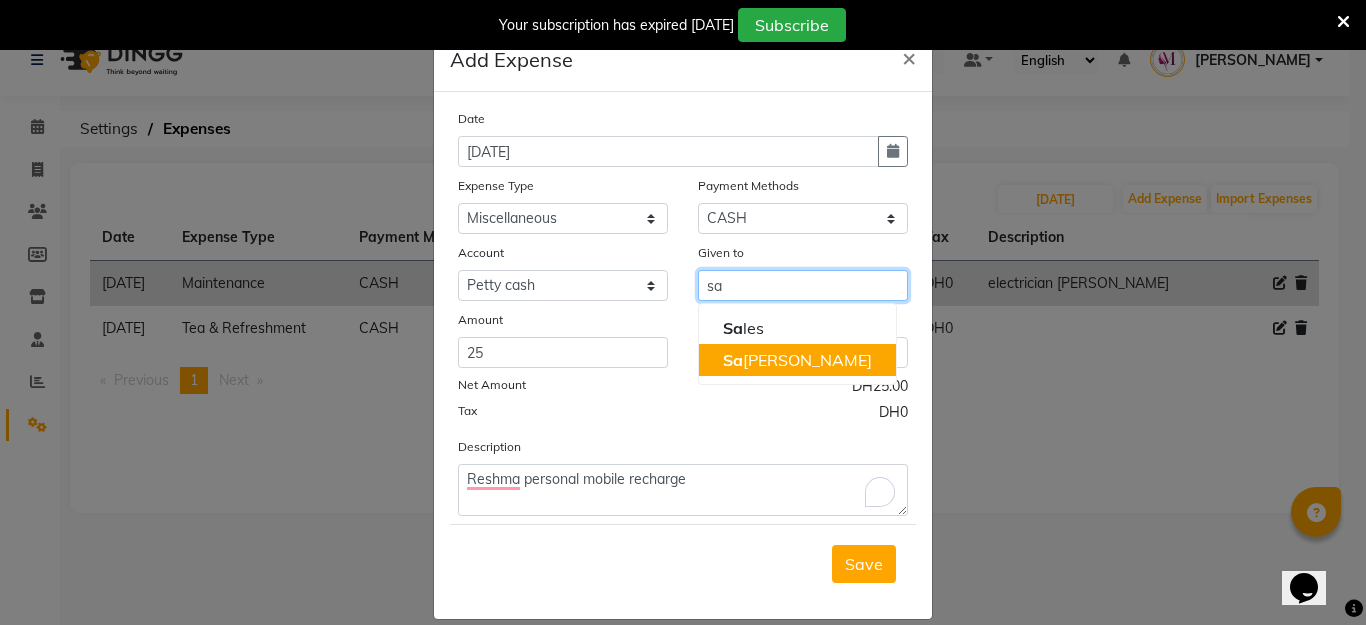 click on "[DEMOGRAPHIC_DATA]" at bounding box center [797, 360] 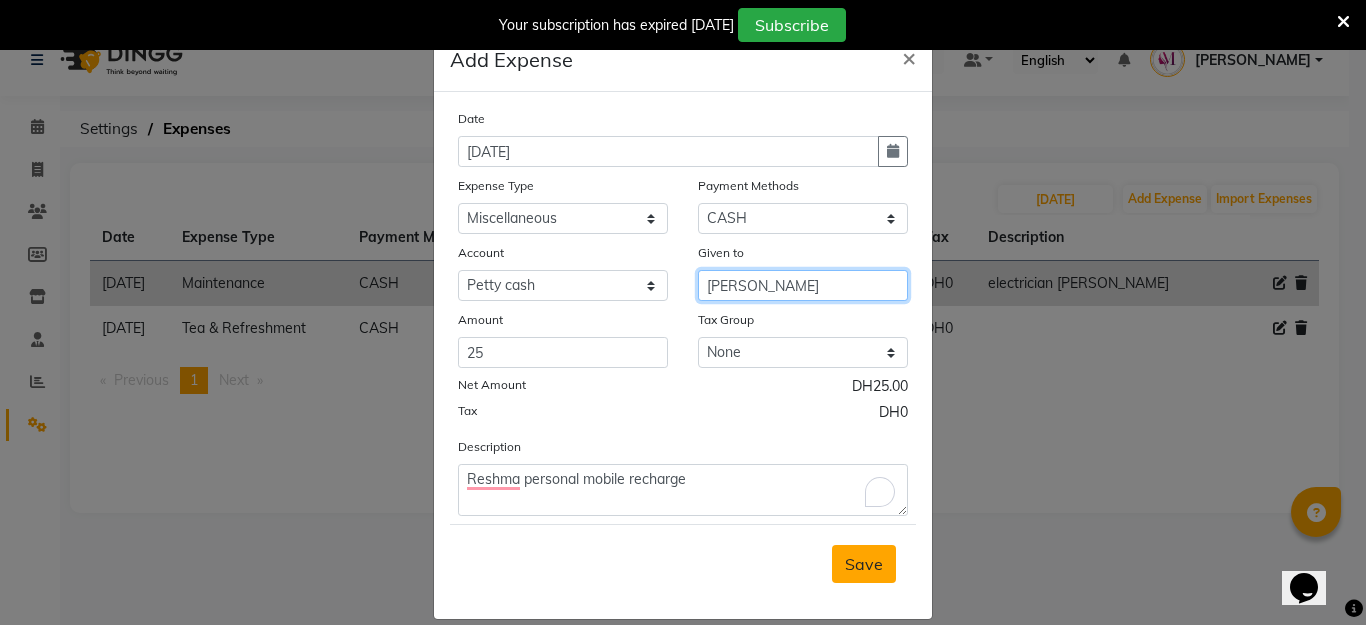 type on "[PERSON_NAME]" 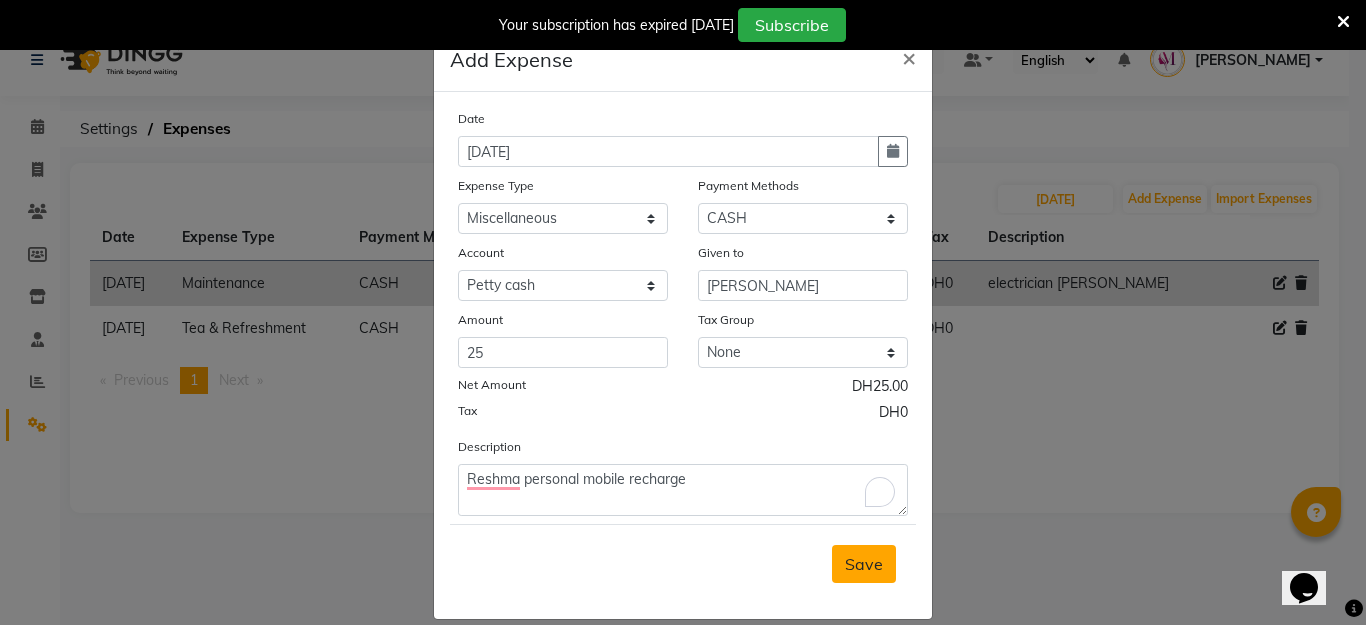 click on "Save" at bounding box center (864, 564) 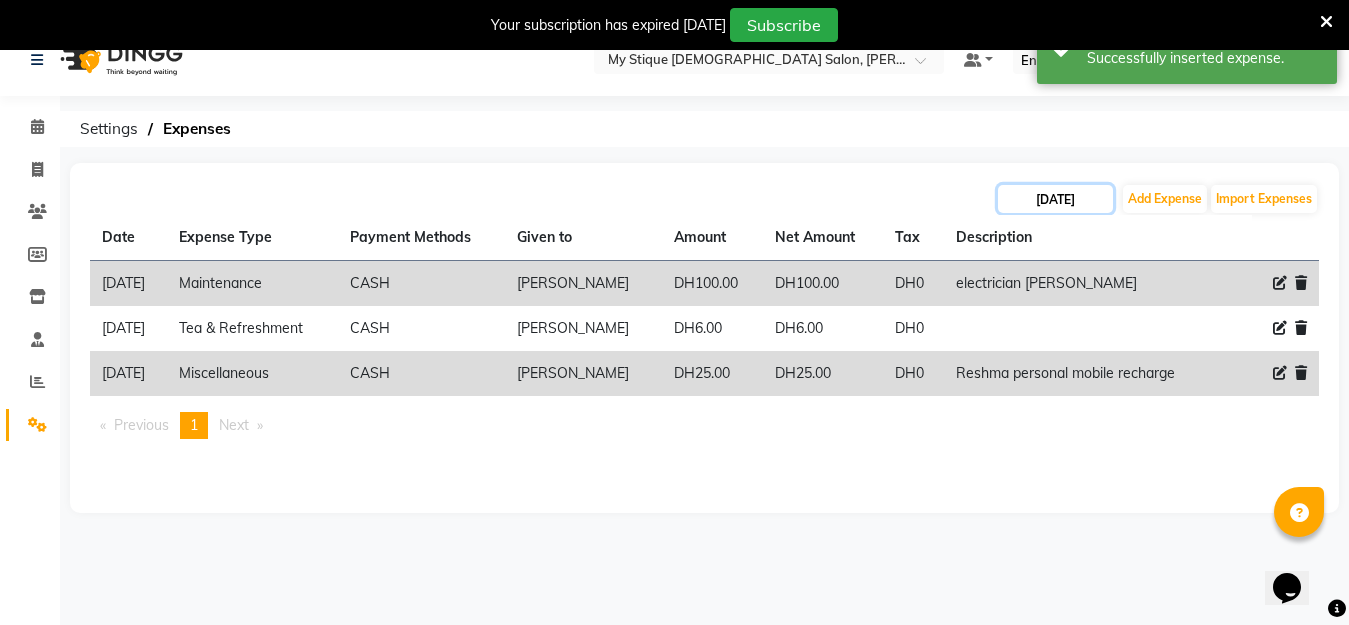 click on "[DATE]" 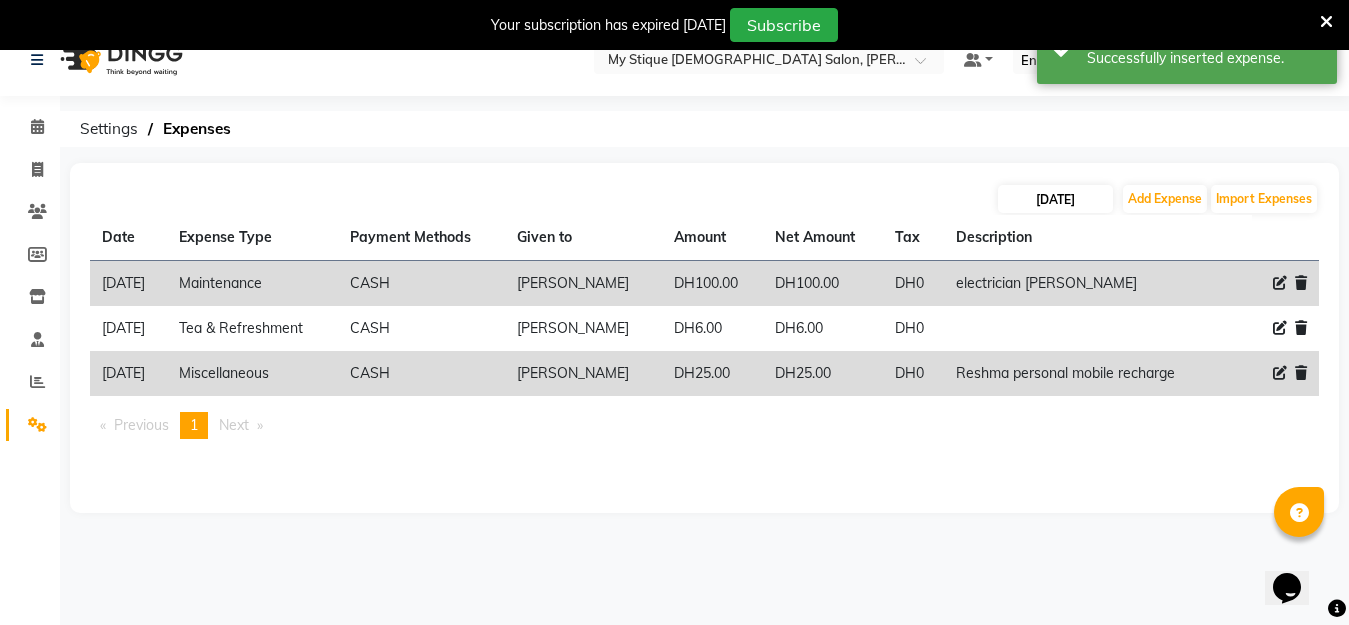 select on "7" 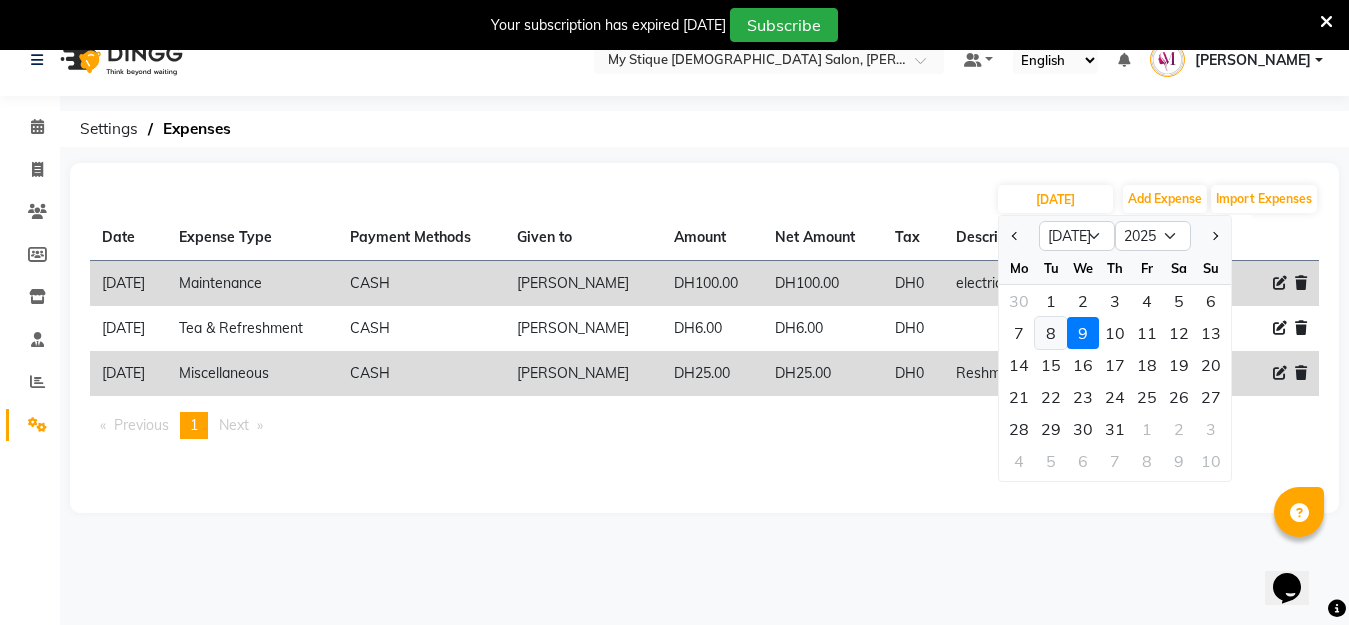 click on "8" 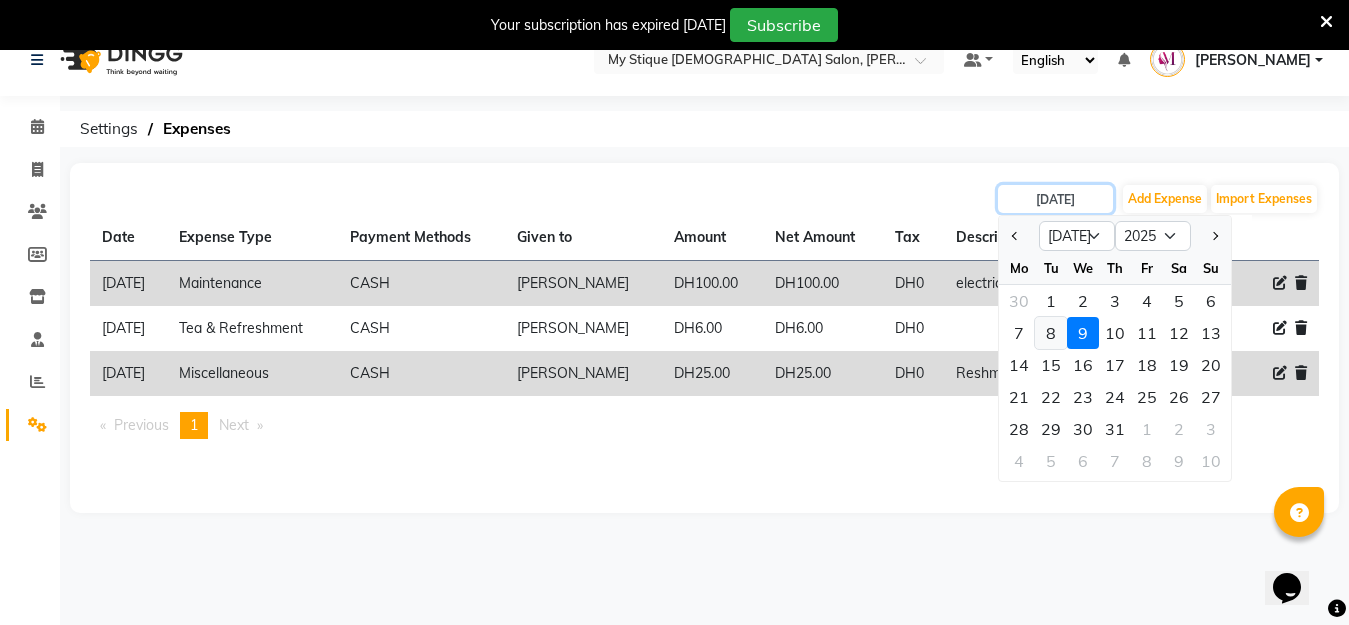 type on "[DATE]" 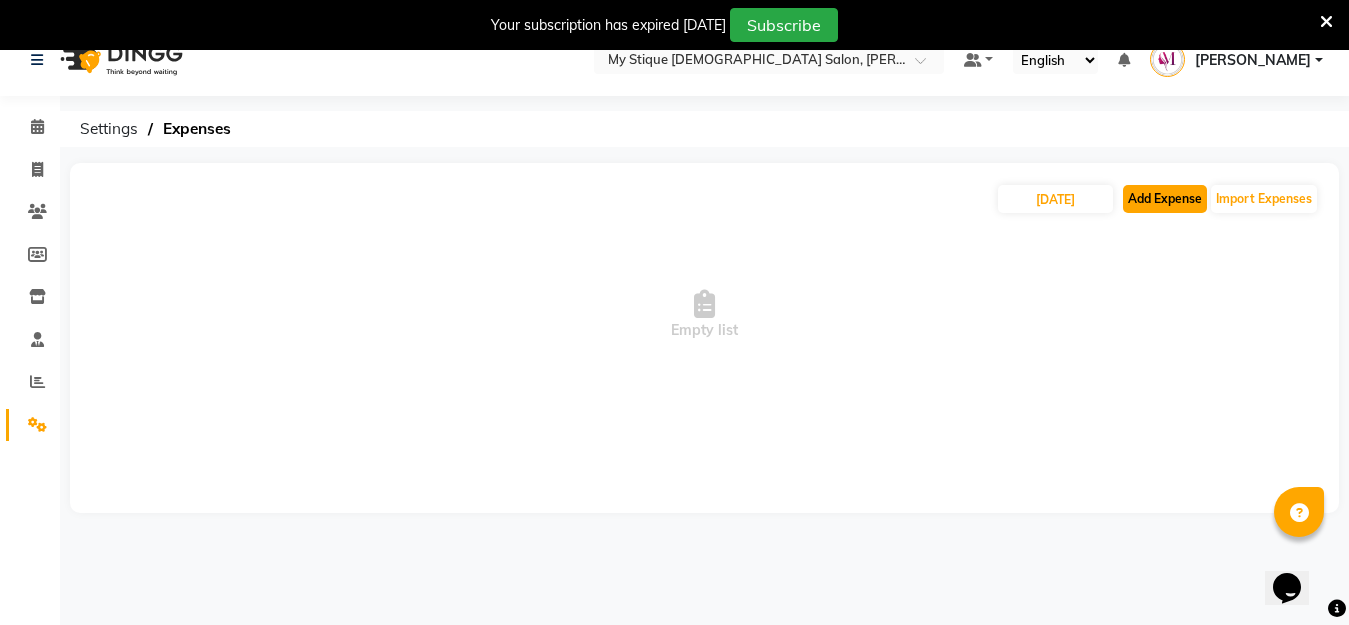 click on "Add Expense" 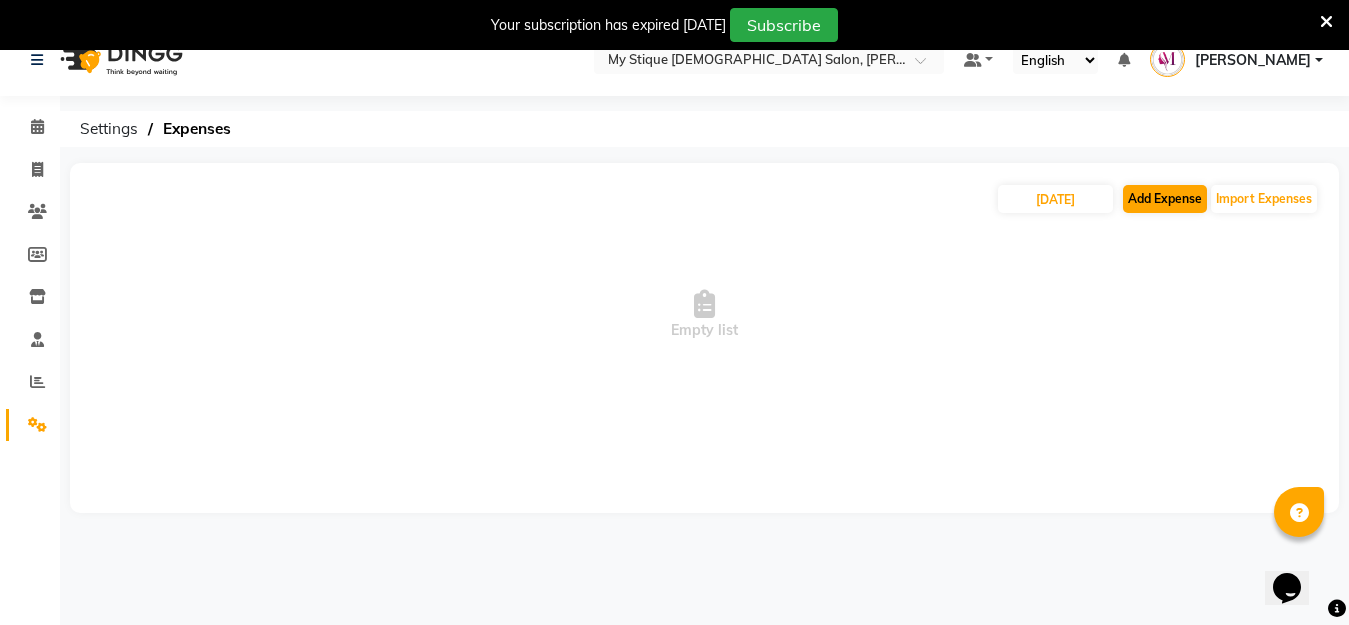 select on "1" 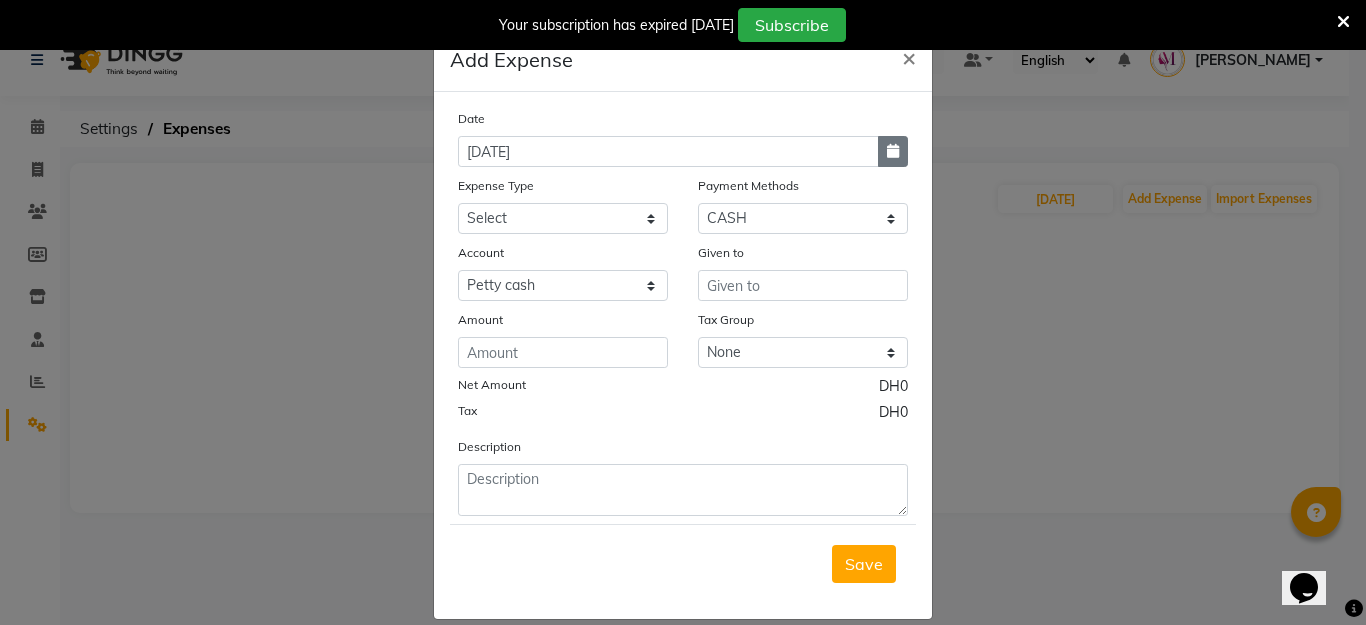 click 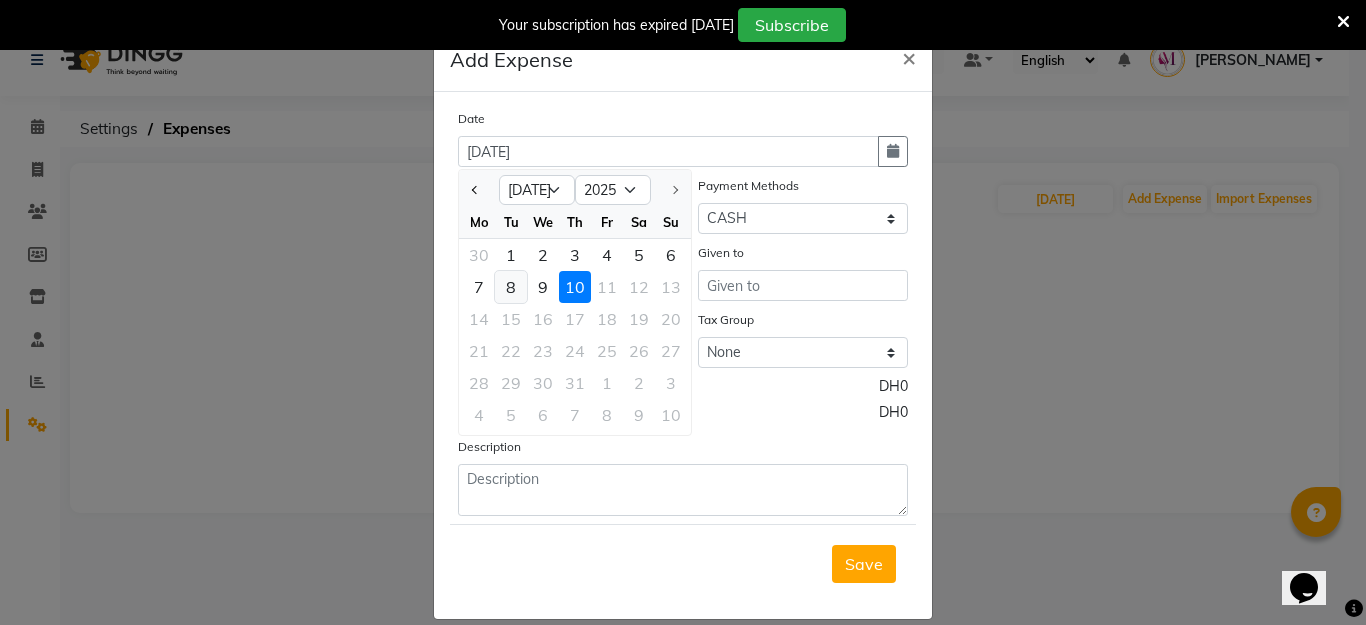 click on "8" 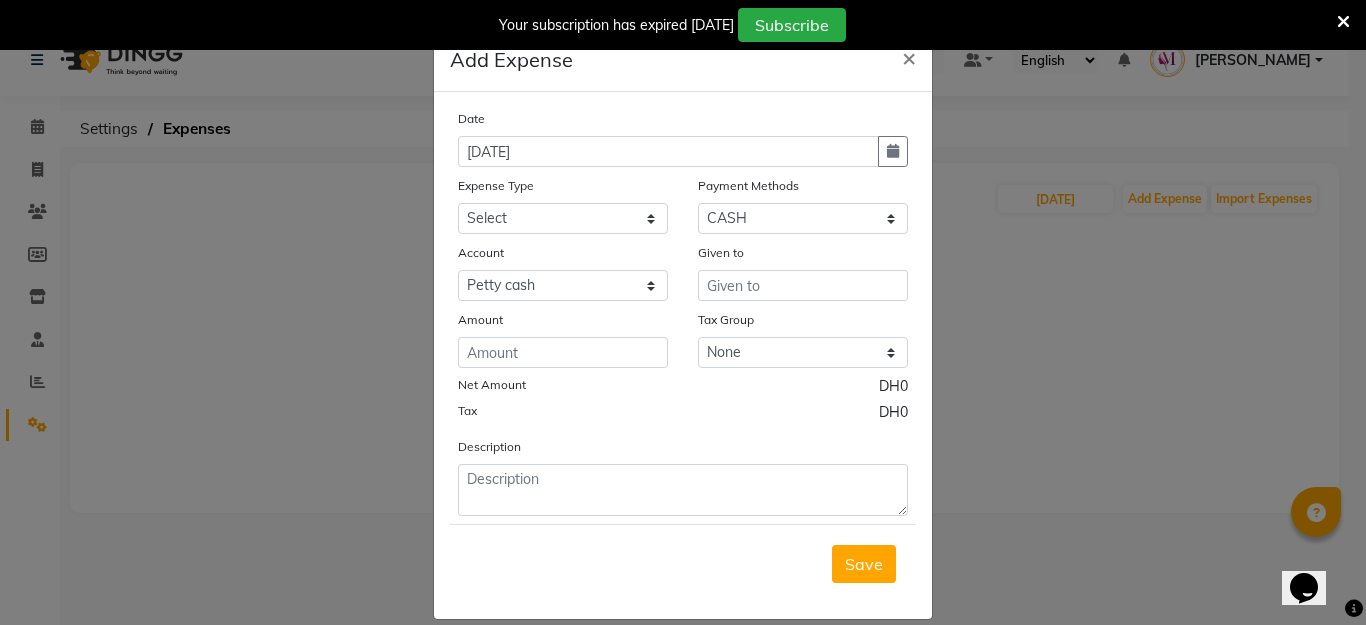 type 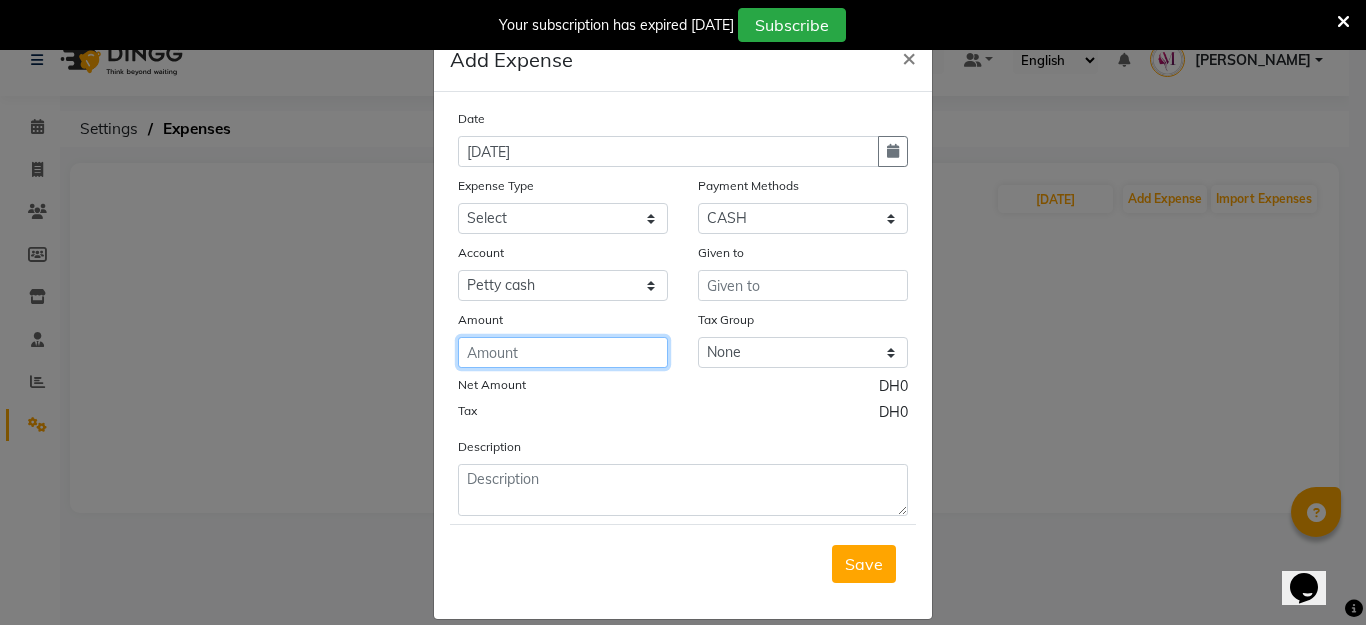 click 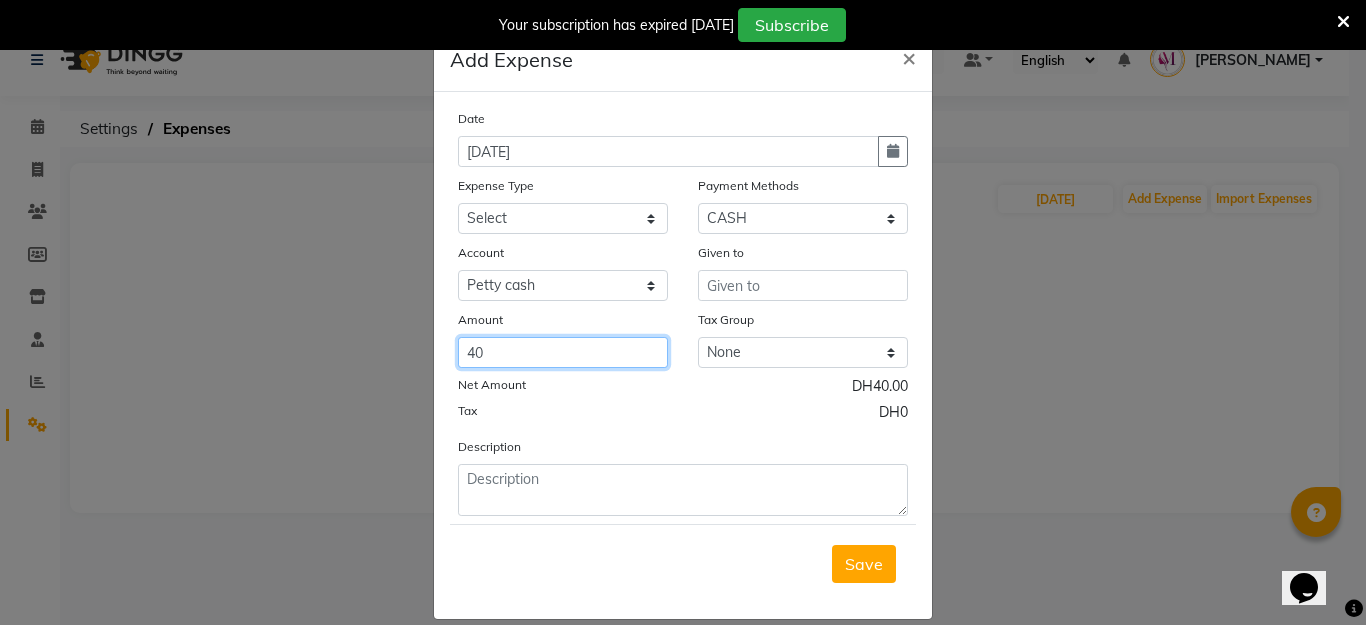 type on "40" 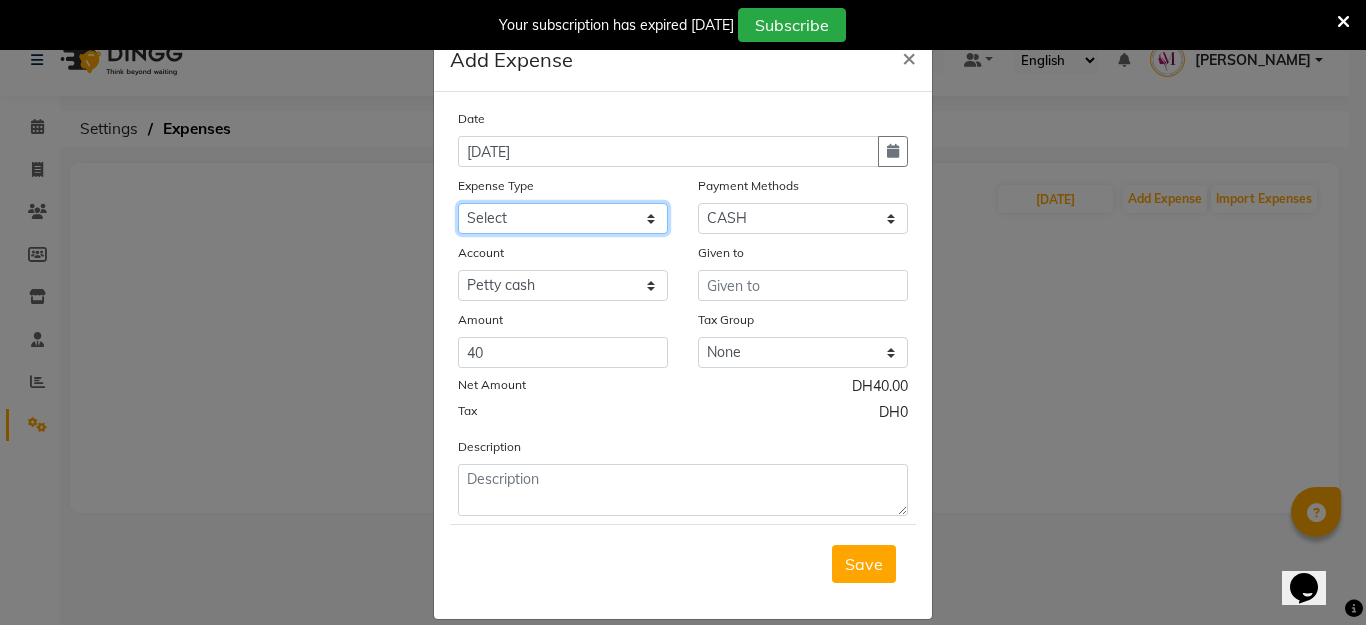 click on "Select Advance Salary Bank charges Car maintenance  Cash transfer to bank Cash transfer to hub Client Snacks Clinical charges Equipment Fuel Govt fee Incentive Insurance International purchase Loan Repayment Maintenance Marketing Miscellaneous MRA Other Pantry Product Rent Salary Staff Snacks Tax Tea & Refreshment Utilities" 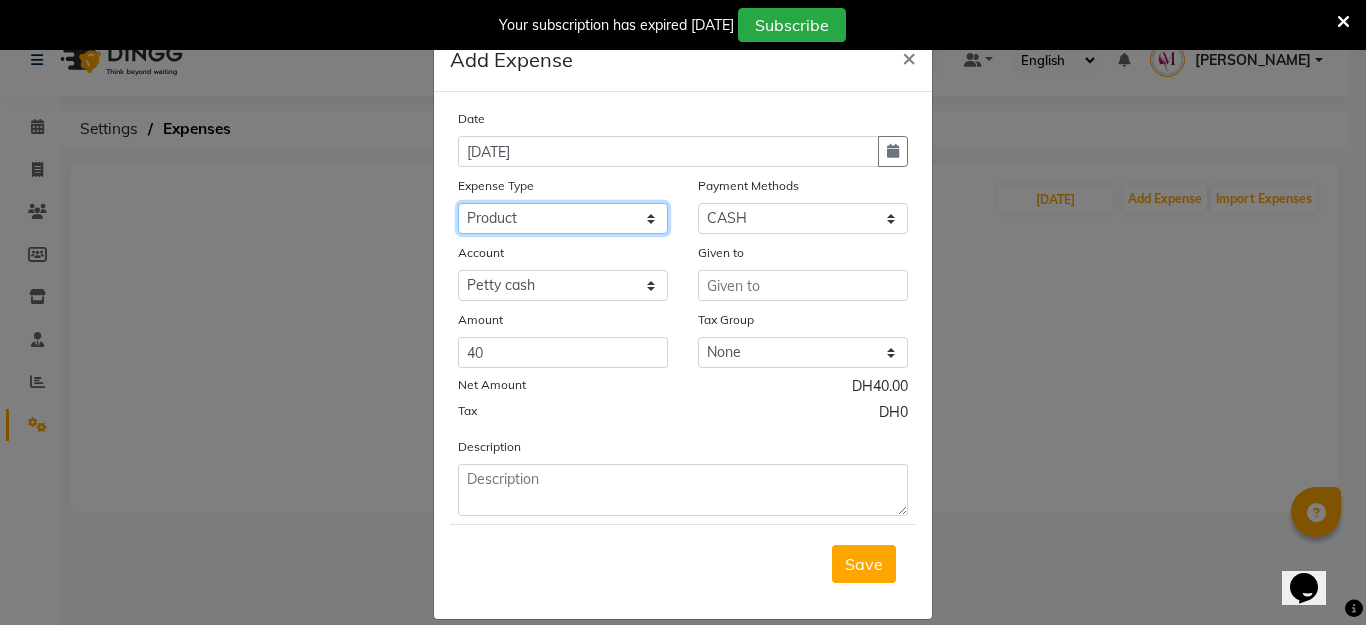 click on "Select Advance Salary Bank charges Car maintenance  Cash transfer to bank Cash transfer to hub Client Snacks Clinical charges Equipment Fuel Govt fee Incentive Insurance International purchase Loan Repayment Maintenance Marketing Miscellaneous MRA Other Pantry Product Rent Salary Staff Snacks Tax Tea & Refreshment Utilities" 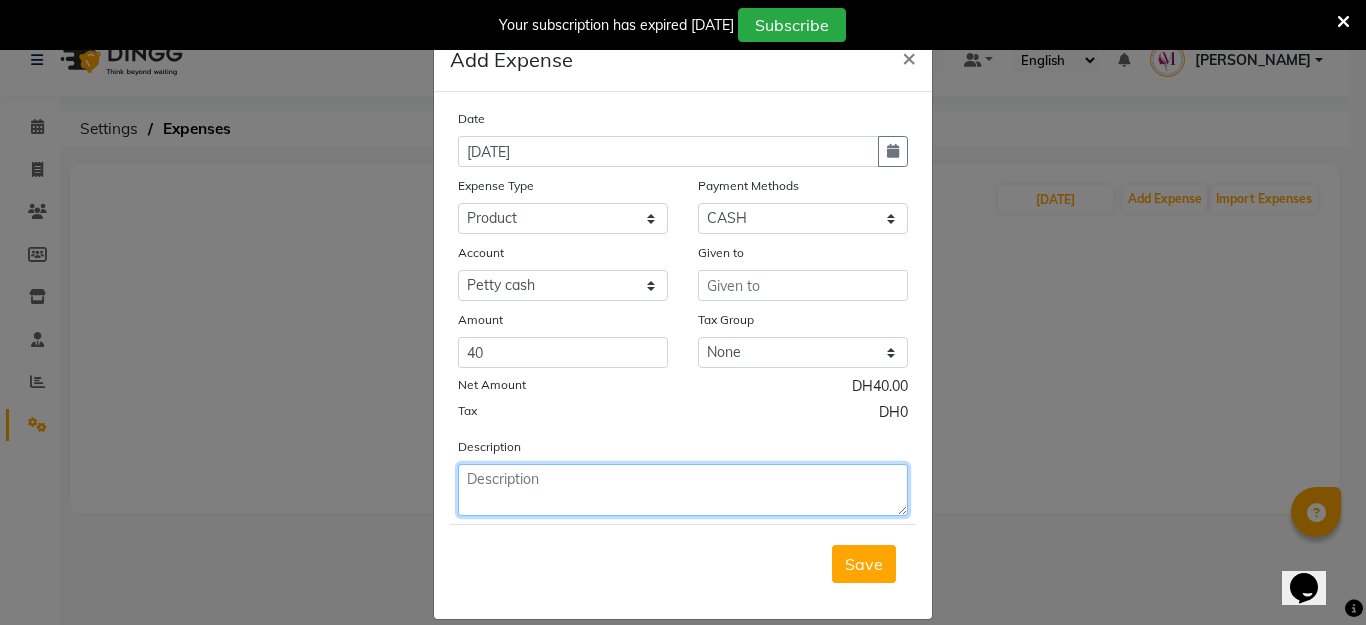 click 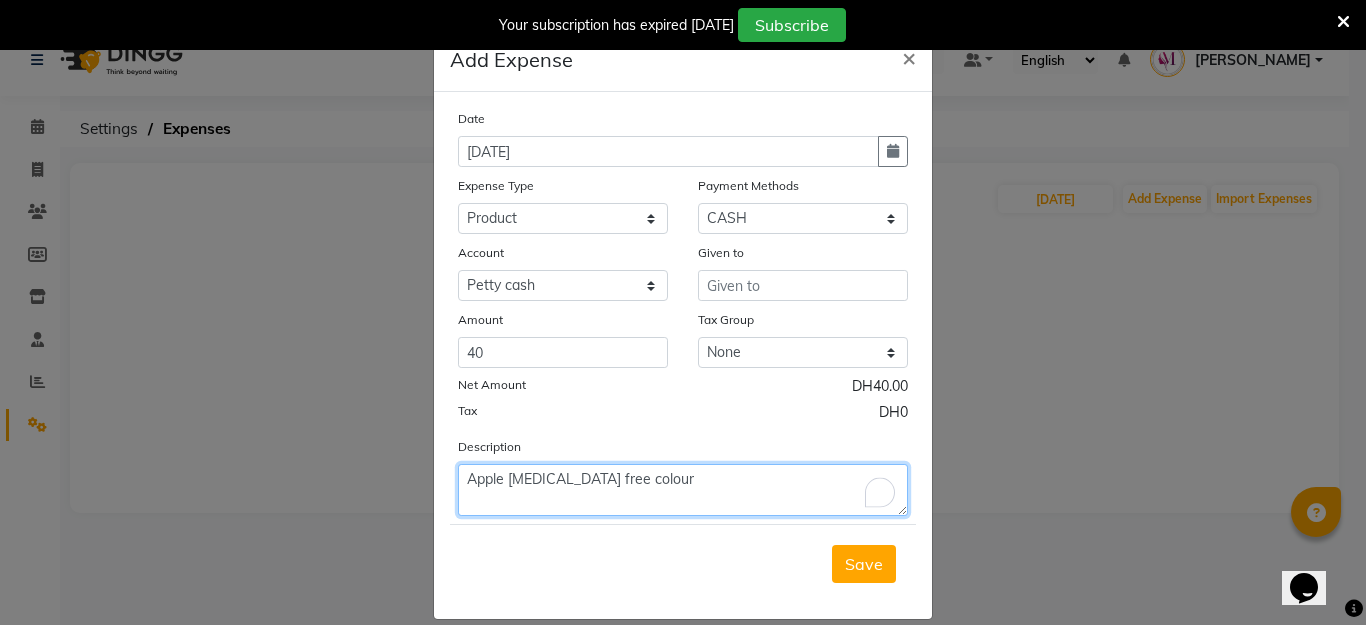 type on "Apple [MEDICAL_DATA] free colour" 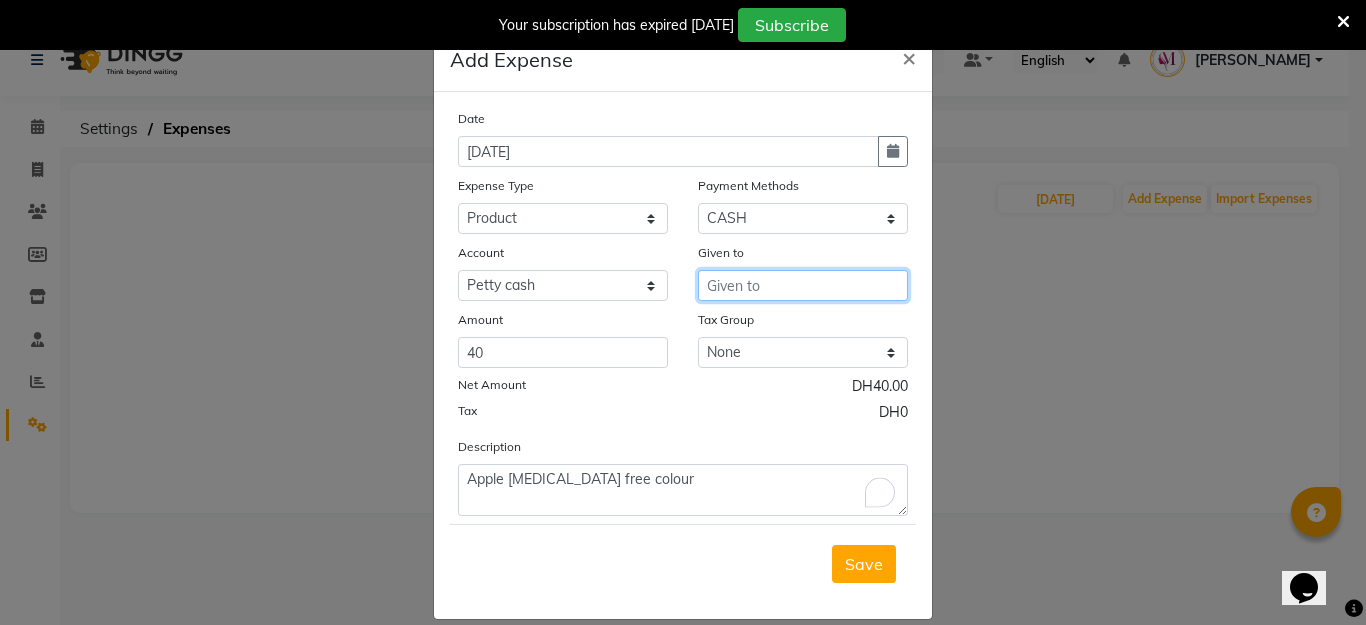 click at bounding box center [803, 285] 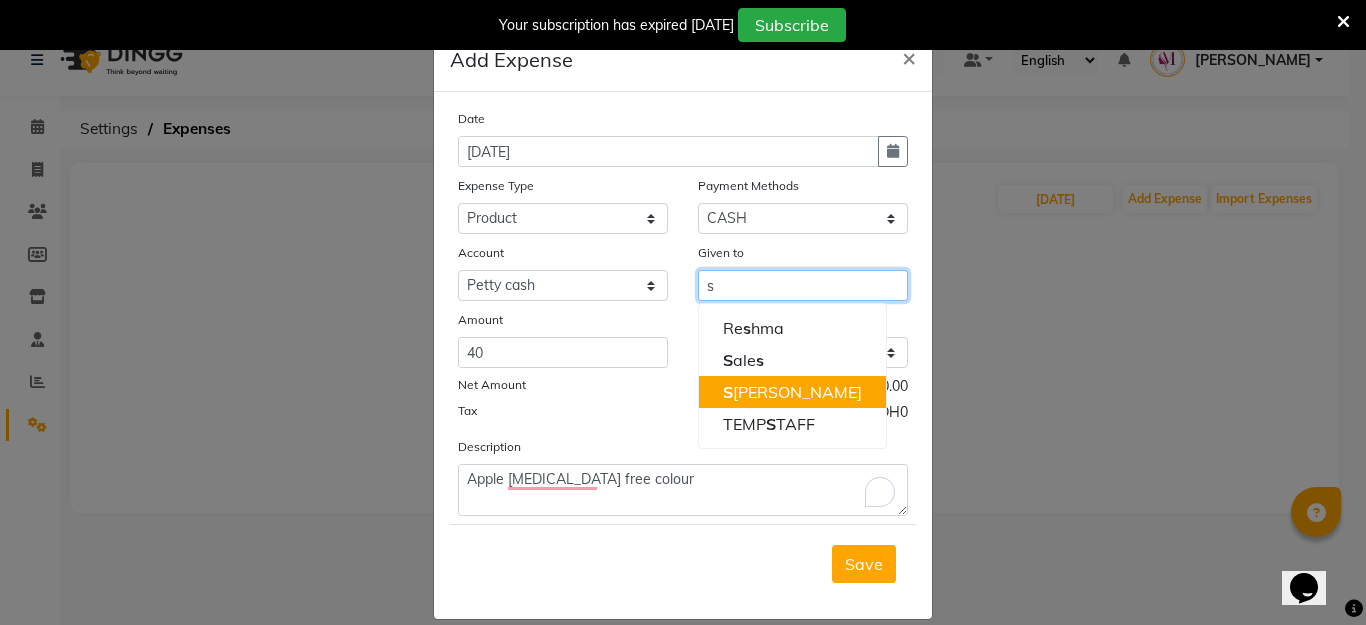 click on "S [PERSON_NAME]" at bounding box center [792, 392] 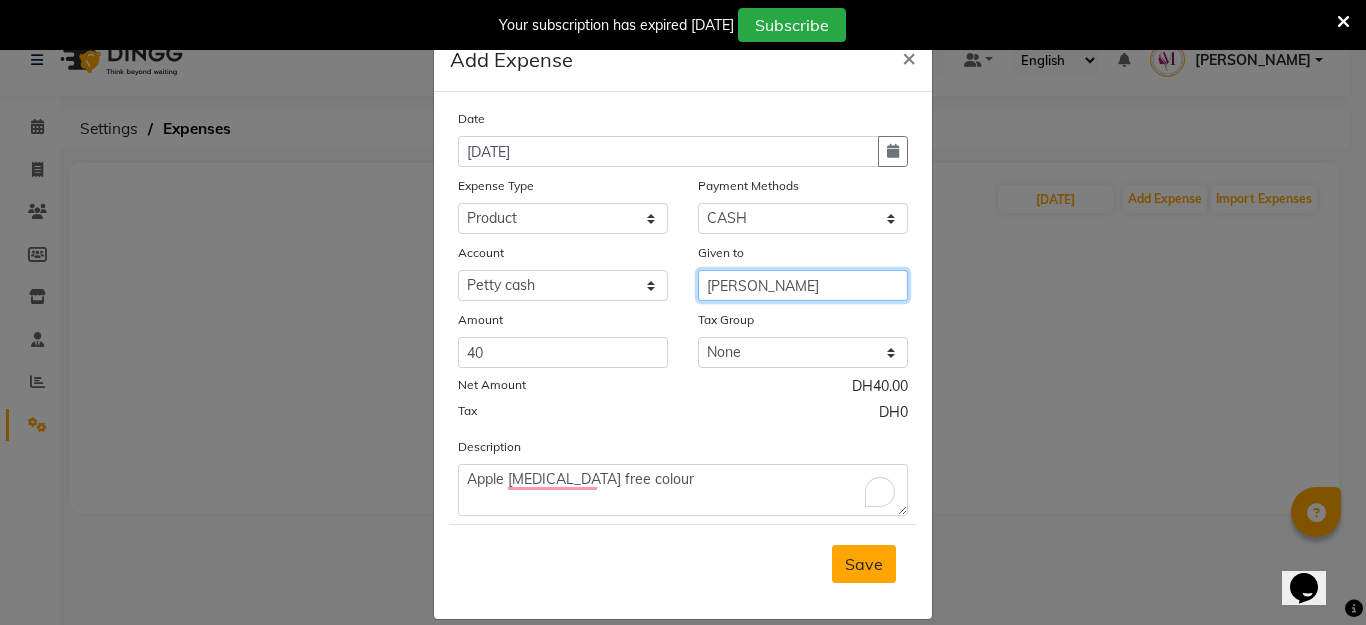 type on "[PERSON_NAME]" 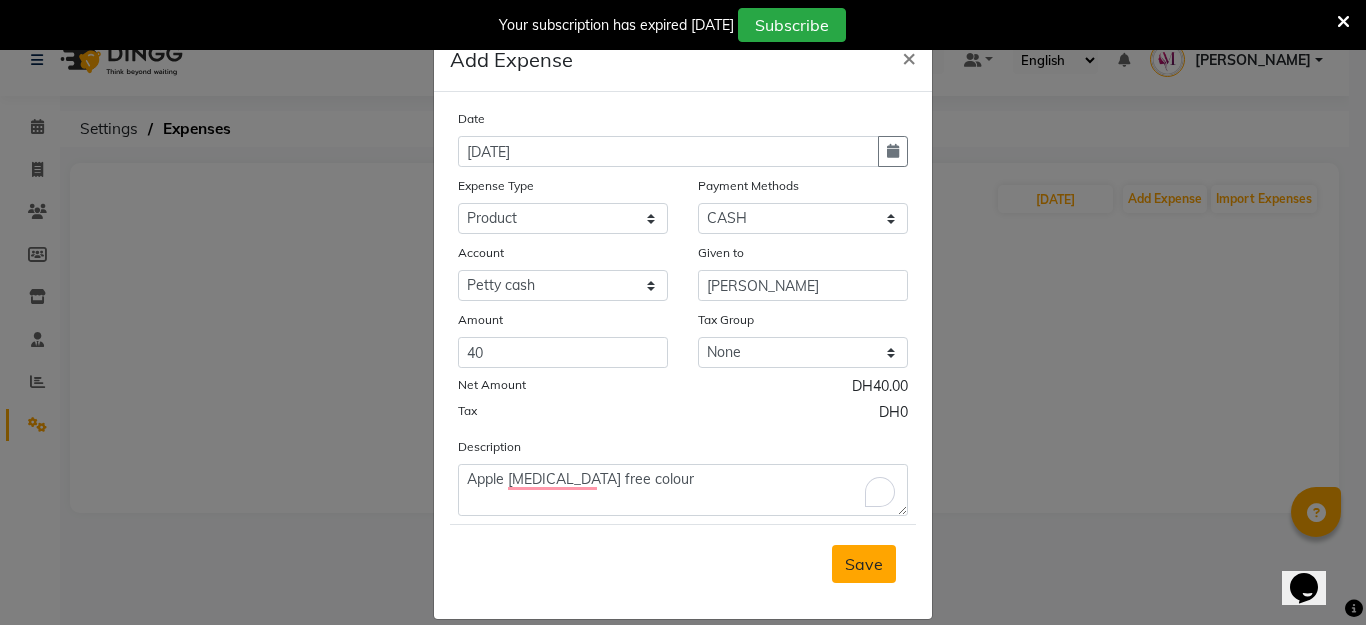 click on "Save" at bounding box center (864, 564) 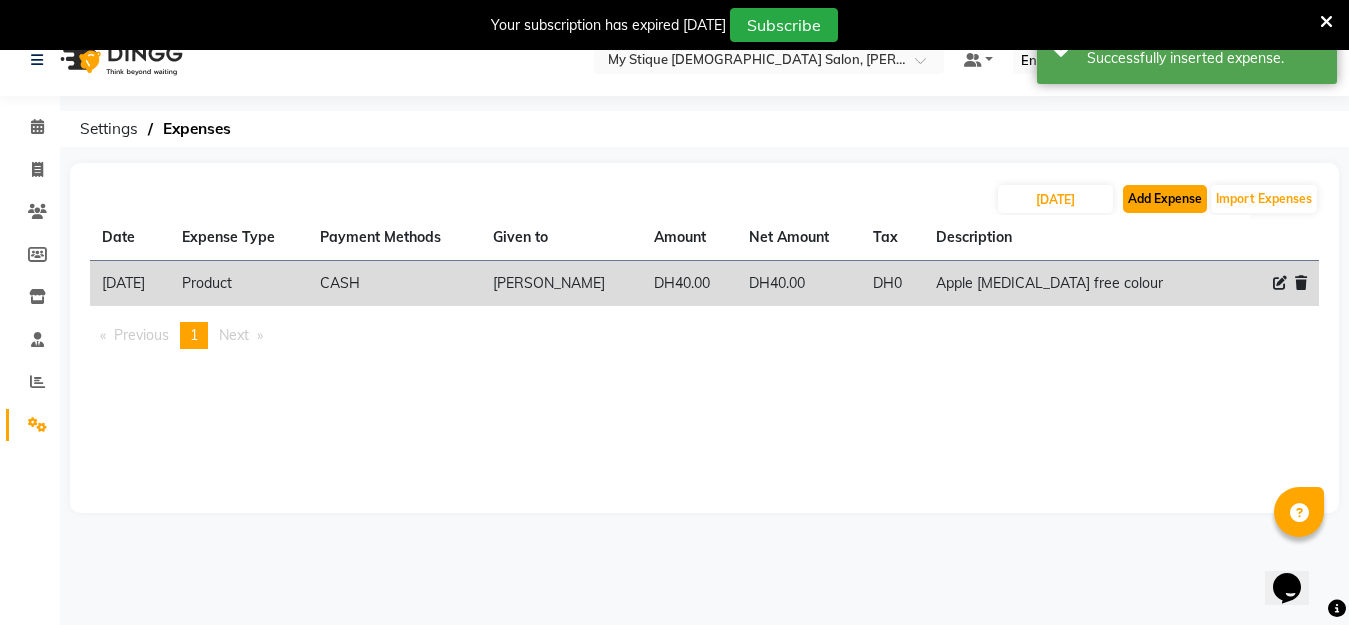click on "Add Expense" 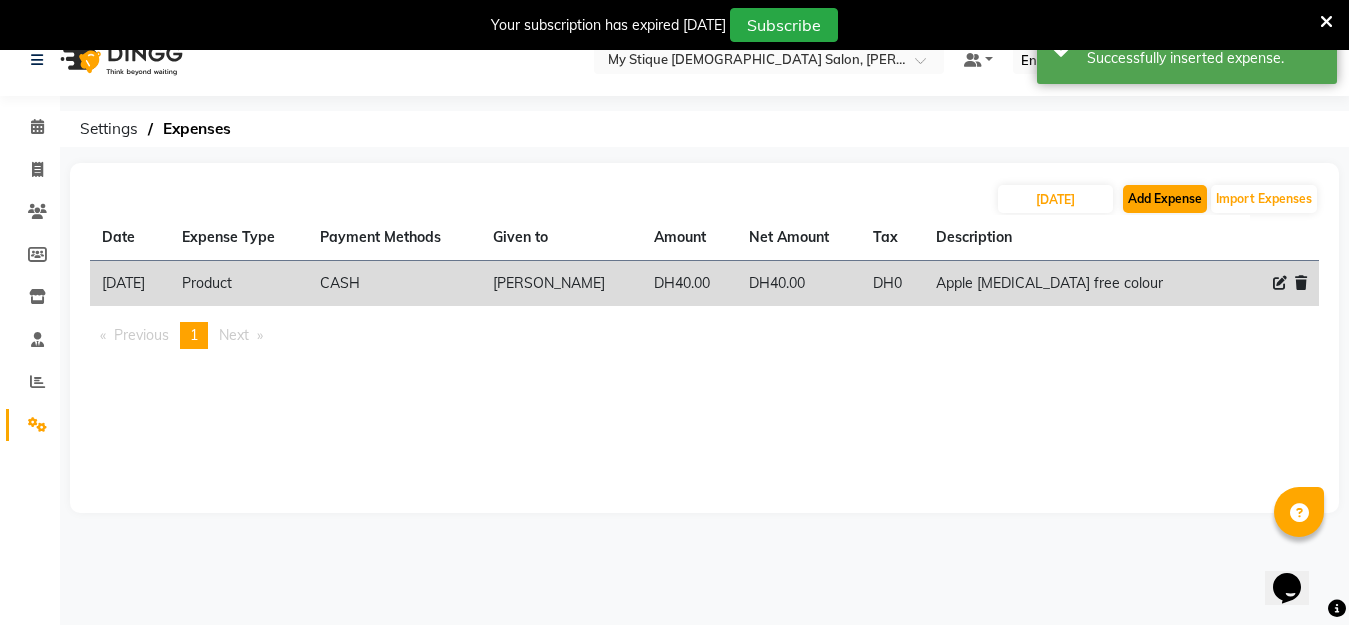 select on "1" 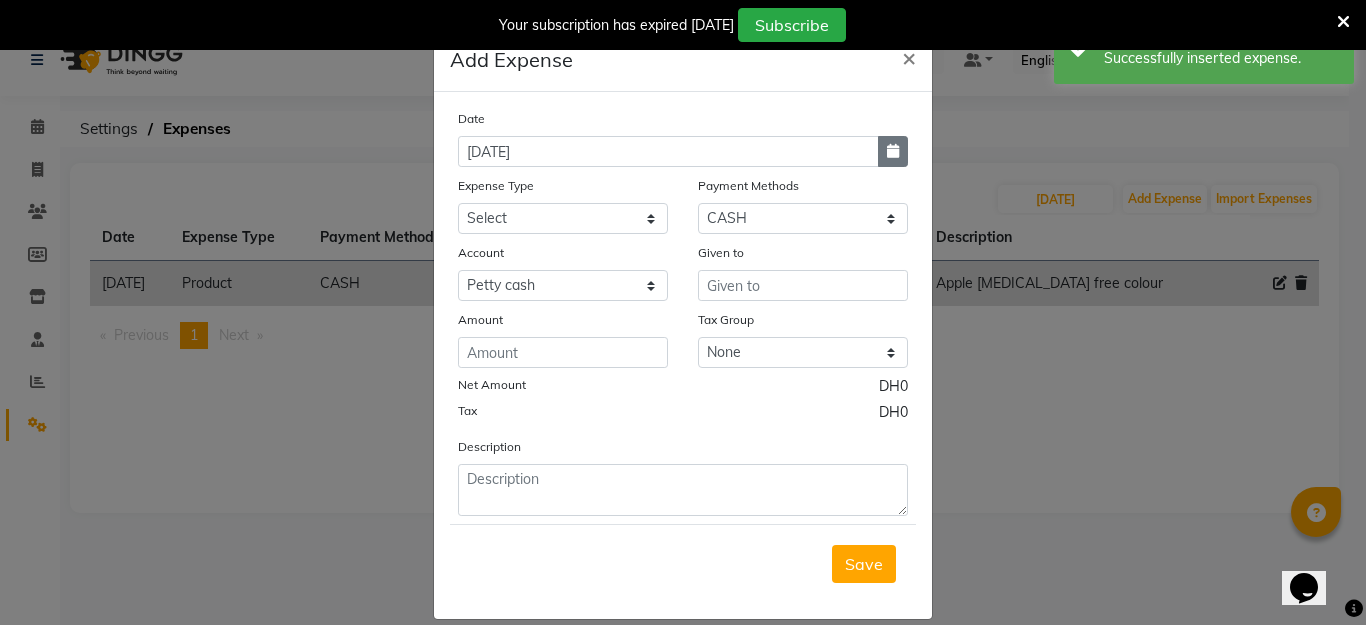 click 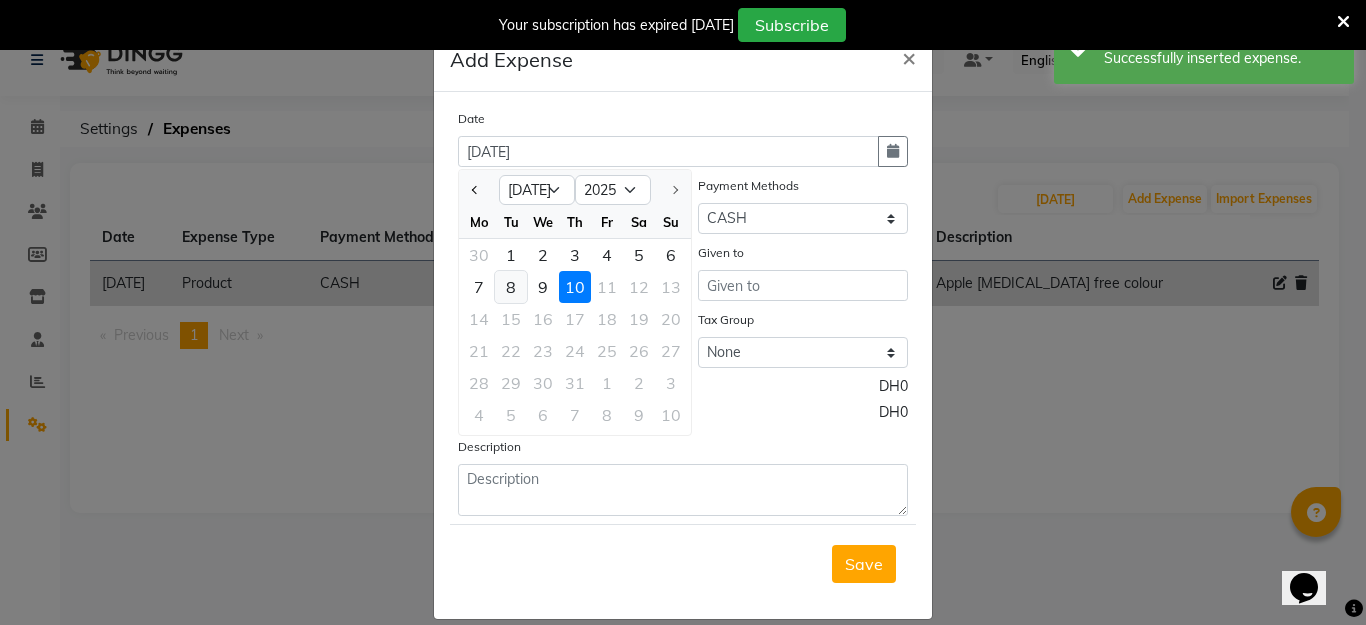 click on "8" 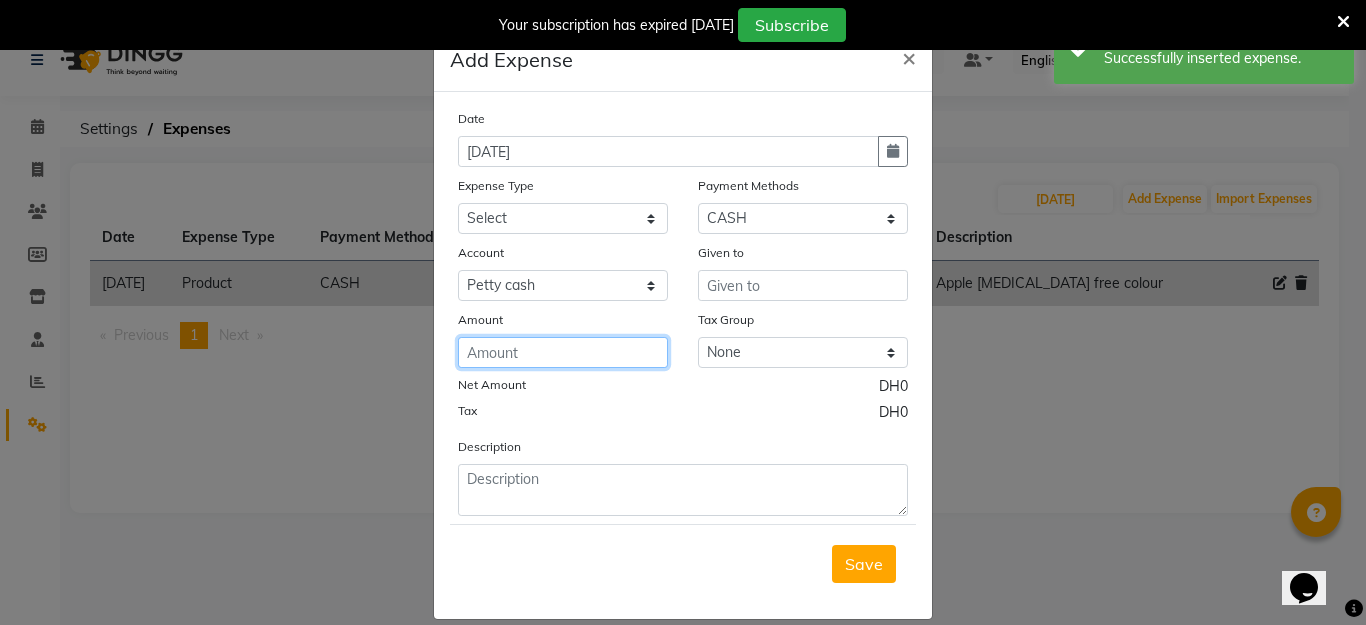 click 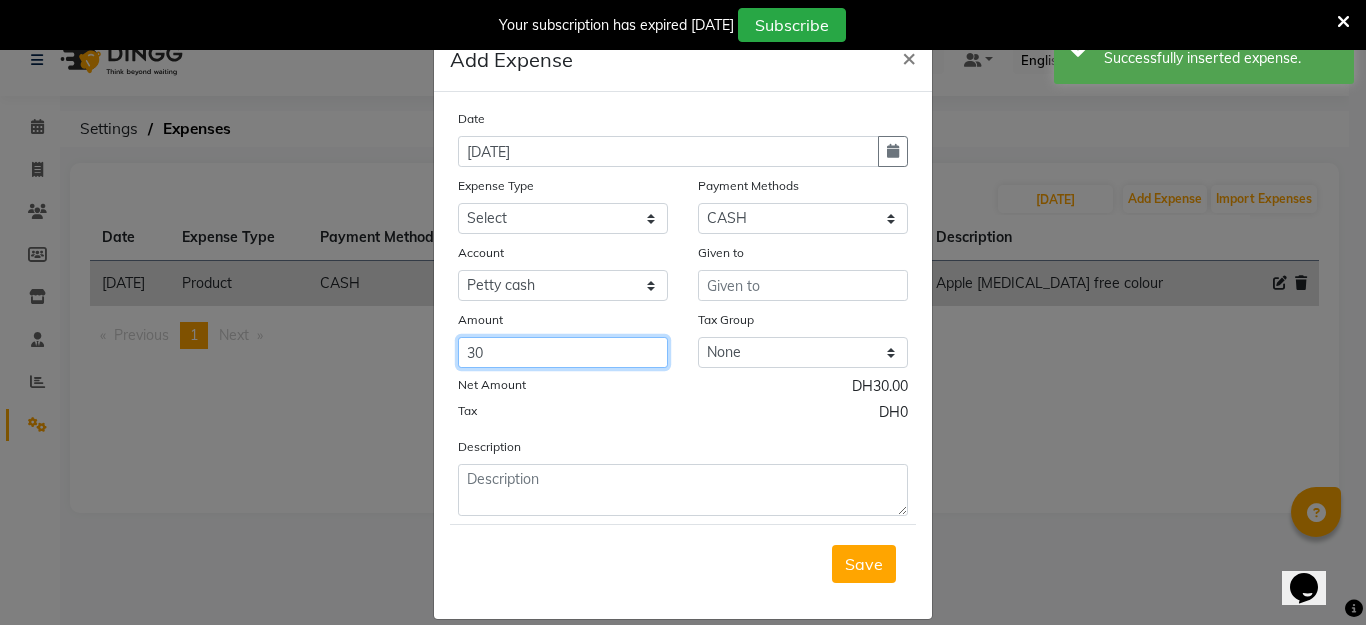 type on "30" 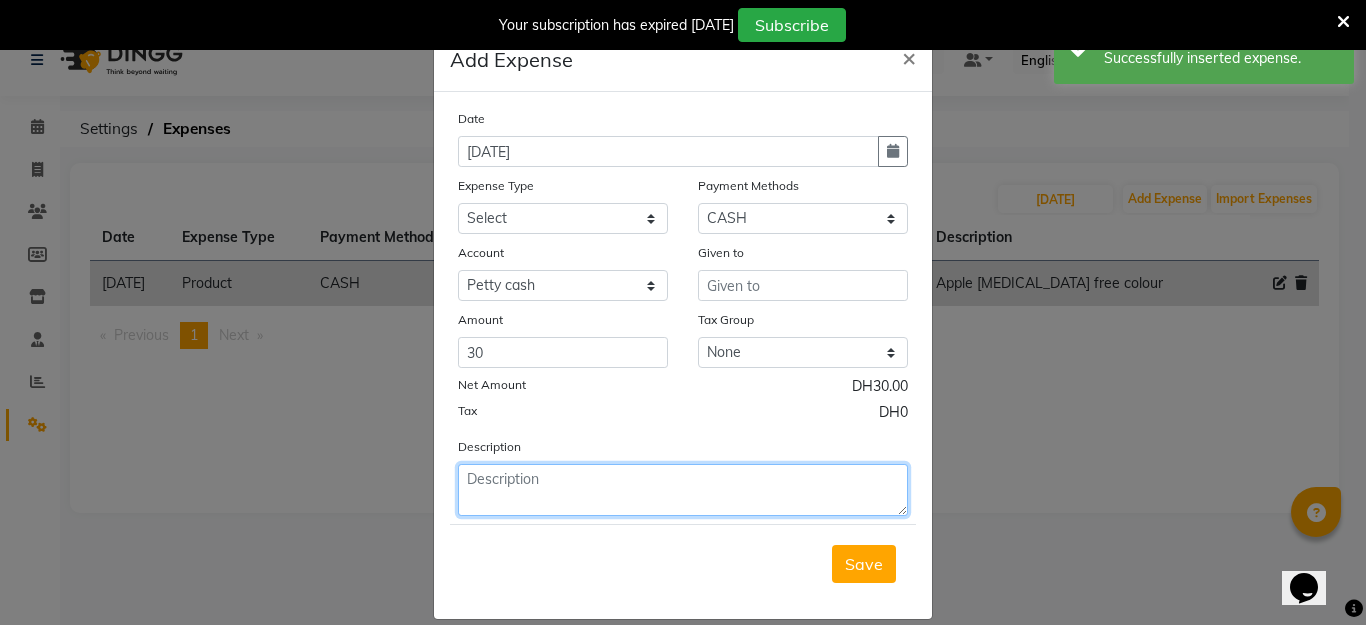 click 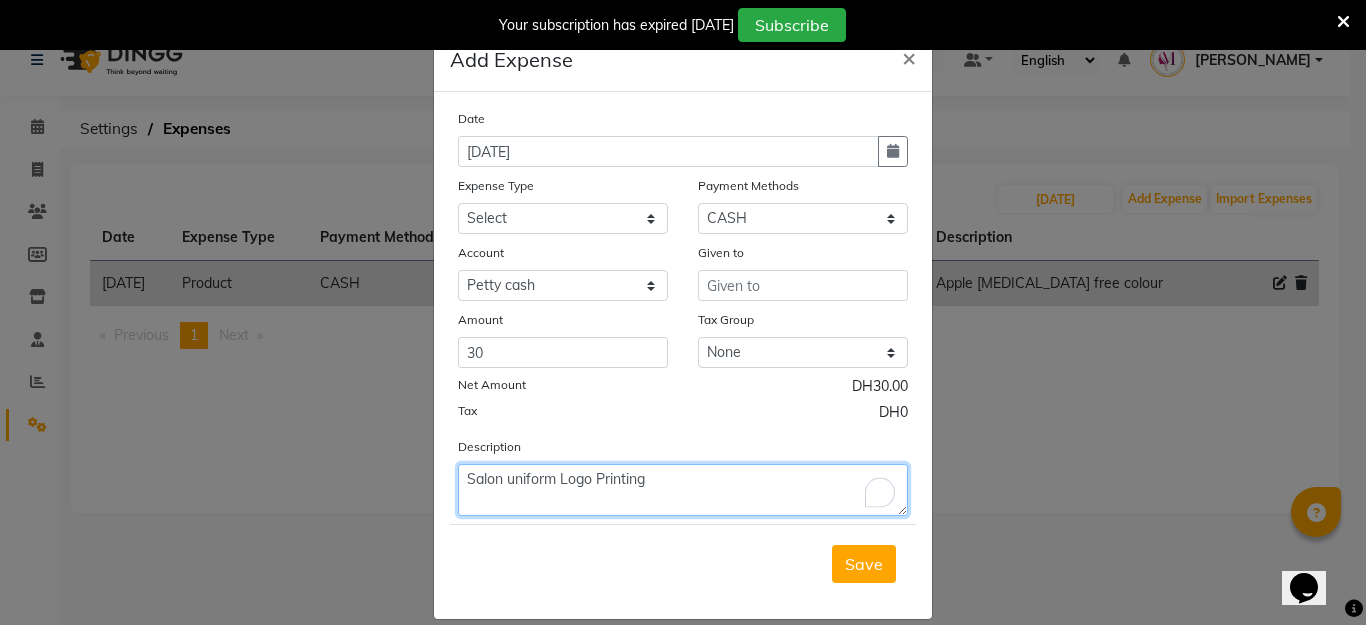 type on "Salon uniform Logo Printing" 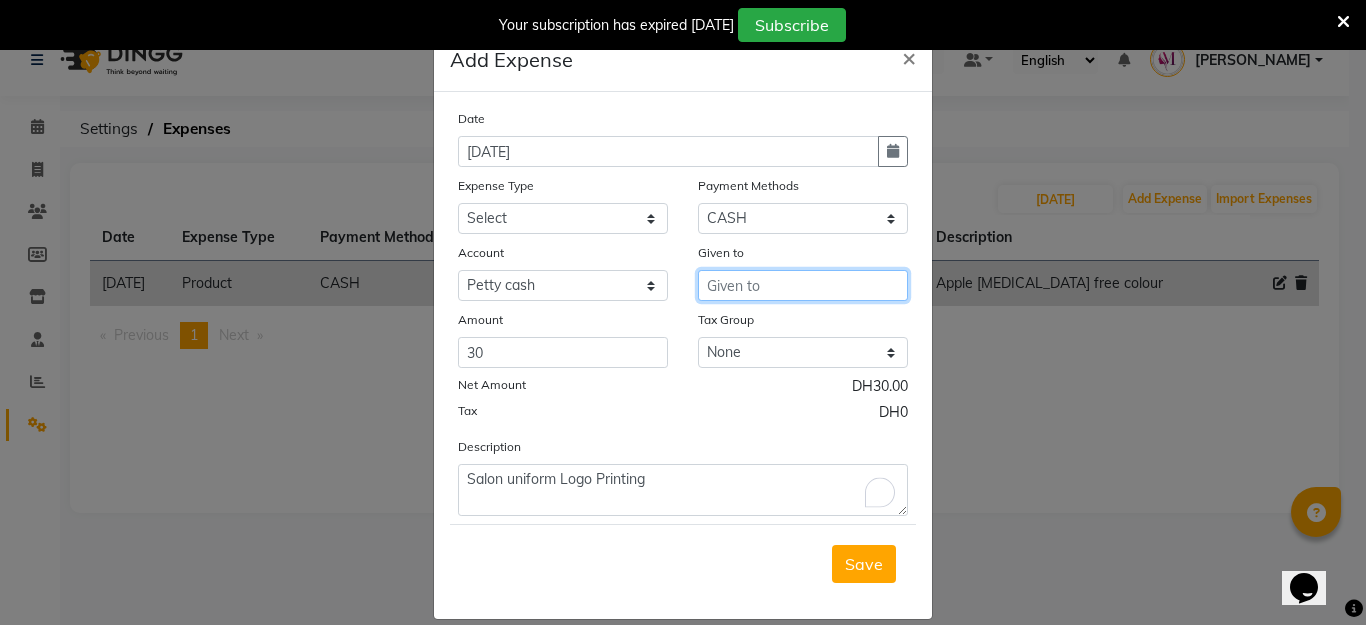 click at bounding box center (803, 285) 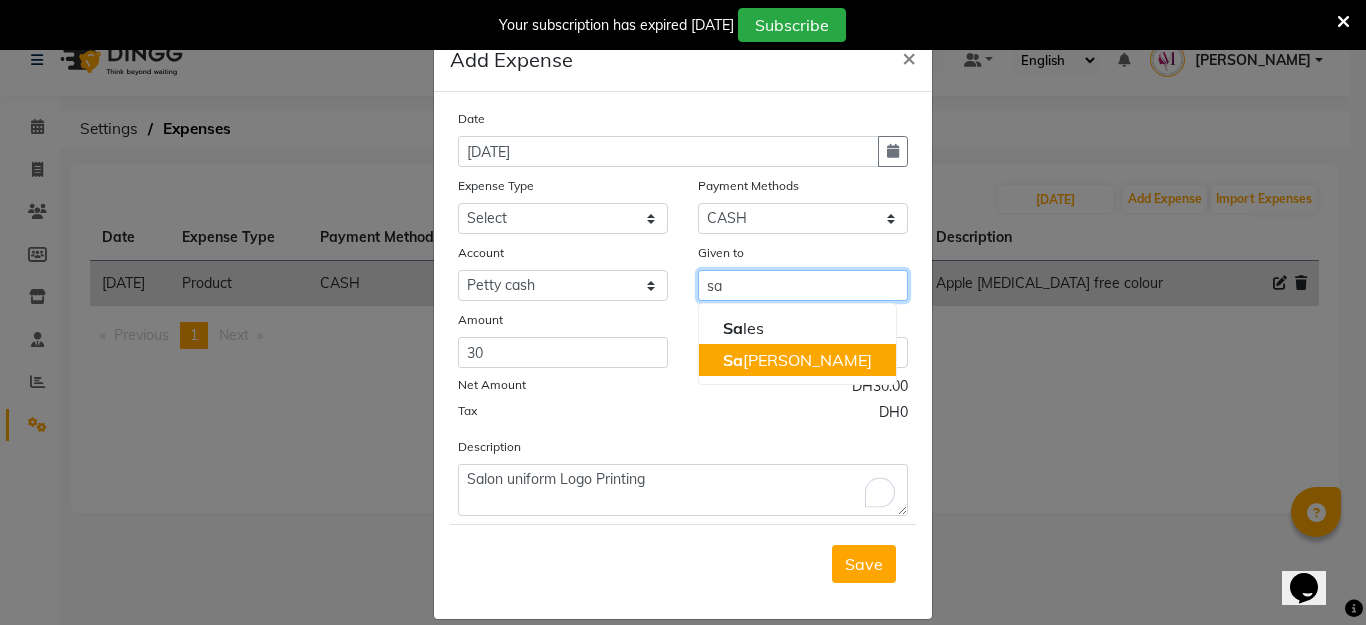 click on "[DEMOGRAPHIC_DATA]" at bounding box center (797, 360) 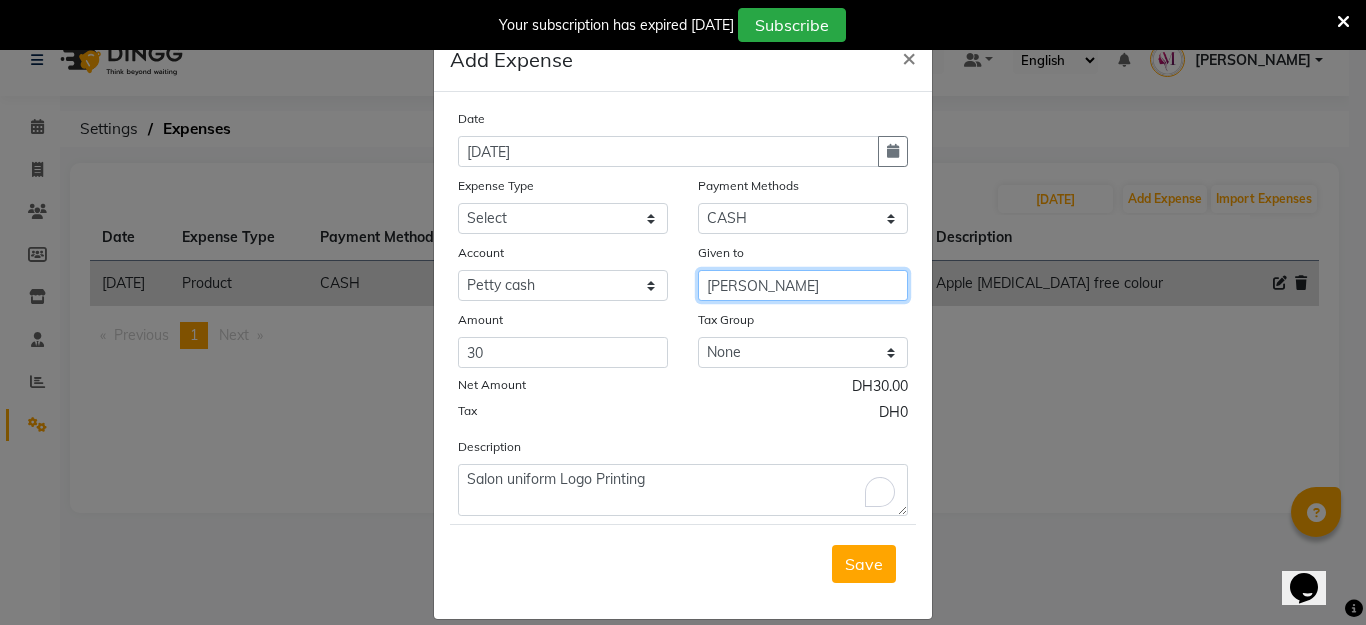 type on "[PERSON_NAME]" 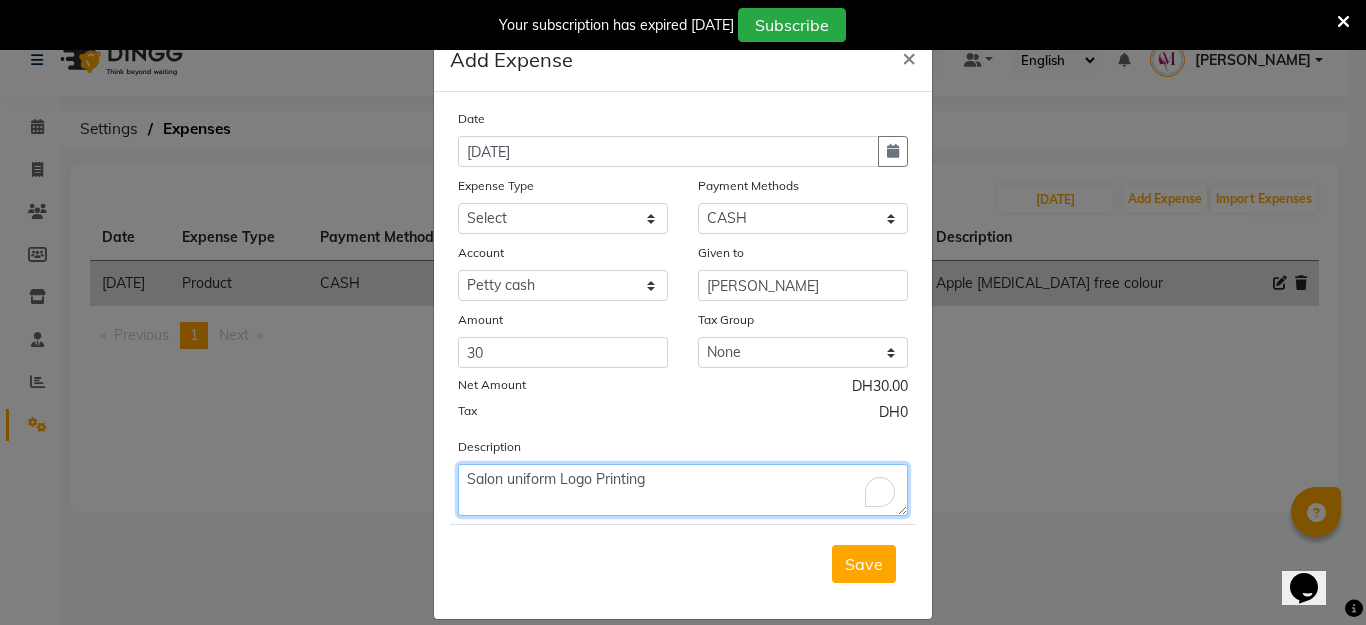 click on "Salon uniform Logo Printing" 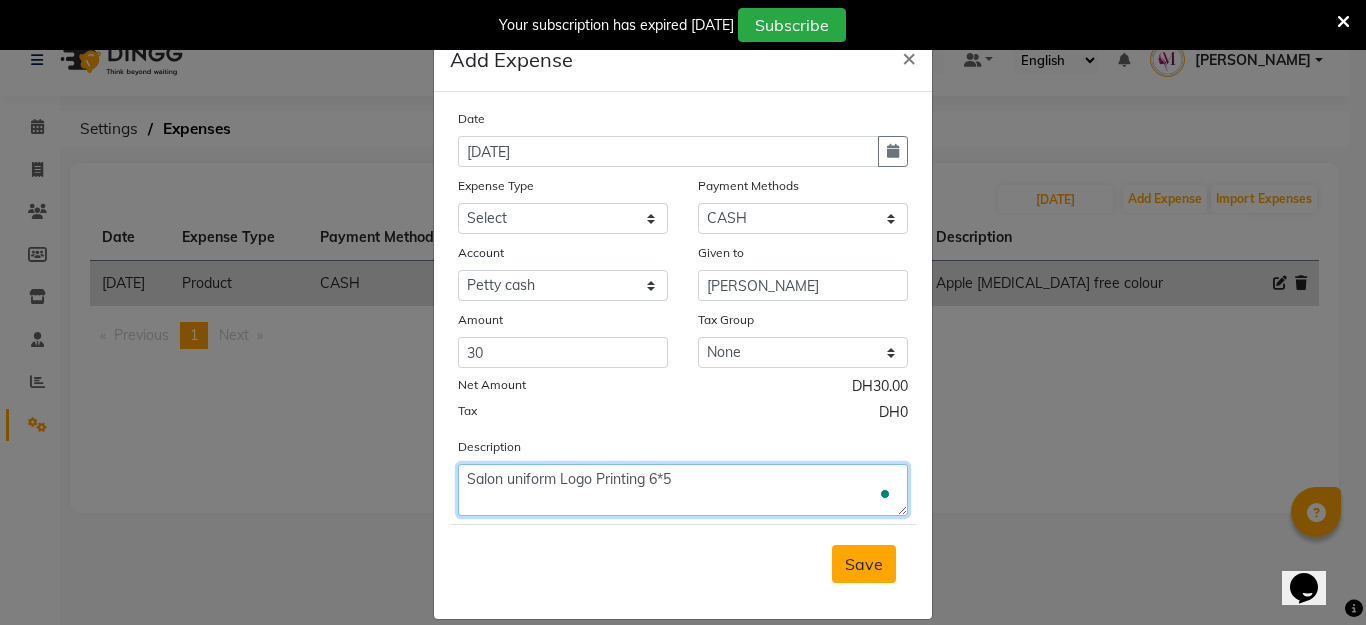 type on "Salon uniform Logo Printing 6*5" 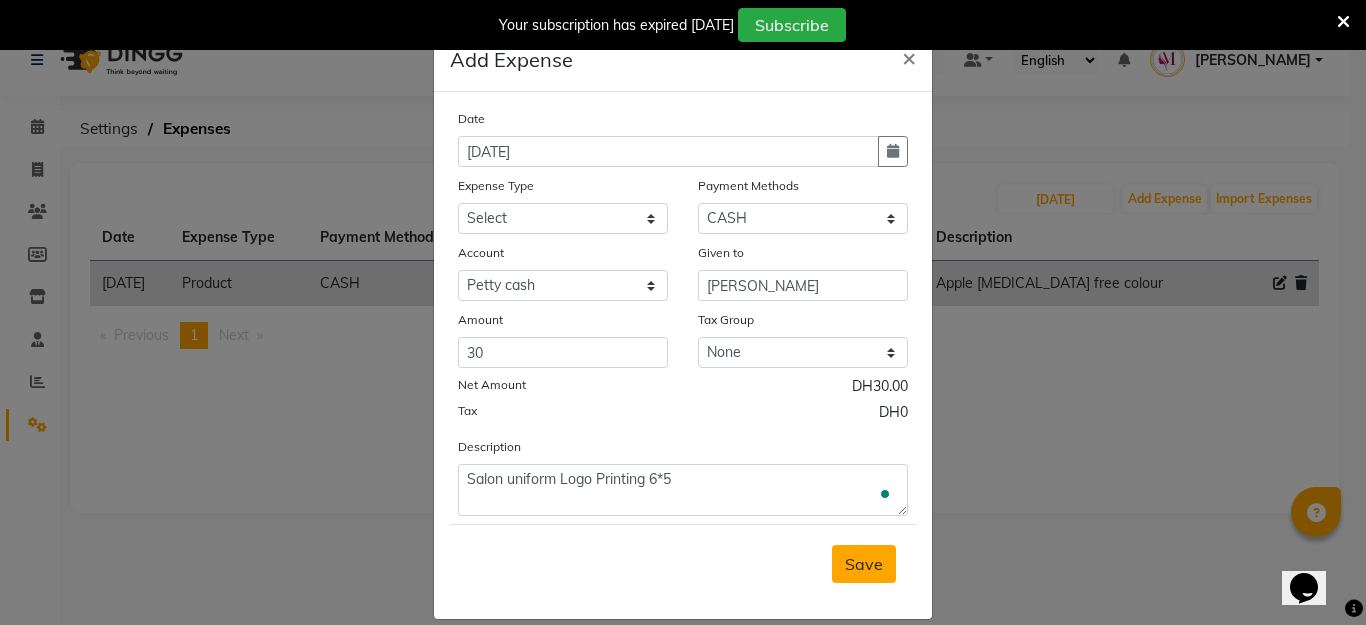 click on "Save" at bounding box center [864, 564] 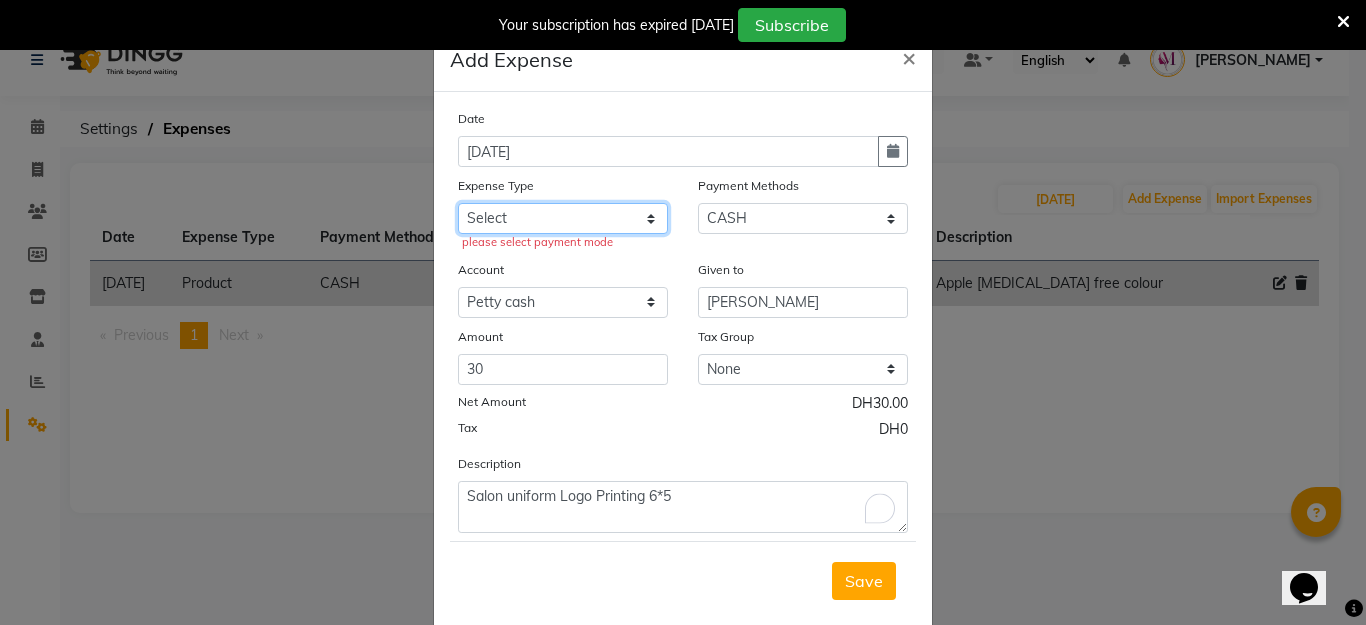 click on "Select Advance Salary Bank charges Car maintenance  Cash transfer to bank Cash transfer to hub Client Snacks Clinical charges Equipment Fuel Govt fee Incentive Insurance International purchase Loan Repayment Maintenance Marketing Miscellaneous MRA Other Pantry Product Rent Salary Staff Snacks Tax Tea & Refreshment Utilities" 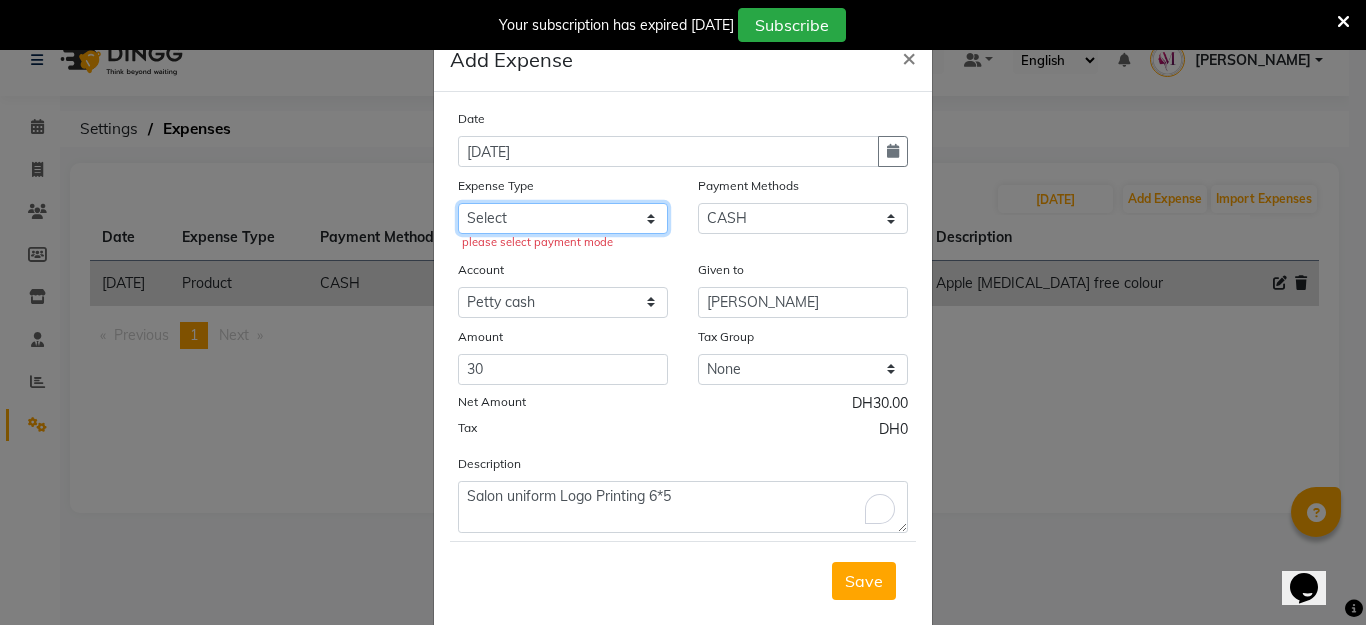 select on "9" 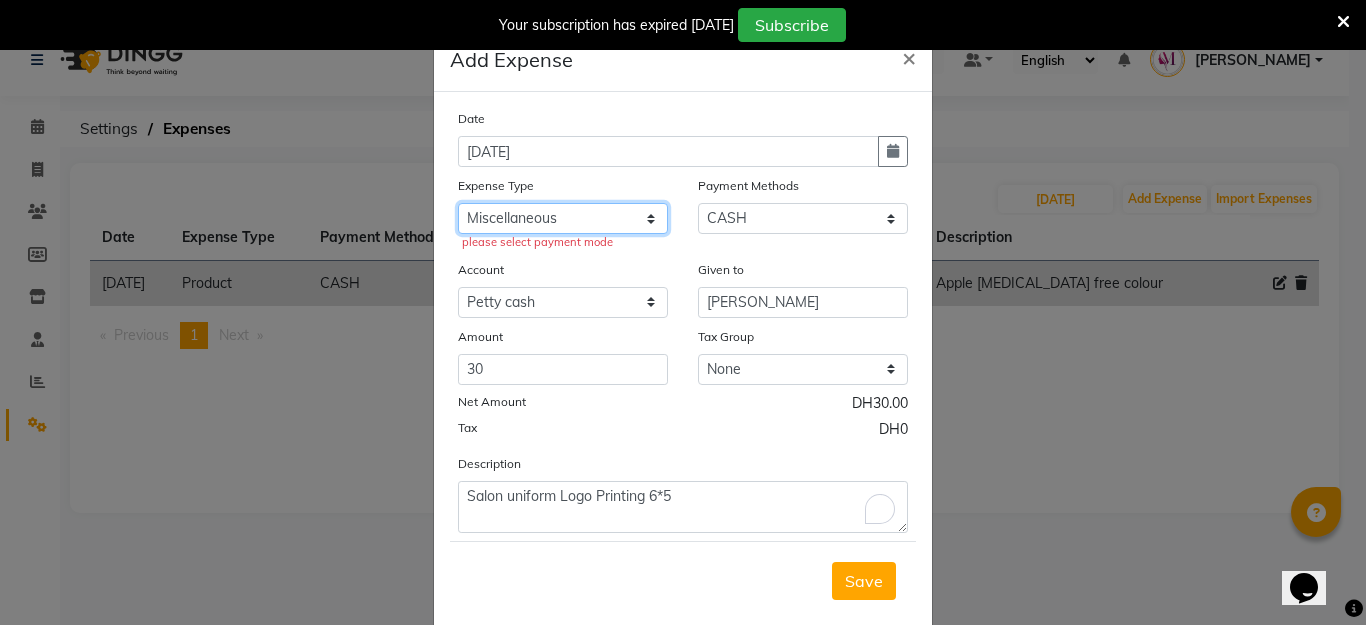 click on "Select Advance Salary Bank charges Car maintenance  Cash transfer to bank Cash transfer to hub Client Snacks Clinical charges Equipment Fuel Govt fee Incentive Insurance International purchase Loan Repayment Maintenance Marketing Miscellaneous MRA Other Pantry Product Rent Salary Staff Snacks Tax Tea & Refreshment Utilities" 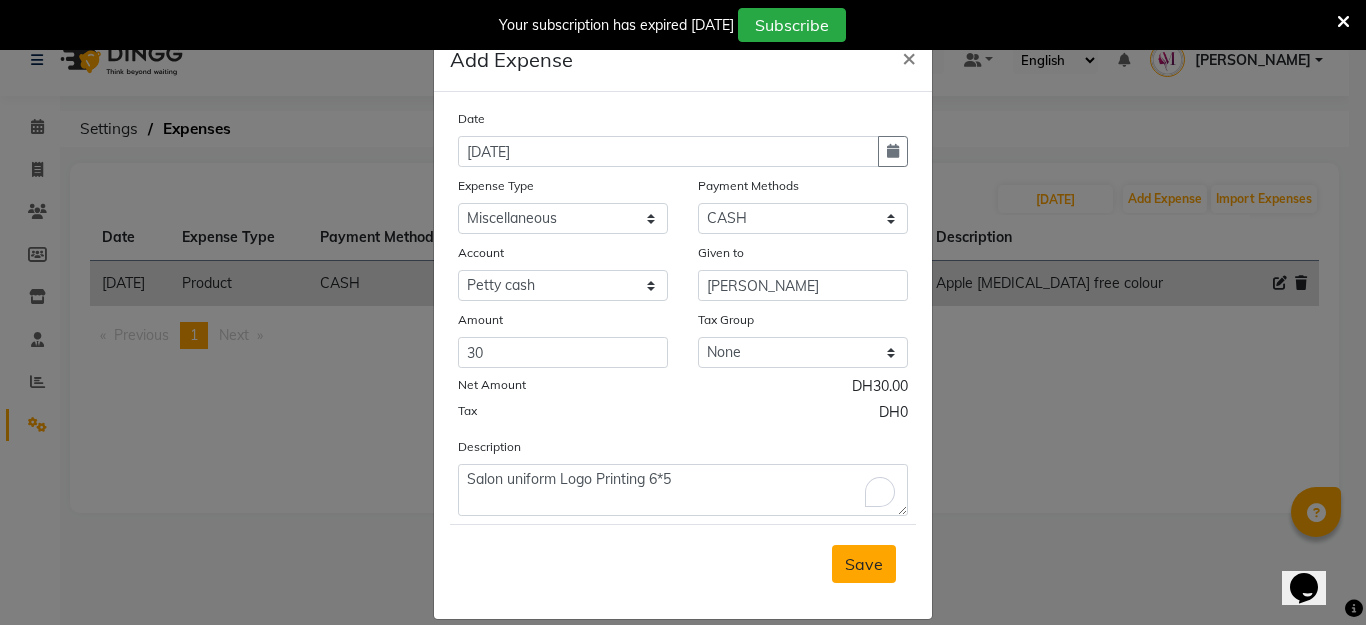 click on "Save" at bounding box center [864, 564] 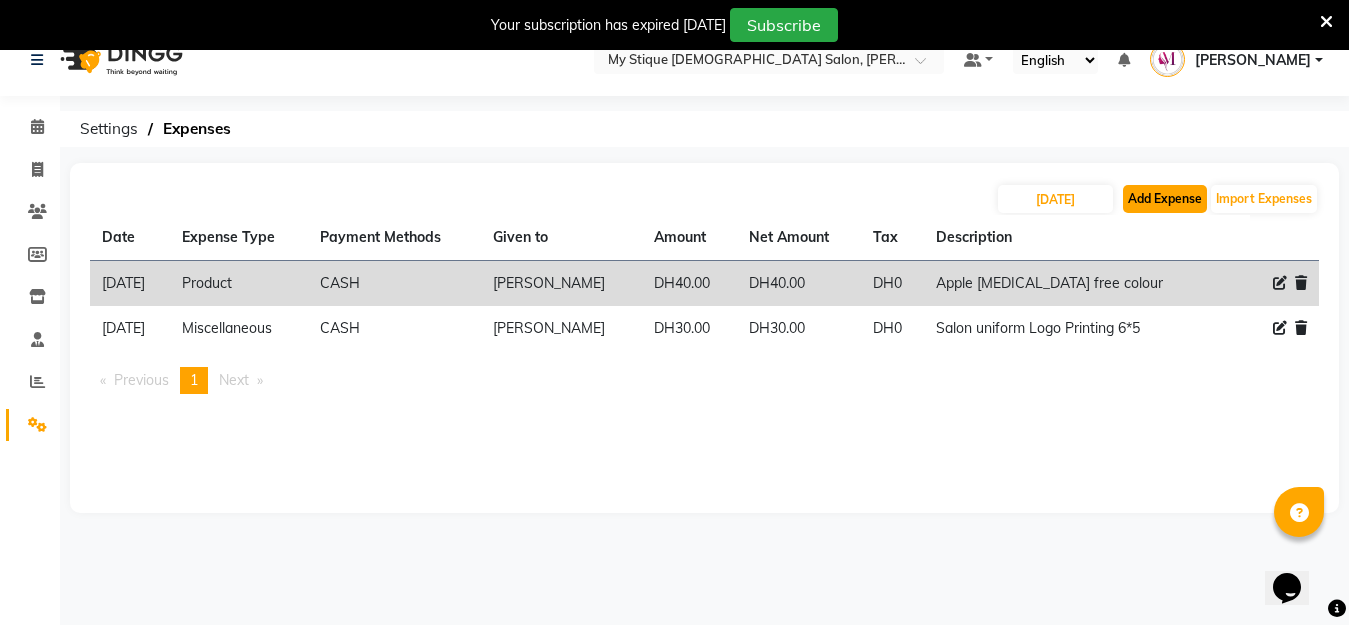 click on "Add Expense" 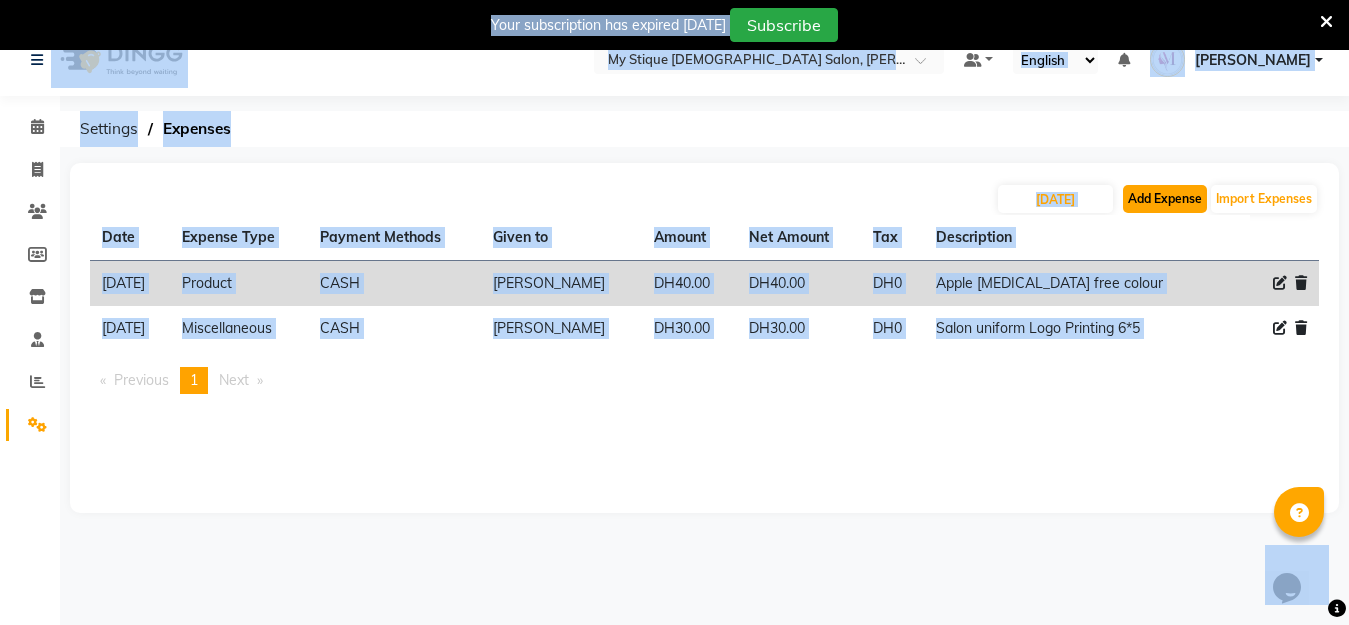 click on "Add Expense" 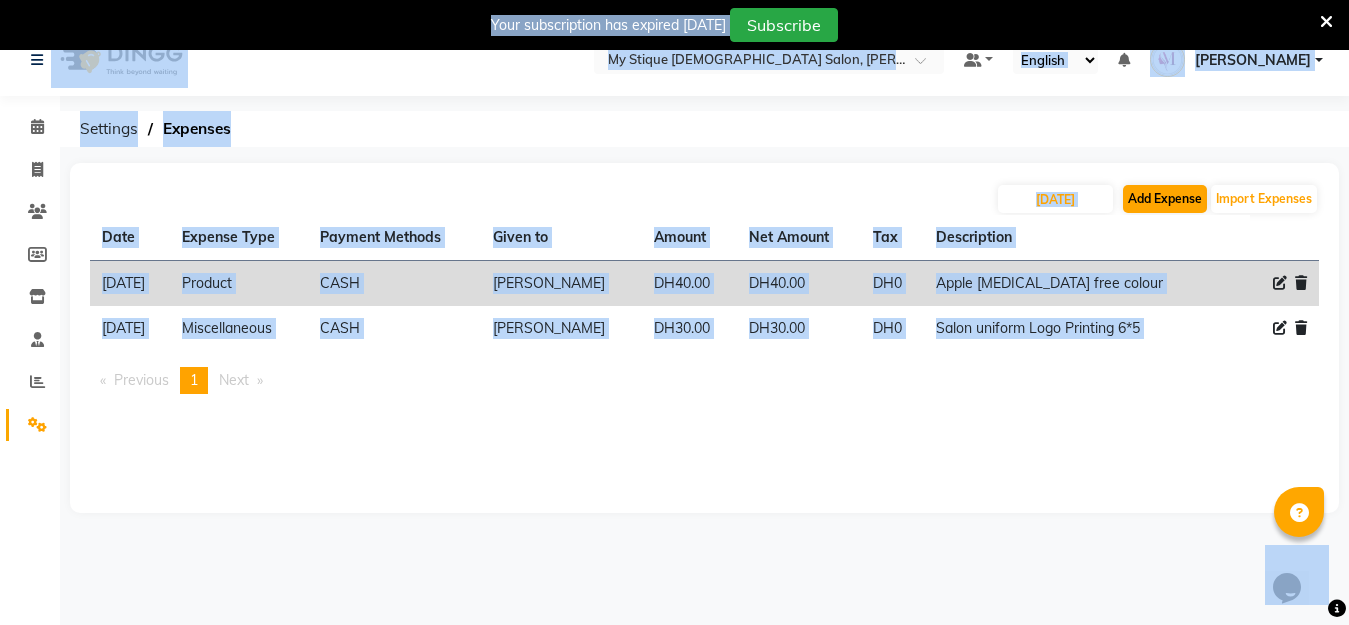 select on "1" 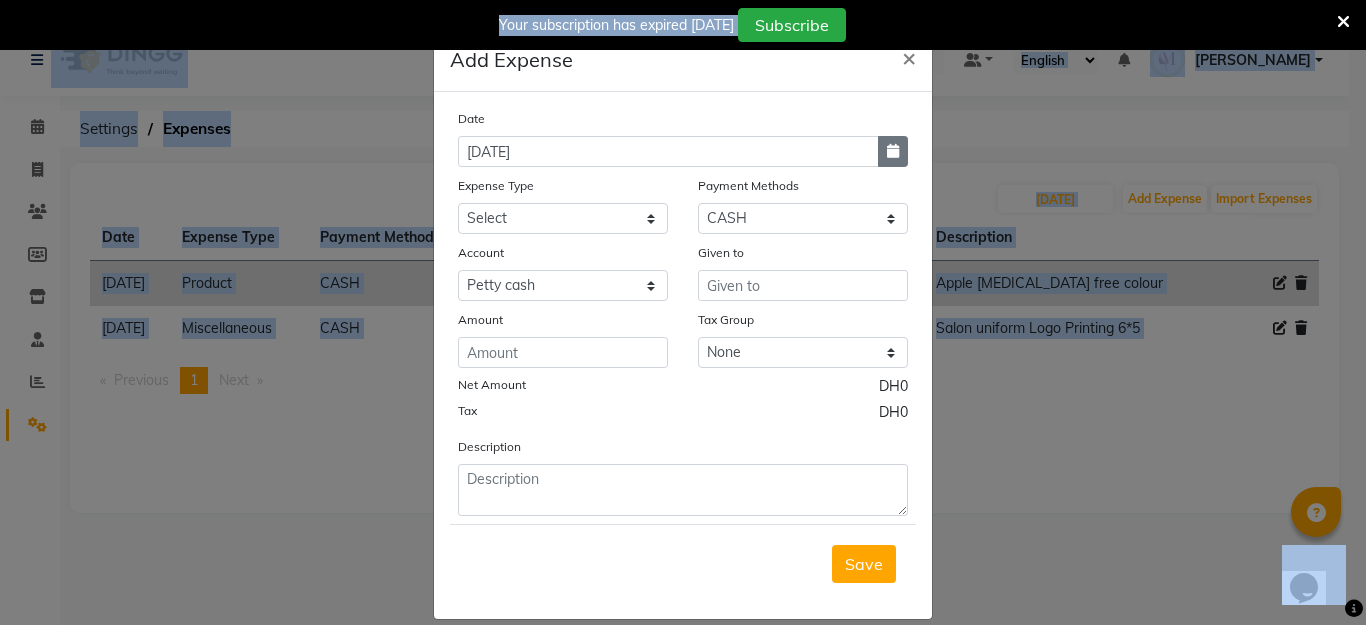 click 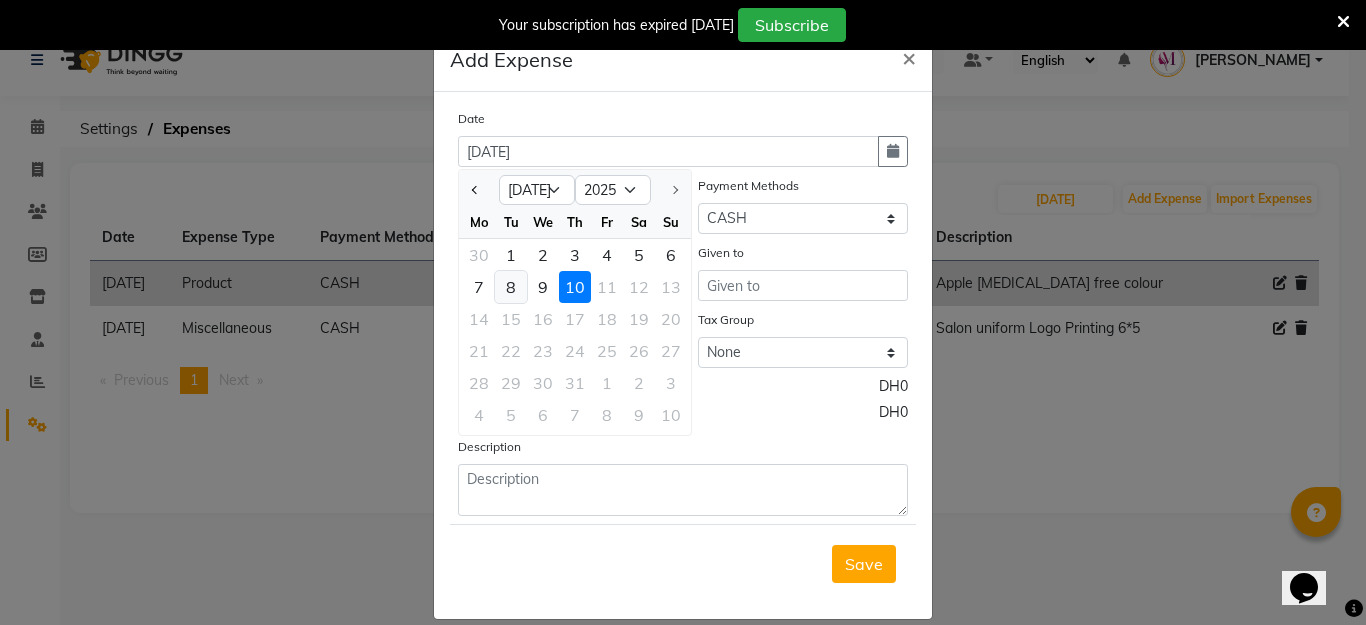 click on "8" 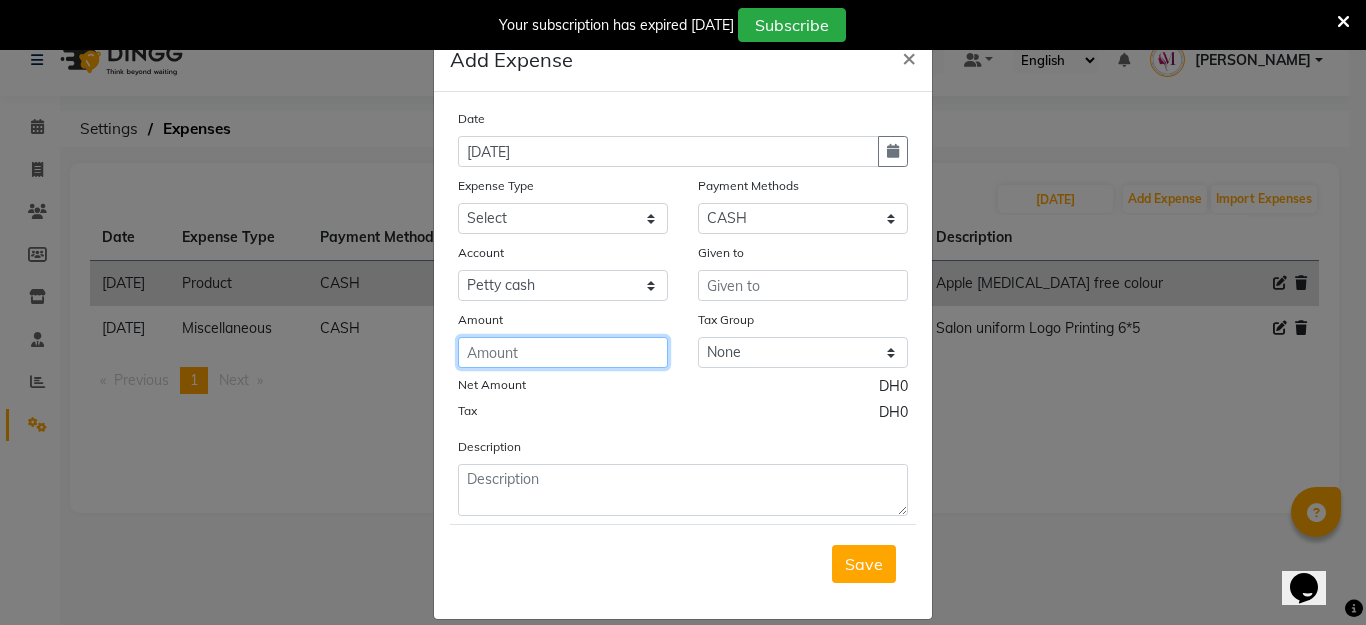 click 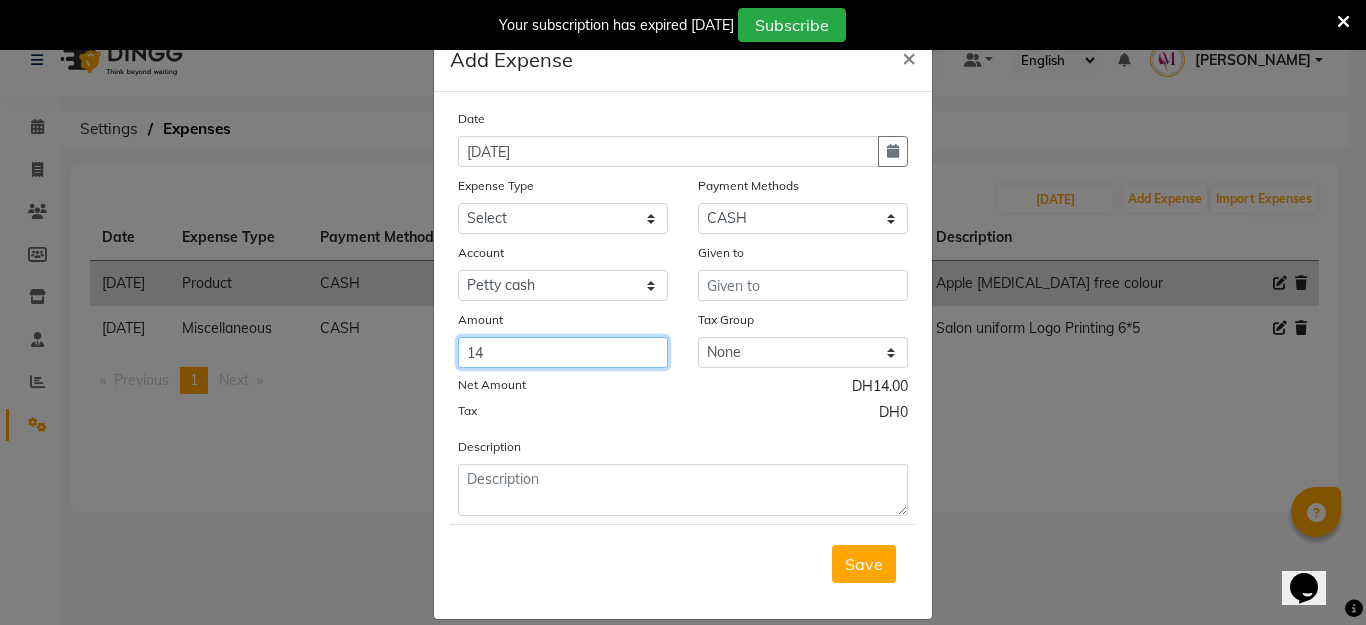 type on "14" 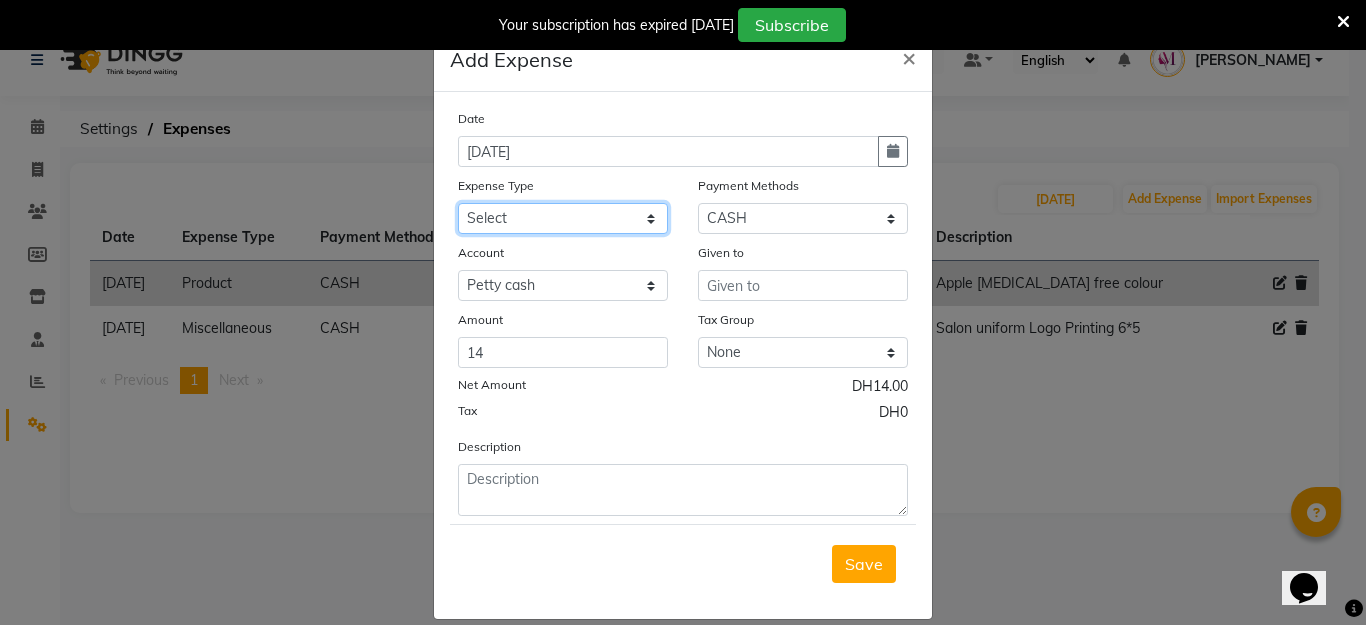 click on "Select Advance Salary Bank charges Car maintenance  Cash transfer to bank Cash transfer to hub Client Snacks Clinical charges Equipment Fuel Govt fee Incentive Insurance International purchase Loan Repayment Maintenance Marketing Miscellaneous MRA Other Pantry Product Rent Salary Staff Snacks Tax Tea & Refreshment Utilities" 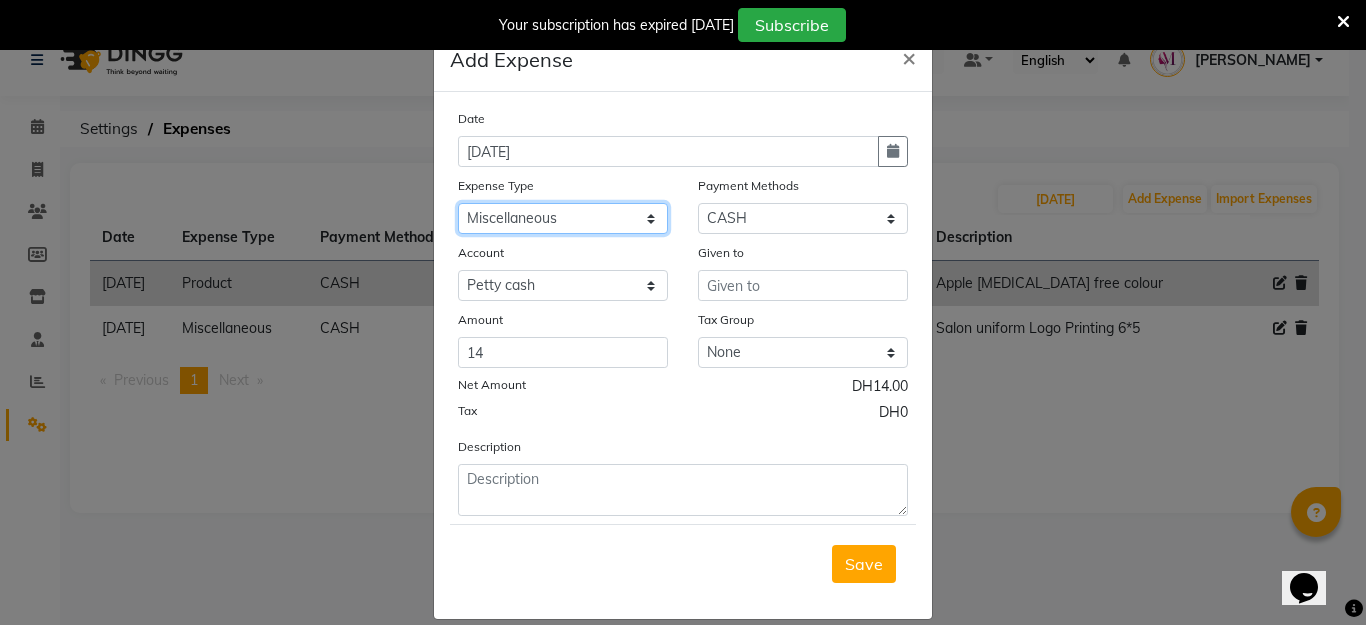click on "Select Advance Salary Bank charges Car maintenance  Cash transfer to bank Cash transfer to hub Client Snacks Clinical charges Equipment Fuel Govt fee Incentive Insurance International purchase Loan Repayment Maintenance Marketing Miscellaneous MRA Other Pantry Product Rent Salary Staff Snacks Tax Tea & Refreshment Utilities" 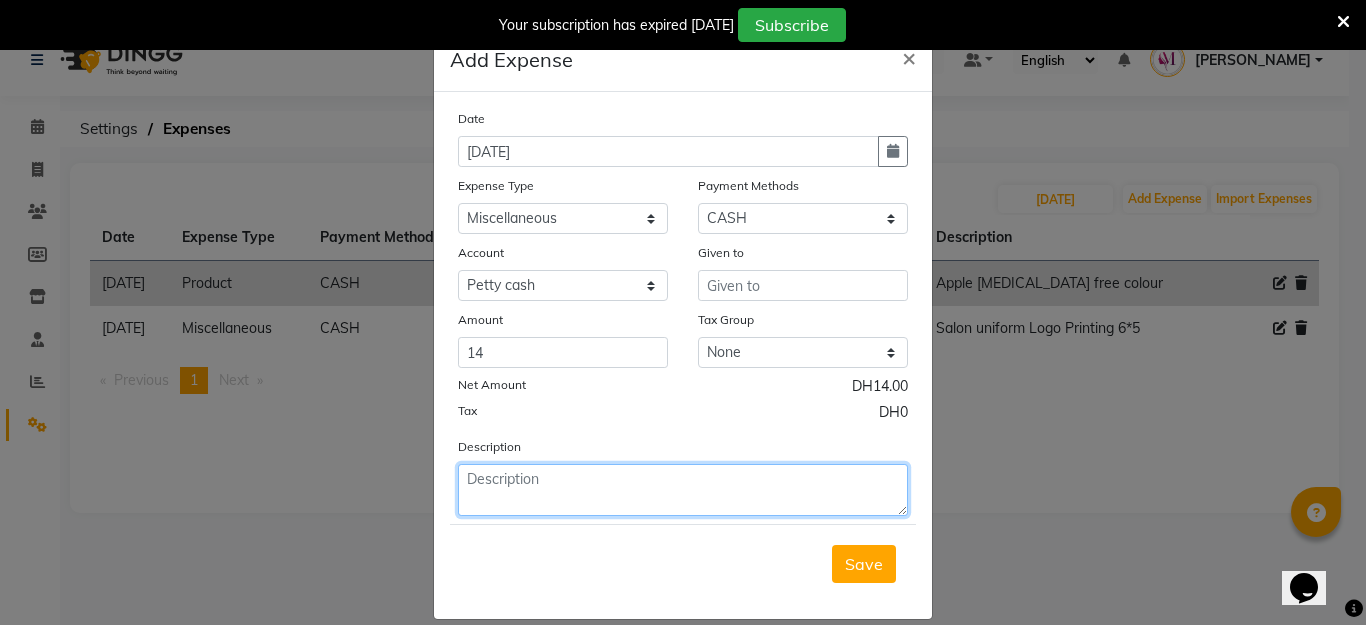 click 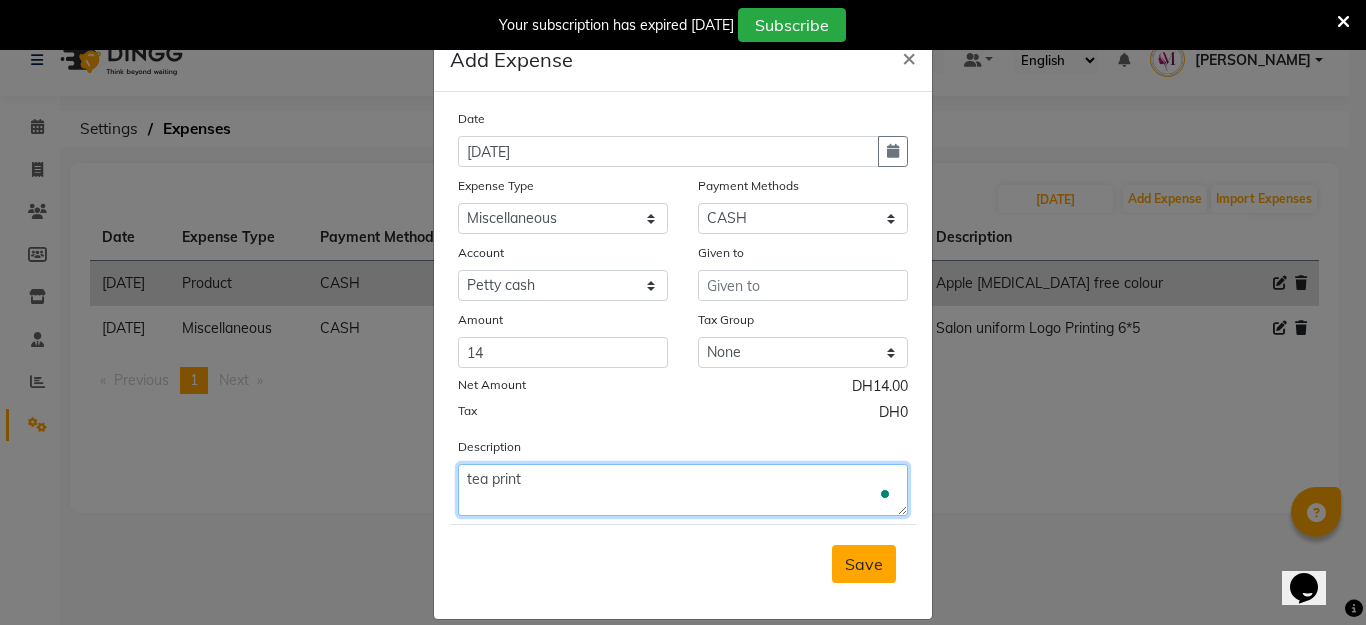 type on "tea print" 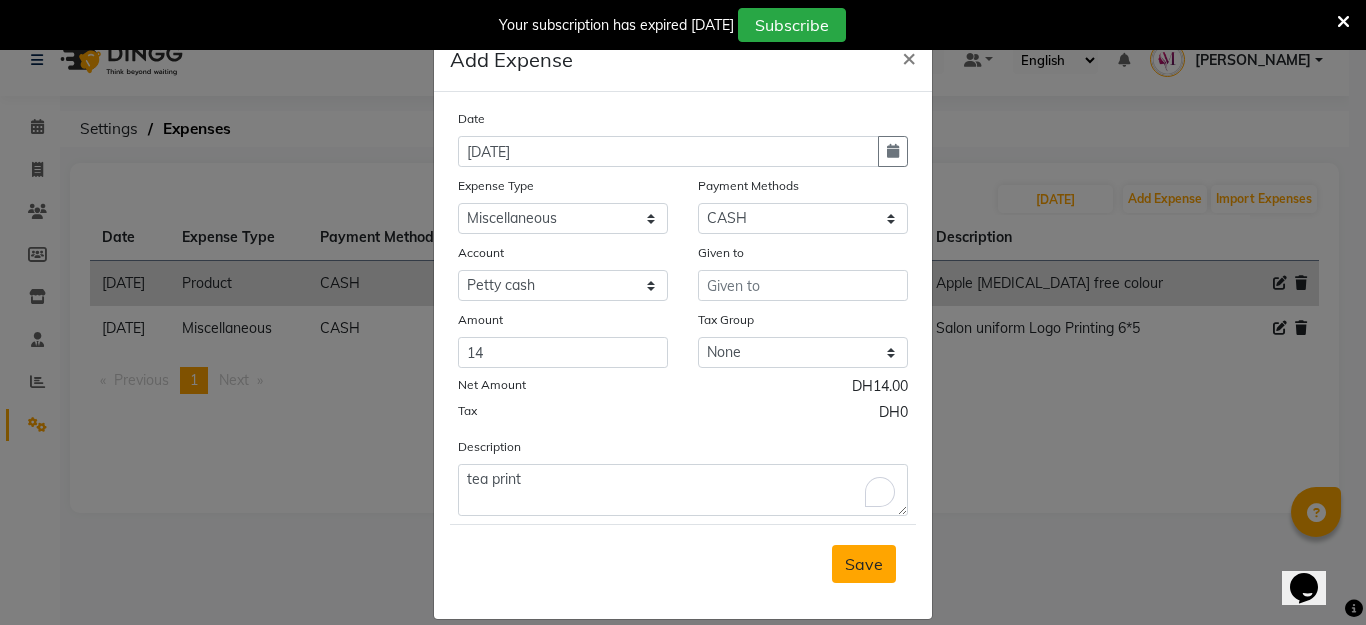click on "Save" at bounding box center [864, 564] 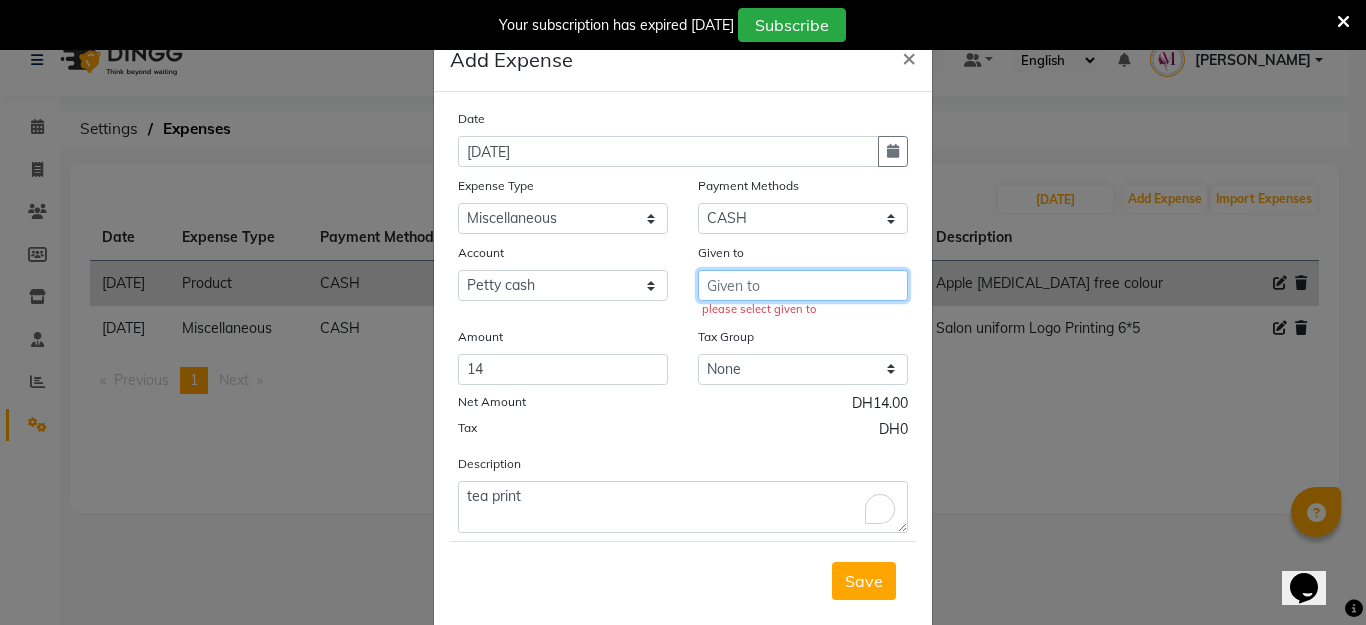 click at bounding box center [803, 285] 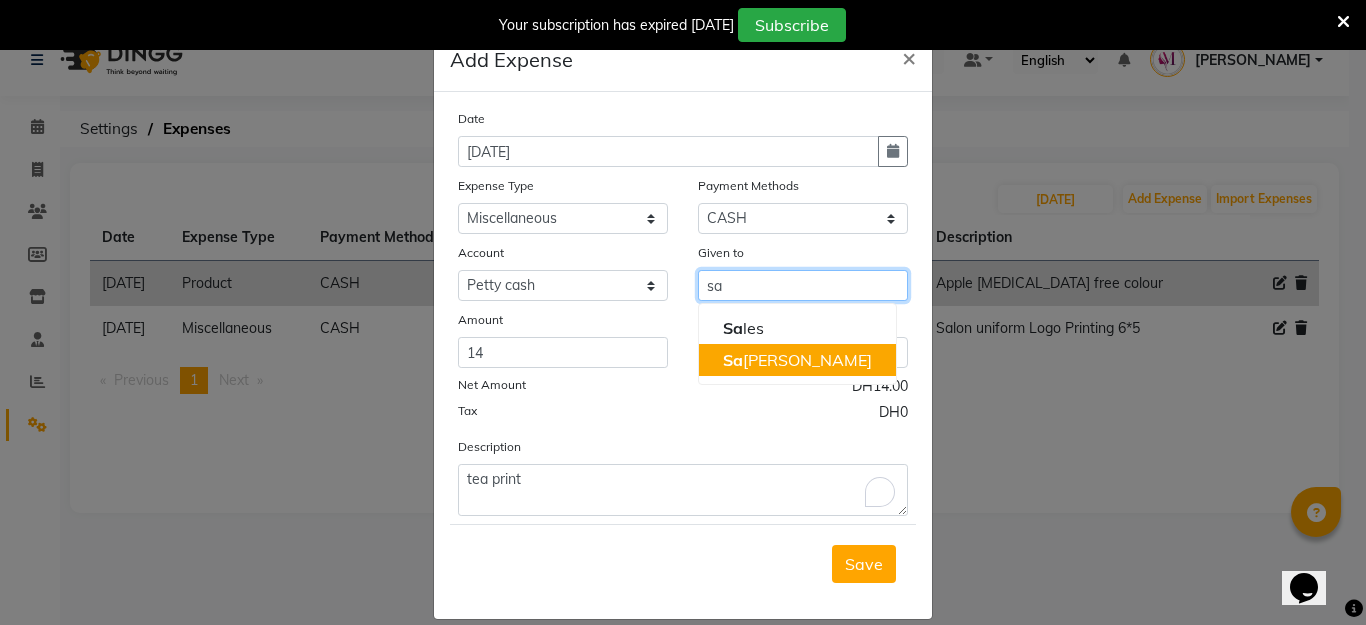 click on "[DEMOGRAPHIC_DATA]" at bounding box center (797, 360) 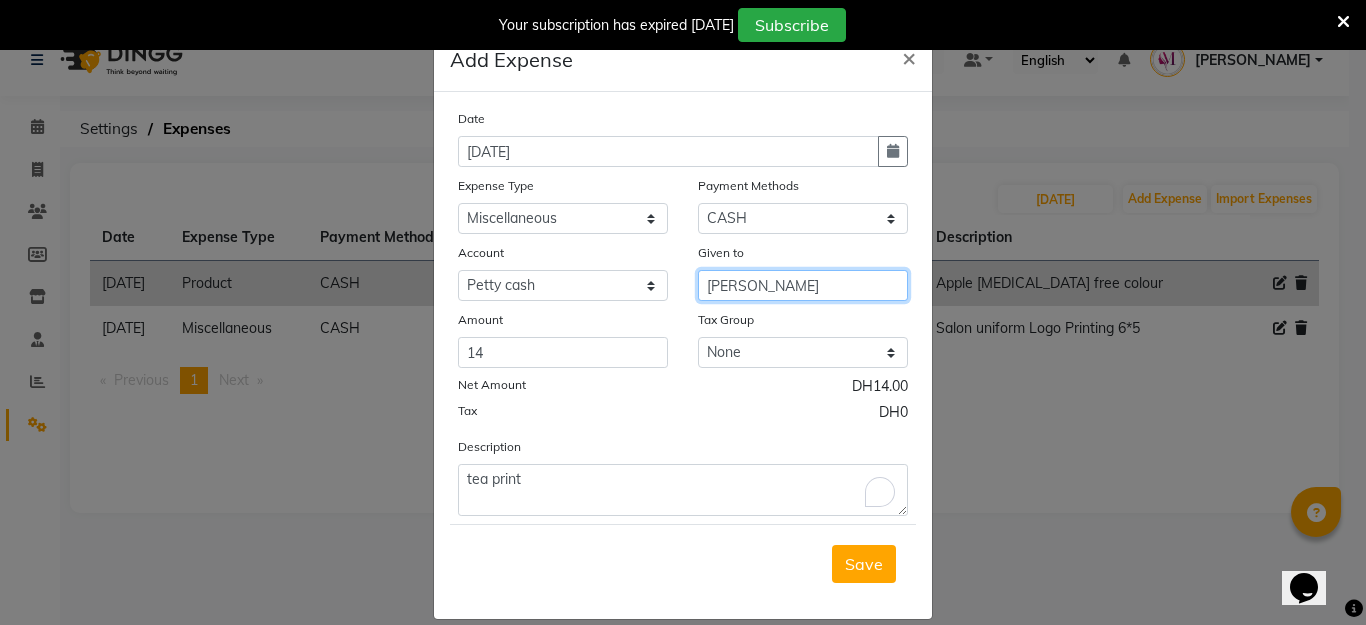 type on "[PERSON_NAME]" 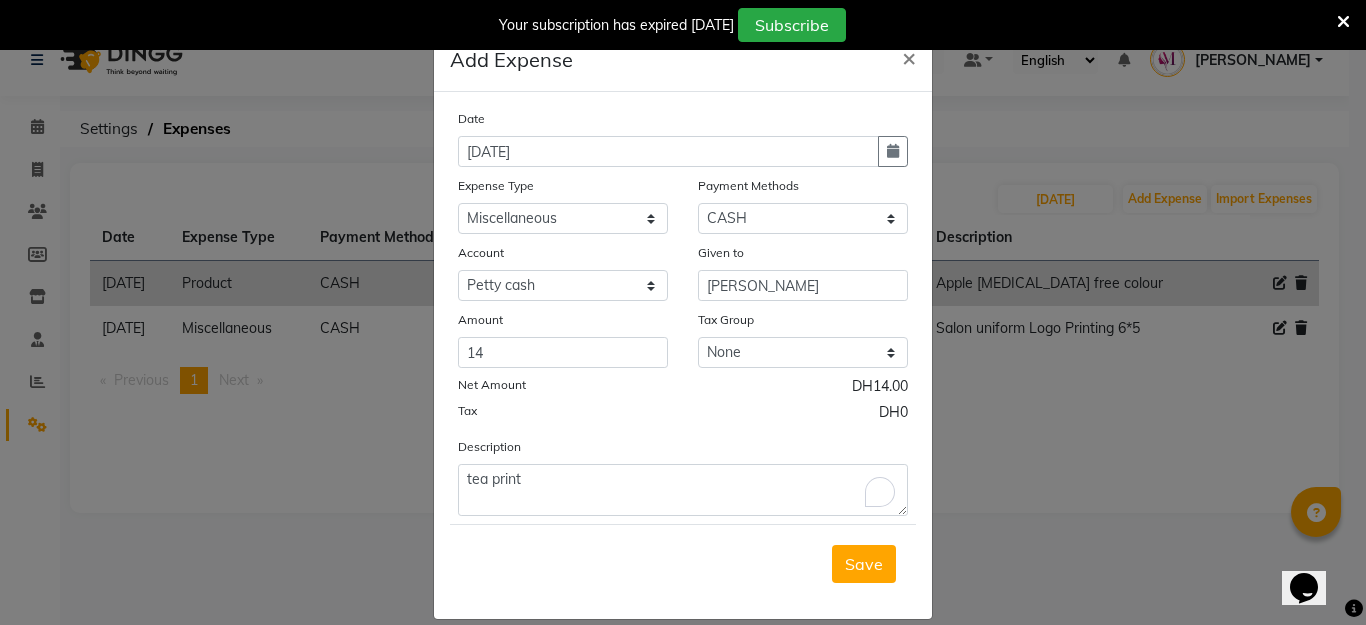 click on "Save" 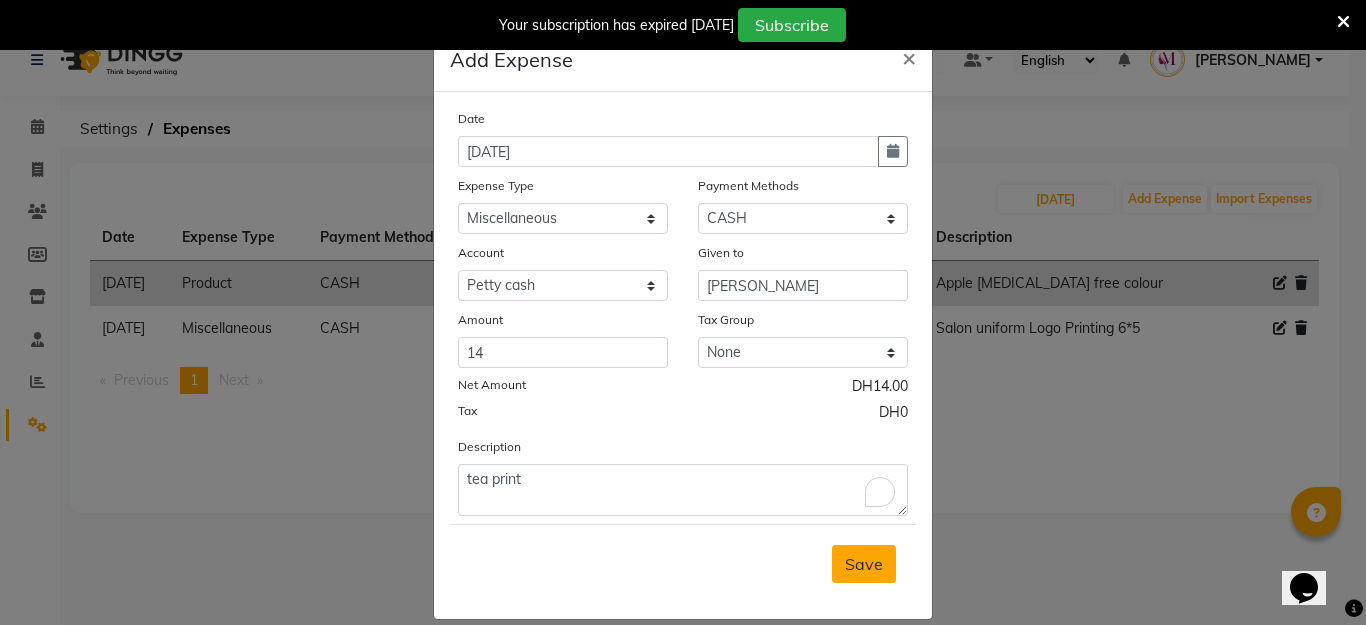 click on "Save" at bounding box center [864, 564] 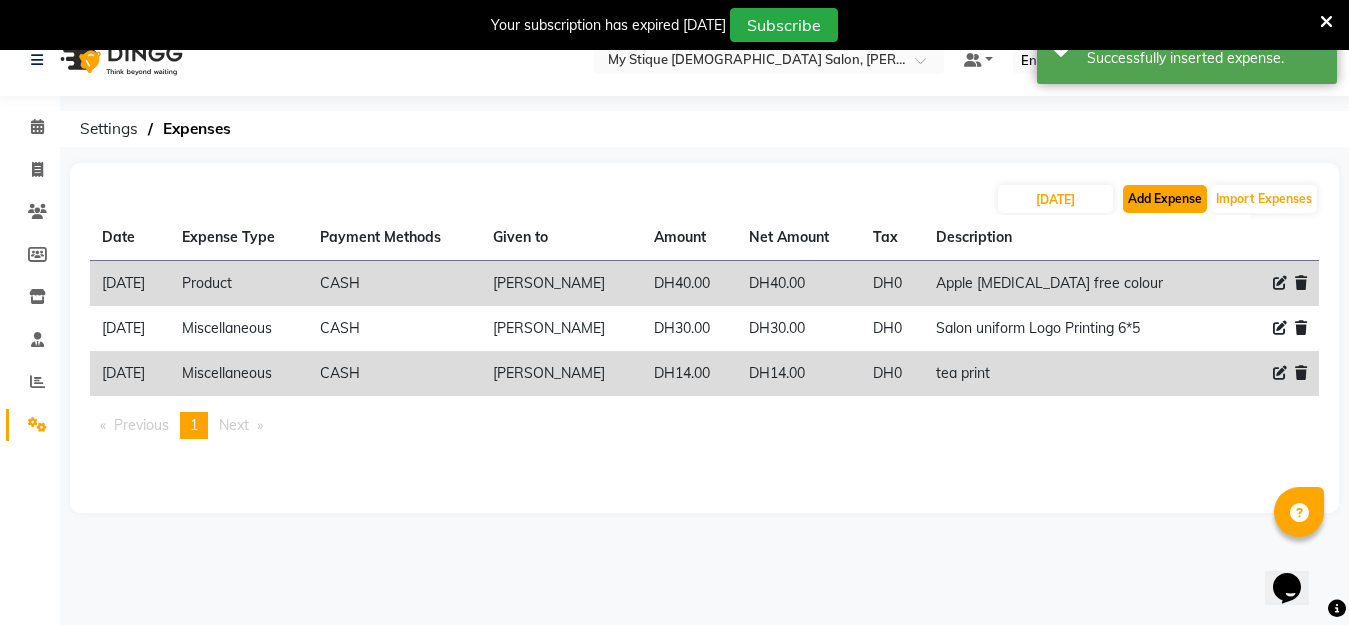 click on "Add Expense" 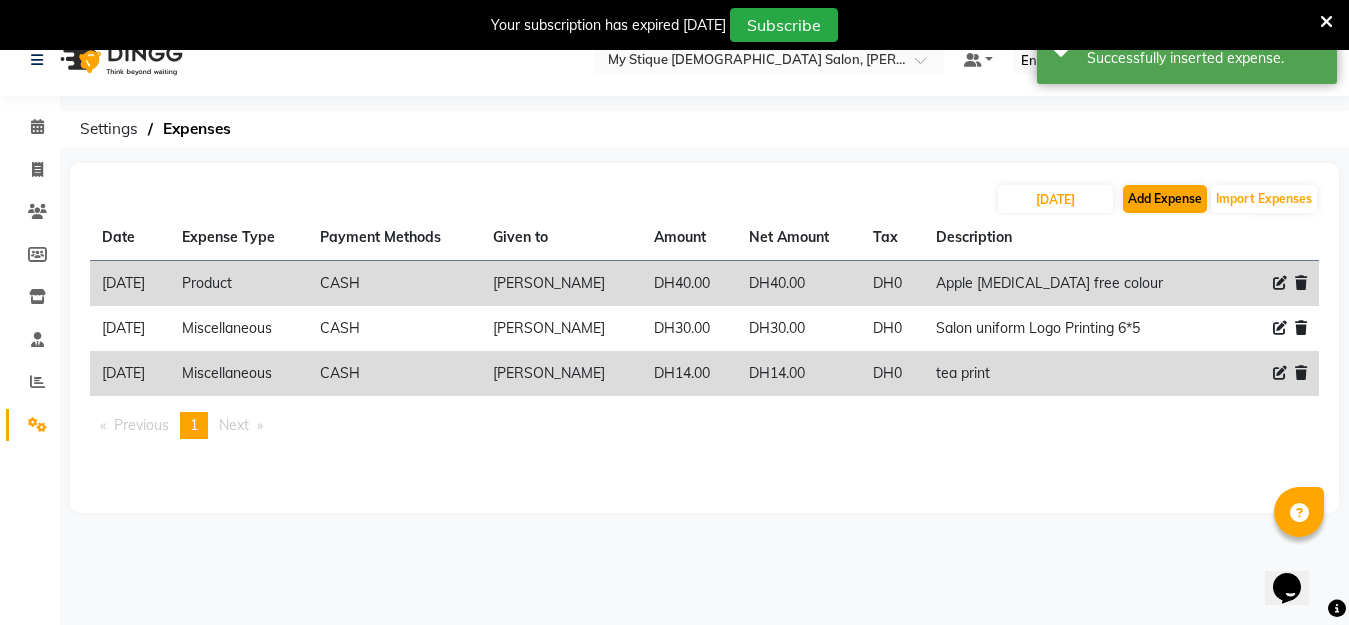 select on "1" 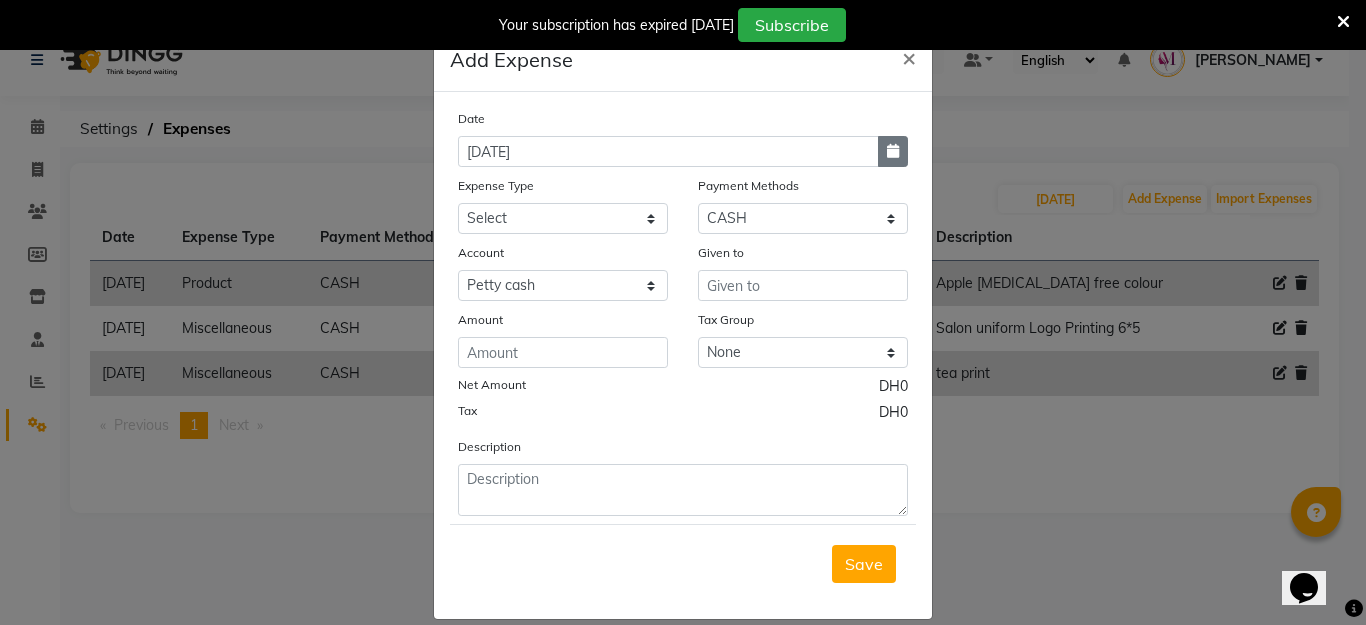 click 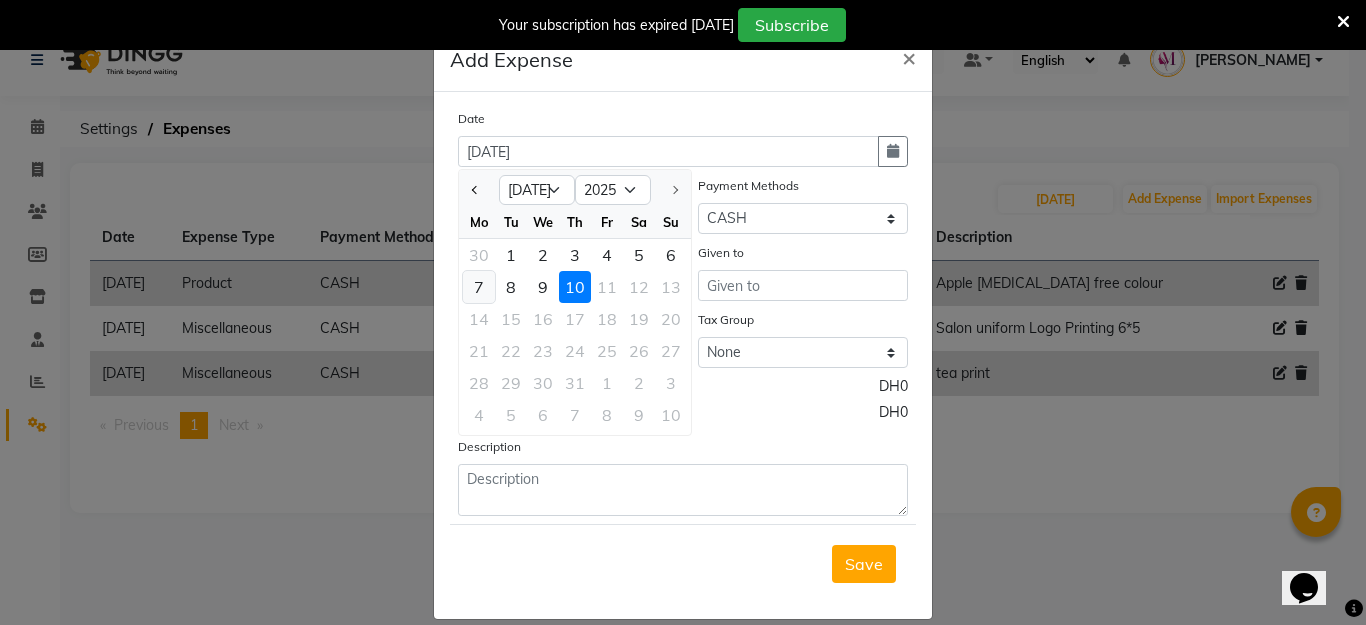 click on "7" 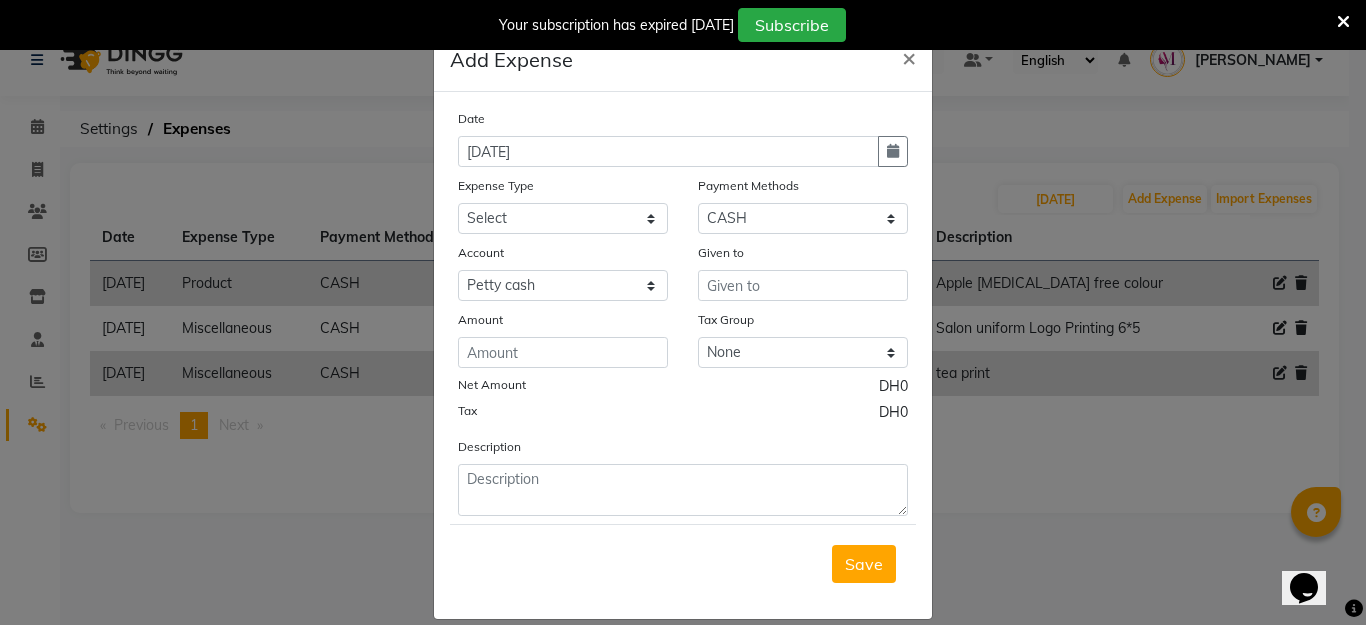 click on "Date [DATE] Expense Type Select Advance Salary Bank charges Car maintenance  Cash transfer to bank Cash transfer to hub Client Snacks Clinical charges Equipment Fuel Govt fee Incentive Insurance International purchase Loan Repayment Maintenance Marketing Miscellaneous MRA Other Pantry Product Rent Salary Staff Snacks Tax Tea & Refreshment Utilities Payment Methods Select Package CASH CARD ONLINE Account Select [PERSON_NAME] cash Given to Amount Tax Group None Net Amount DH0 Tax DH0 Description" 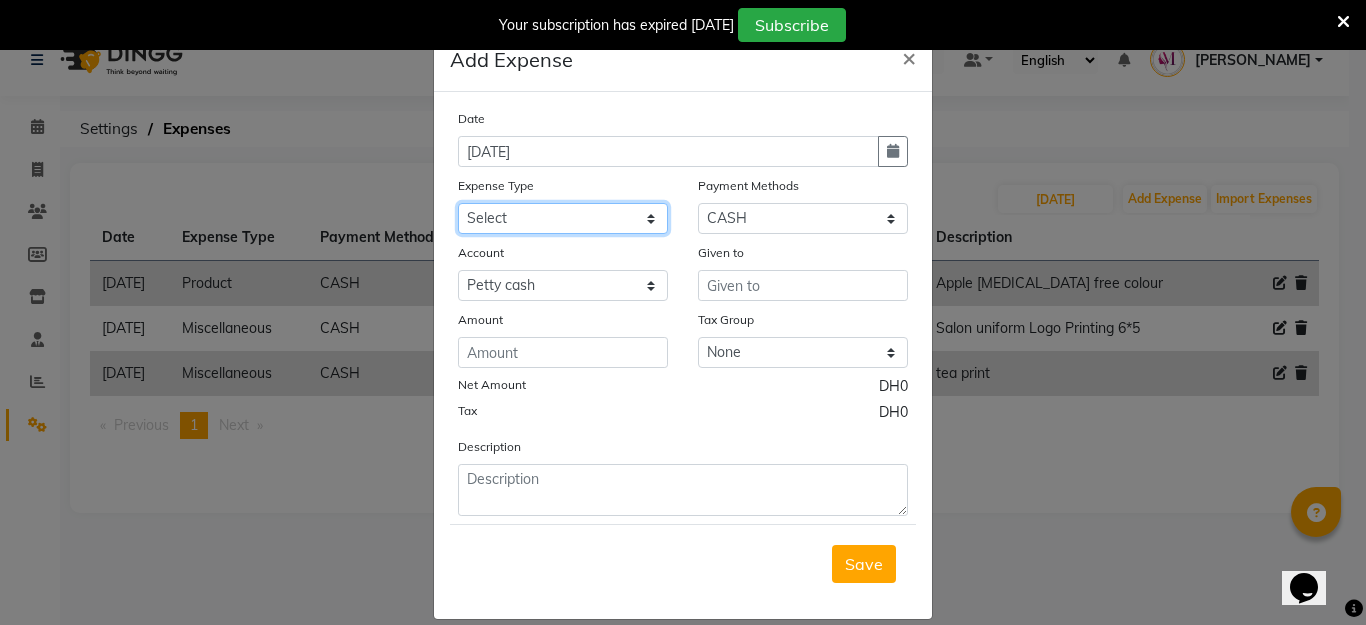 click on "Select Advance Salary Bank charges Car maintenance  Cash transfer to bank Cash transfer to hub Client Snacks Clinical charges Equipment Fuel Govt fee Incentive Insurance International purchase Loan Repayment Maintenance Marketing Miscellaneous MRA Other Pantry Product Rent Salary Staff Snacks Tax Tea & Refreshment Utilities" 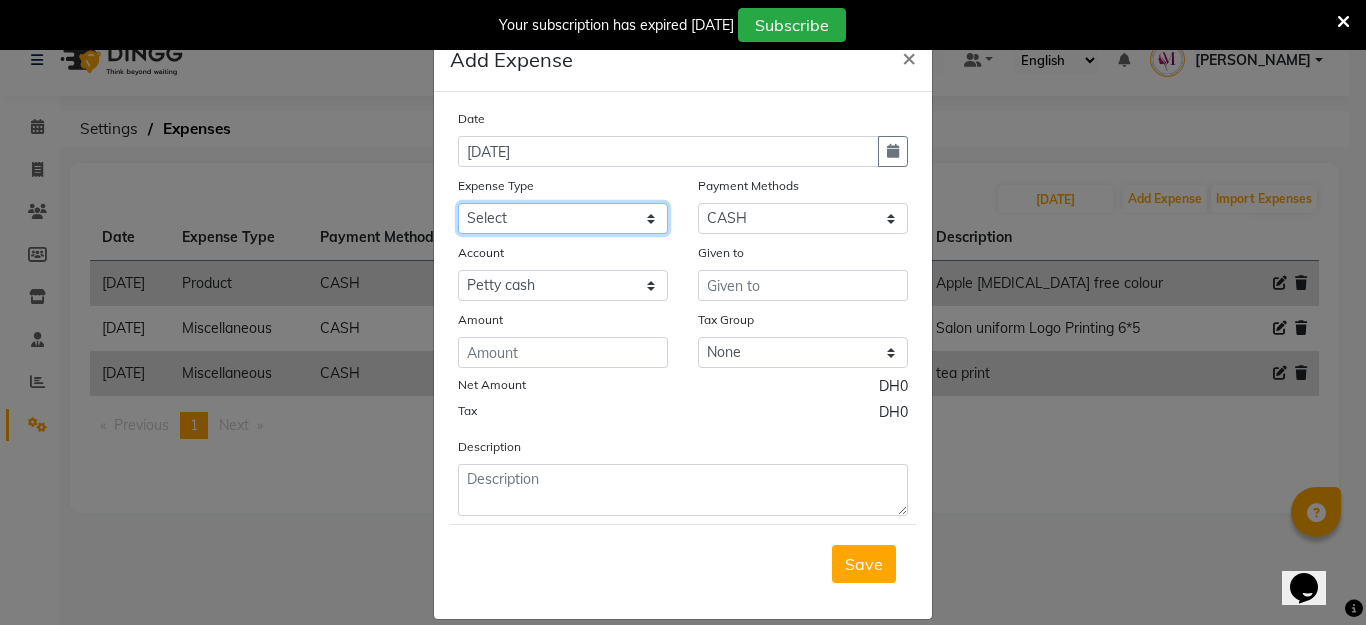 select on "9" 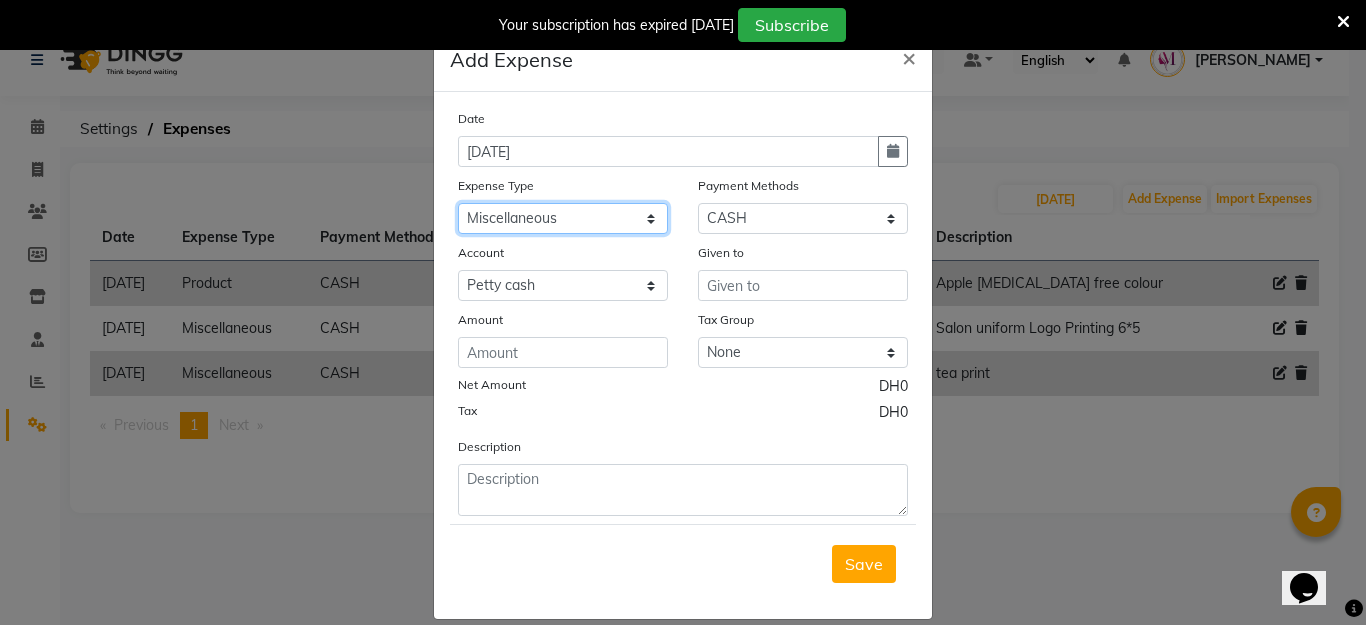 click on "Select Advance Salary Bank charges Car maintenance  Cash transfer to bank Cash transfer to hub Client Snacks Clinical charges Equipment Fuel Govt fee Incentive Insurance International purchase Loan Repayment Maintenance Marketing Miscellaneous MRA Other Pantry Product Rent Salary Staff Snacks Tax Tea & Refreshment Utilities" 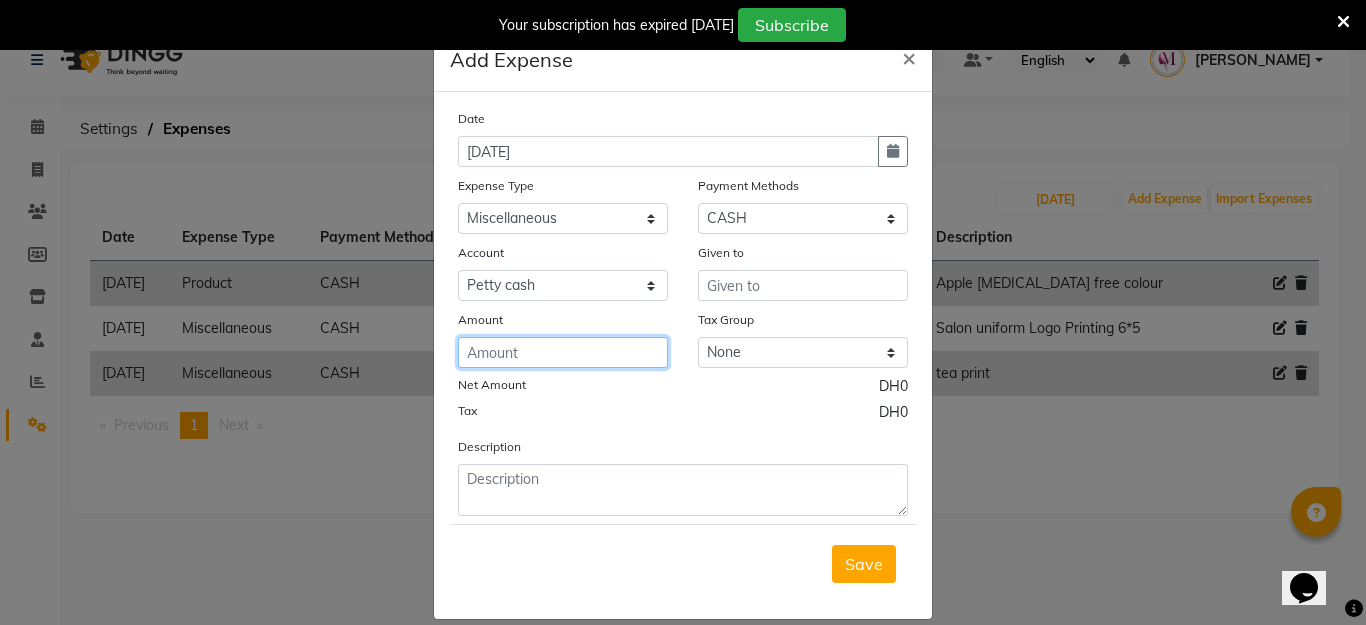 click 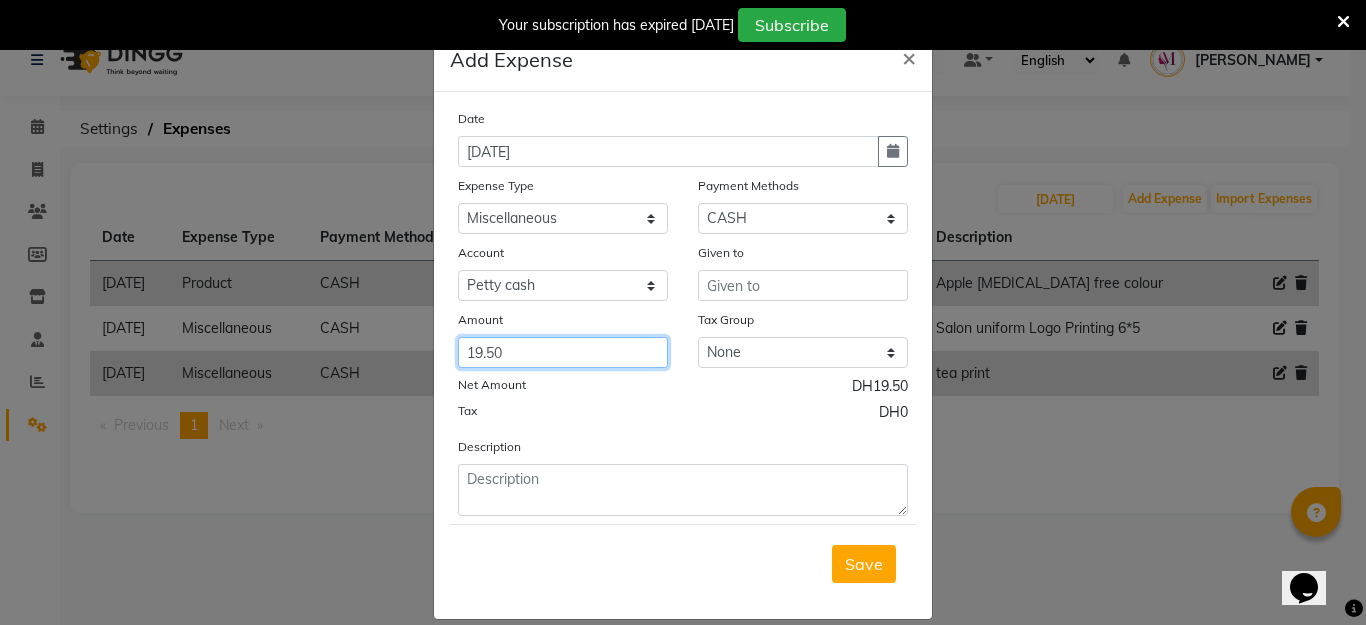 type on "19.50" 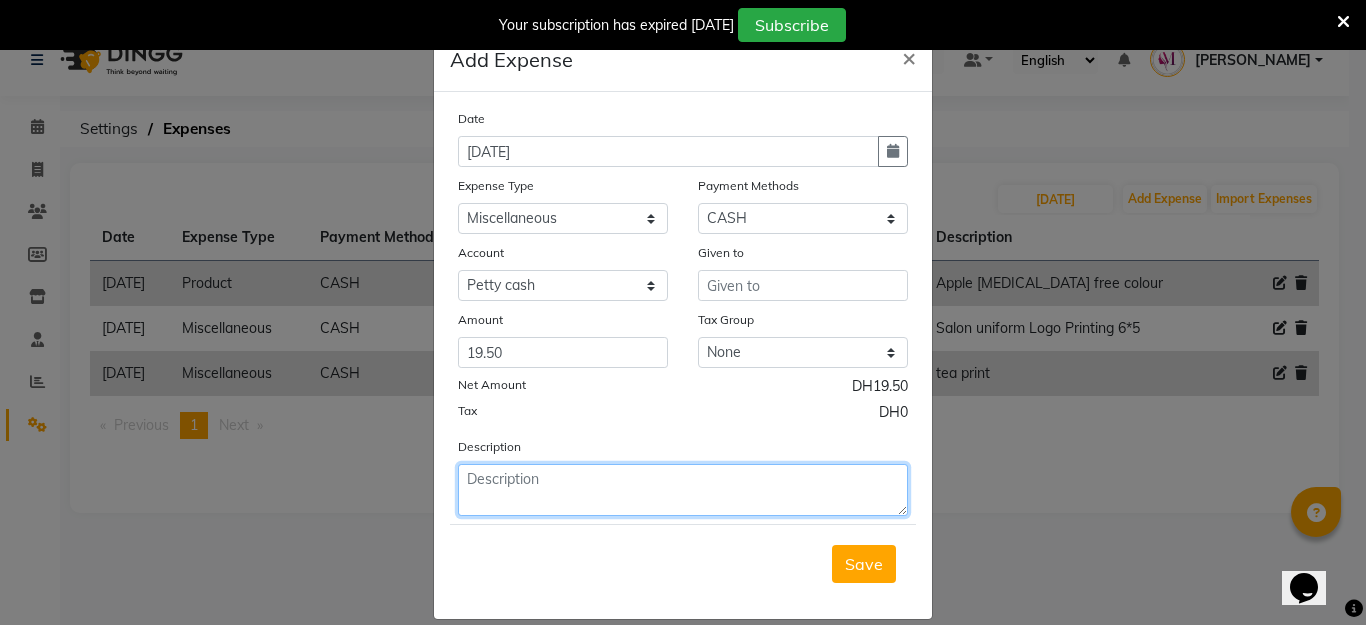 click 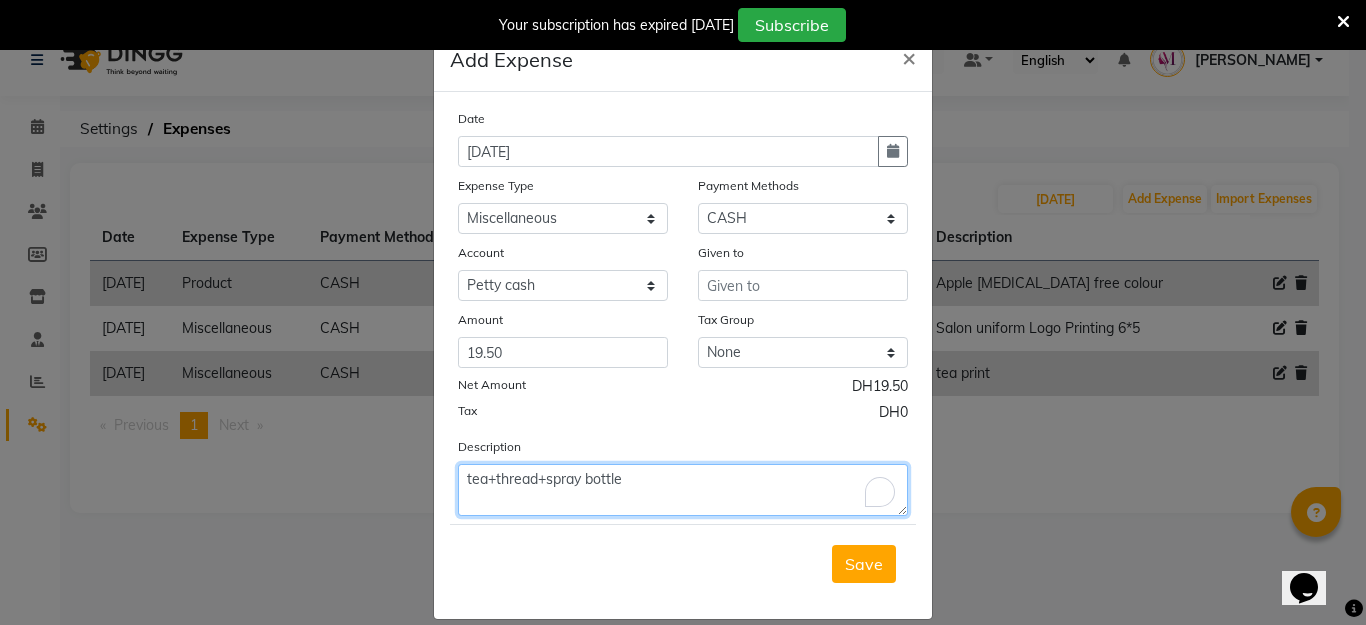 type on "tea+thread+spray bottle" 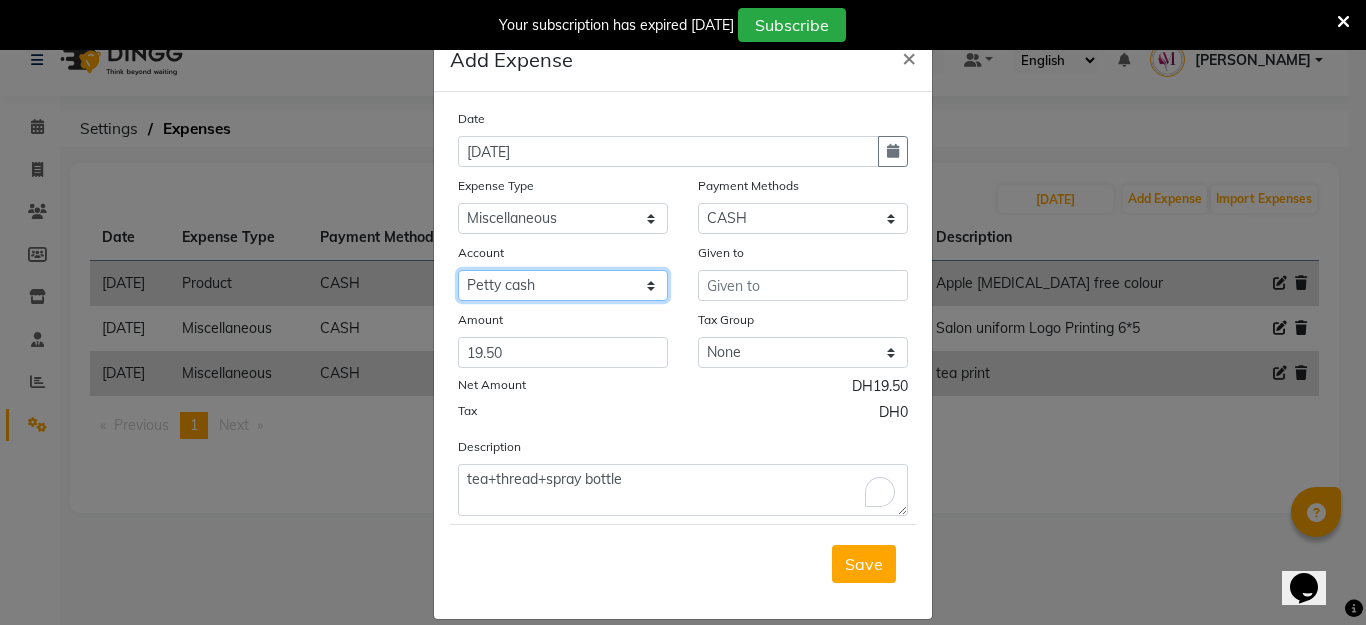 click on "Select [PERSON_NAME] cash" 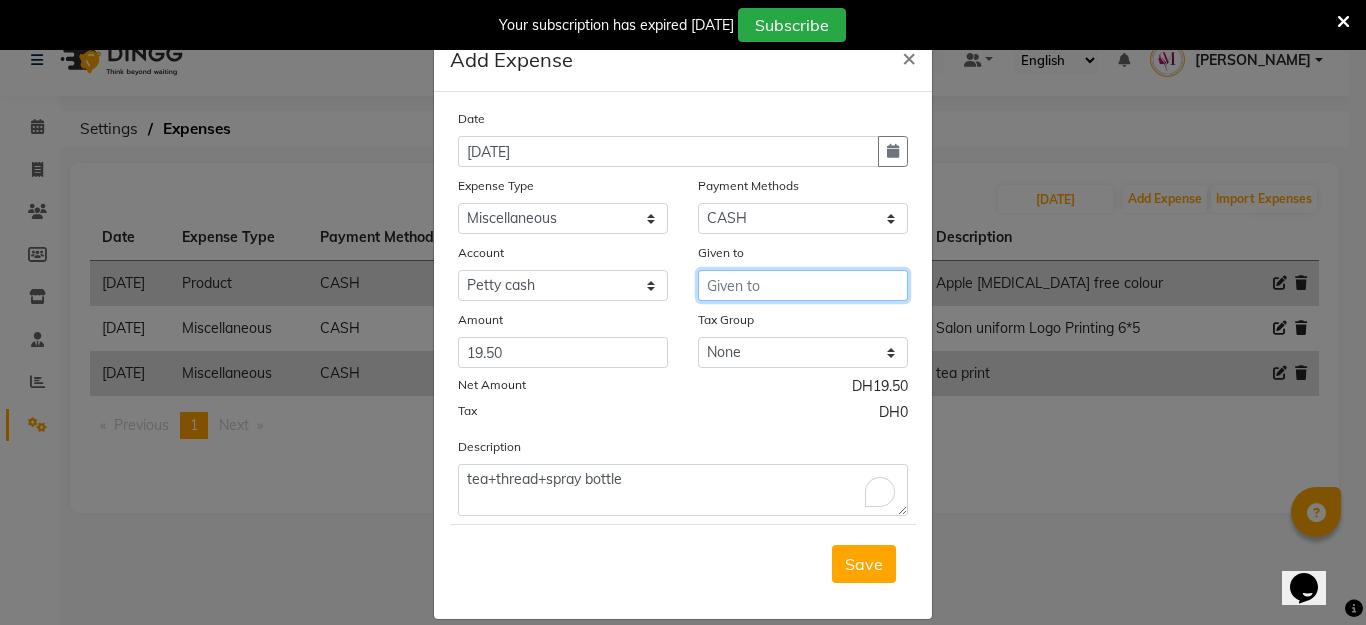 click at bounding box center (803, 285) 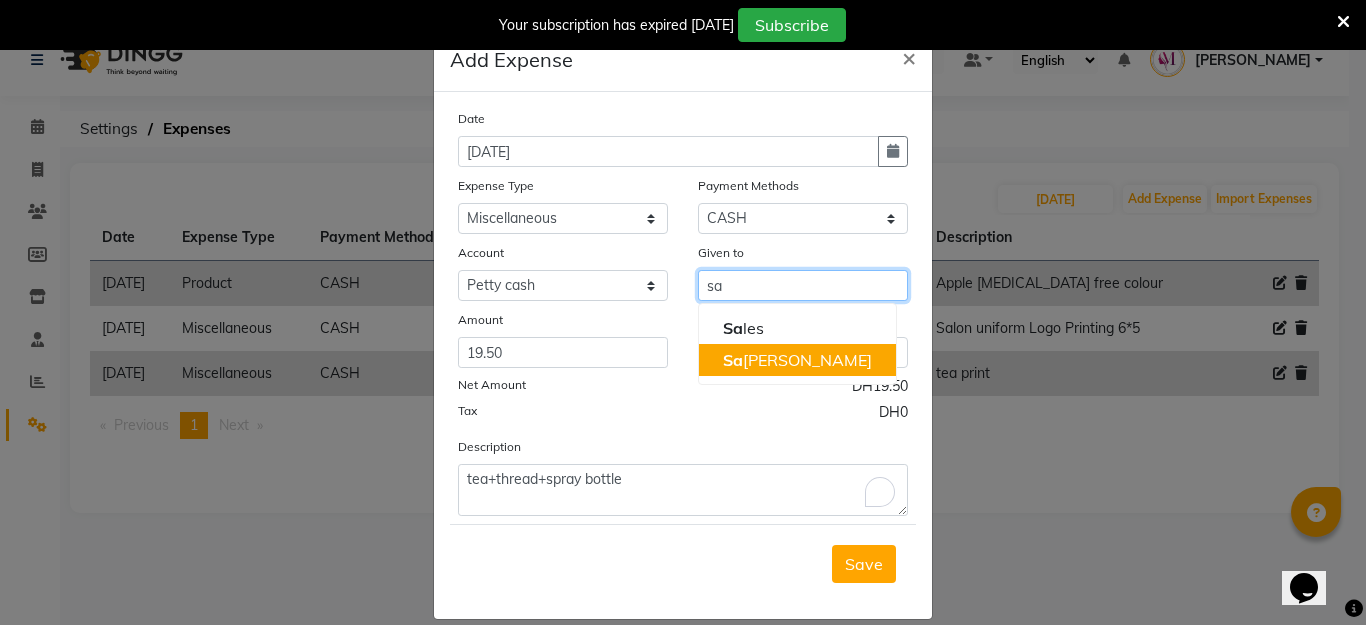 click on "[DEMOGRAPHIC_DATA]" at bounding box center [797, 360] 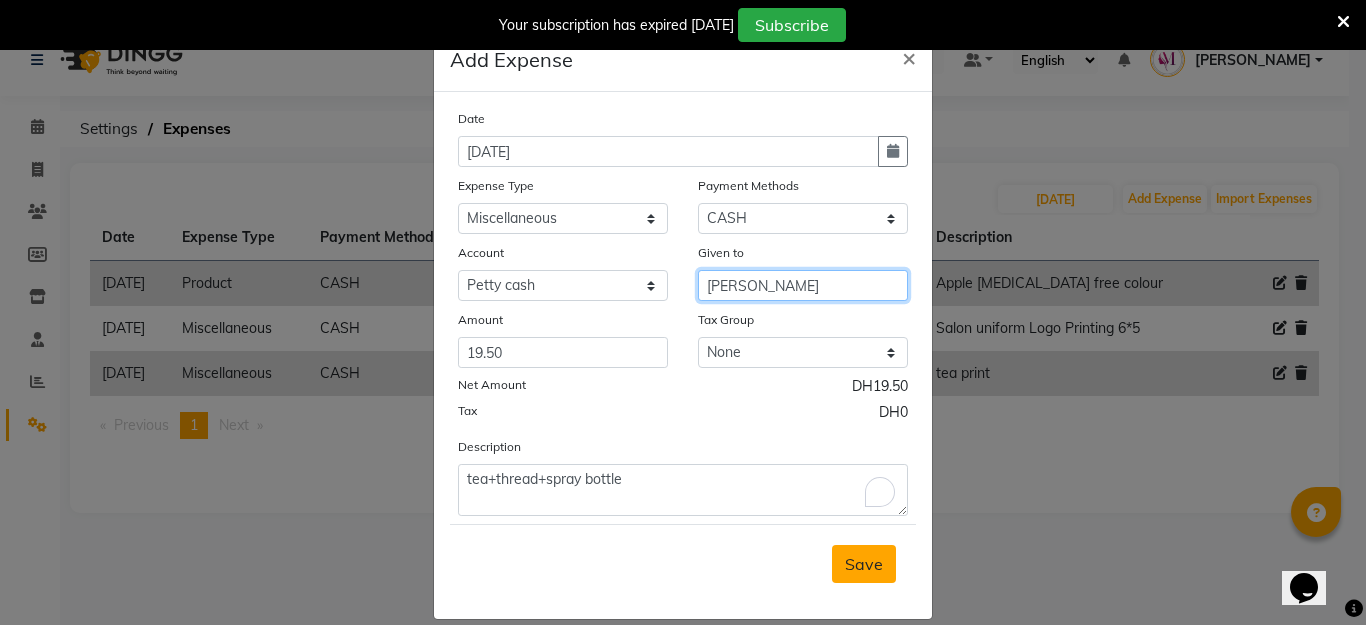 type on "[PERSON_NAME]" 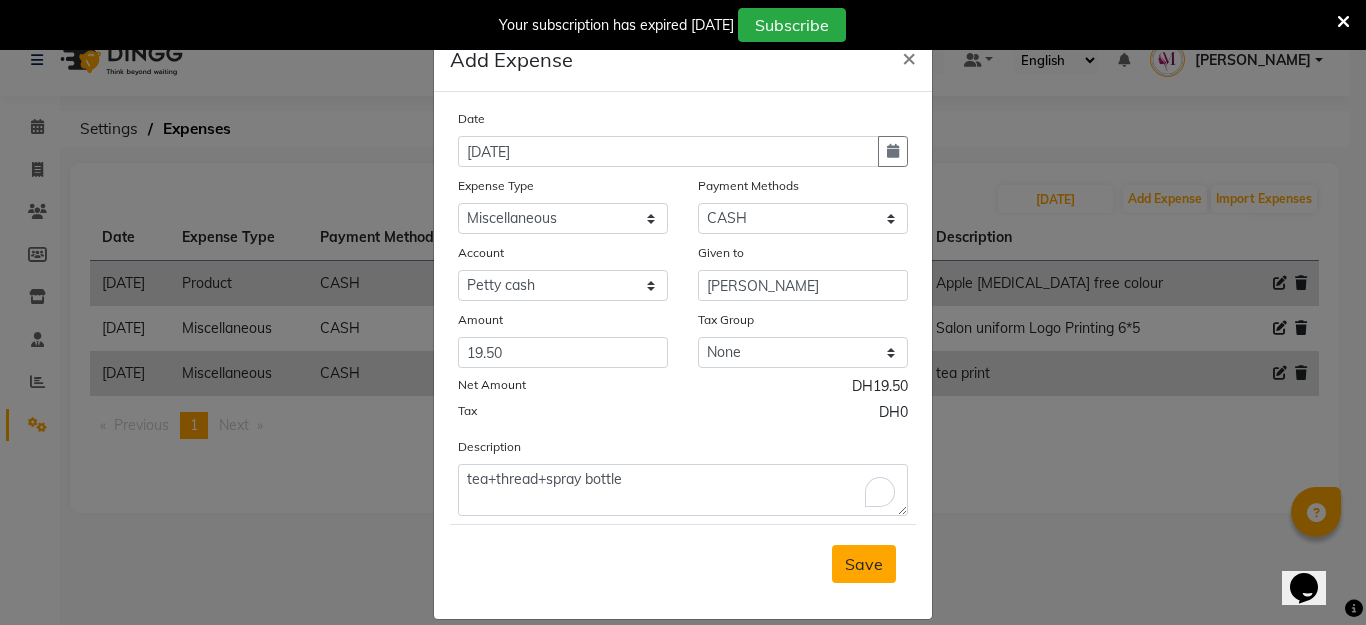 click on "Save" at bounding box center [864, 564] 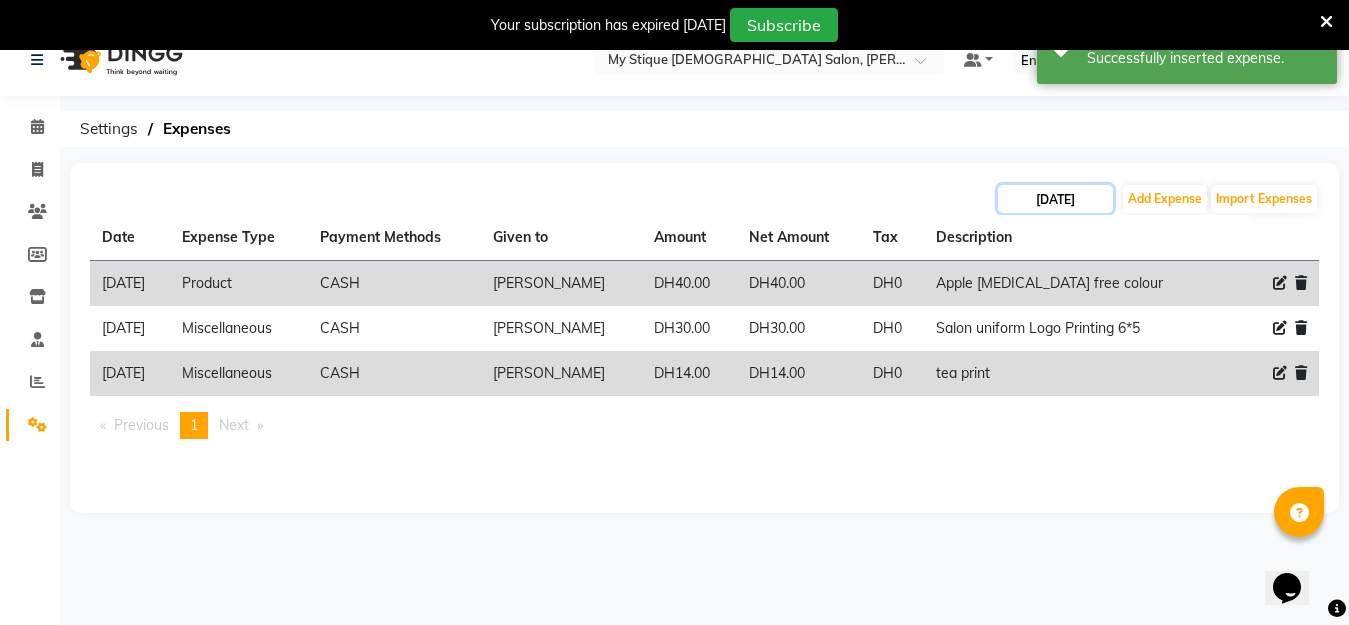 click on "[DATE]" 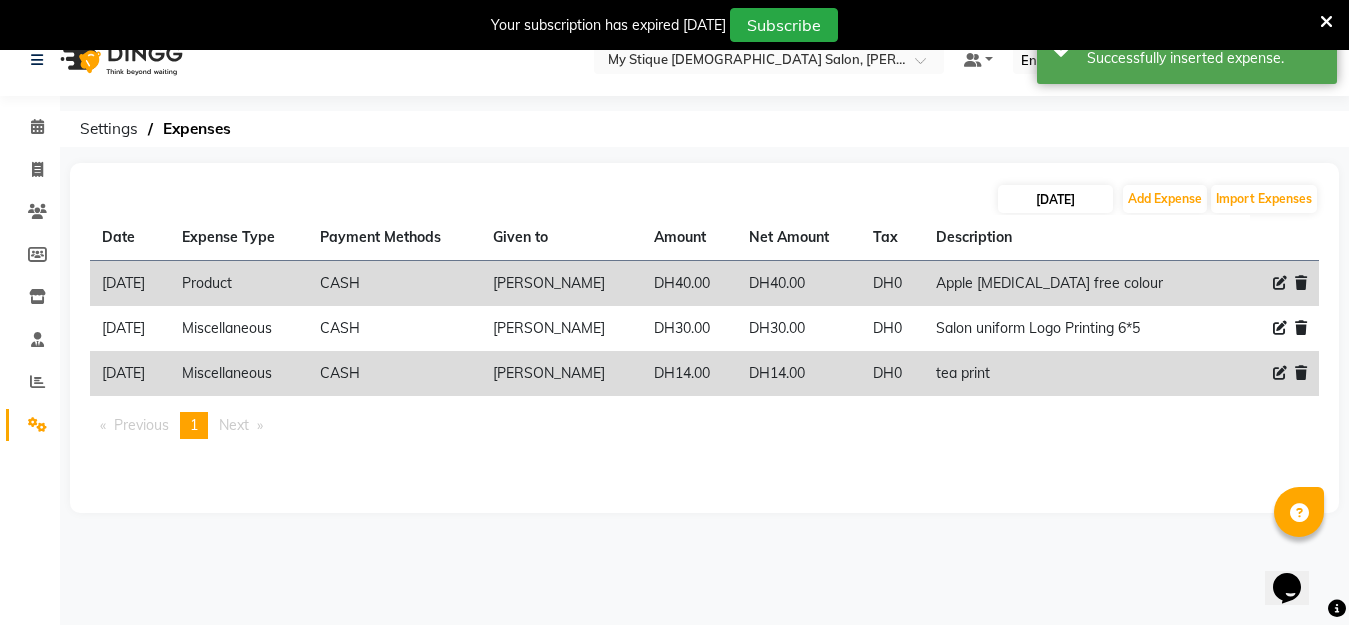 select on "7" 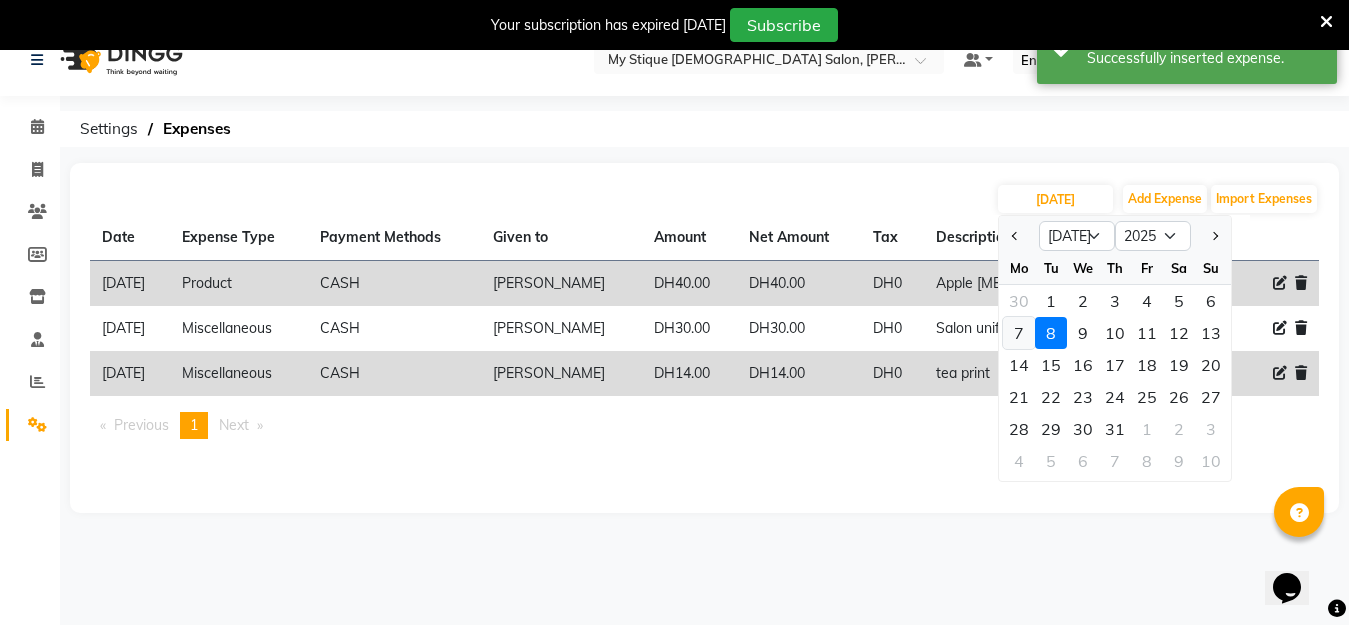 click on "7" 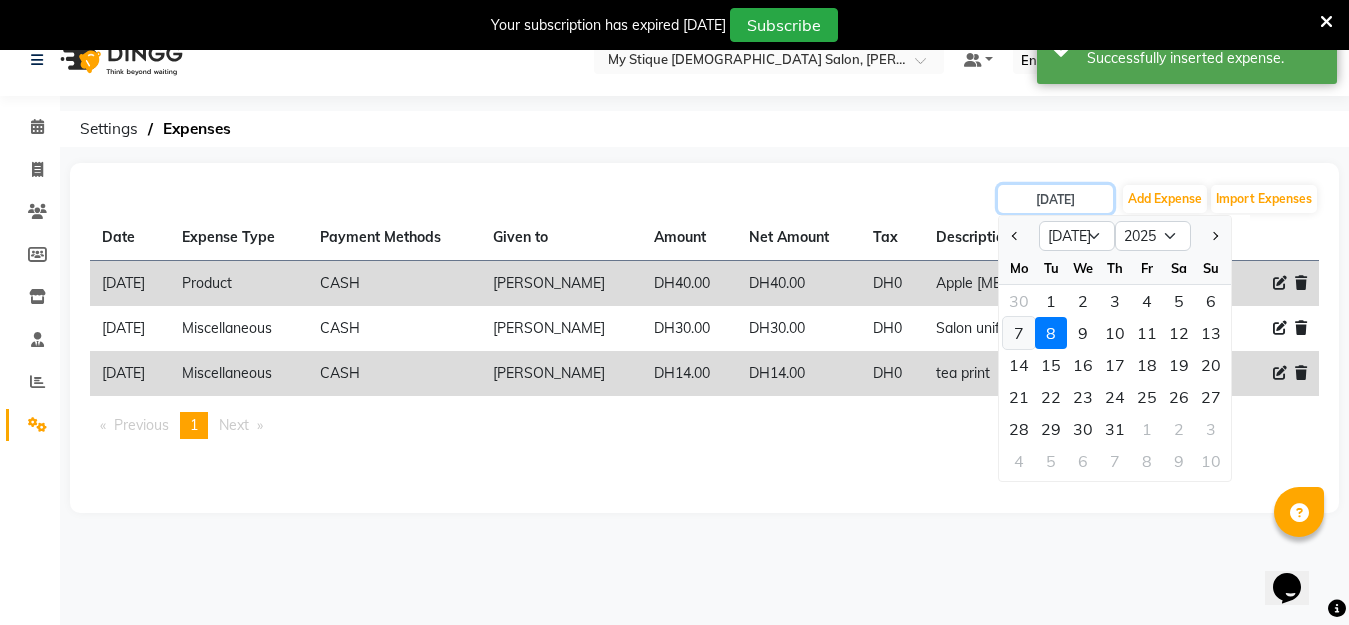 type on "[DATE]" 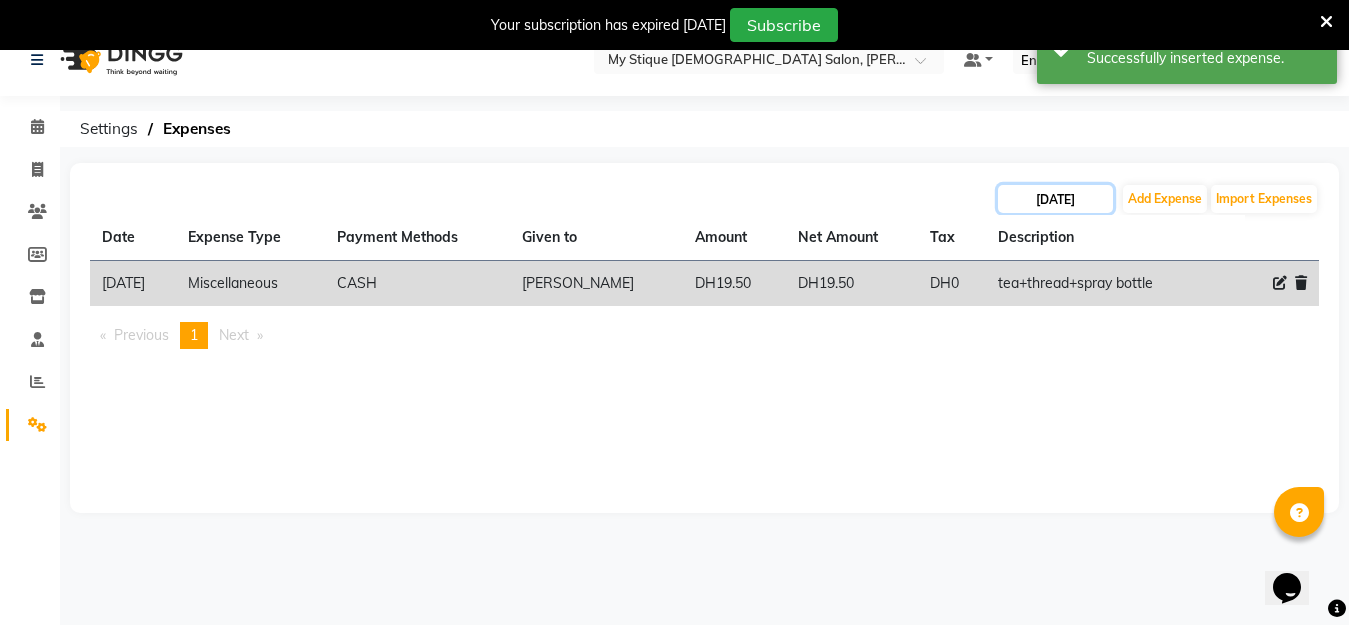 click on "[DATE]" 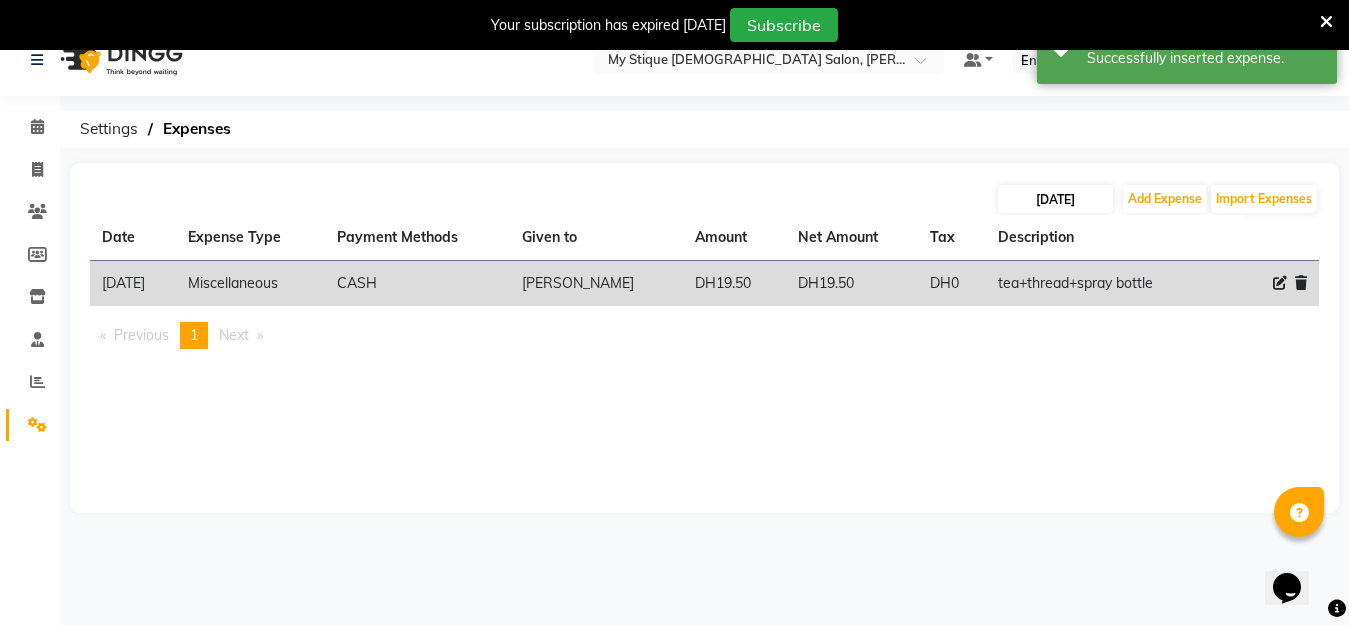 select on "7" 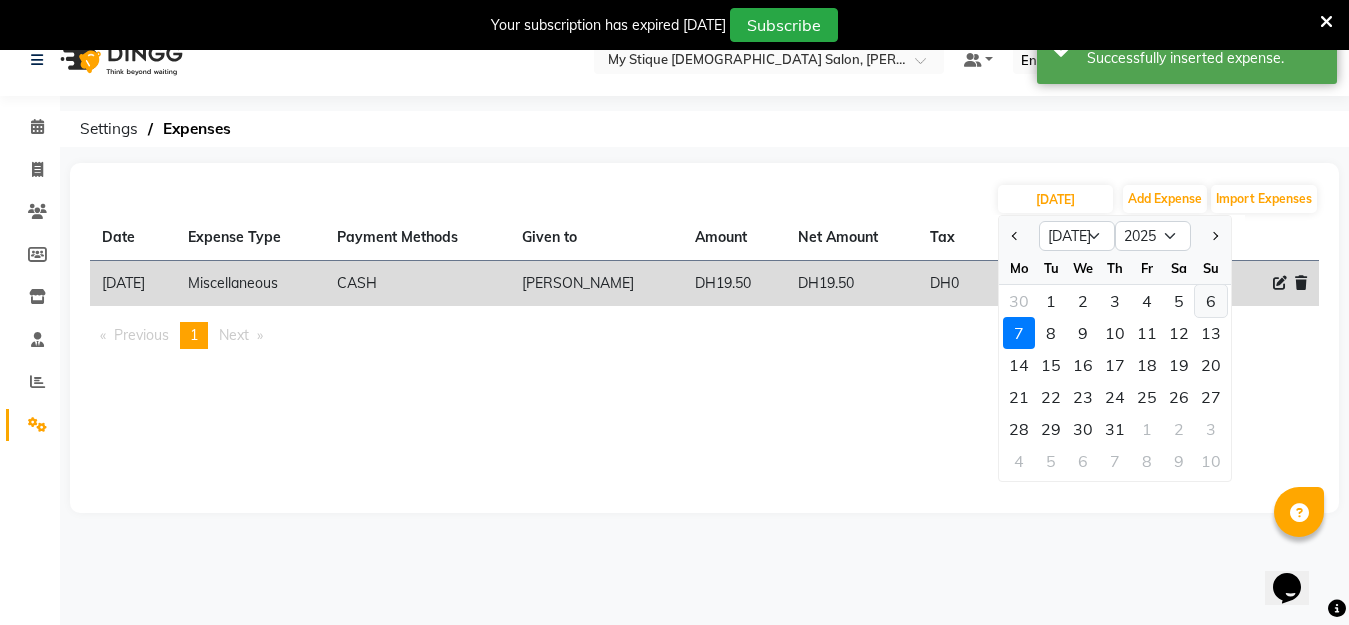 click on "6" 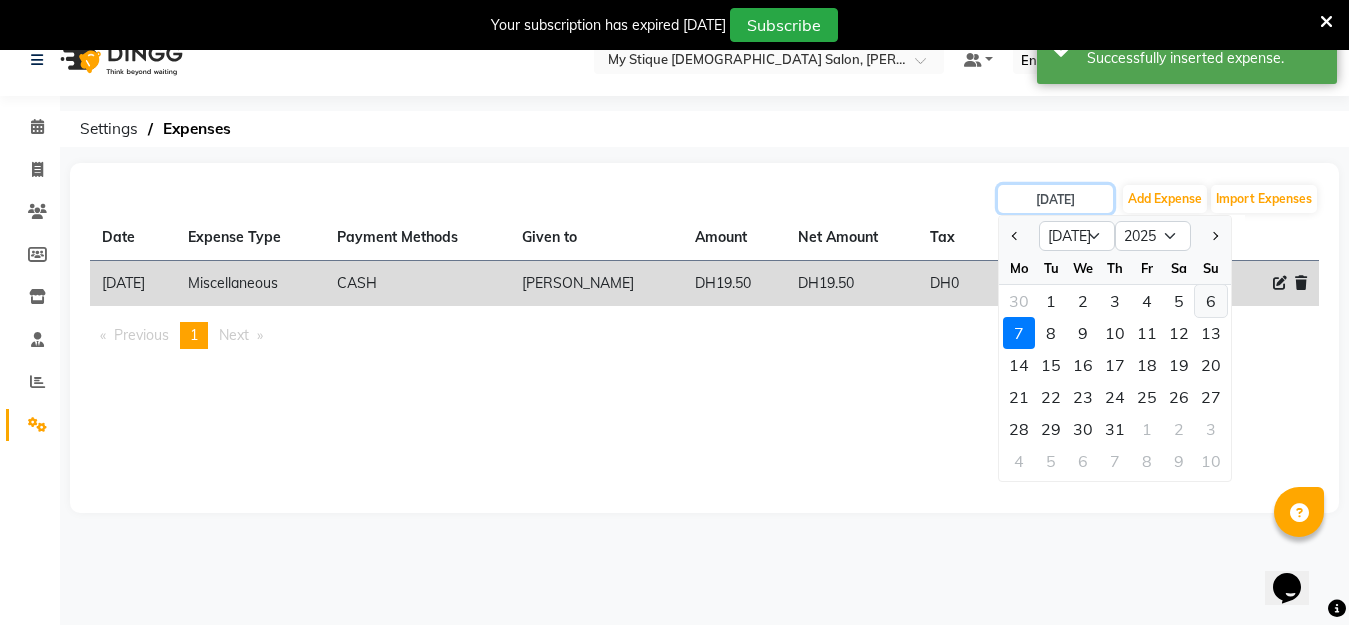 type on "[DATE]" 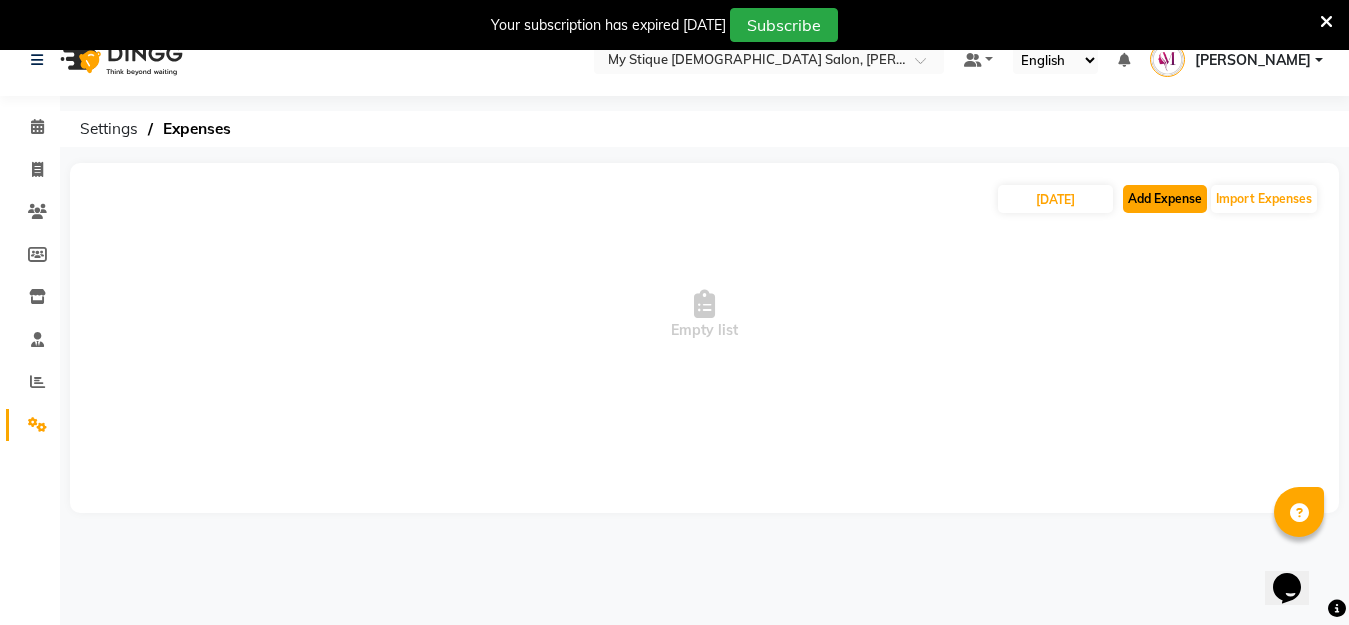 click on "Add Expense" 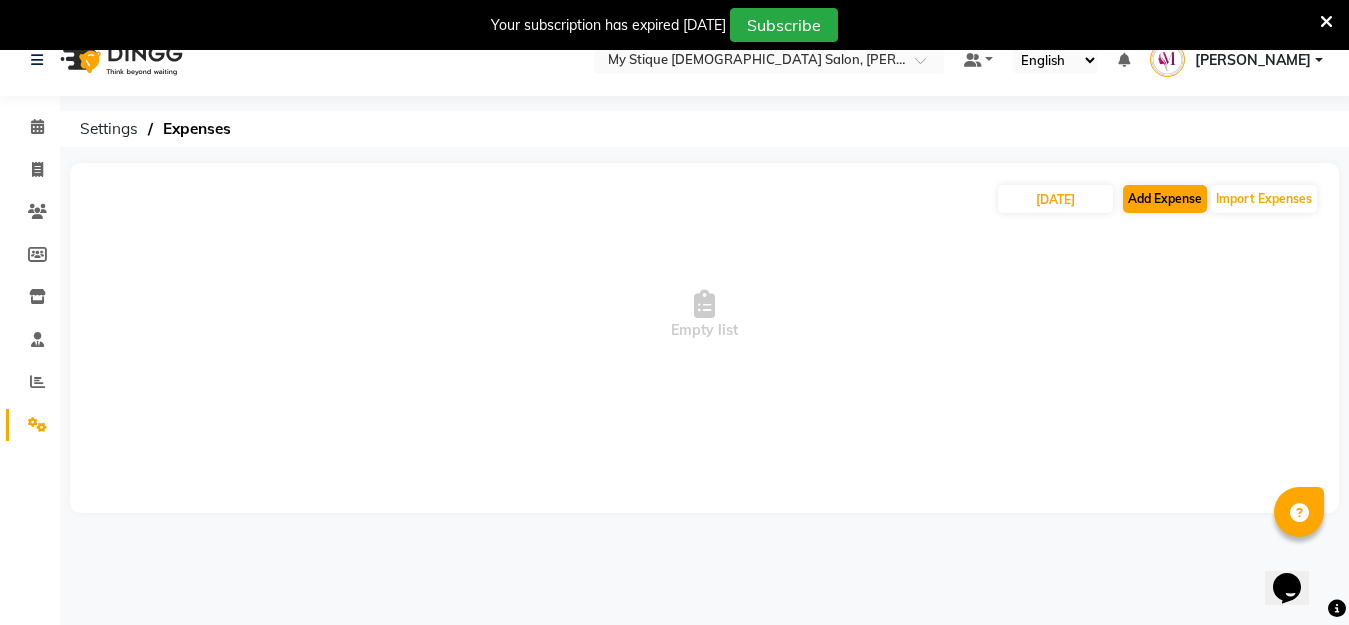 select on "1" 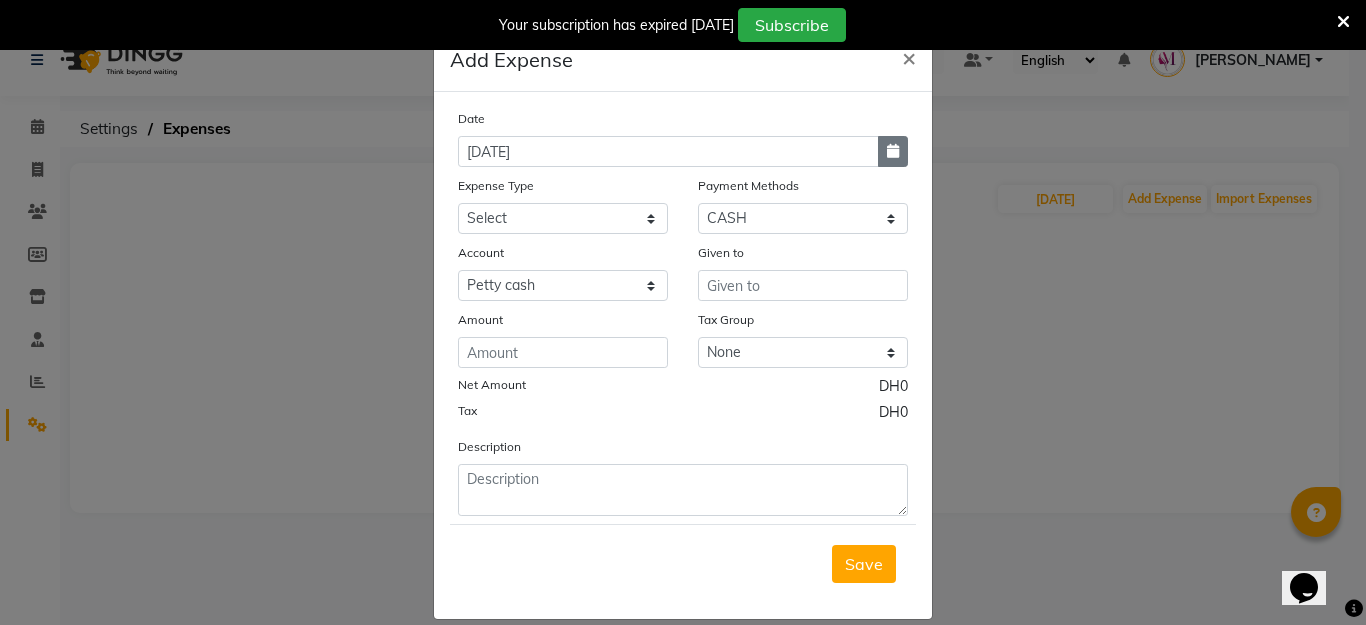 click 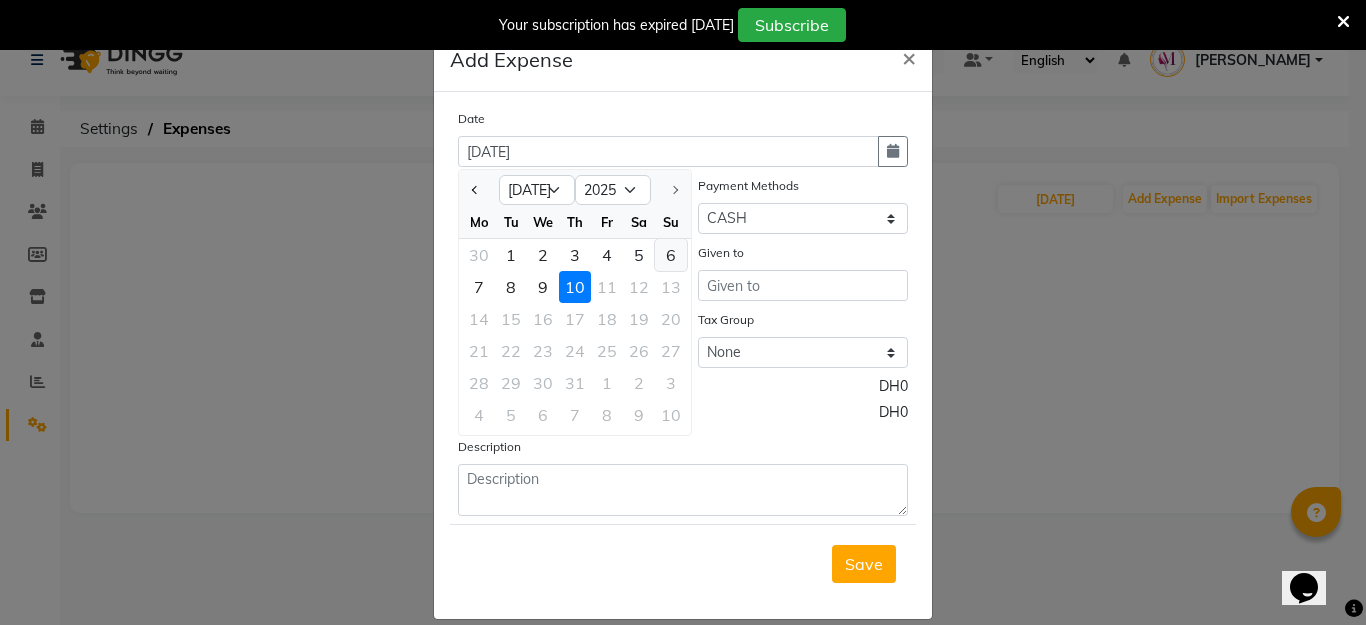 click on "6" 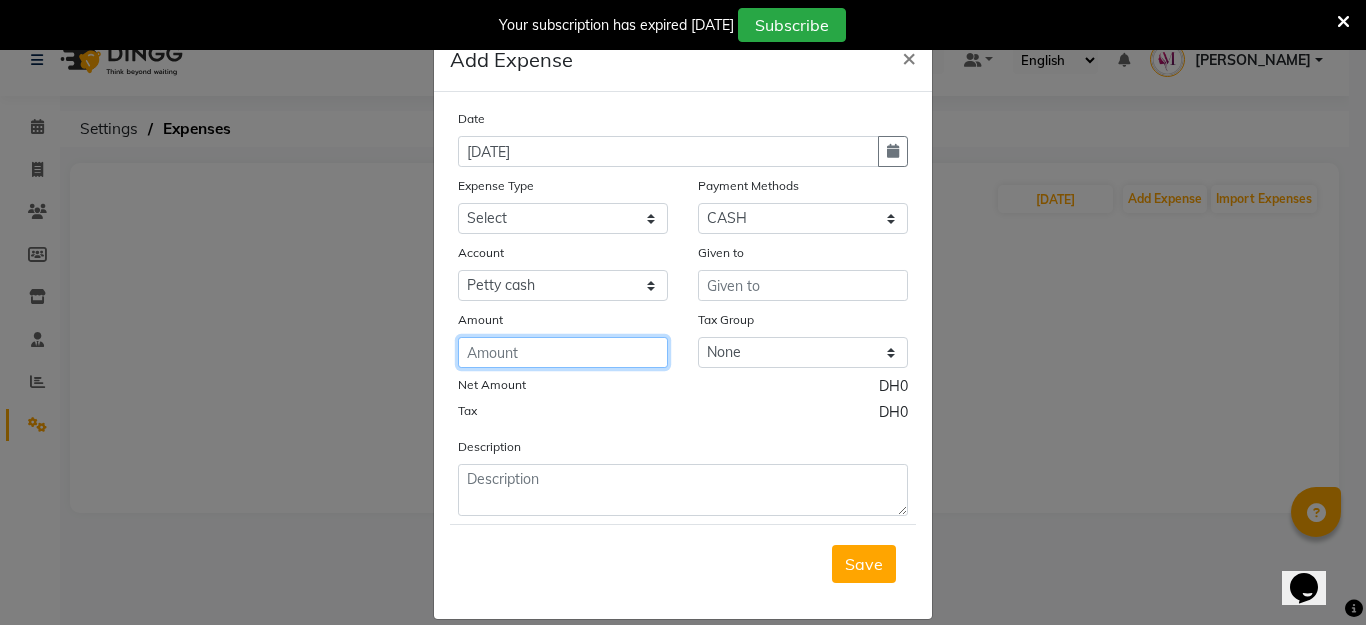 click 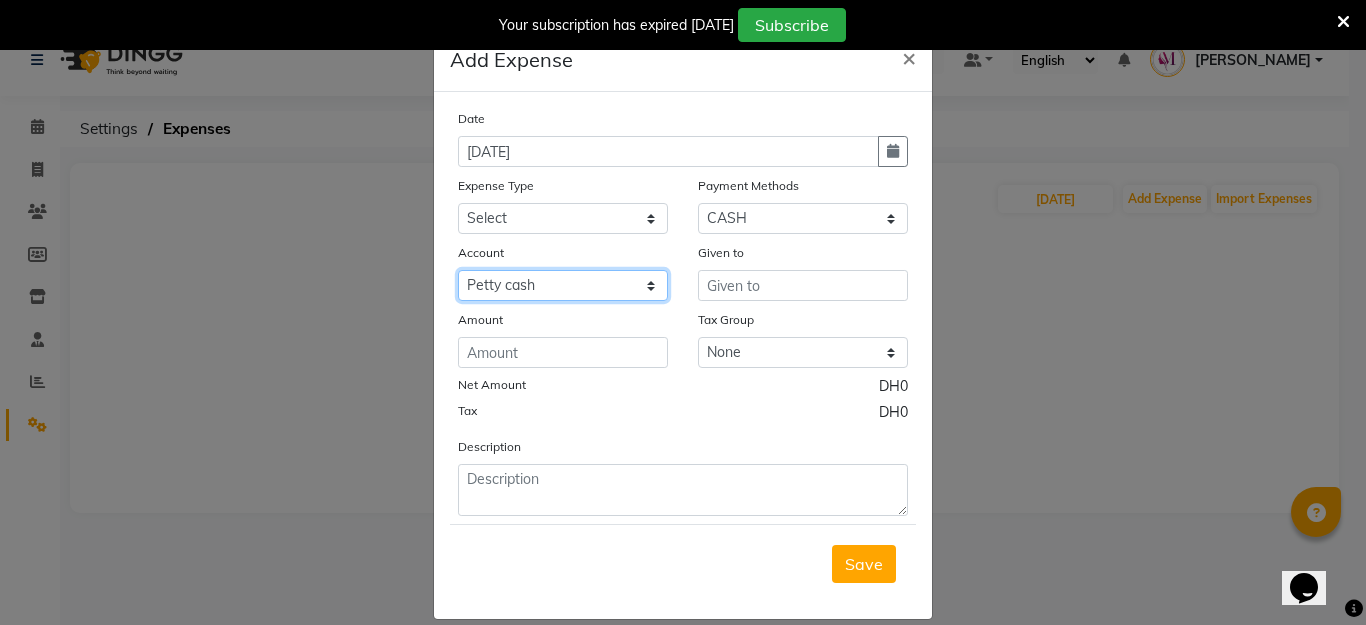 click on "Select [PERSON_NAME] cash" 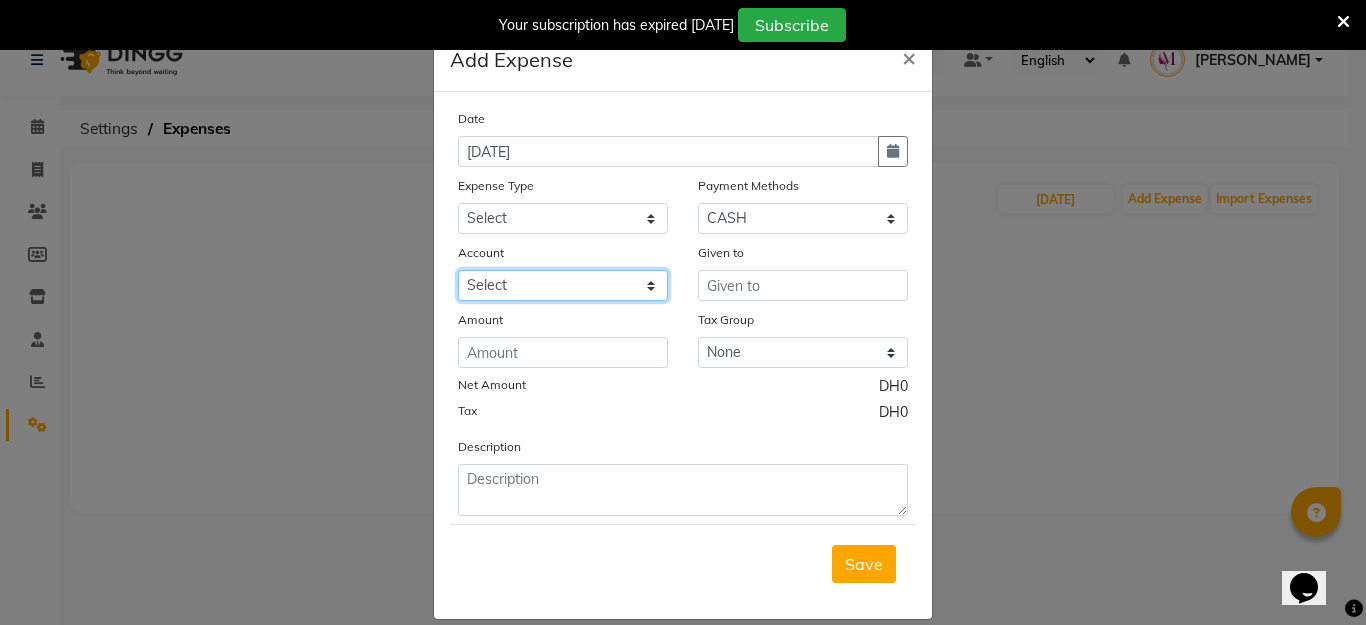 click on "Select [PERSON_NAME] cash" 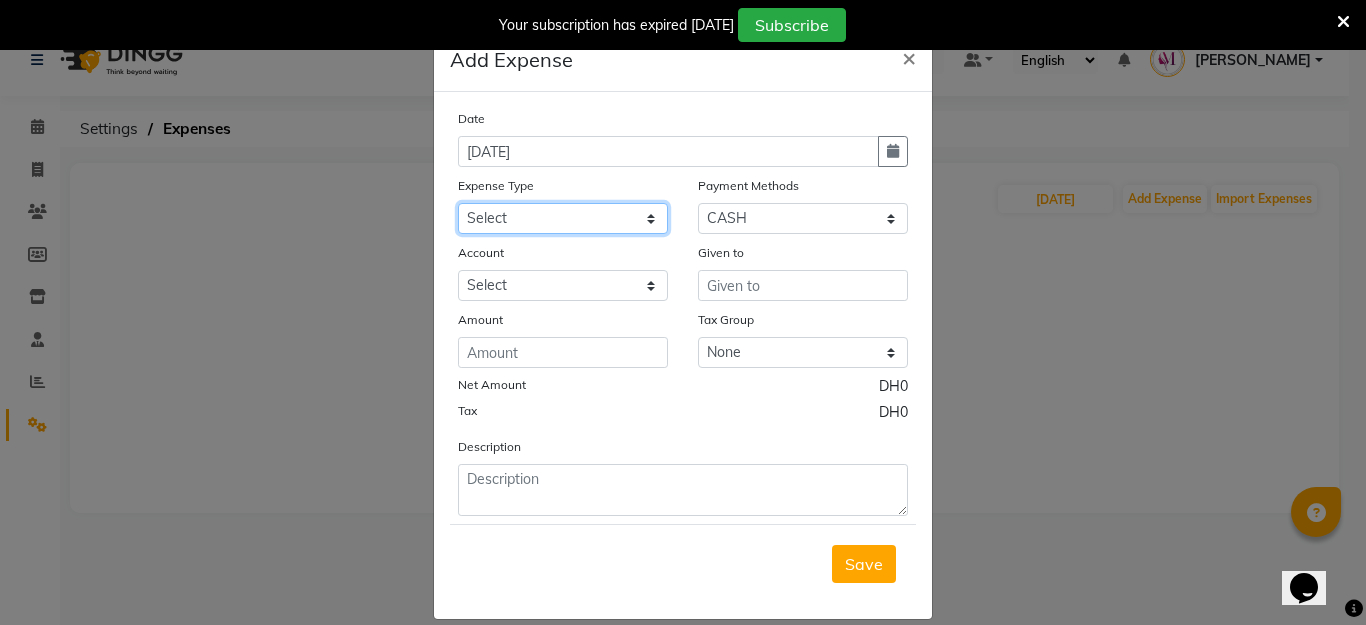 click on "Select Advance Salary Bank charges Car maintenance  Cash transfer to bank Cash transfer to hub Client Snacks Clinical charges Equipment Fuel Govt fee Incentive Insurance International purchase Loan Repayment Maintenance Marketing Miscellaneous MRA Other Pantry Product Rent Salary Staff Snacks Tax Tea & Refreshment Utilities" 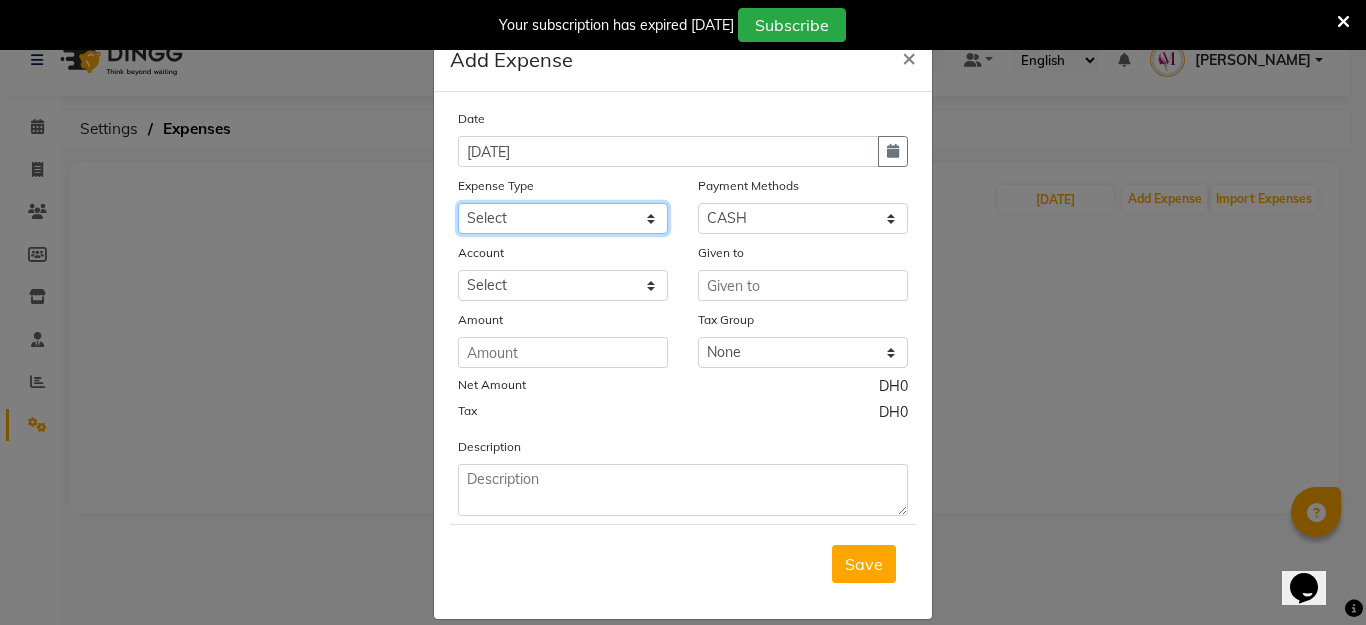 select on "17" 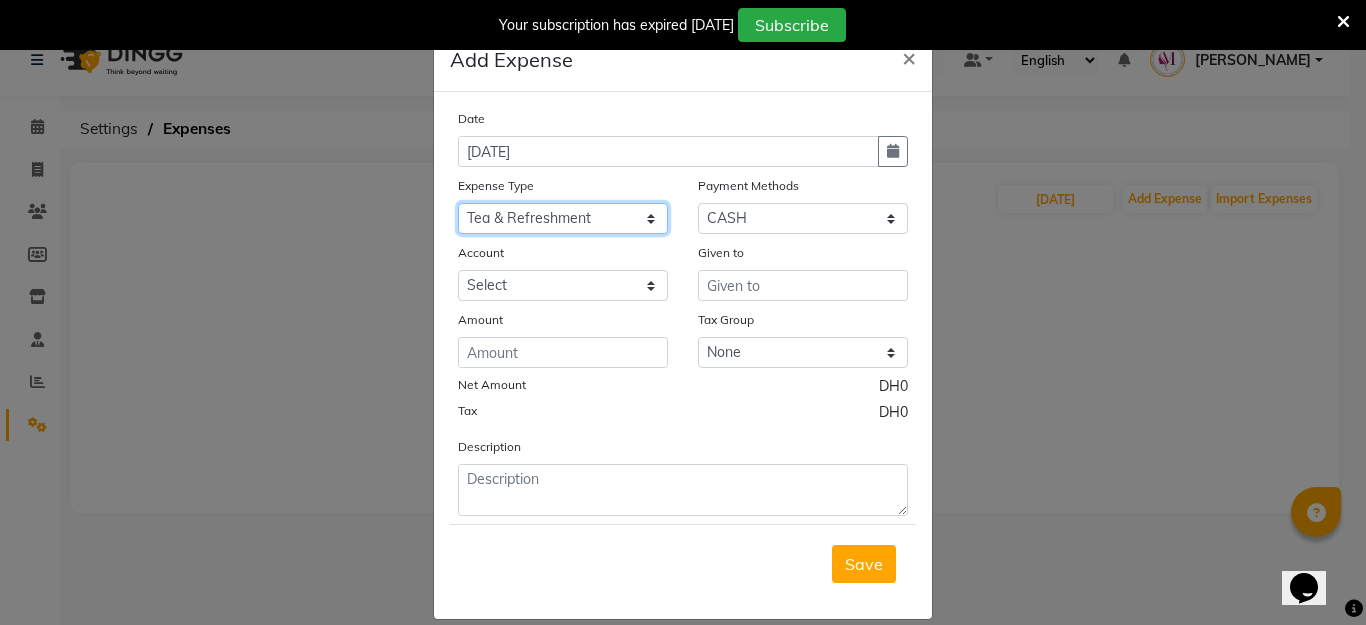 click on "Select Advance Salary Bank charges Car maintenance  Cash transfer to bank Cash transfer to hub Client Snacks Clinical charges Equipment Fuel Govt fee Incentive Insurance International purchase Loan Repayment Maintenance Marketing Miscellaneous MRA Other Pantry Product Rent Salary Staff Snacks Tax Tea & Refreshment Utilities" 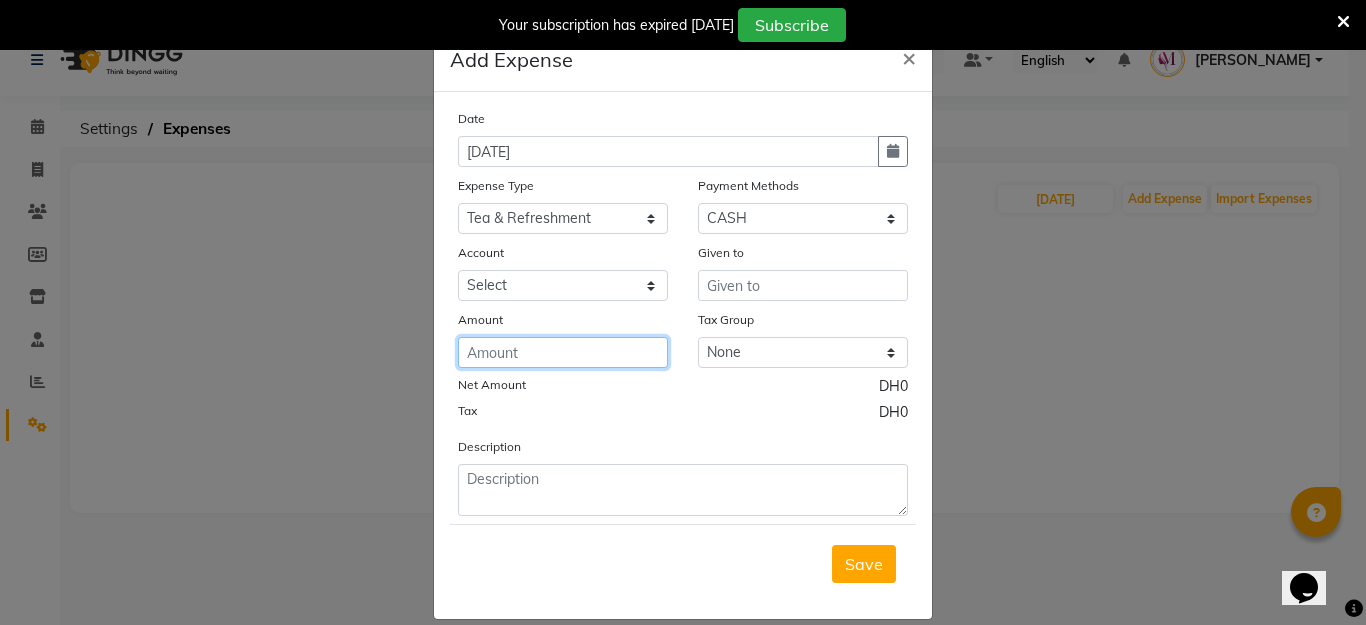 click 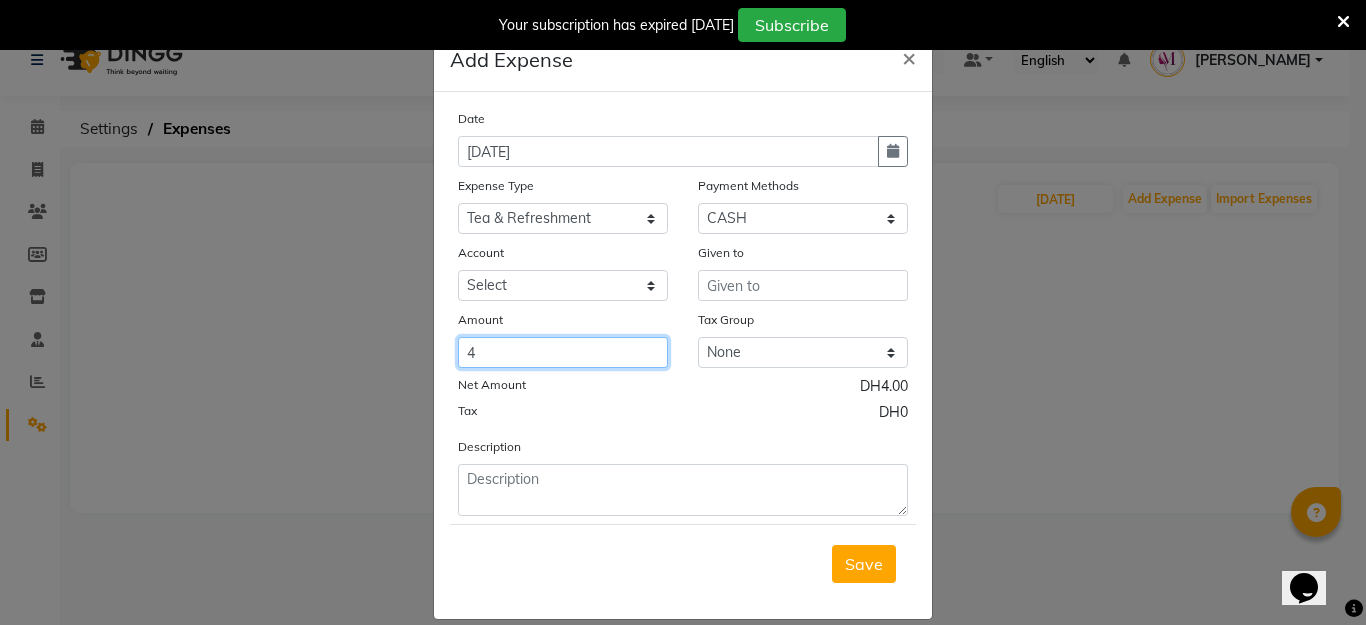 type on "4" 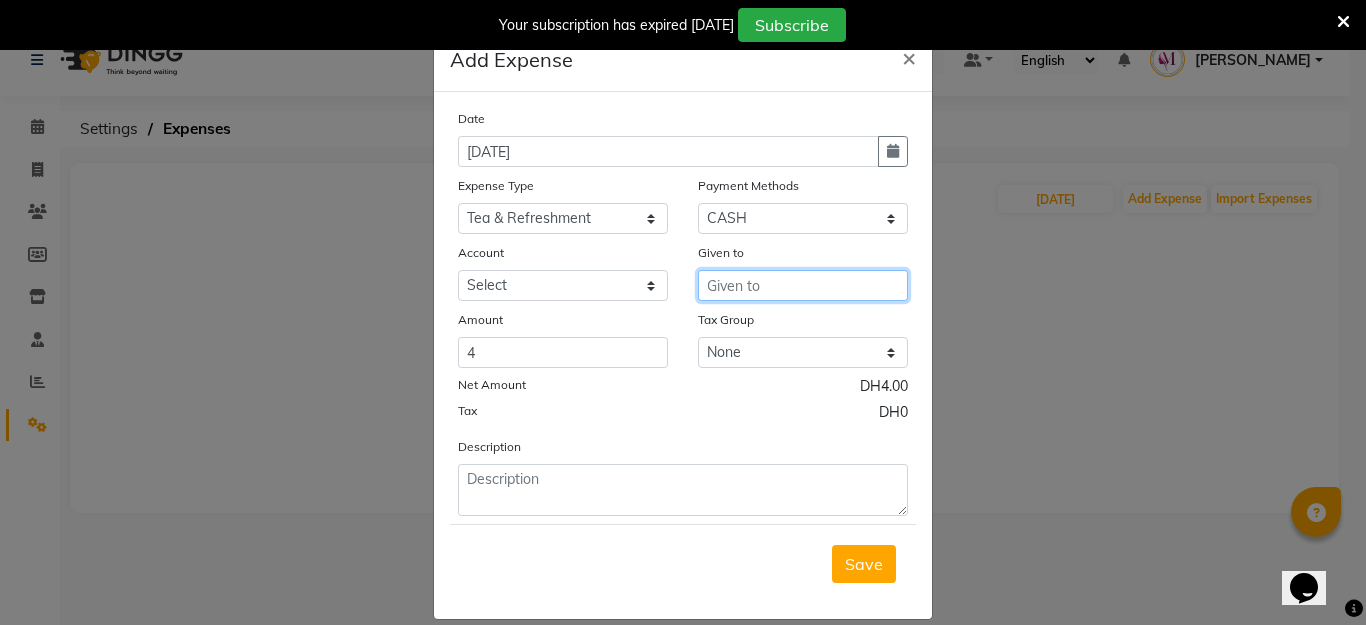 click at bounding box center [803, 285] 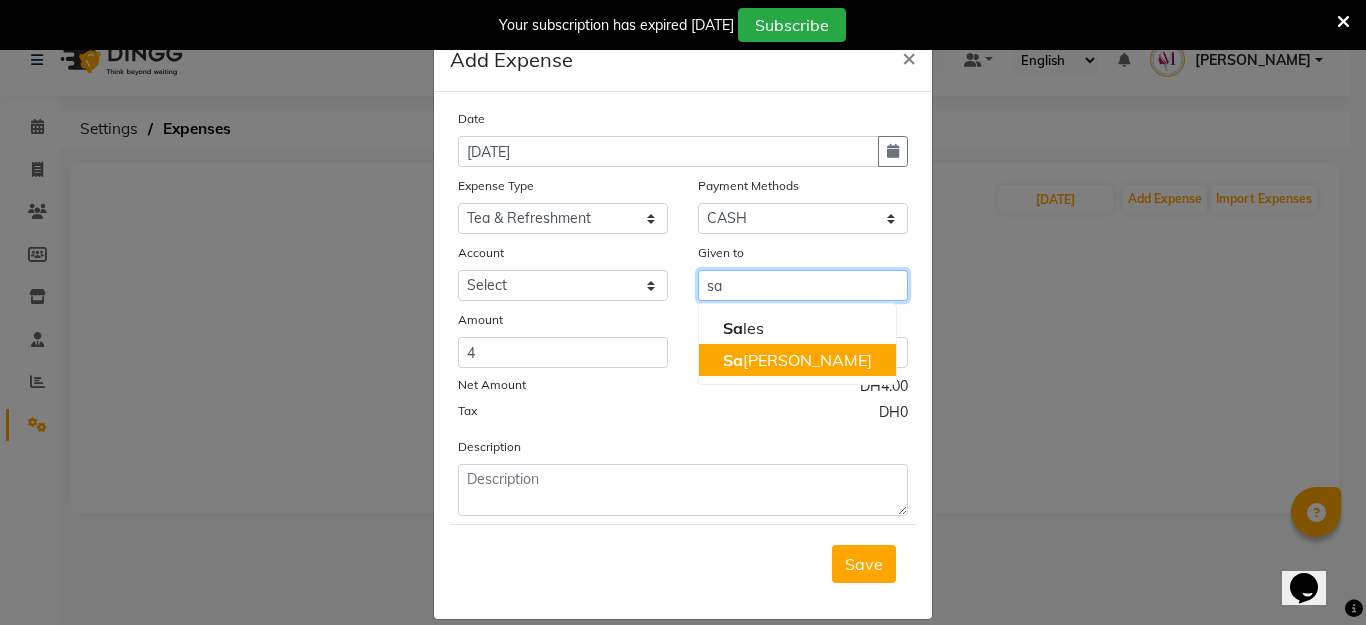 click on "[DEMOGRAPHIC_DATA]" at bounding box center [797, 360] 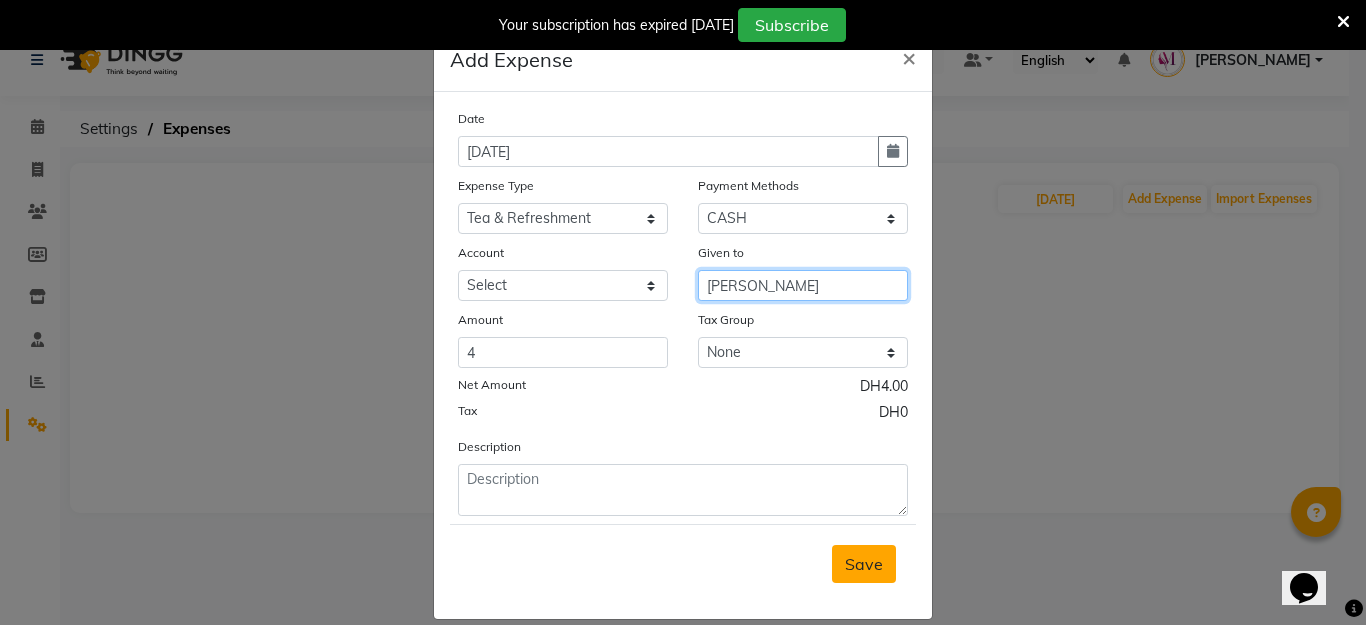 type on "[PERSON_NAME]" 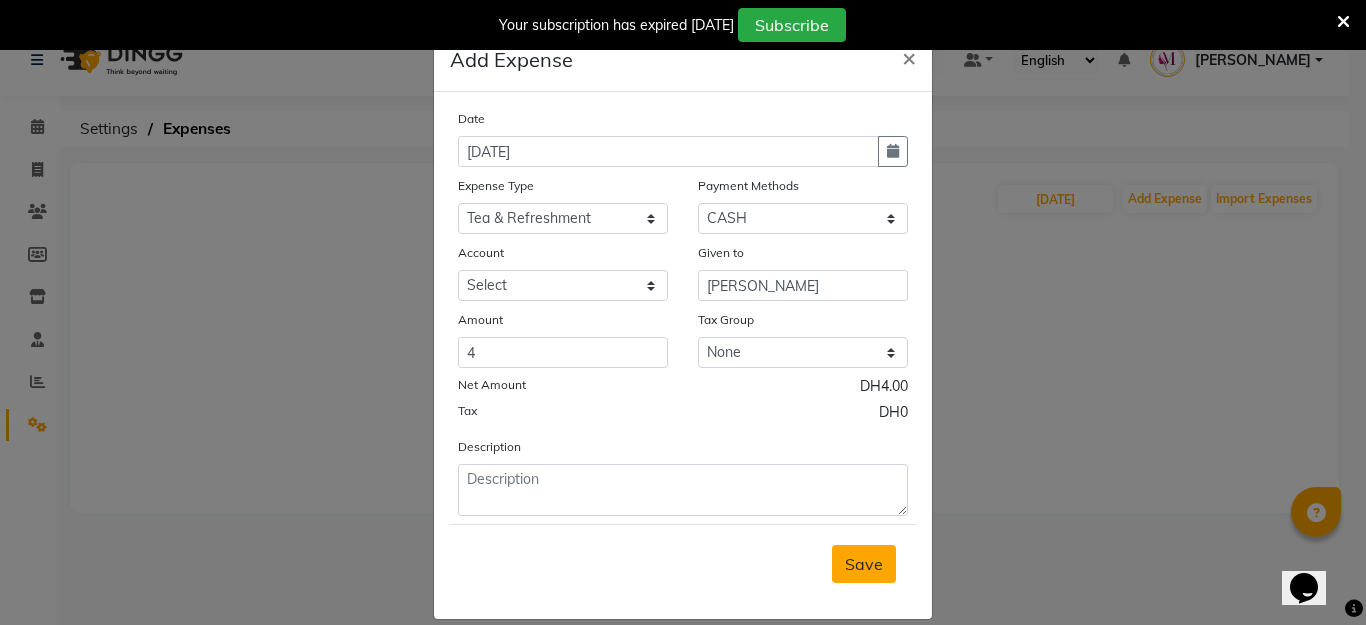 click on "Save" at bounding box center [864, 564] 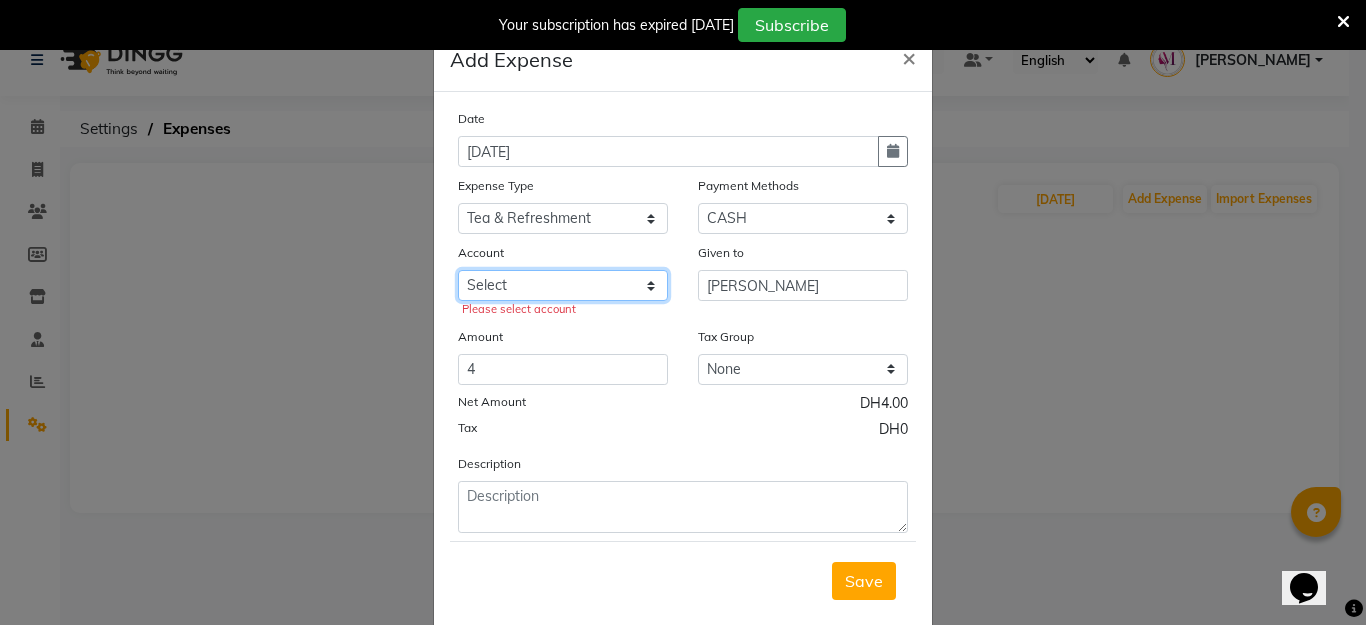 click on "Select [PERSON_NAME] cash" 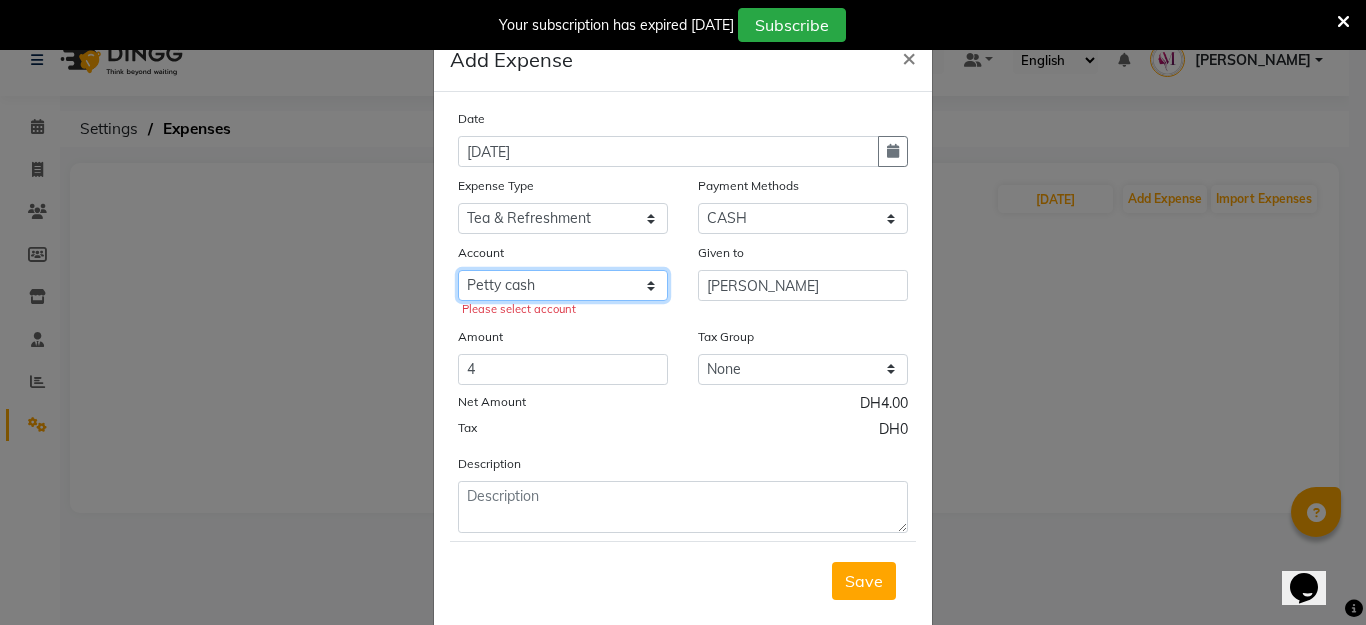 click on "Select [PERSON_NAME] cash" 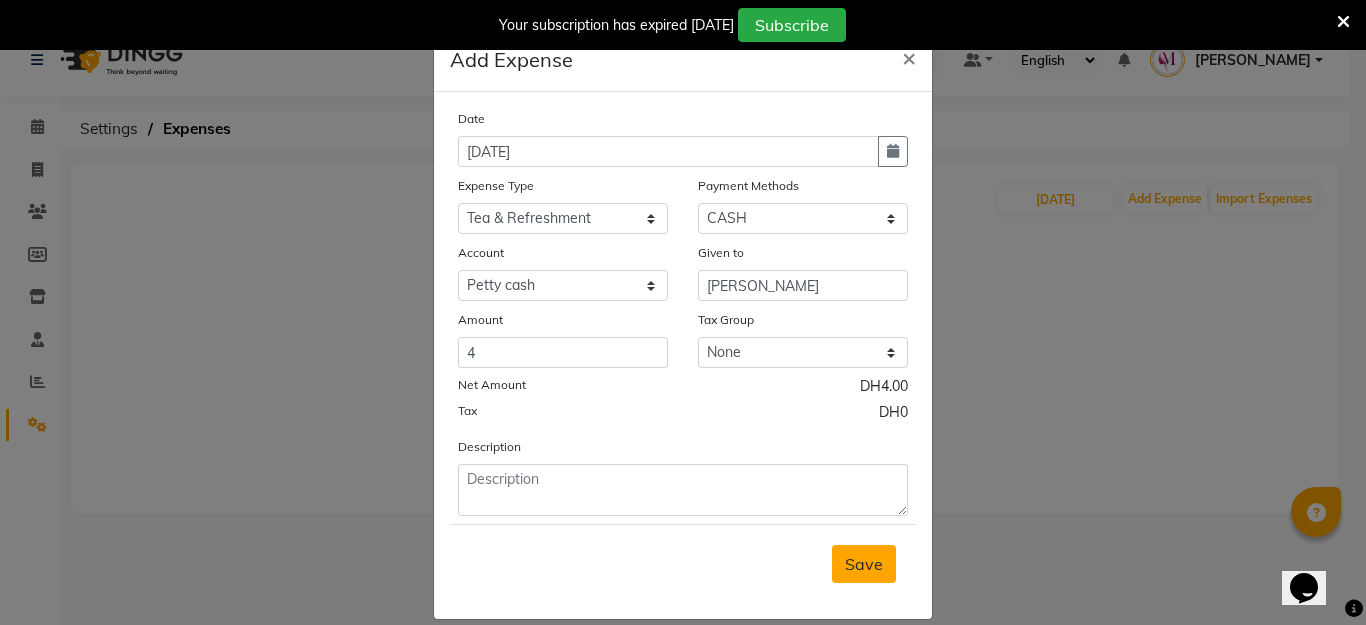 click on "Save" at bounding box center [864, 564] 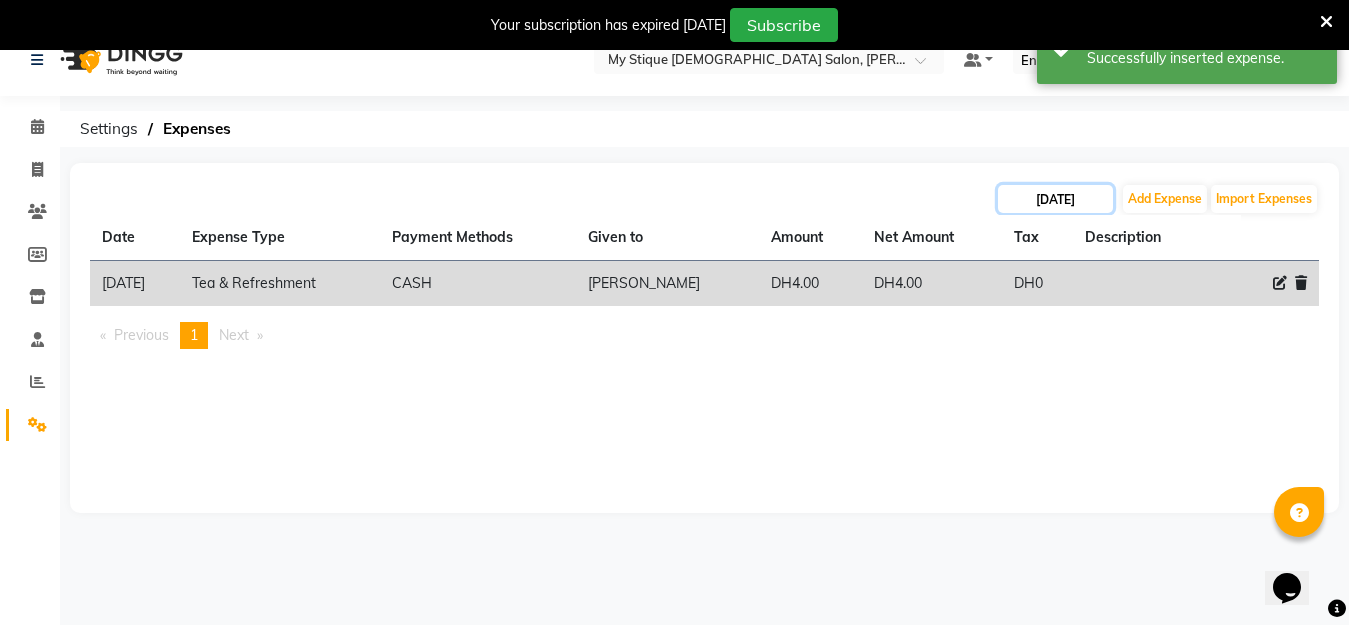 click on "[DATE]" 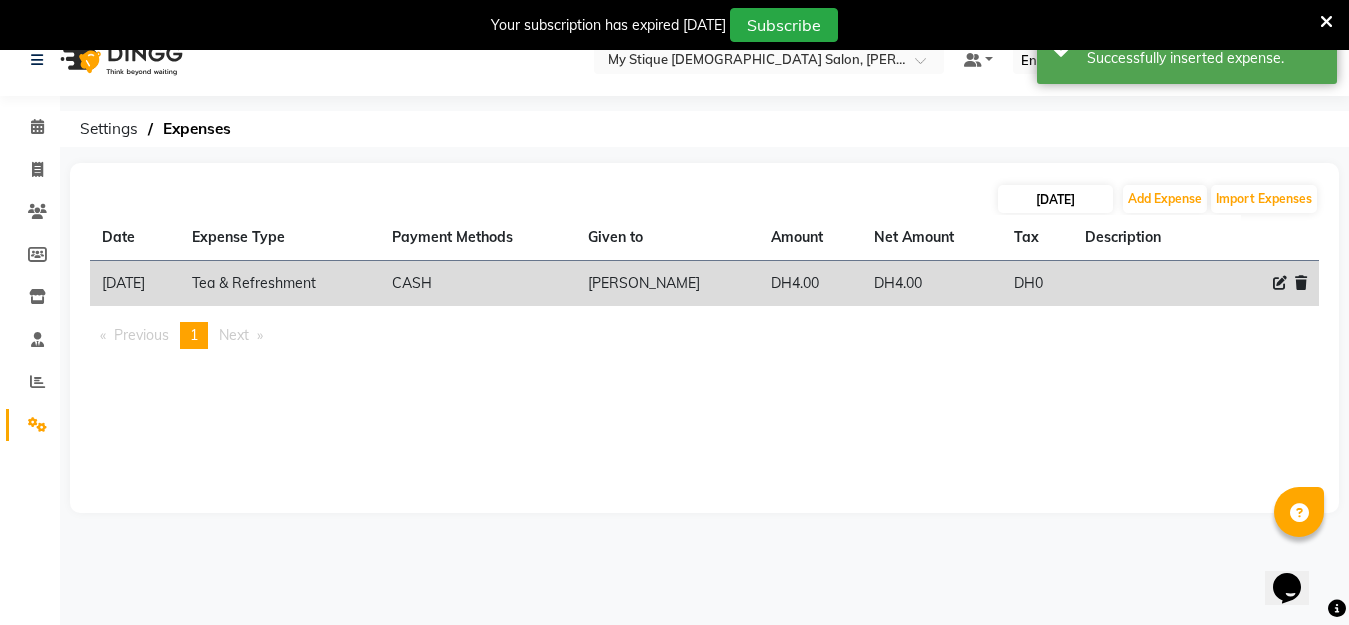 select on "7" 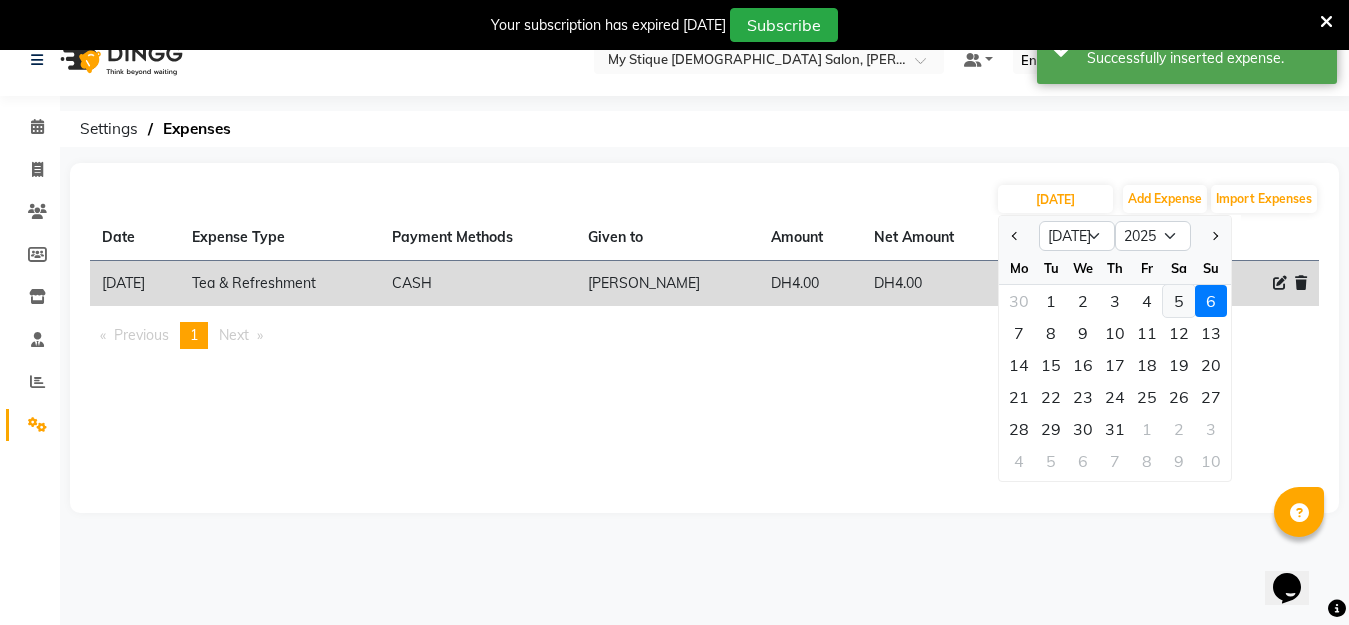 click on "5" 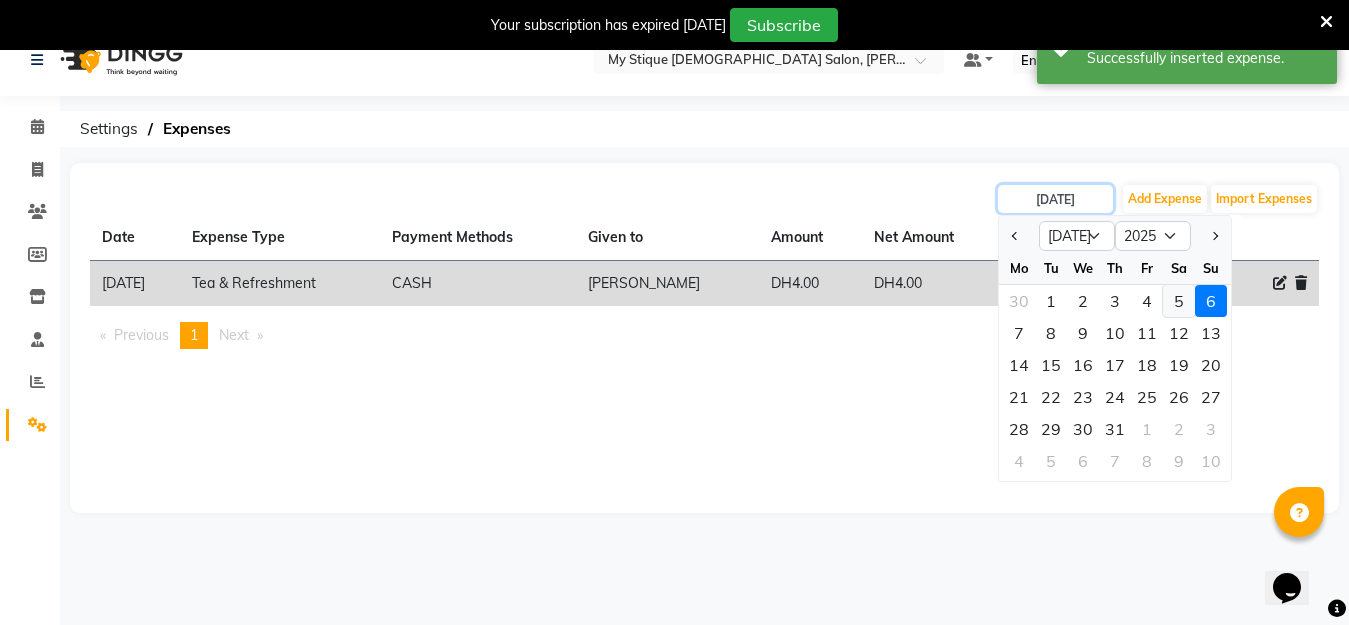 type on "[DATE]" 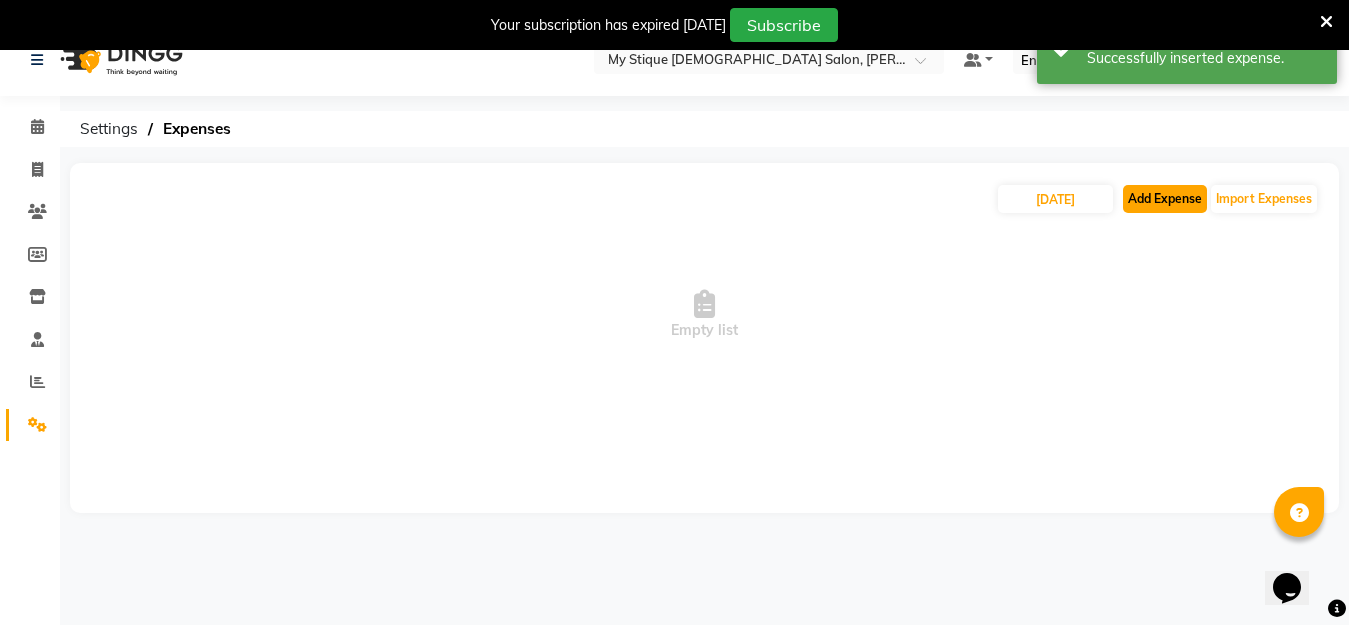 click on "Add Expense" 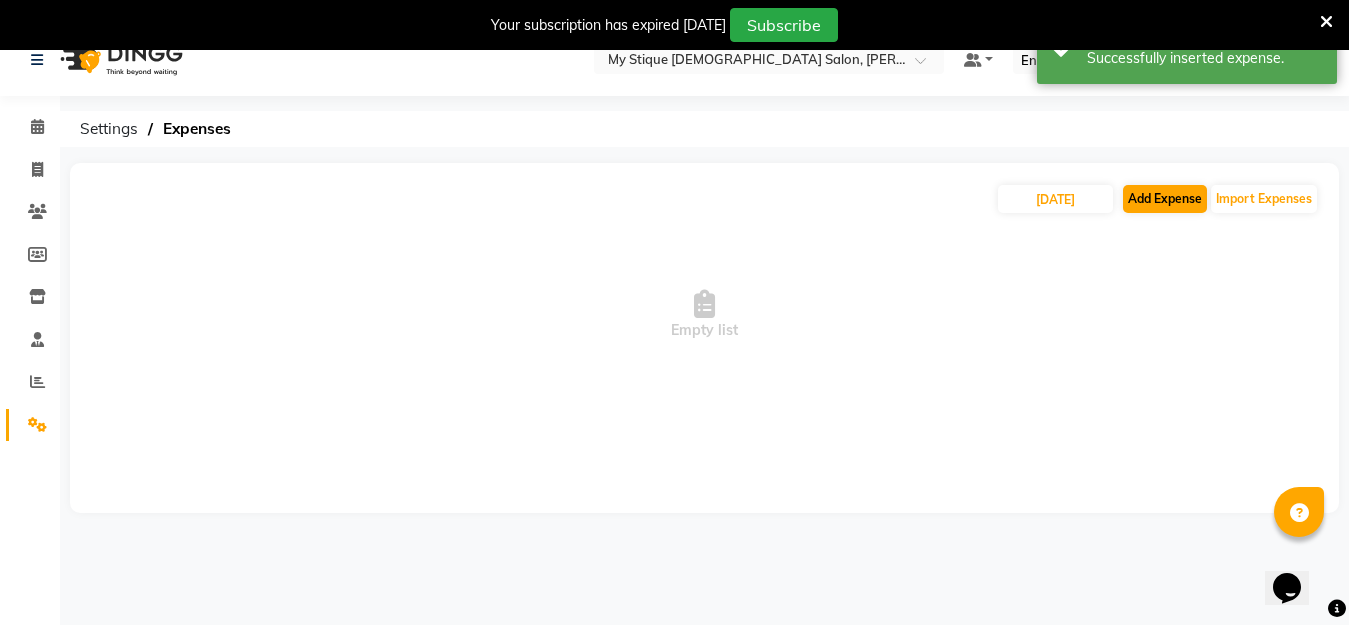 select on "1" 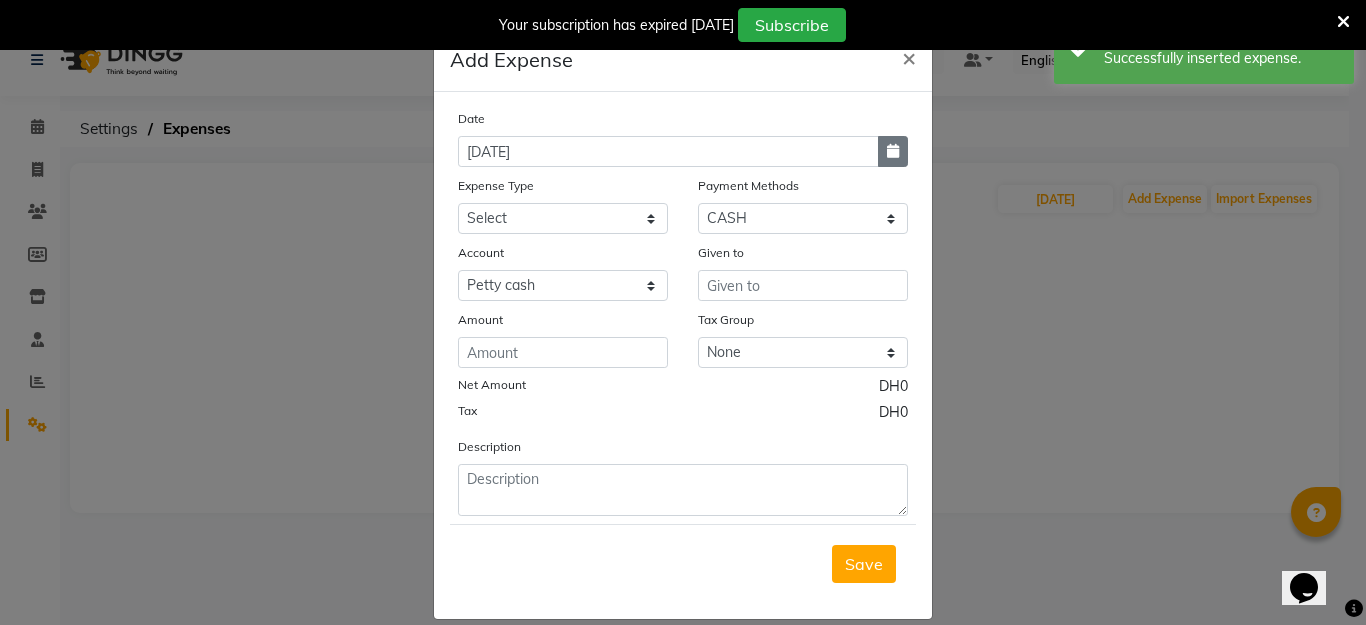 click 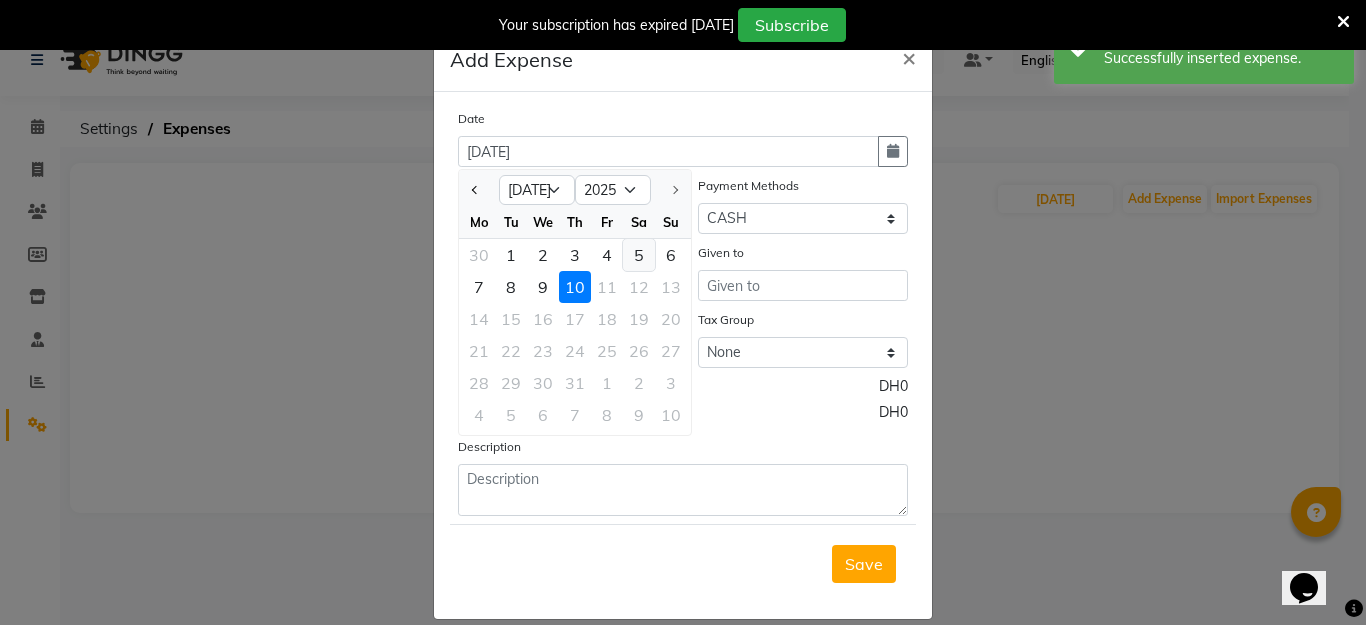 click on "5" 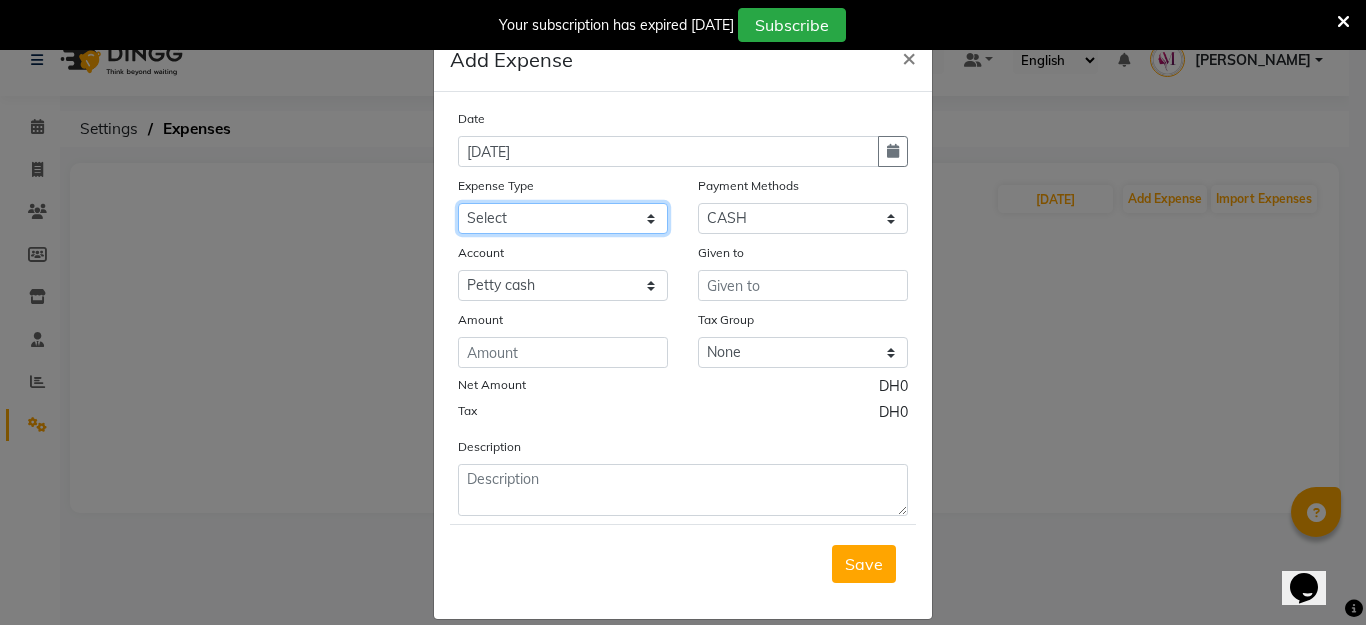 click on "Select Advance Salary Bank charges Car maintenance  Cash transfer to bank Cash transfer to hub Client Snacks Clinical charges Equipment Fuel Govt fee Incentive Insurance International purchase Loan Repayment Maintenance Marketing Miscellaneous MRA Other Pantry Product Rent Salary Staff Snacks Tax Tea & Refreshment Utilities" 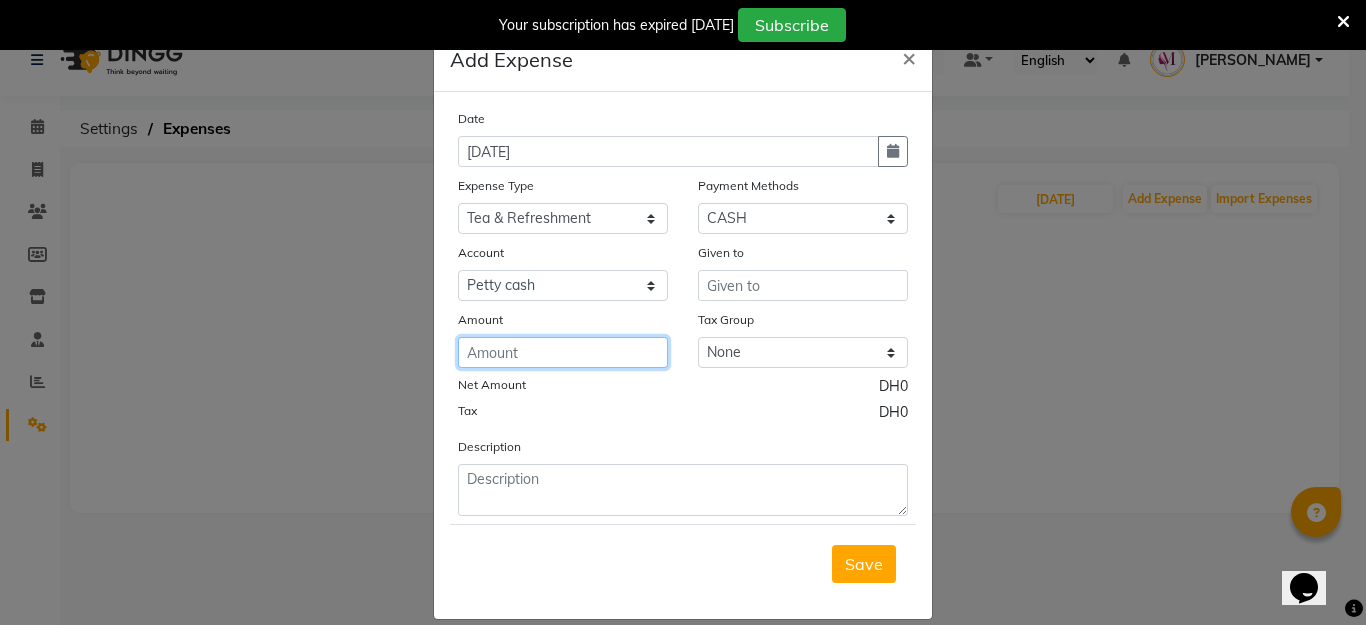 click 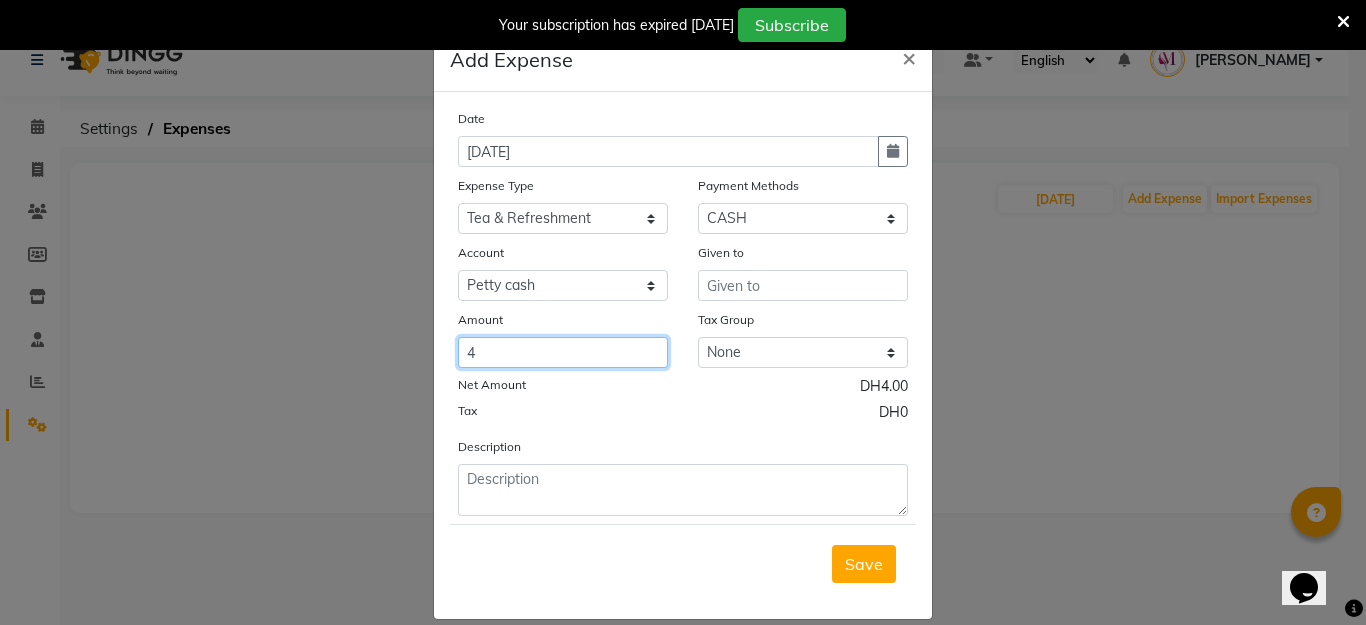 type on "4" 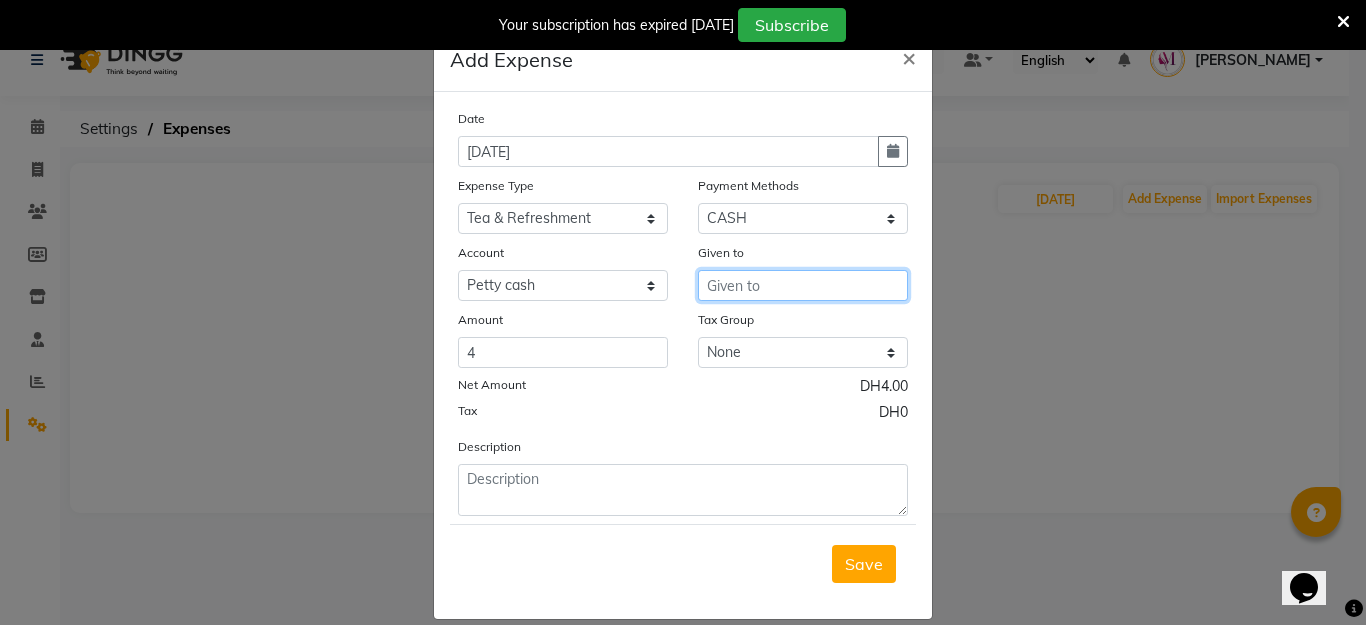 click at bounding box center [803, 285] 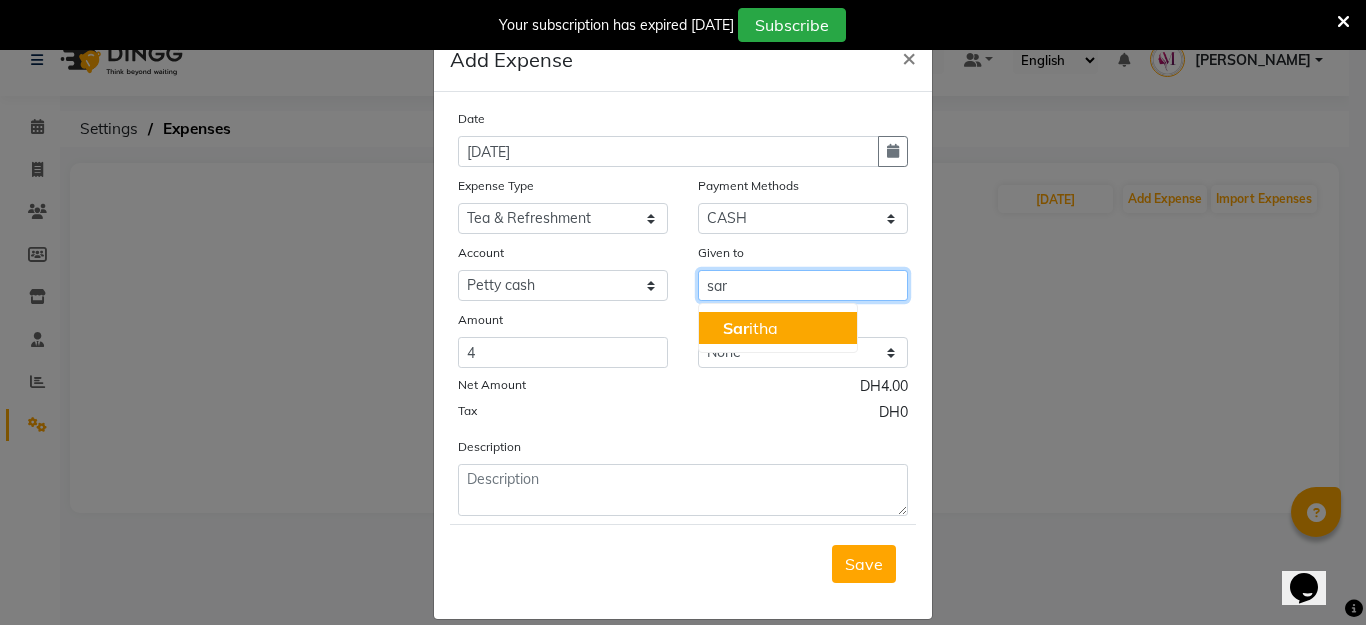 click on "Sar" 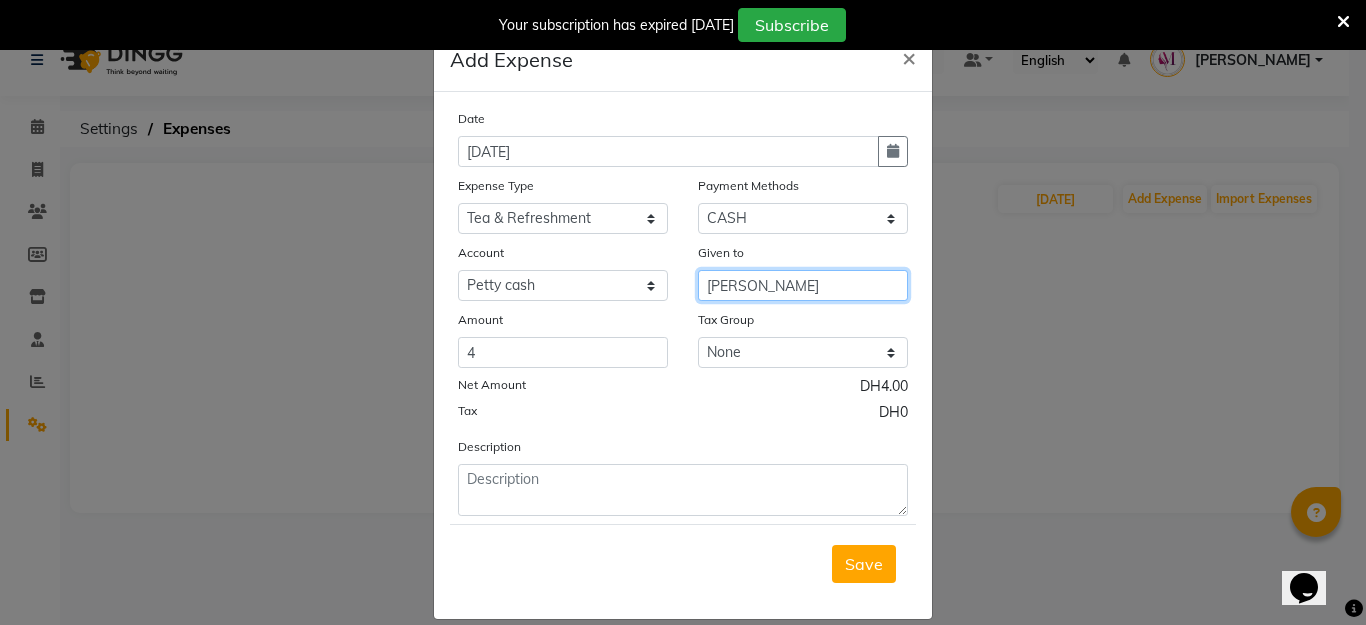 type on "[PERSON_NAME]" 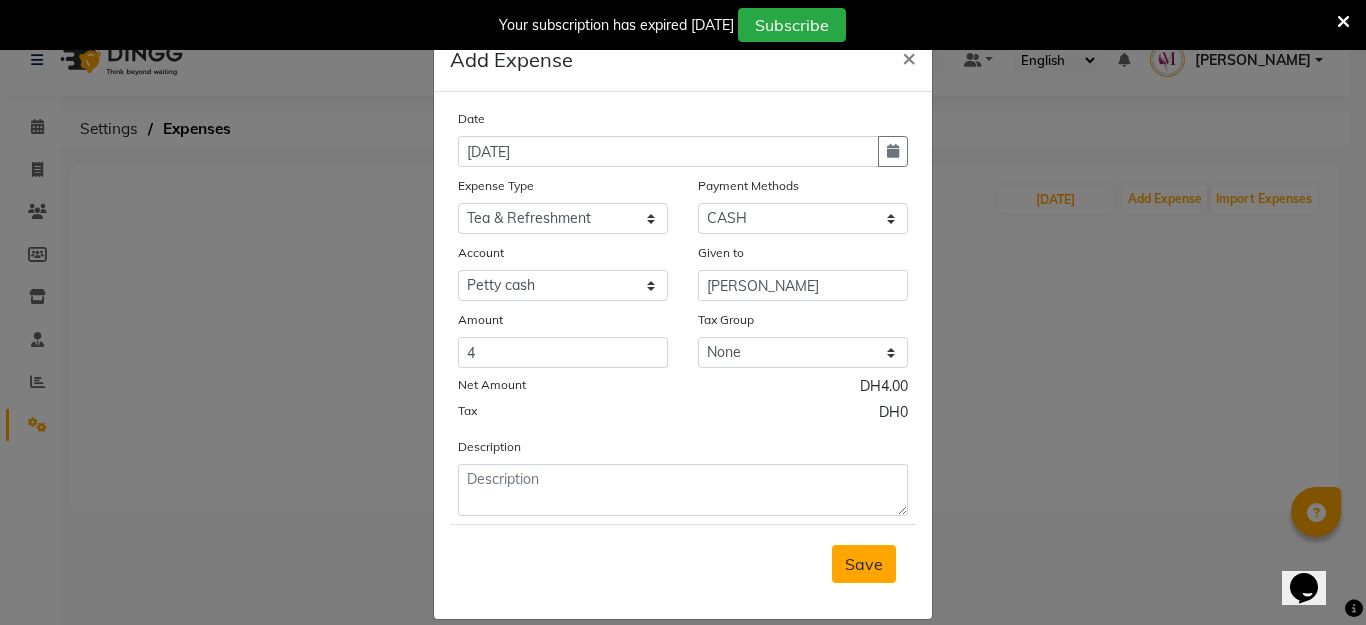 click on "Save" at bounding box center (864, 564) 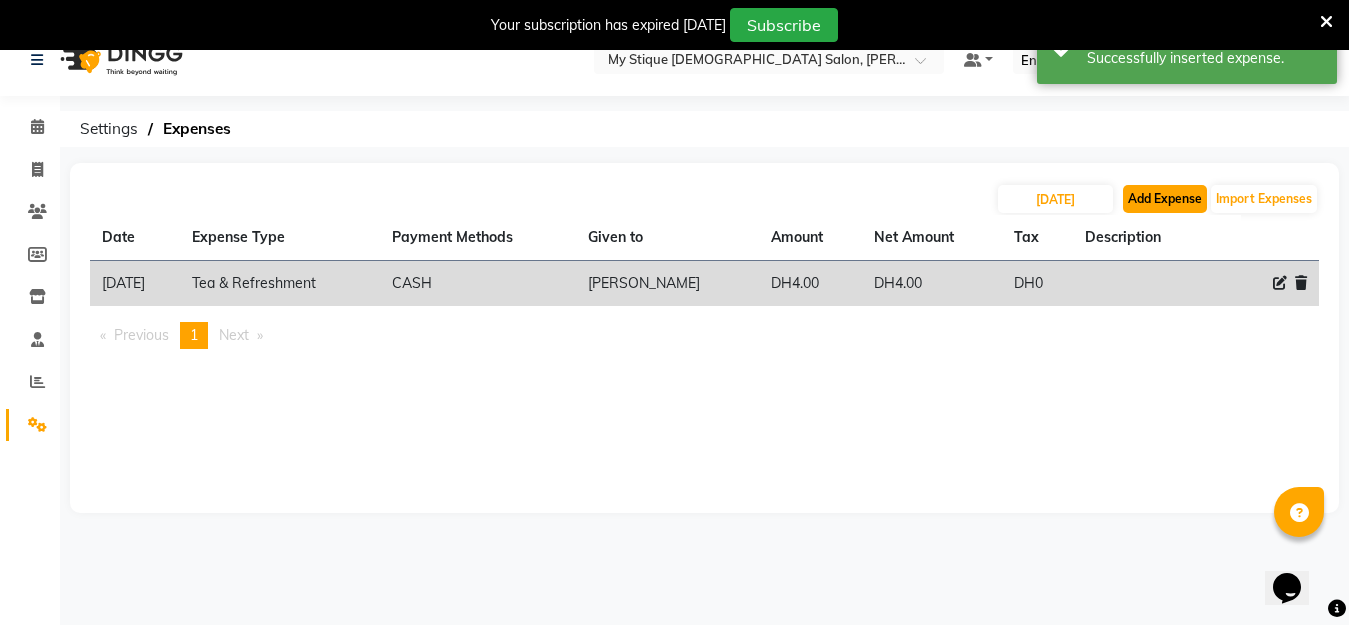 click on "Add Expense" 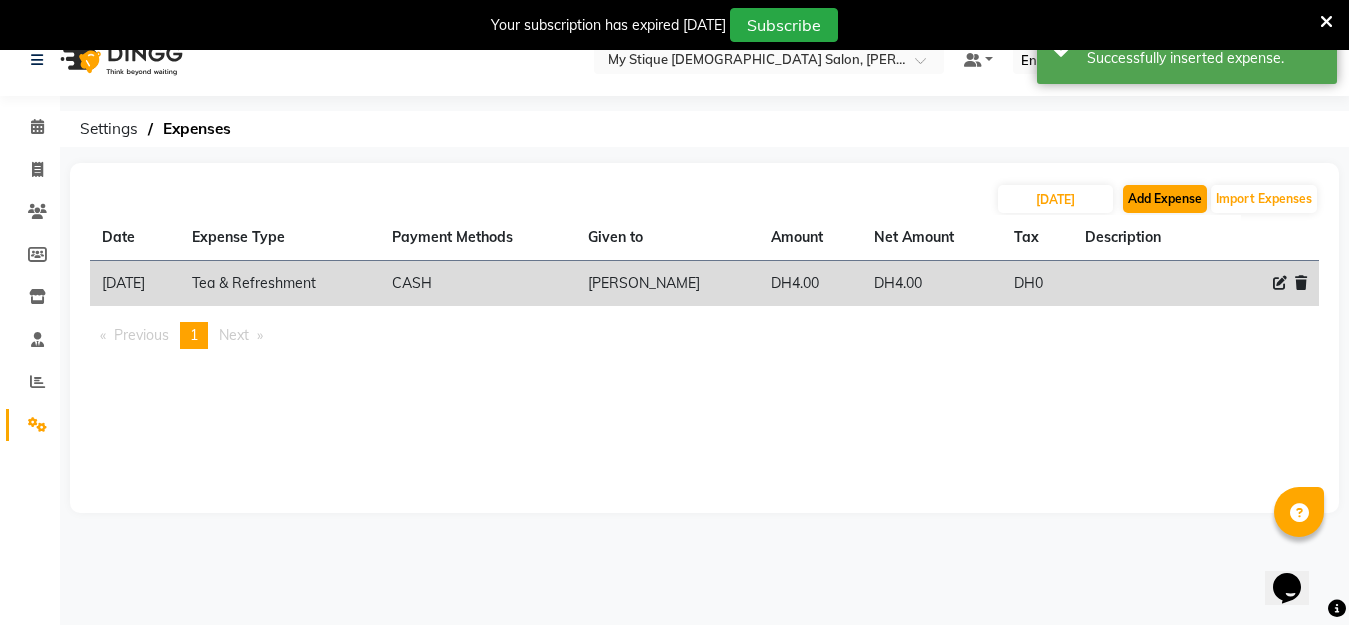 select on "1" 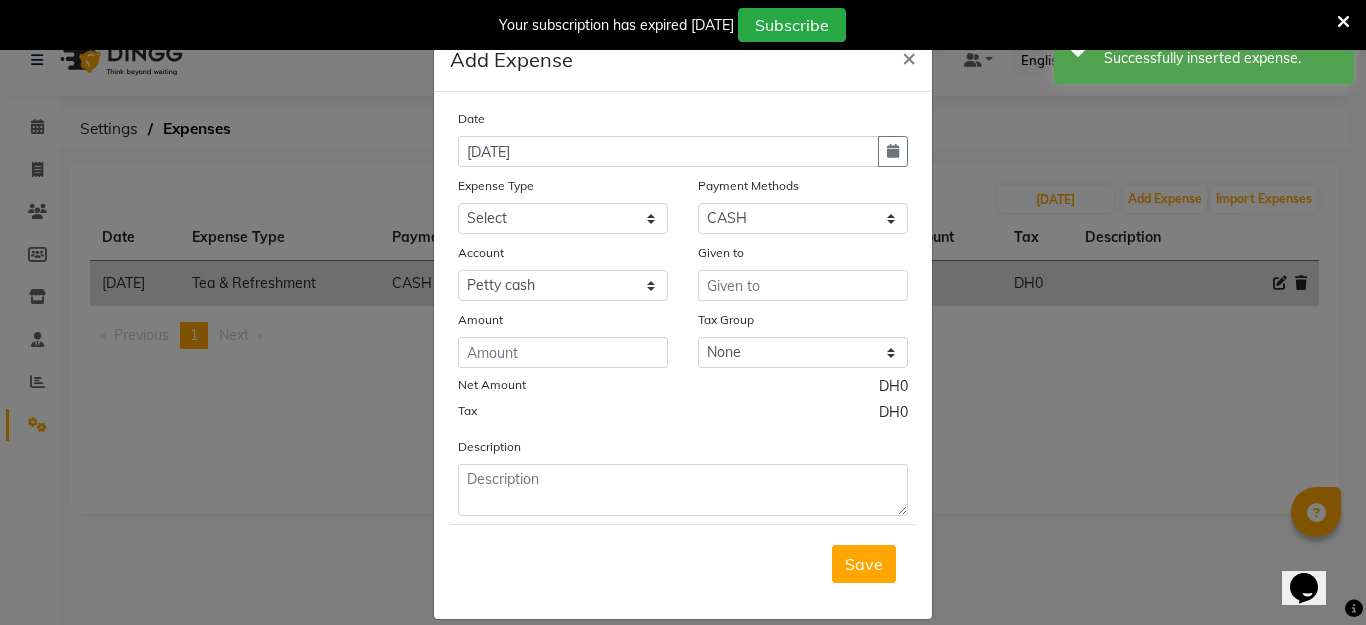 click on "Date" 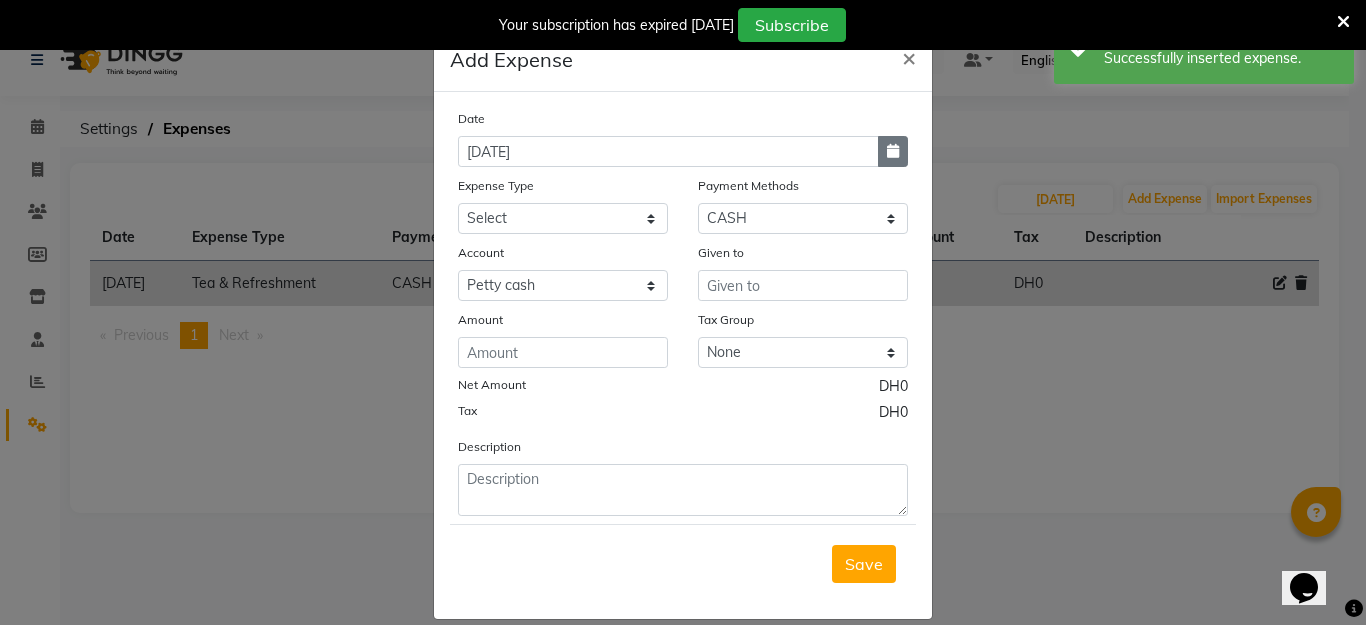 click 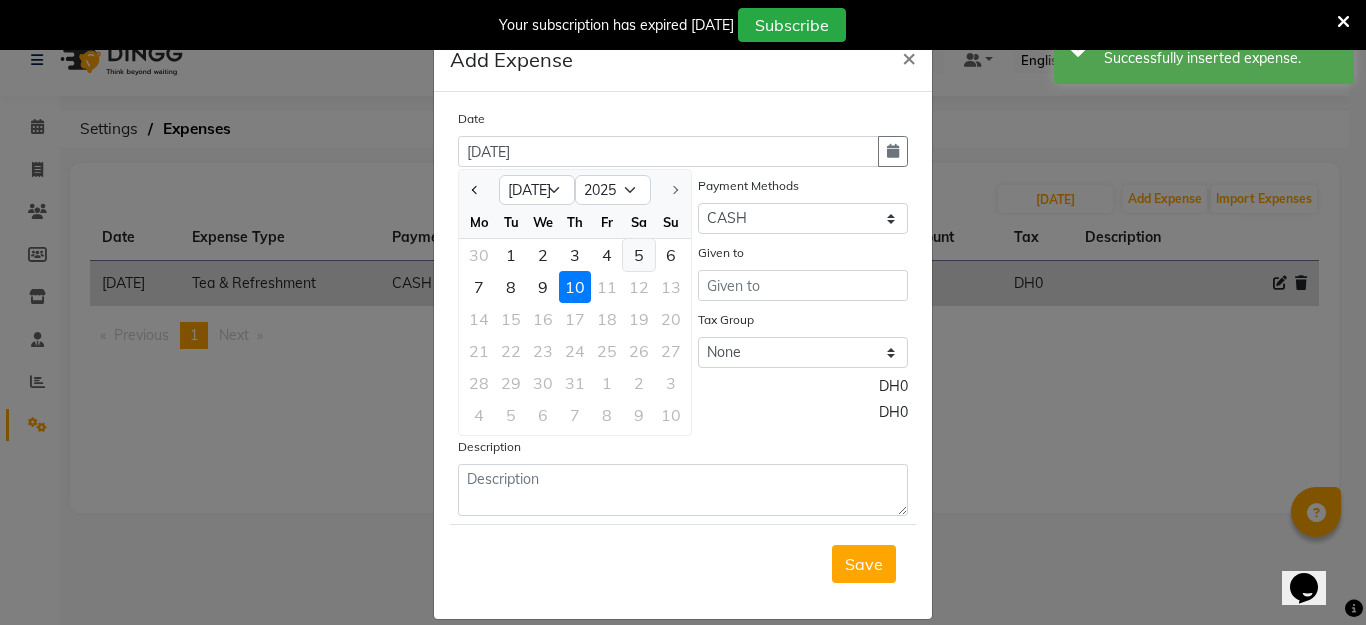 click on "5" 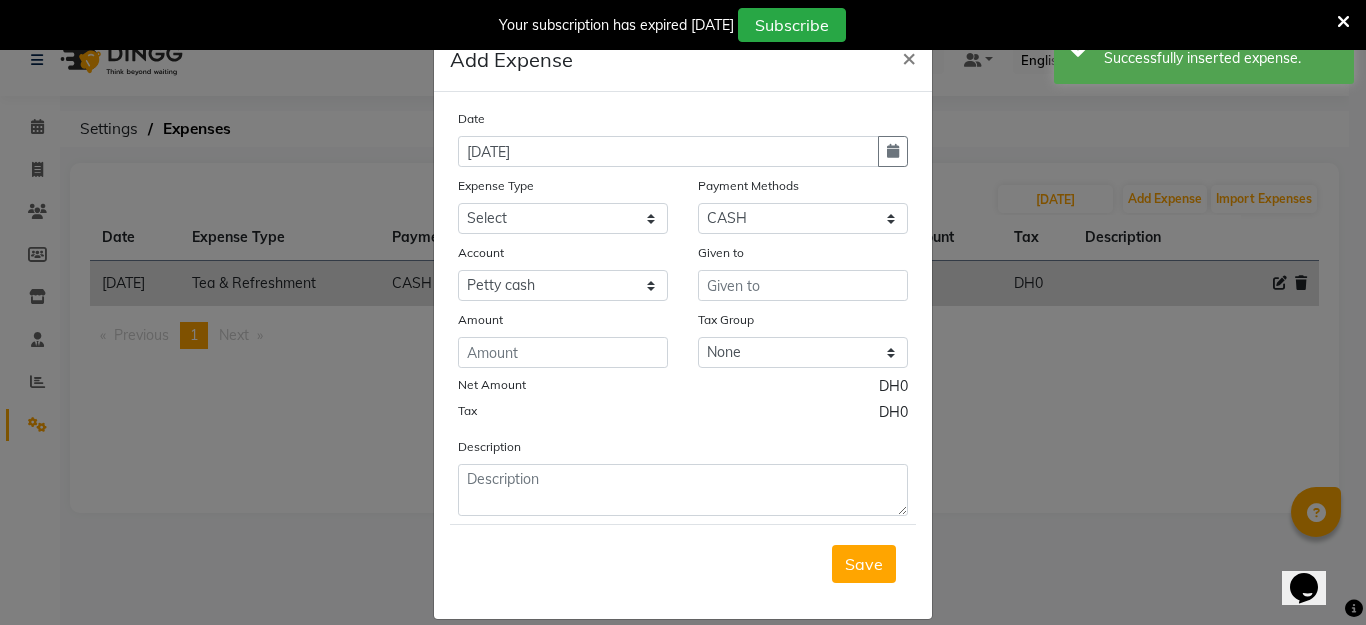 type 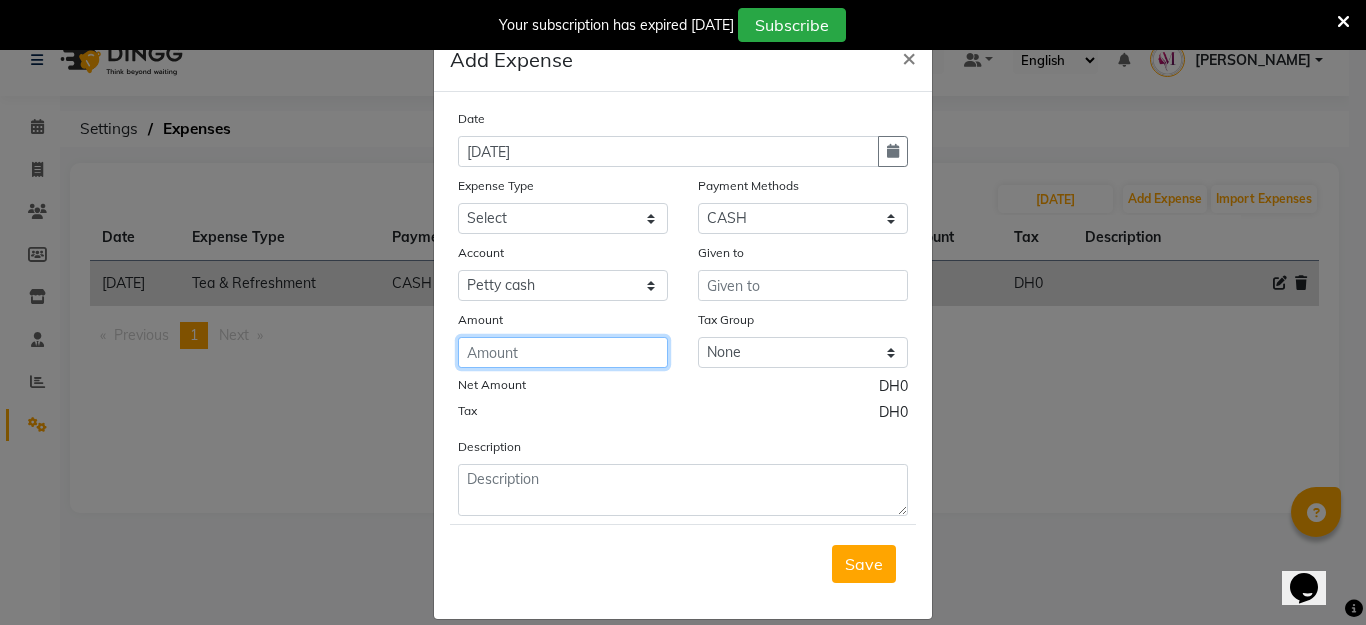 click 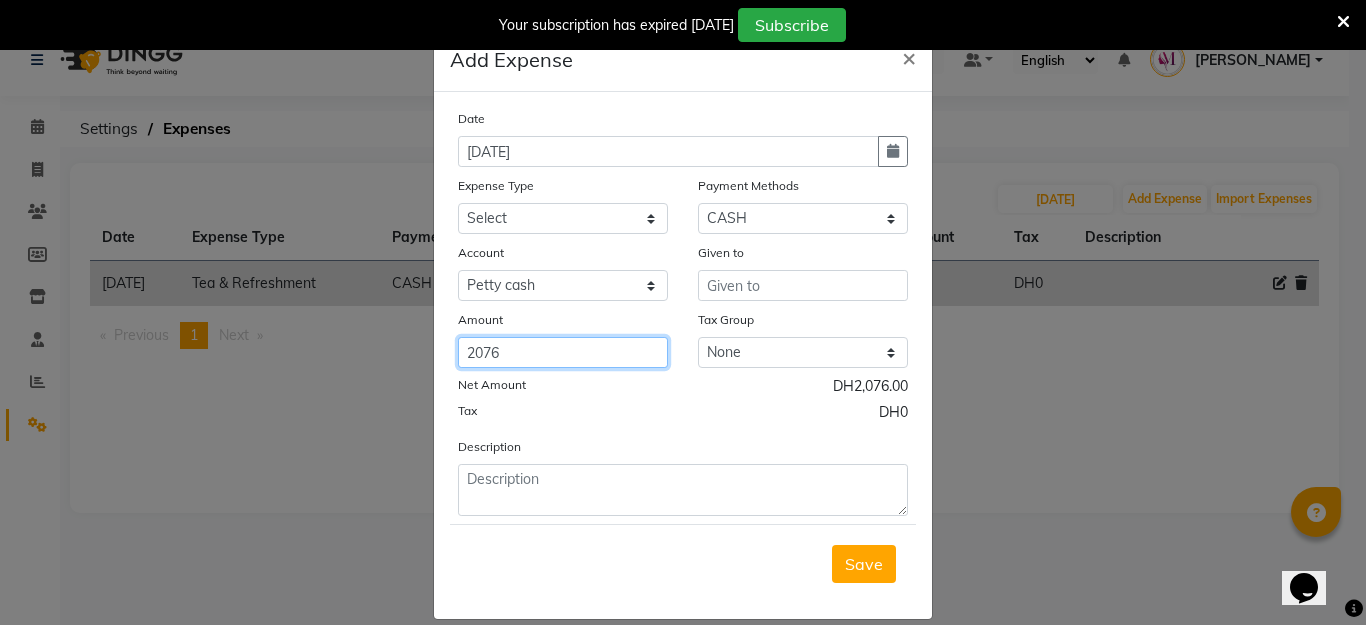 type on "2076" 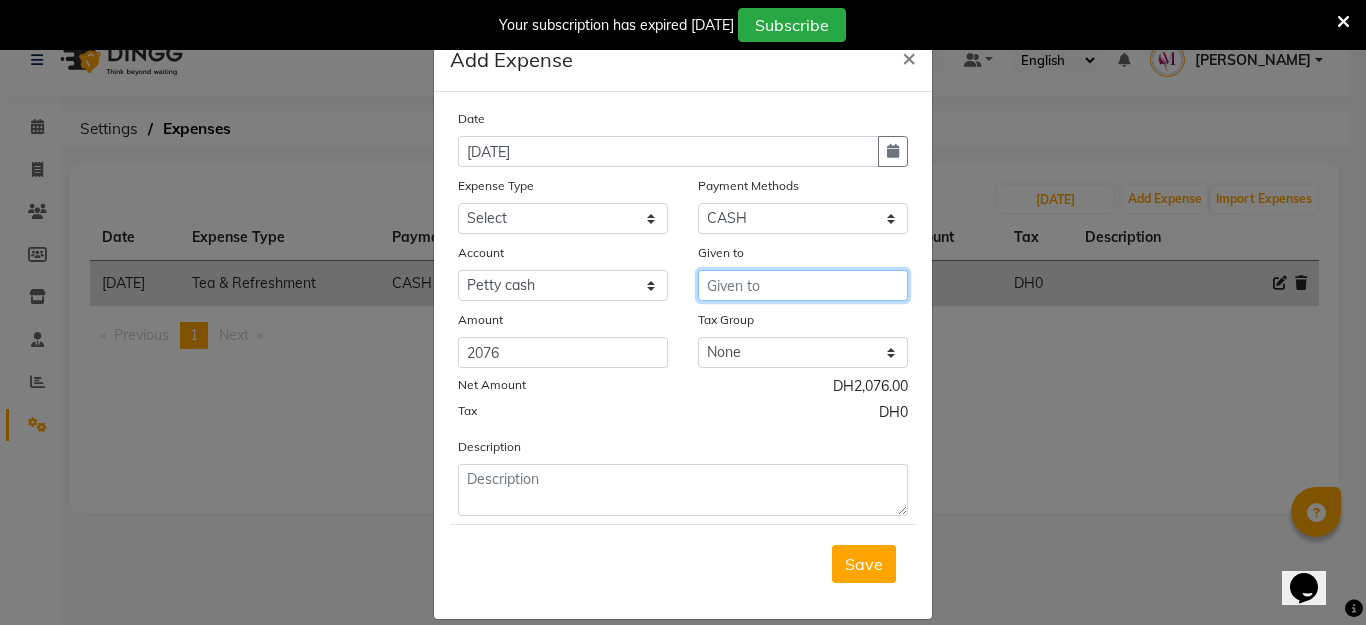 click at bounding box center [803, 285] 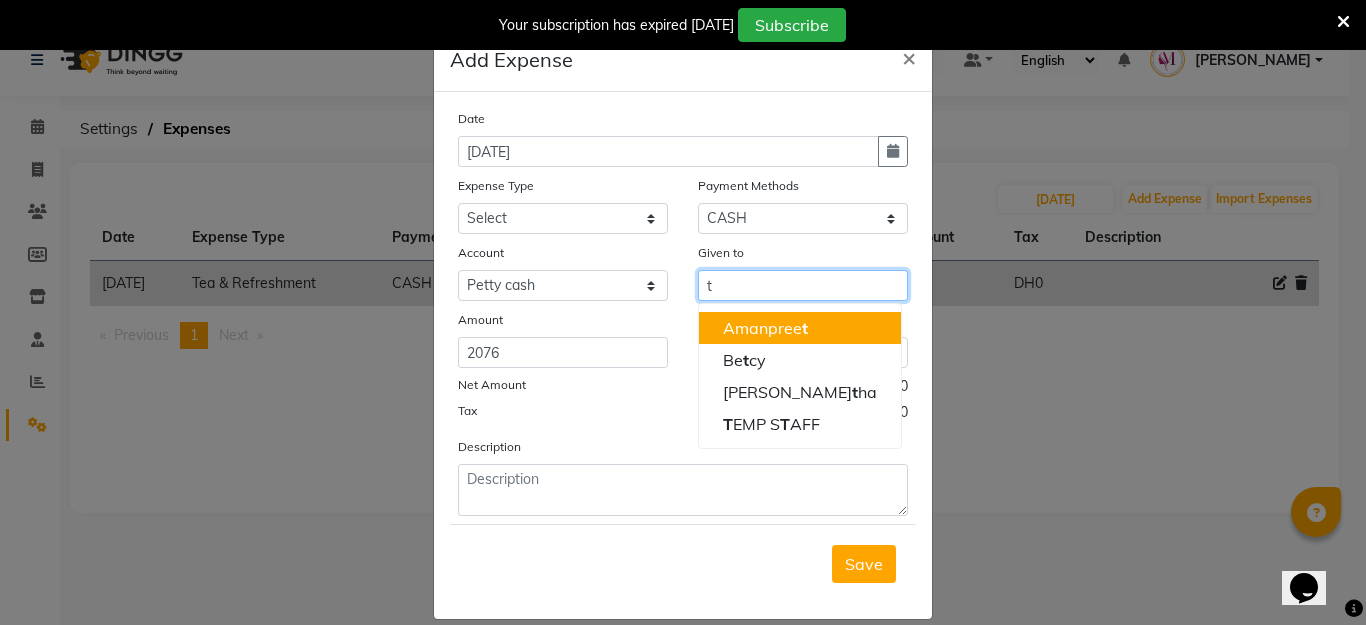 type 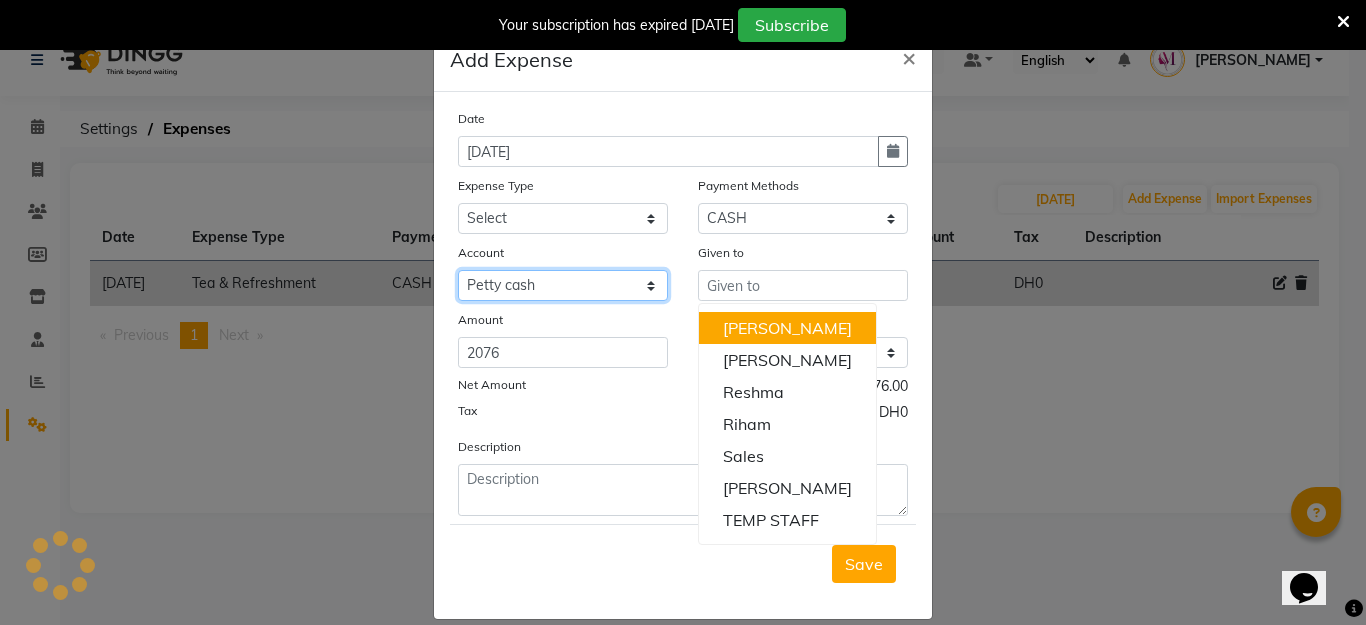 click on "Select [PERSON_NAME] cash" 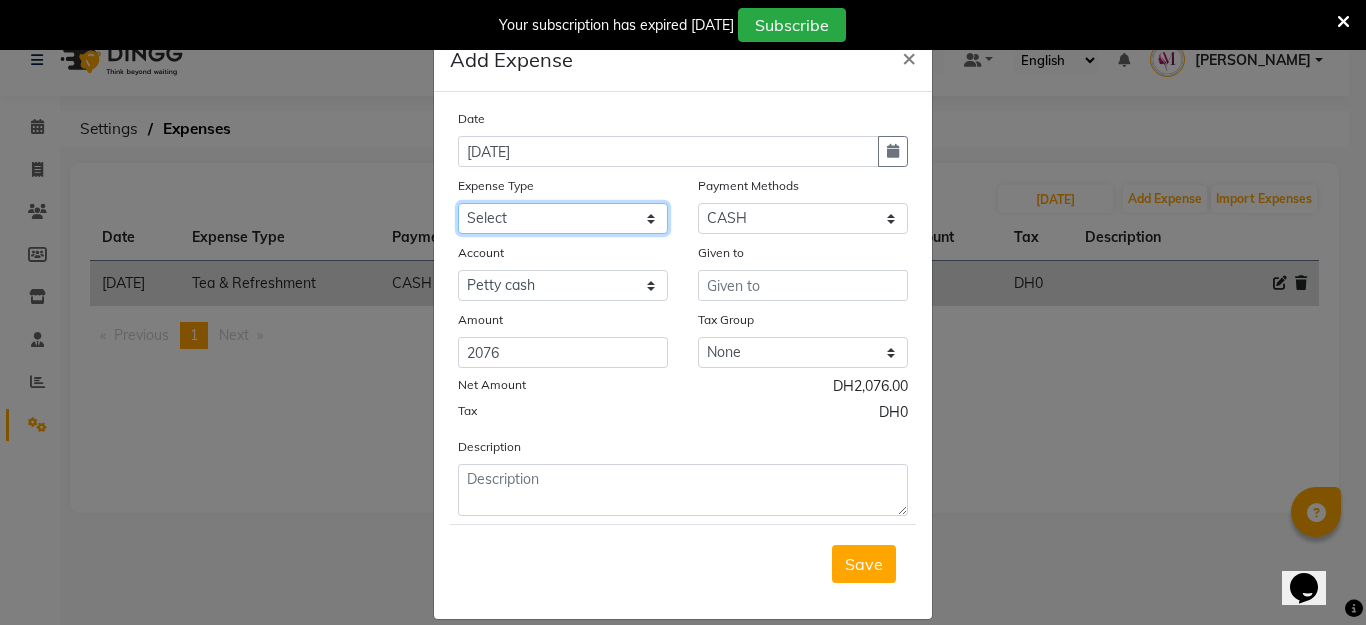 click on "Select Advance Salary Bank charges Car maintenance  Cash transfer to bank Cash transfer to hub Client Snacks Clinical charges Equipment Fuel Govt fee Incentive Insurance International purchase Loan Repayment Maintenance Marketing Miscellaneous MRA Other Pantry Product Rent Salary Staff Snacks Tax Tea & Refreshment Utilities" 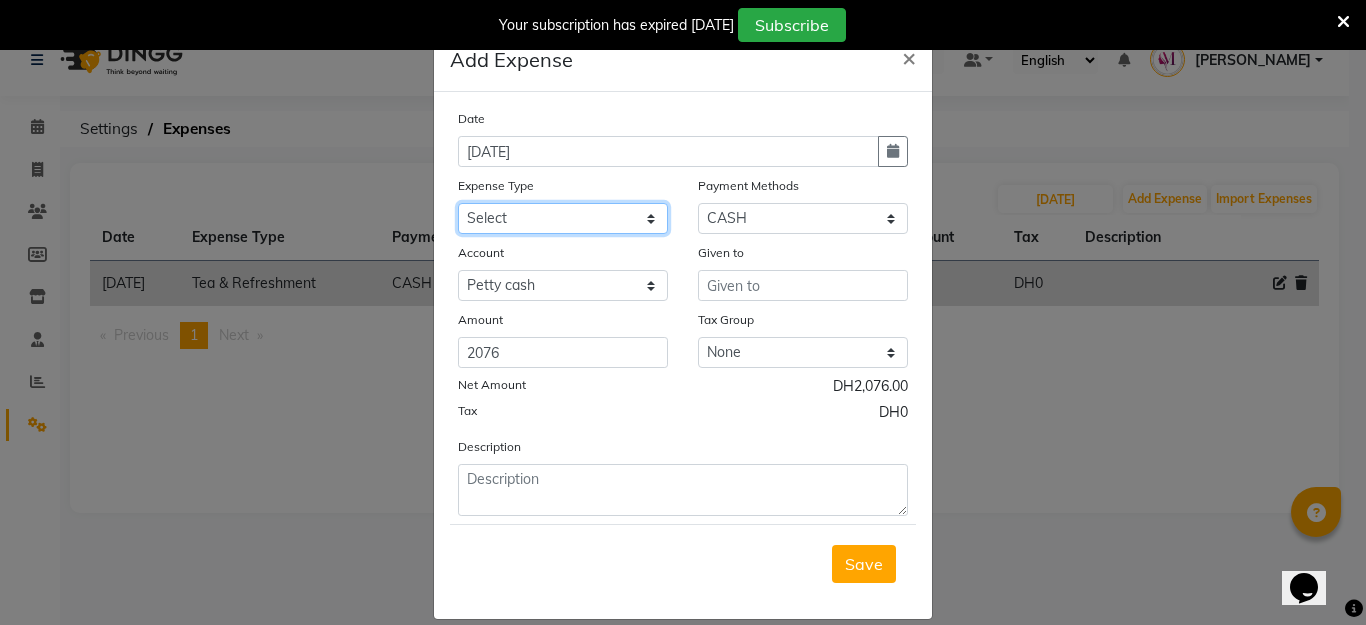 select on "2" 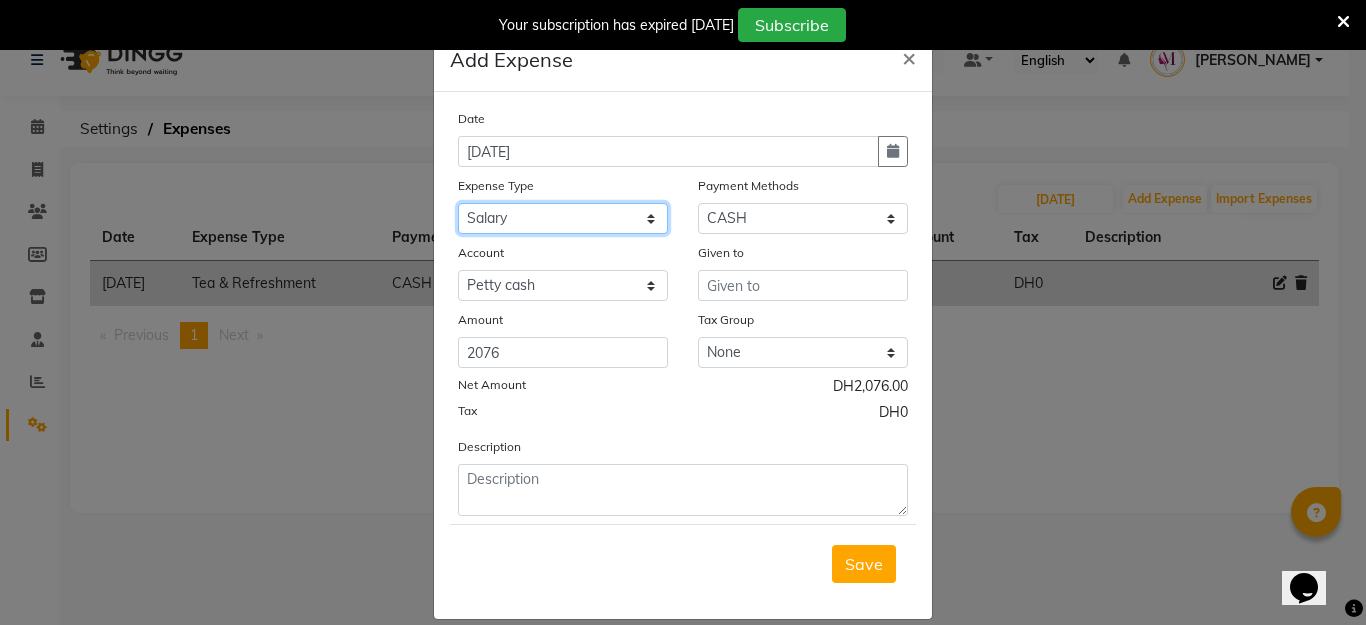 click on "Select Advance Salary Bank charges Car maintenance  Cash transfer to bank Cash transfer to hub Client Snacks Clinical charges Equipment Fuel Govt fee Incentive Insurance International purchase Loan Repayment Maintenance Marketing Miscellaneous MRA Other Pantry Product Rent Salary Staff Snacks Tax Tea & Refreshment Utilities" 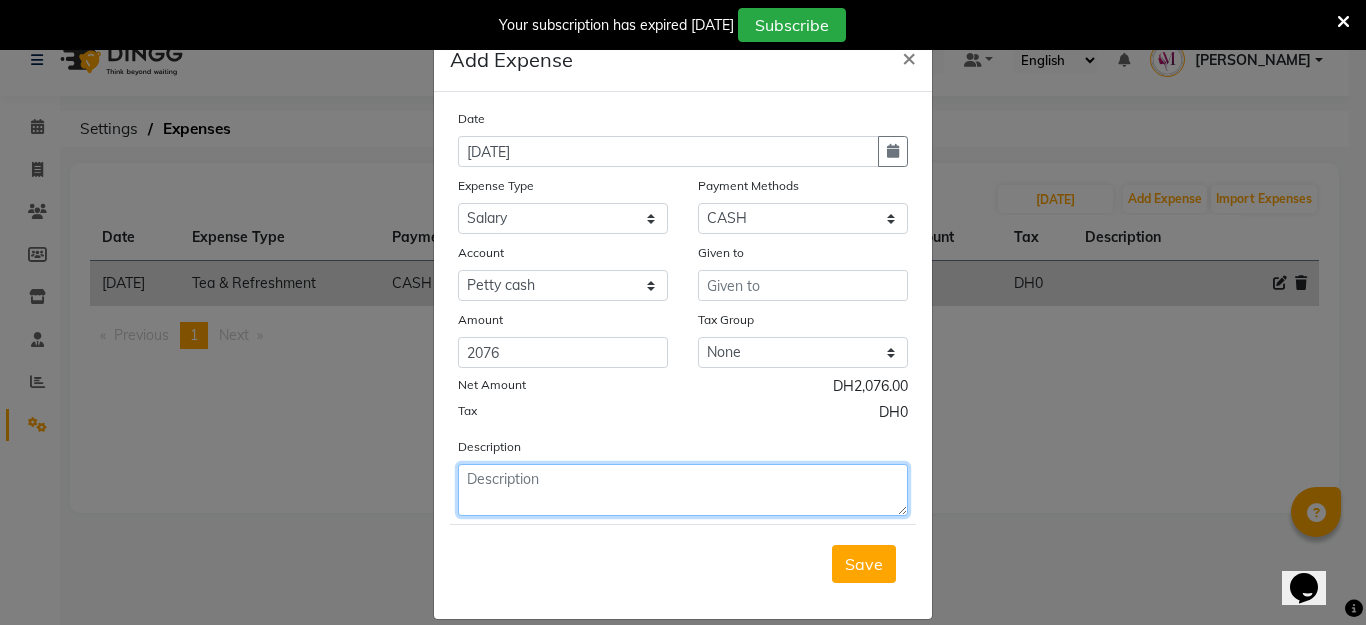 click 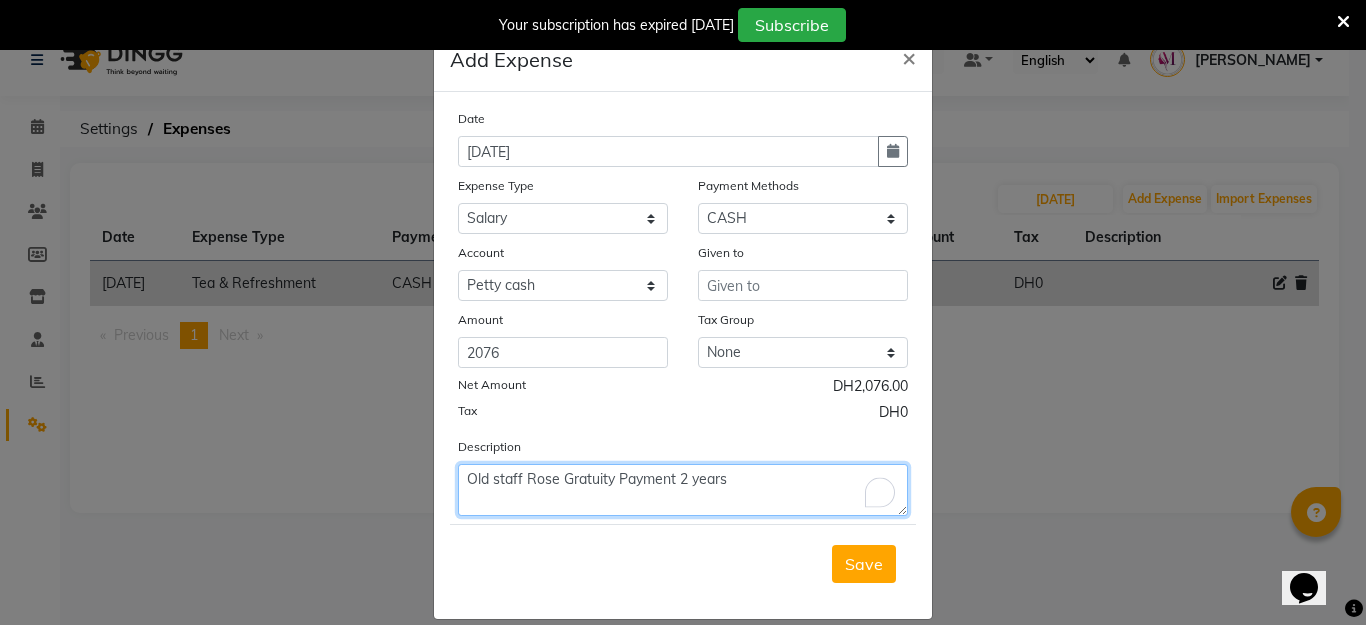 type on "Old staff Rose Gratuity Payment 2 years" 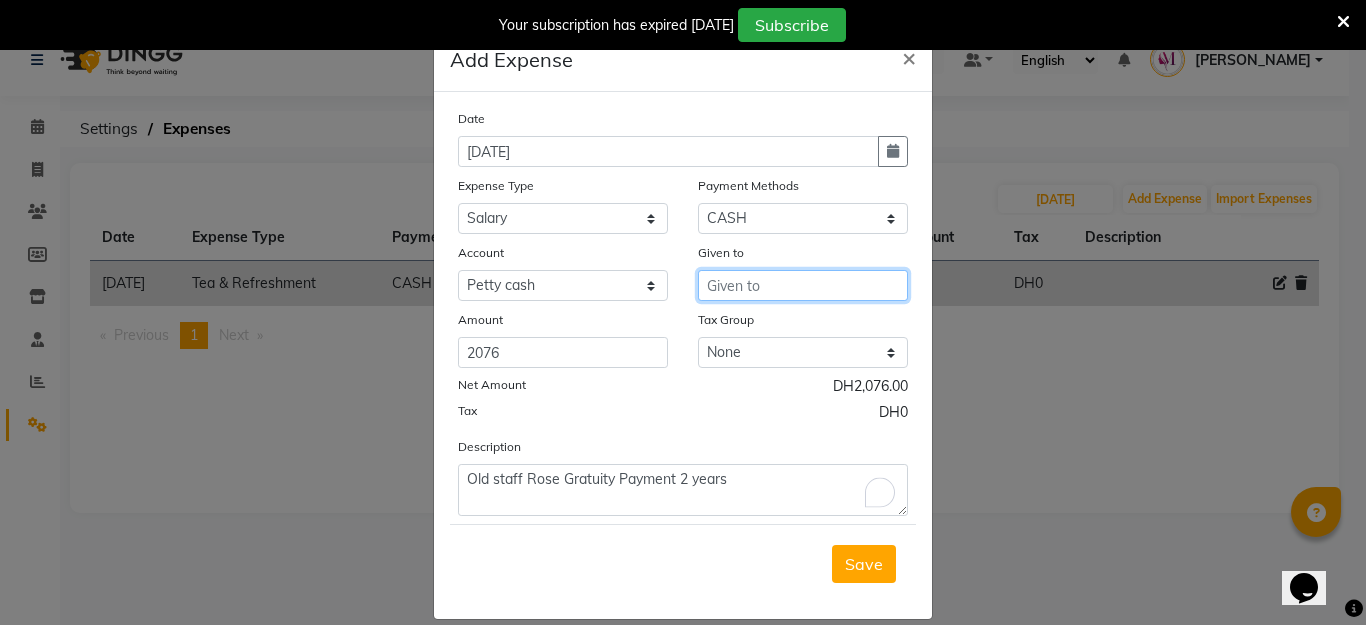 click at bounding box center (803, 285) 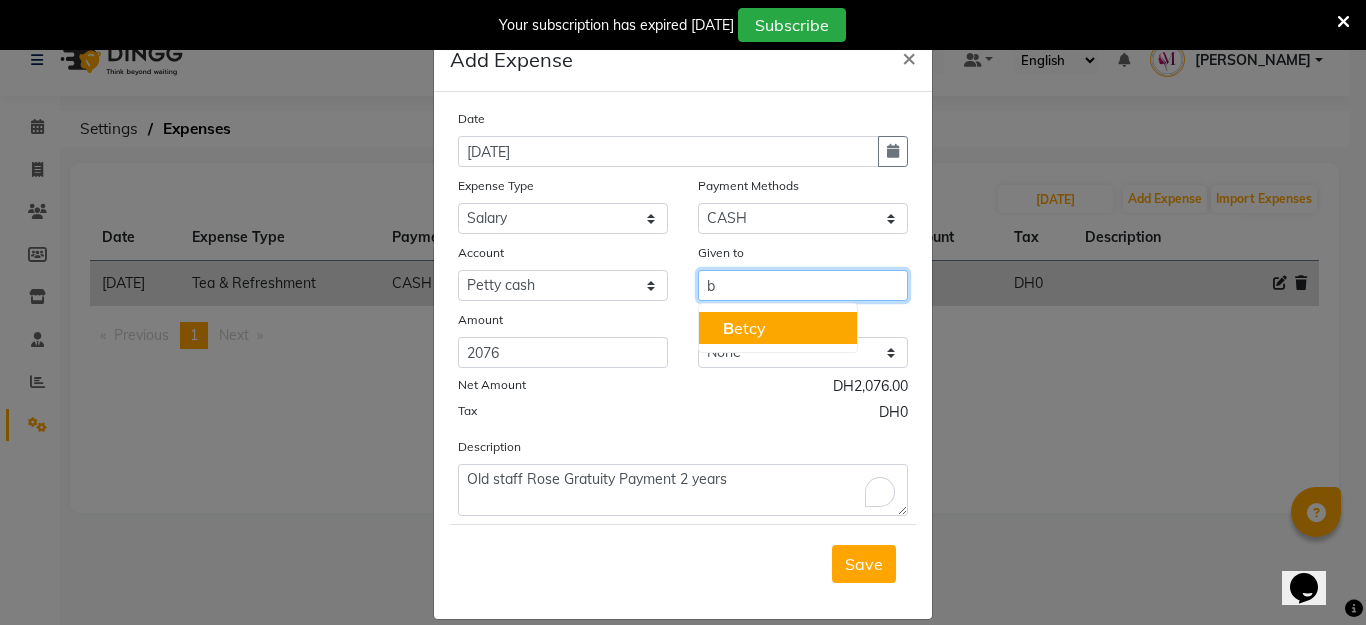 click on "B etcy" at bounding box center [744, 328] 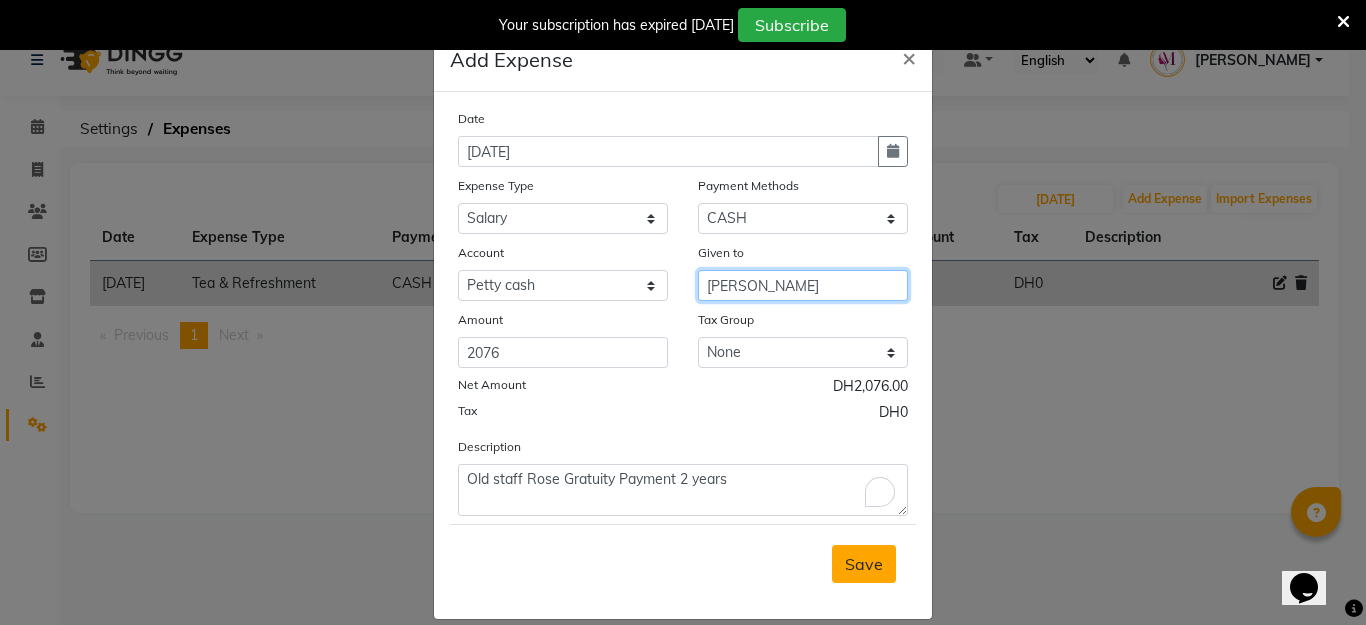 type on "[PERSON_NAME]" 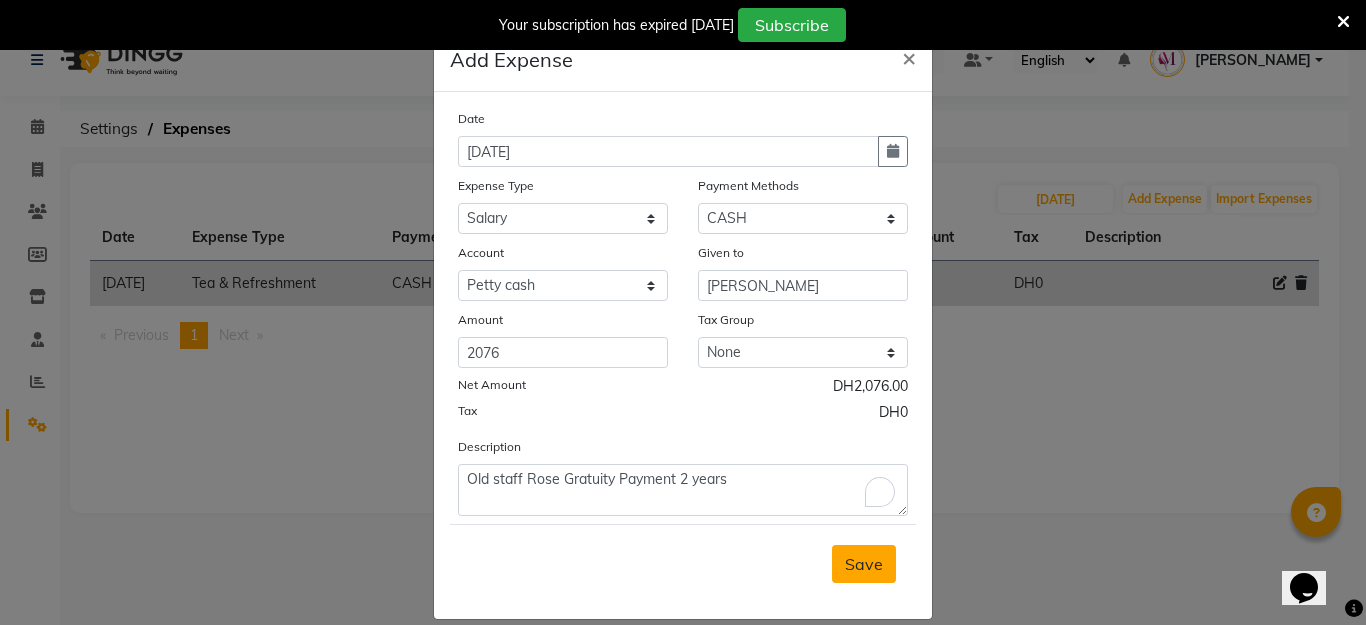 click on "Save" at bounding box center [864, 564] 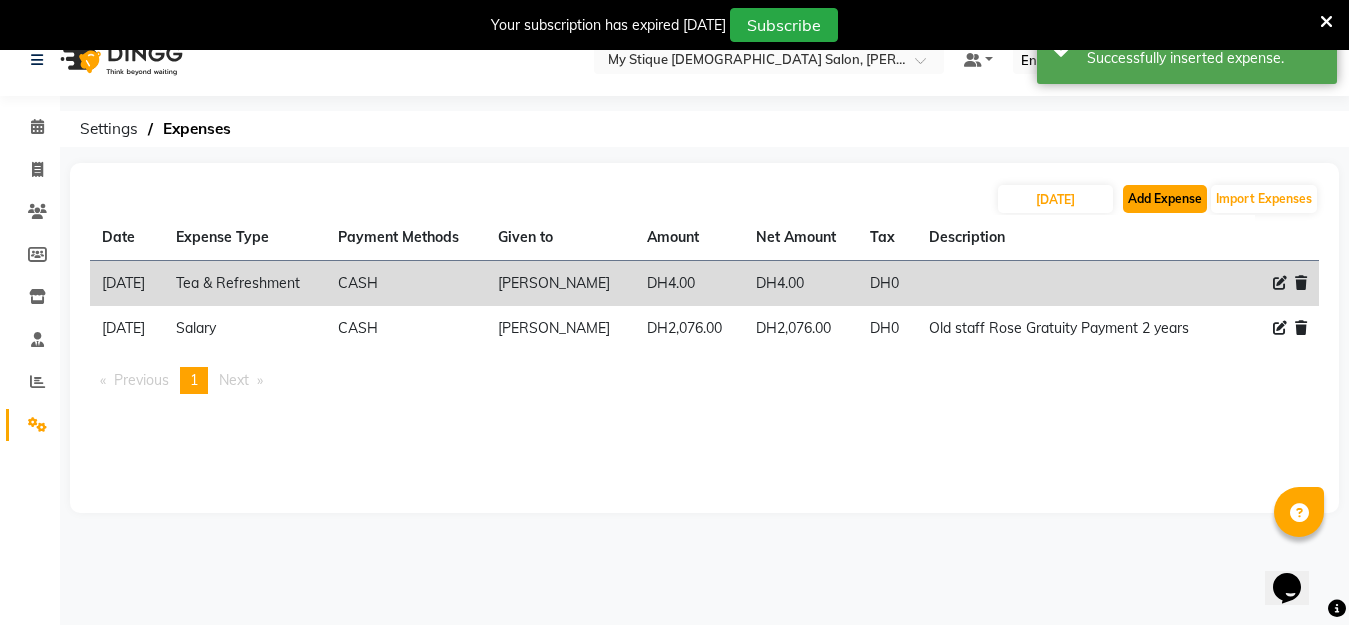 click on "Add Expense" 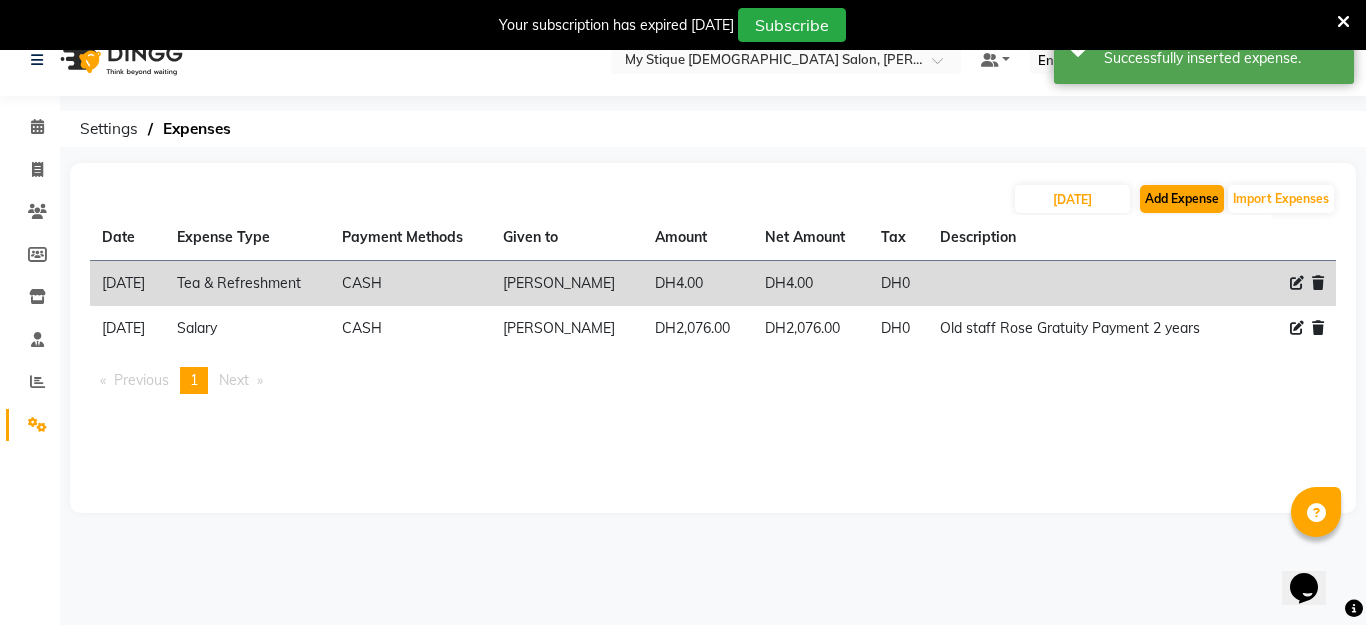 select on "1" 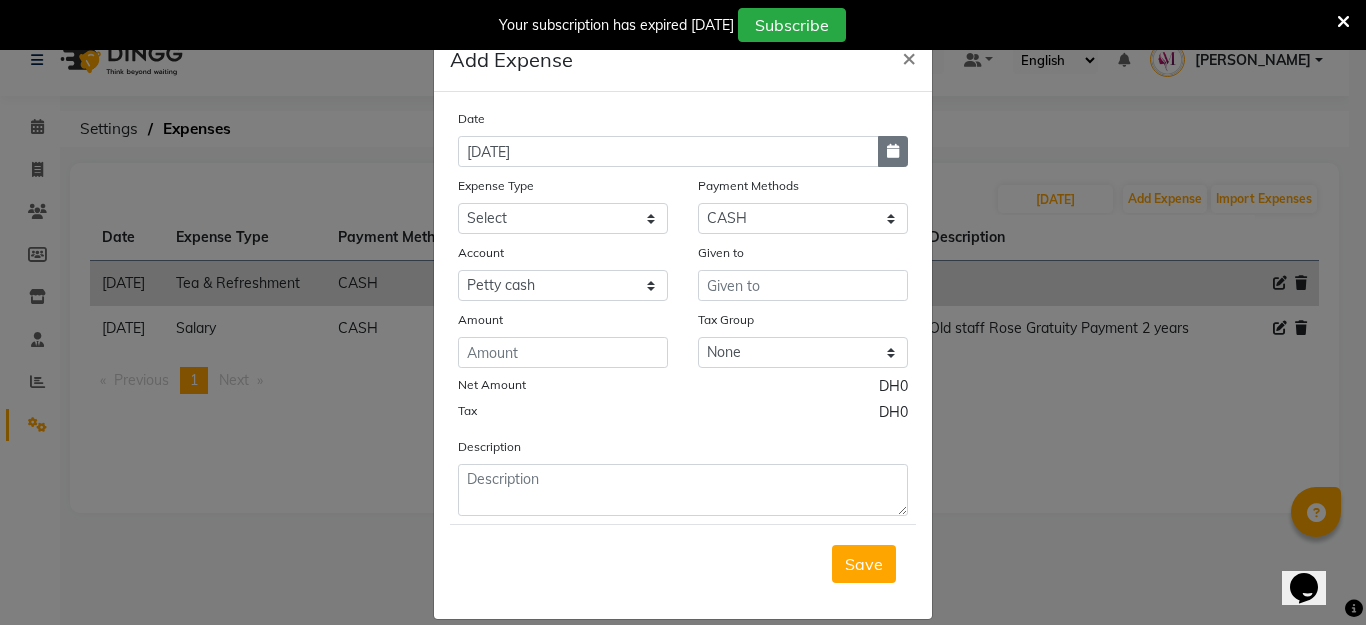 click 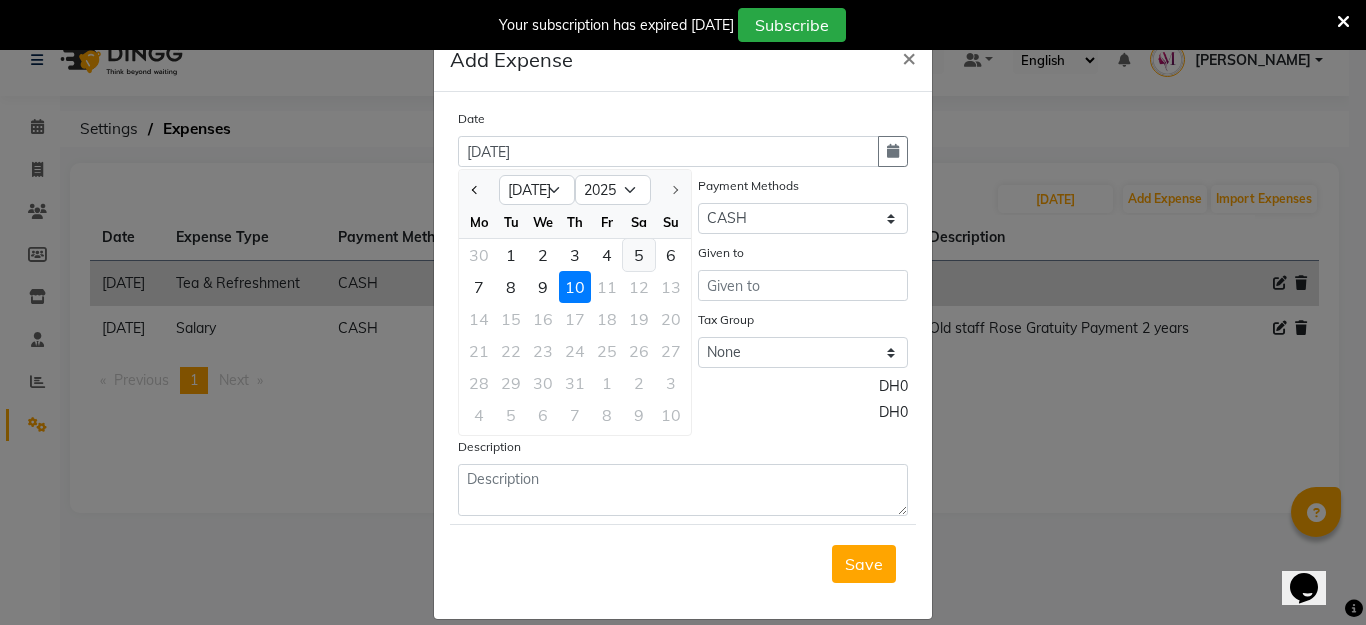 click on "5" 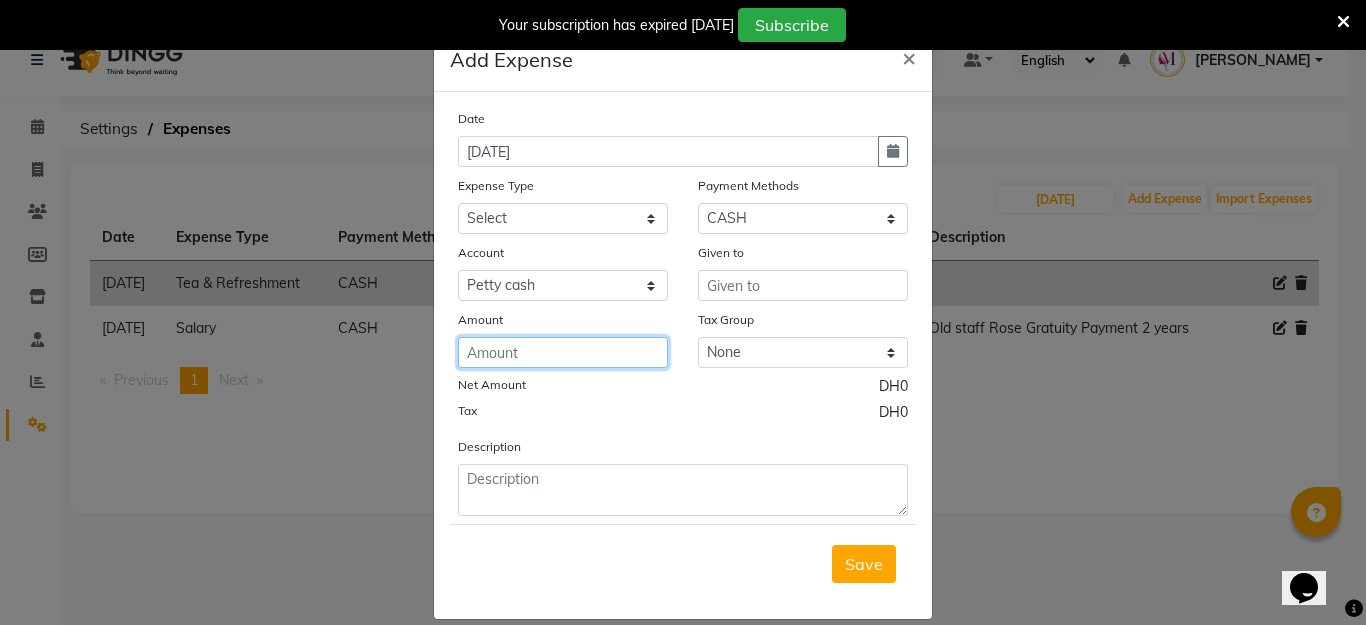 click 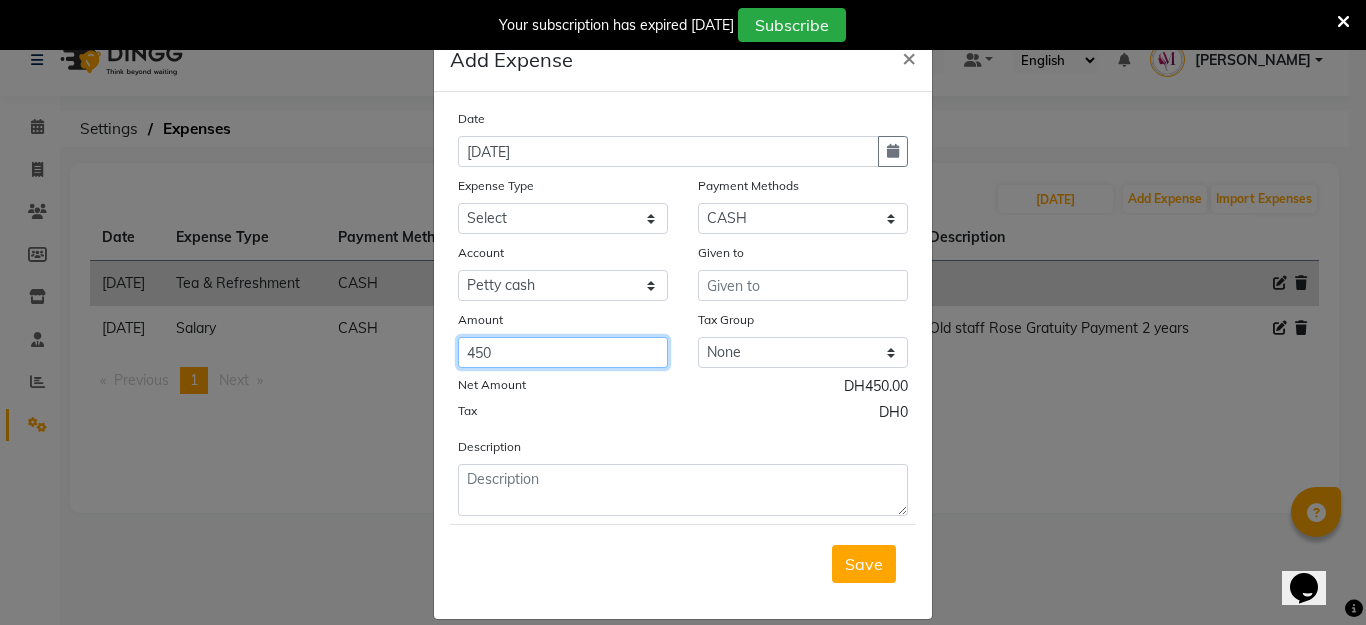 type on "450" 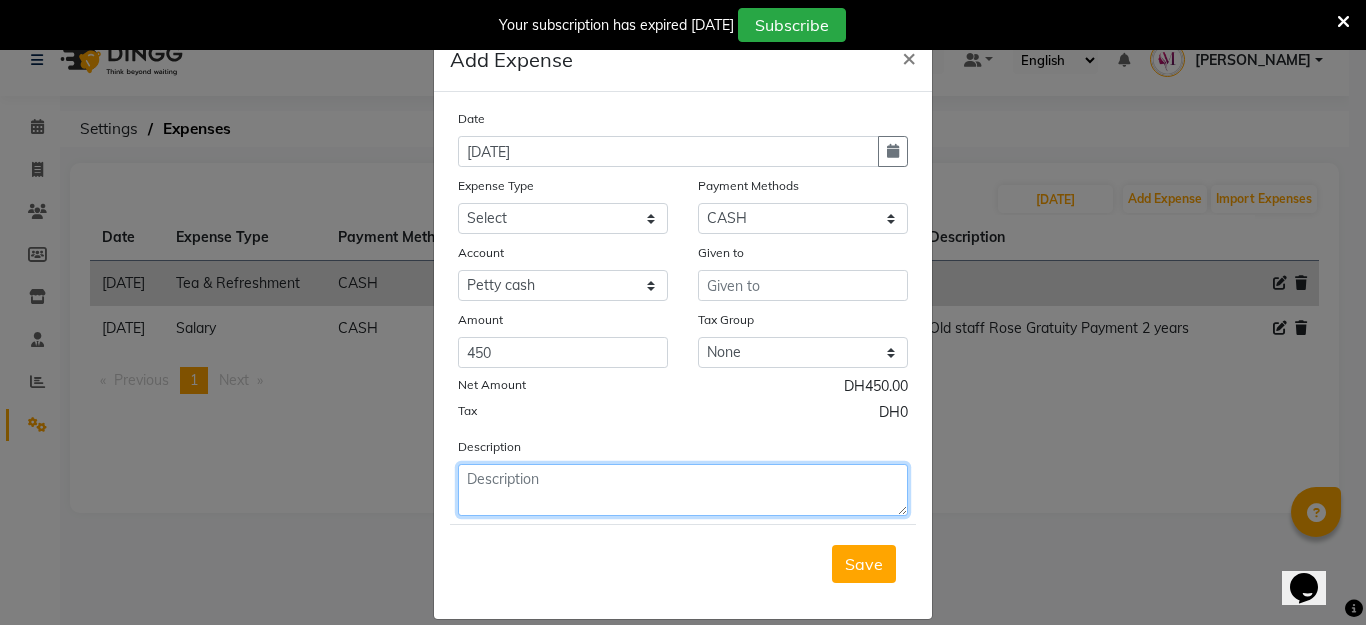 click 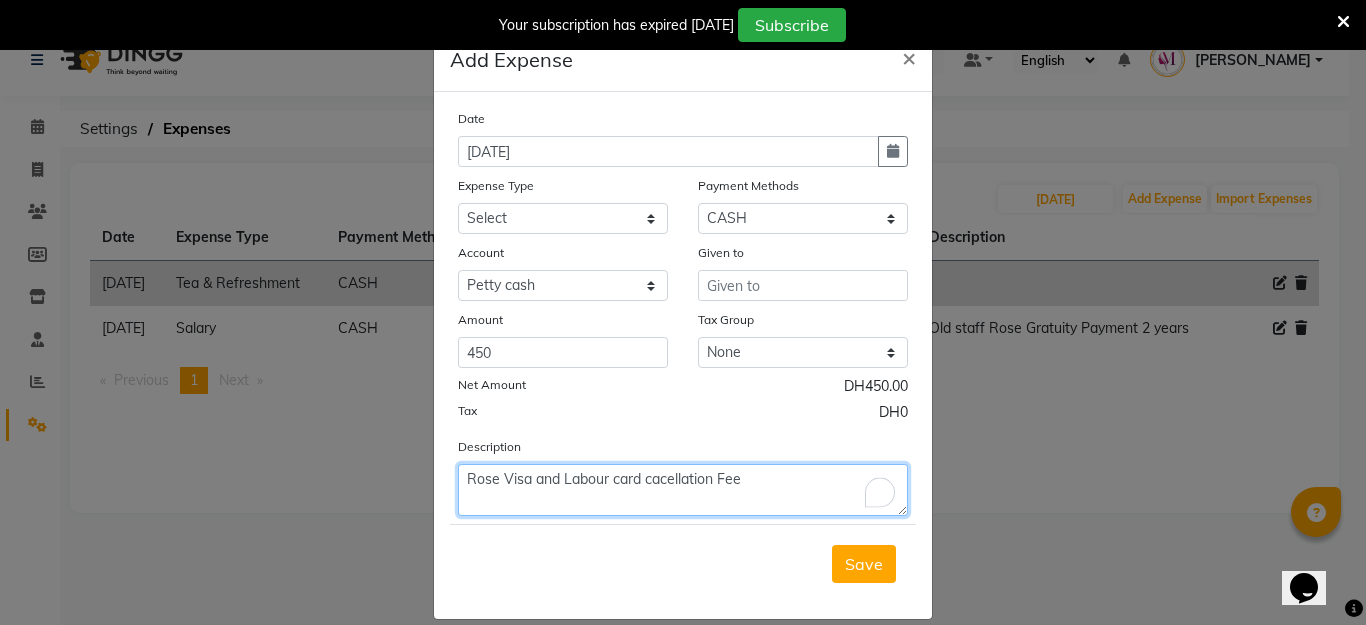 type on "Rose Visa and Labour card cacellation Fee" 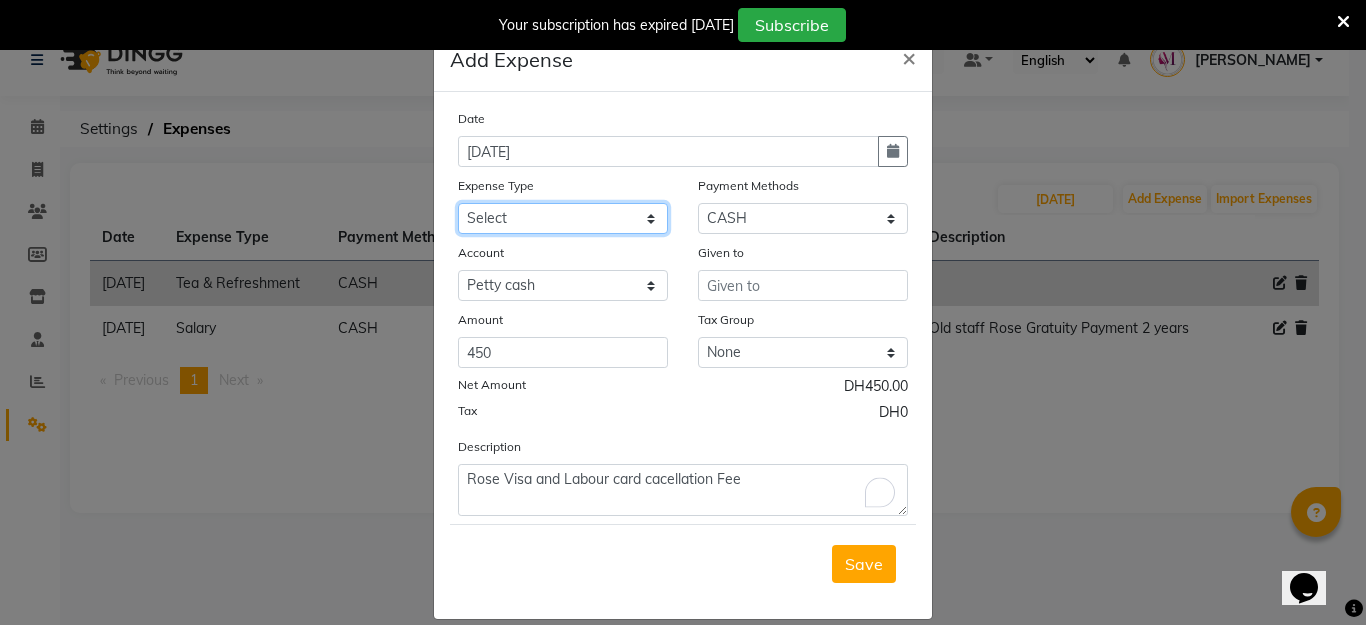 click on "Select Advance Salary Bank charges Car maintenance  Cash transfer to bank Cash transfer to hub Client Snacks Clinical charges Equipment Fuel Govt fee Incentive Insurance International purchase Loan Repayment Maintenance Marketing Miscellaneous MRA Other Pantry Product Rent Salary Staff Snacks Tax Tea & Refreshment Utilities" 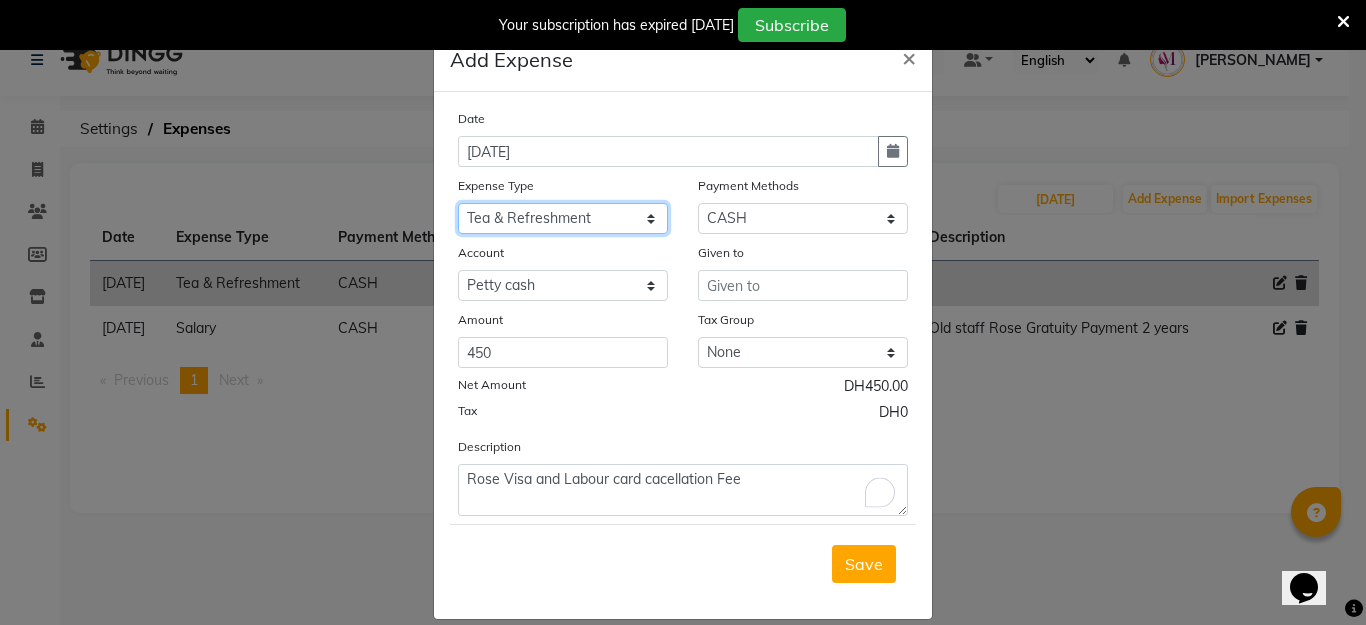 click on "Select Advance Salary Bank charges Car maintenance  Cash transfer to bank Cash transfer to hub Client Snacks Clinical charges Equipment Fuel Govt fee Incentive Insurance International purchase Loan Repayment Maintenance Marketing Miscellaneous MRA Other Pantry Product Rent Salary Staff Snacks Tax Tea & Refreshment Utilities" 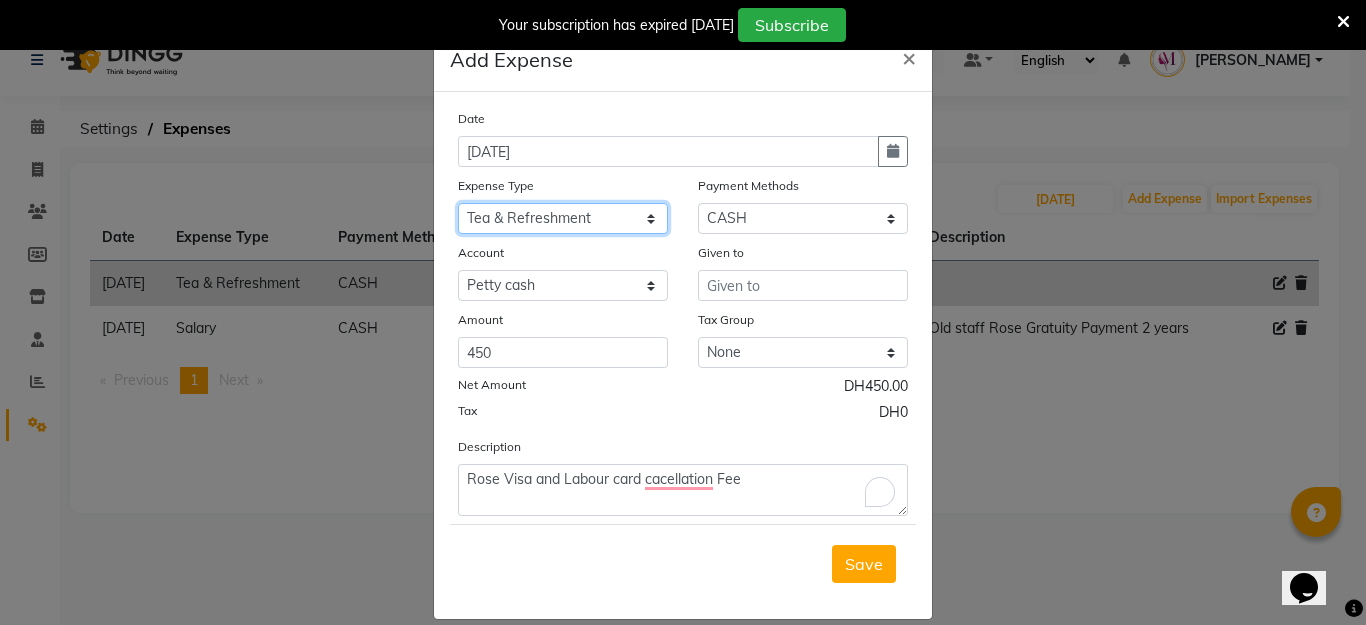 click on "Select Advance Salary Bank charges Car maintenance  Cash transfer to bank Cash transfer to hub Client Snacks Clinical charges Equipment Fuel Govt fee Incentive Insurance International purchase Loan Repayment Maintenance Marketing Miscellaneous MRA Other Pantry Product Rent Salary Staff Snacks Tax Tea & Refreshment Utilities" 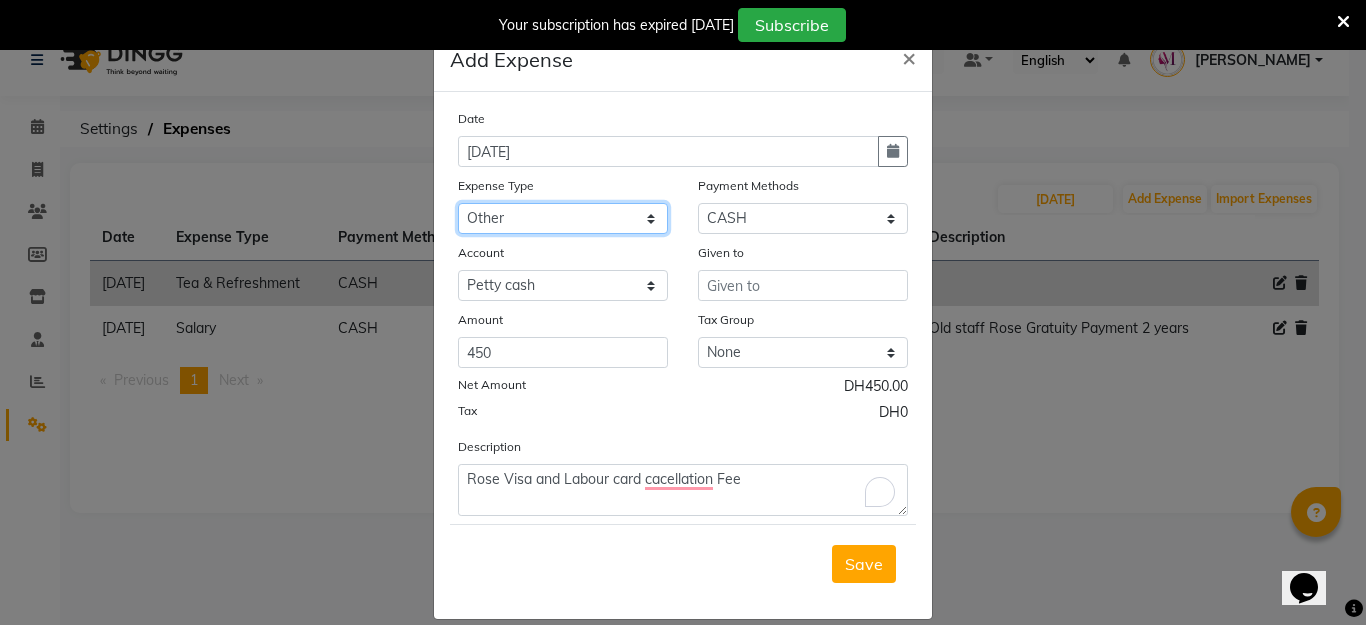 click on "Select Advance Salary Bank charges Car maintenance  Cash transfer to bank Cash transfer to hub Client Snacks Clinical charges Equipment Fuel Govt fee Incentive Insurance International purchase Loan Repayment Maintenance Marketing Miscellaneous MRA Other Pantry Product Rent Salary Staff Snacks Tax Tea & Refreshment Utilities" 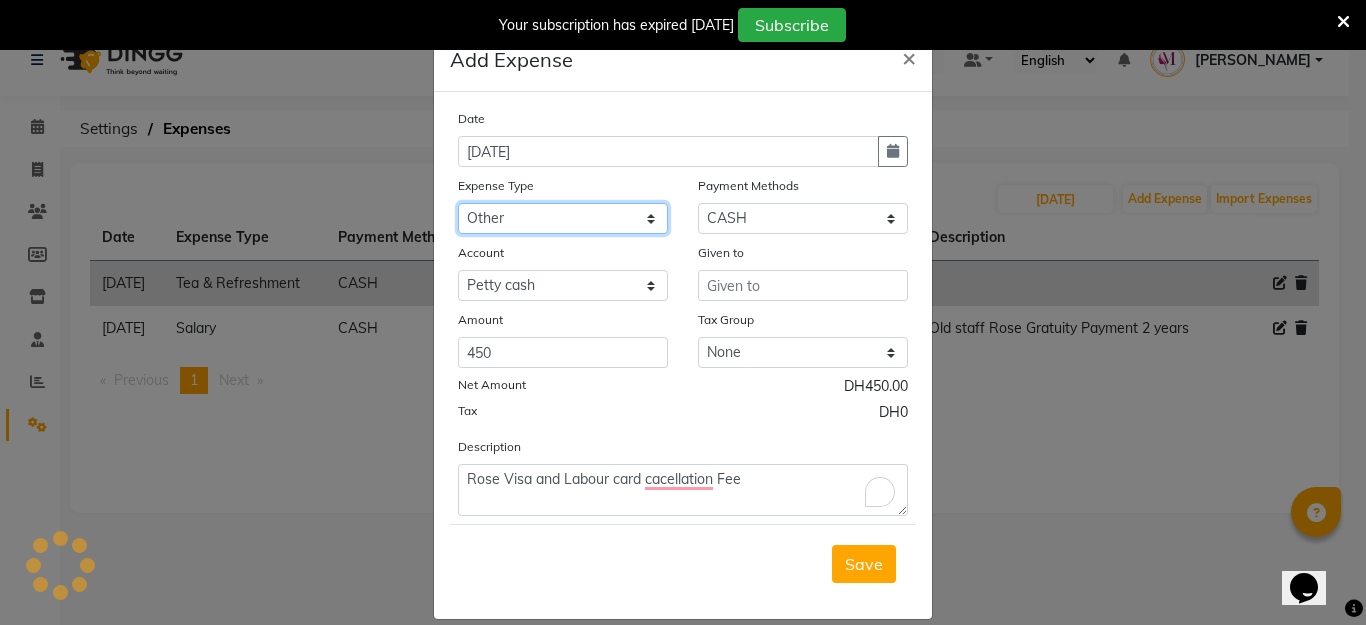 click on "Select Advance Salary Bank charges Car maintenance  Cash transfer to bank Cash transfer to hub Client Snacks Clinical charges Equipment Fuel Govt fee Incentive Insurance International purchase Loan Repayment Maintenance Marketing Miscellaneous MRA Other Pantry Product Rent Salary Staff Snacks Tax Tea & Refreshment Utilities" 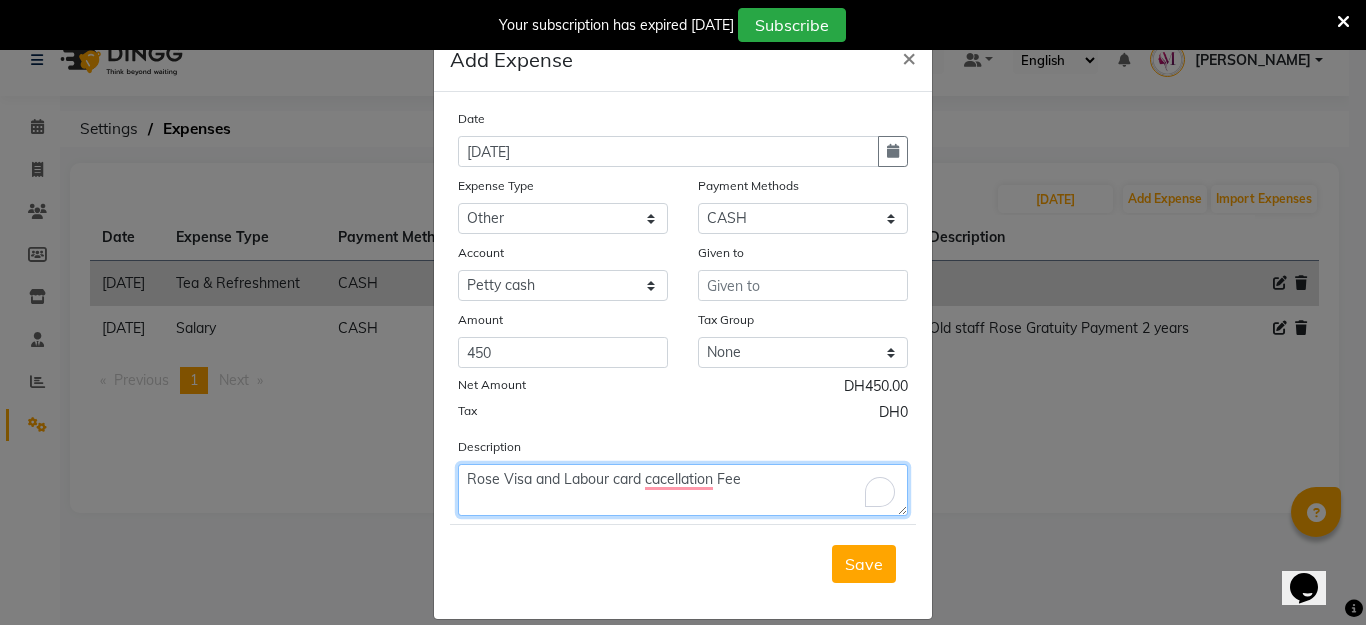 click on "Rose Visa and Labour card cacellation Fee" 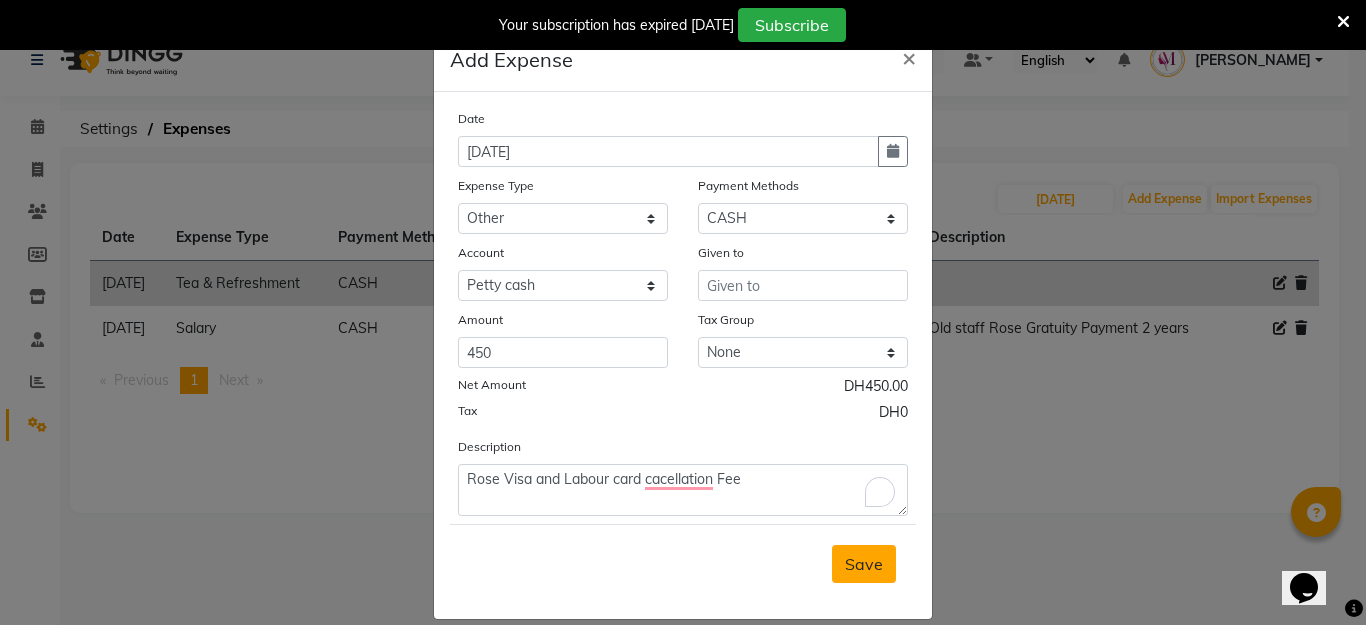click on "Save" at bounding box center (864, 564) 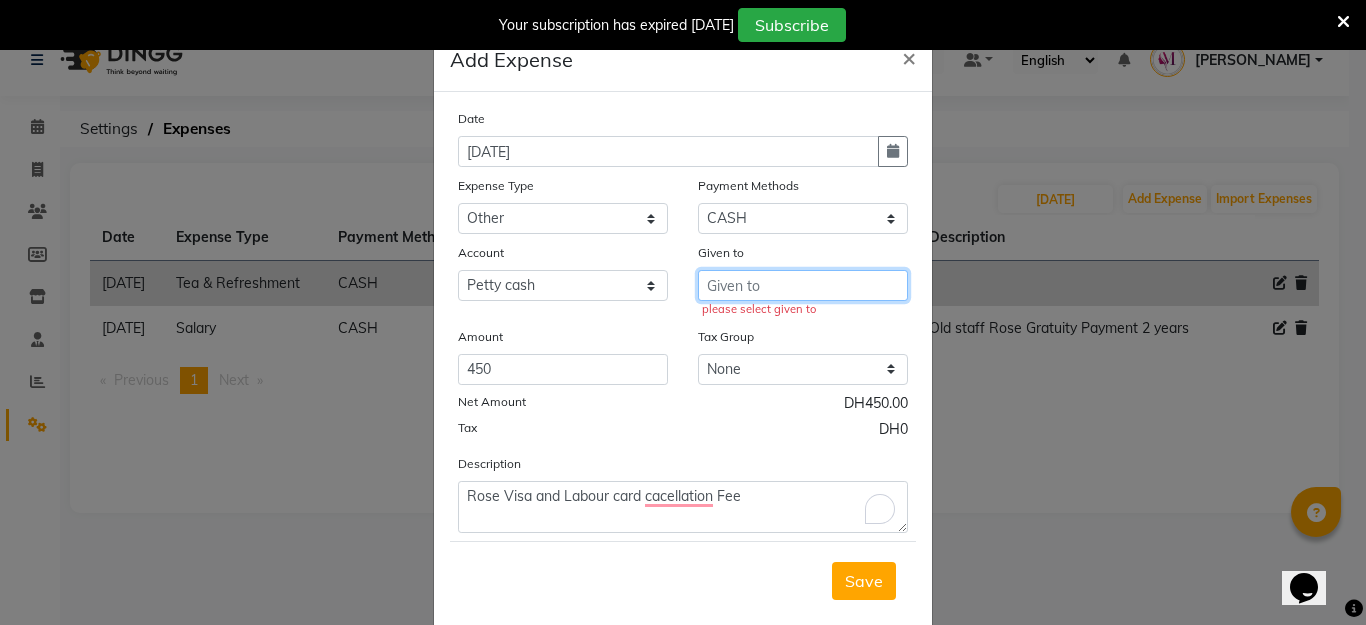 click at bounding box center (803, 285) 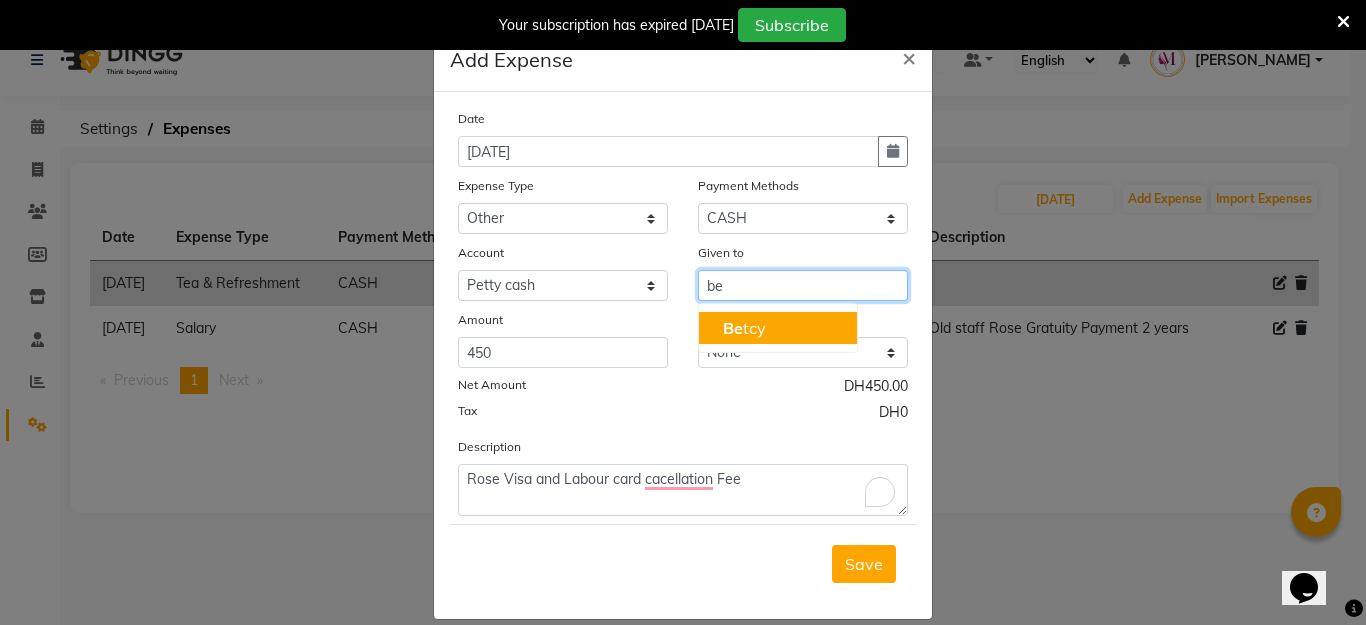 click on "Be tcy" at bounding box center (778, 328) 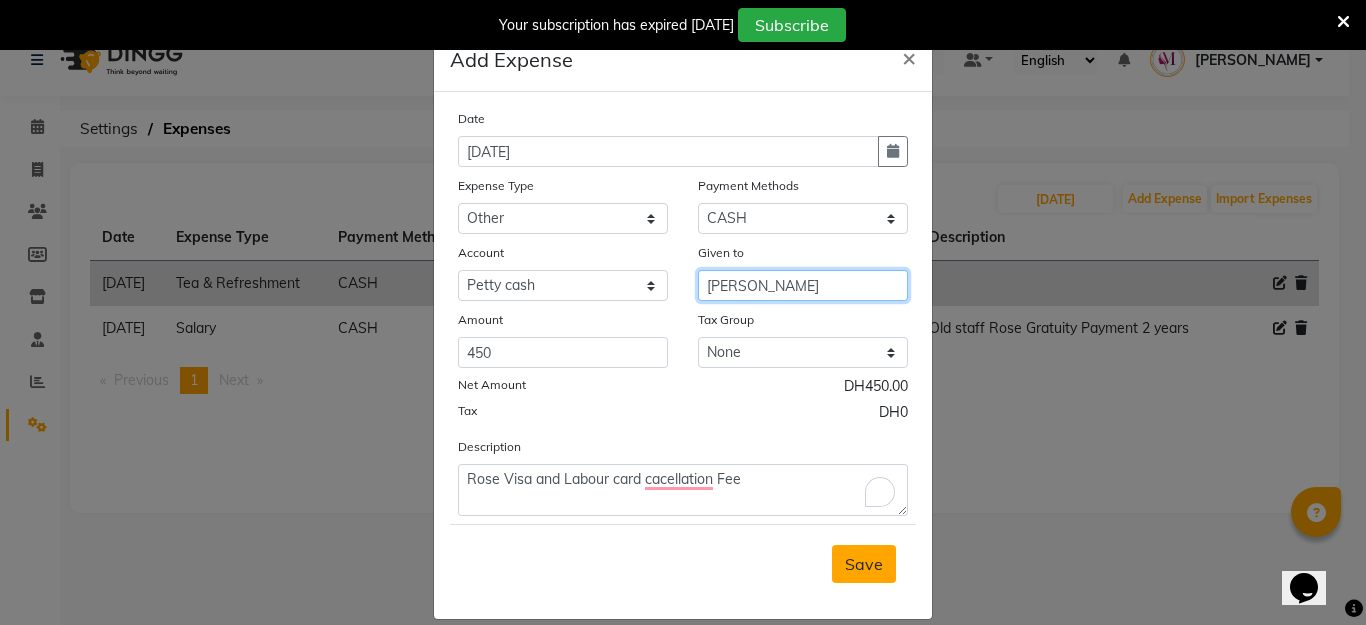 type on "[PERSON_NAME]" 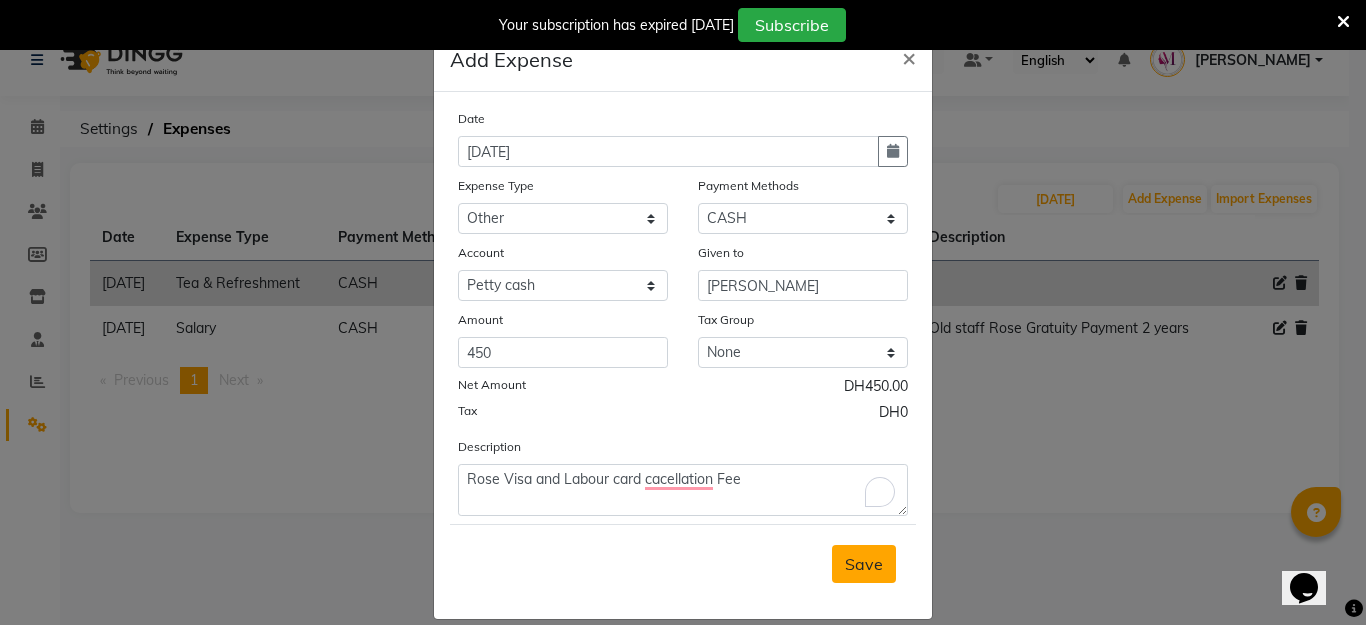 click on "Save" at bounding box center (864, 564) 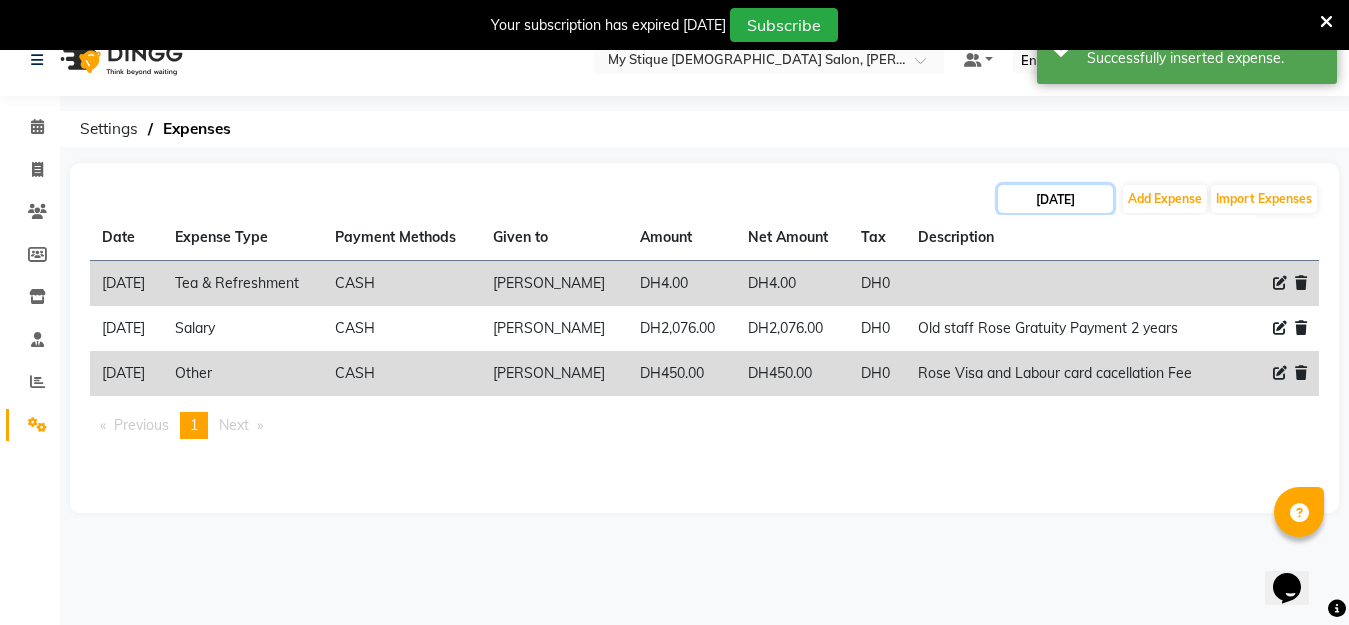 click on "[DATE]" 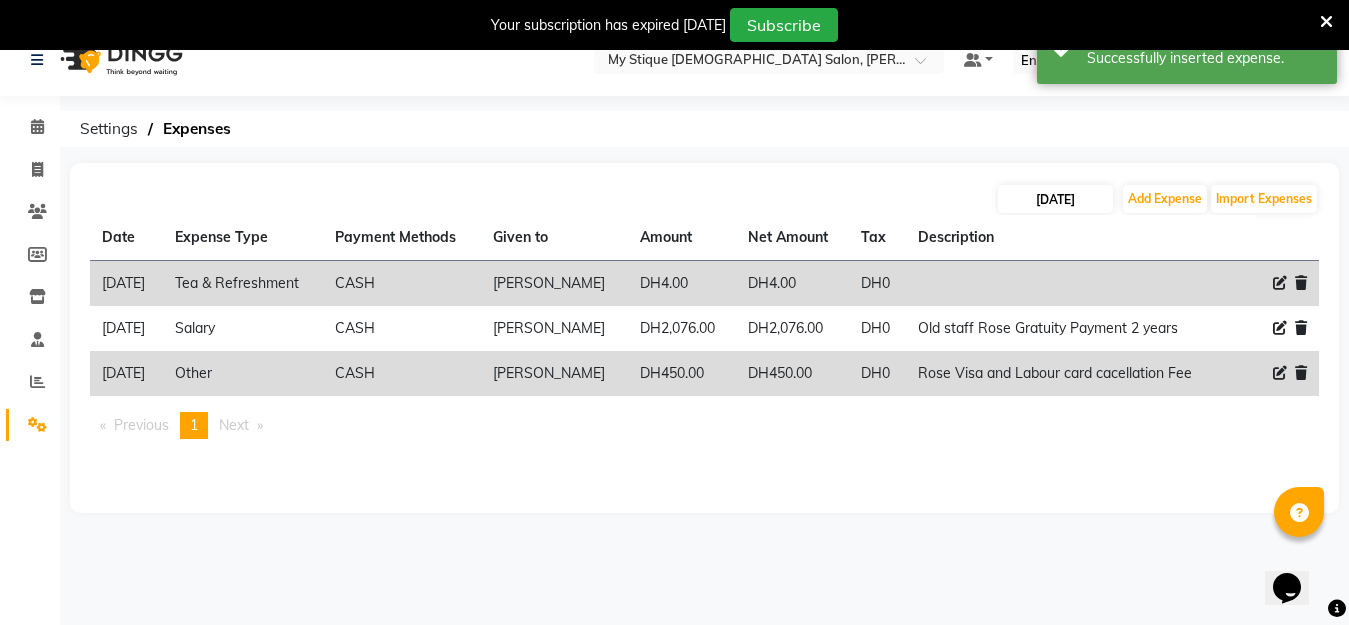 select on "7" 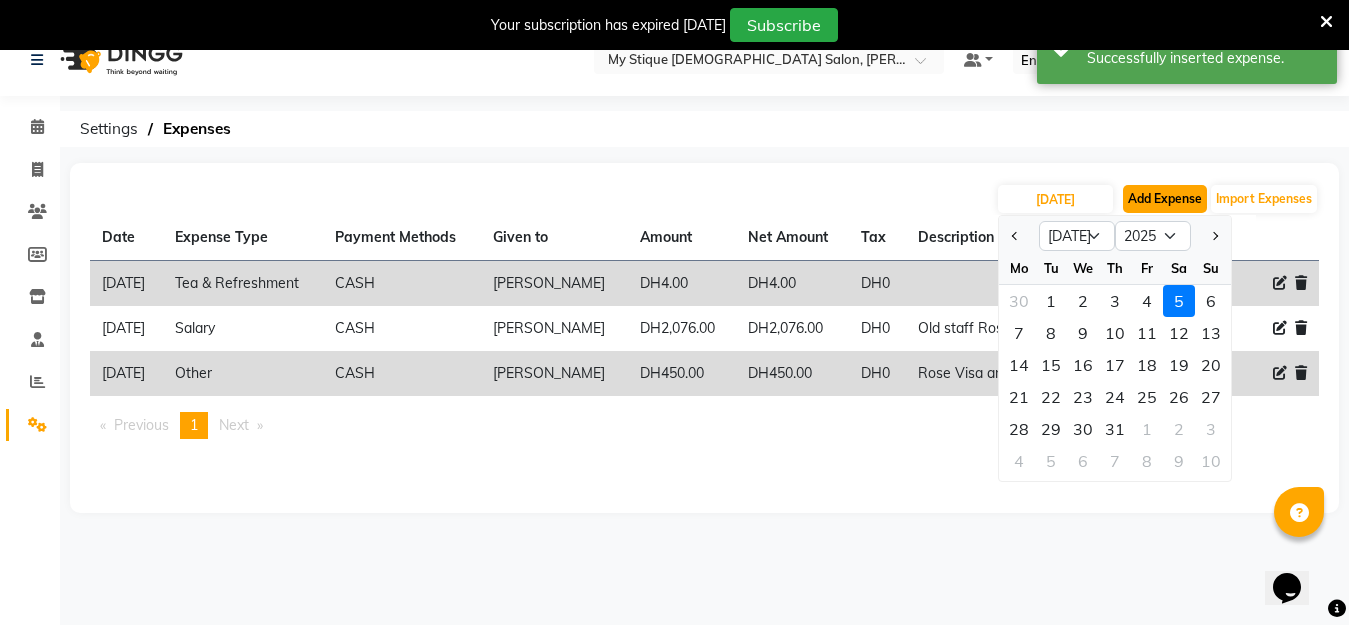 click on "Add Expense" 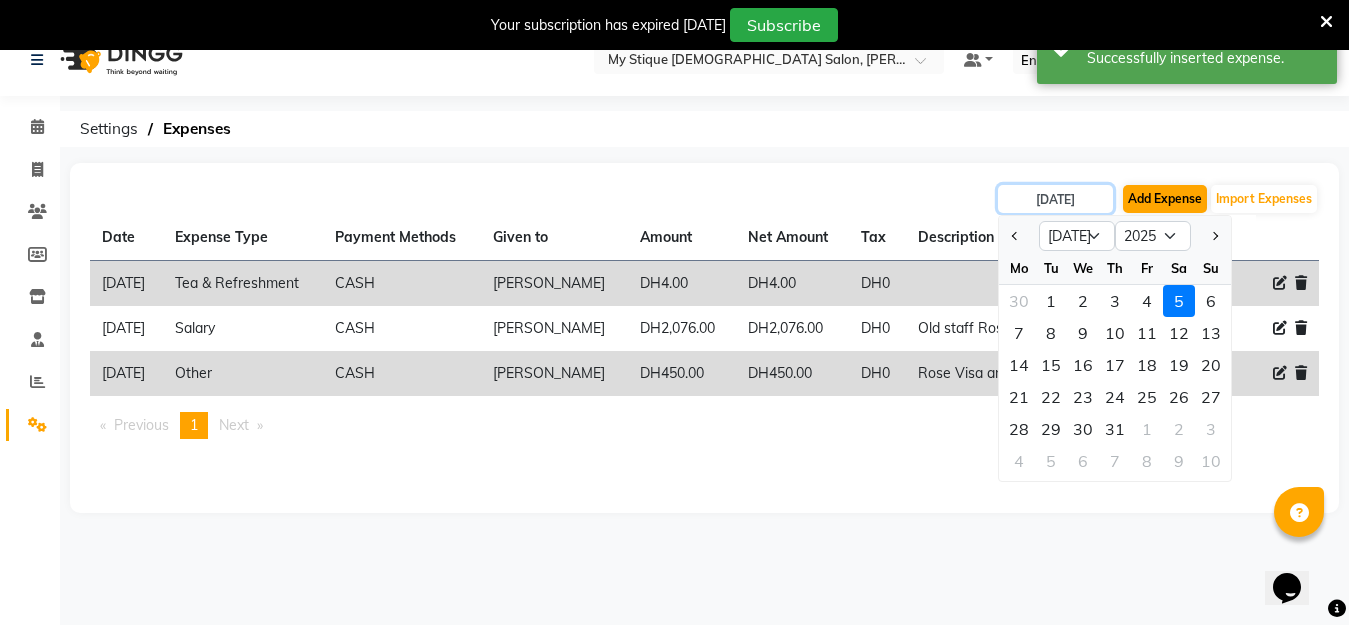 select on "1" 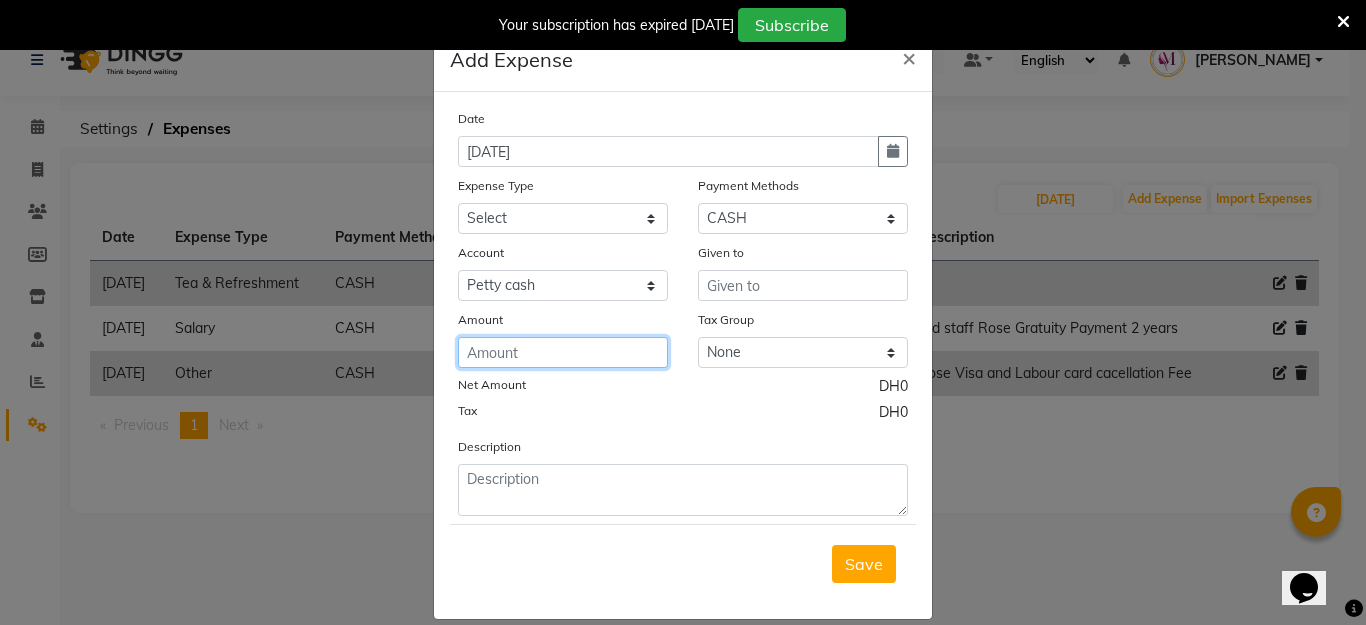 click 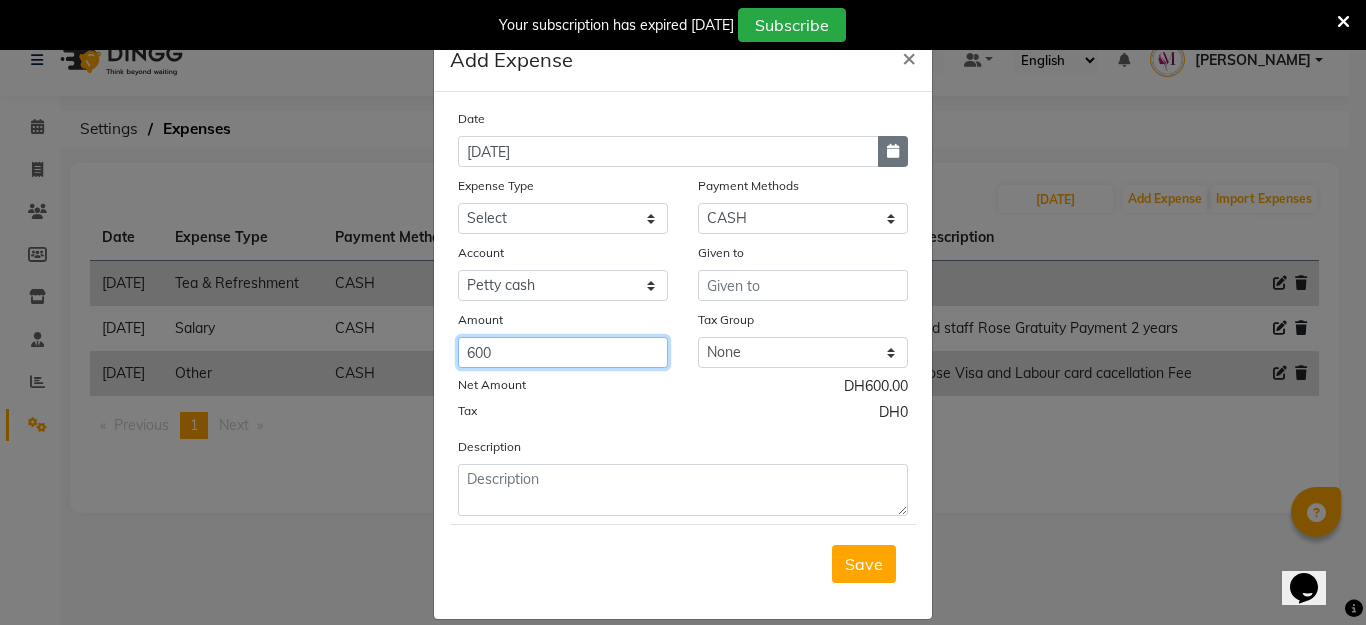 type on "600" 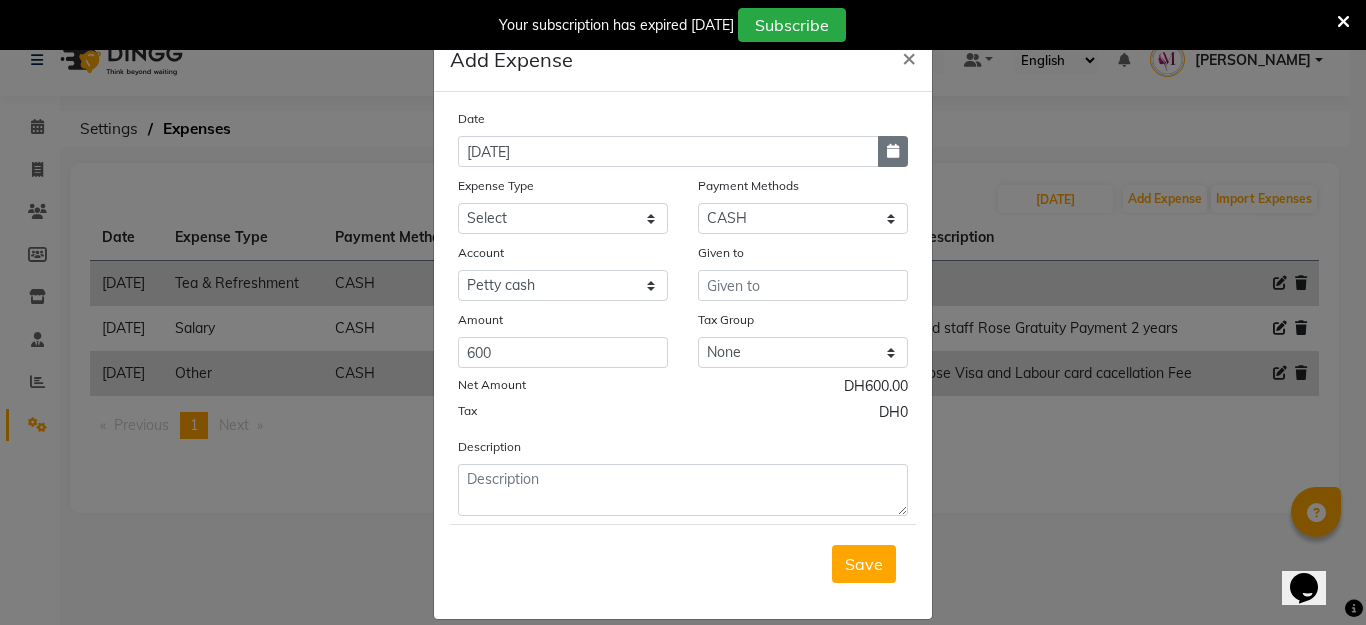 click 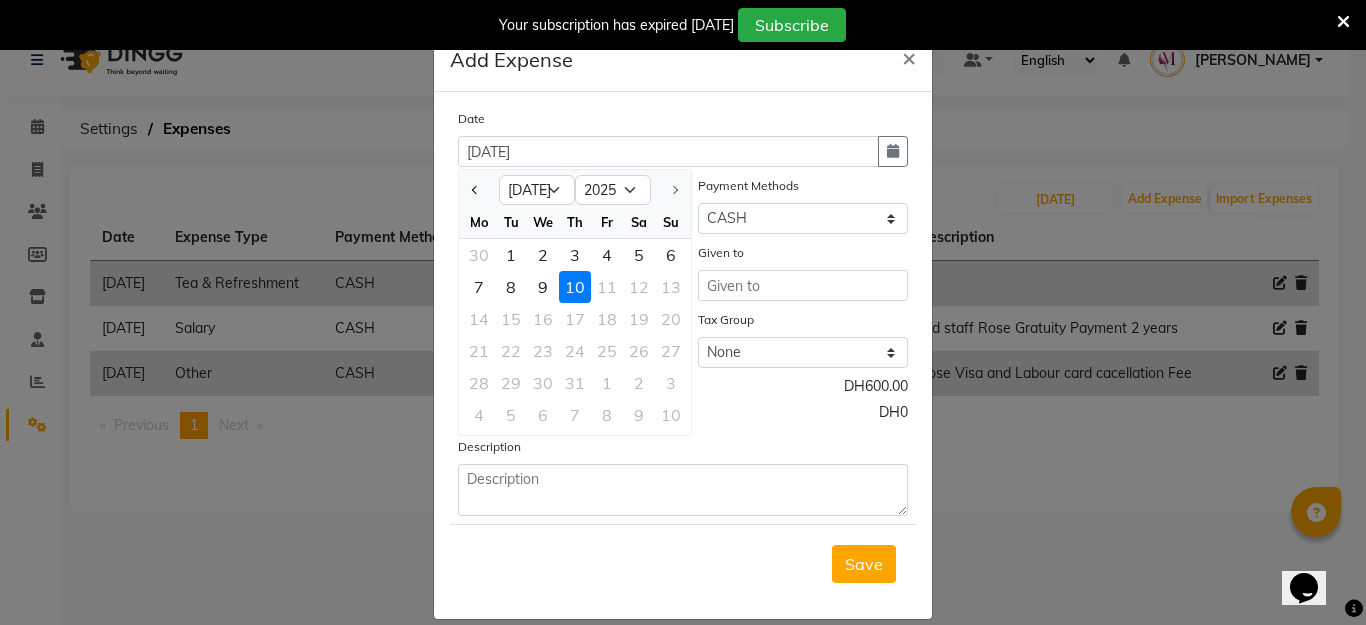 click on "5" 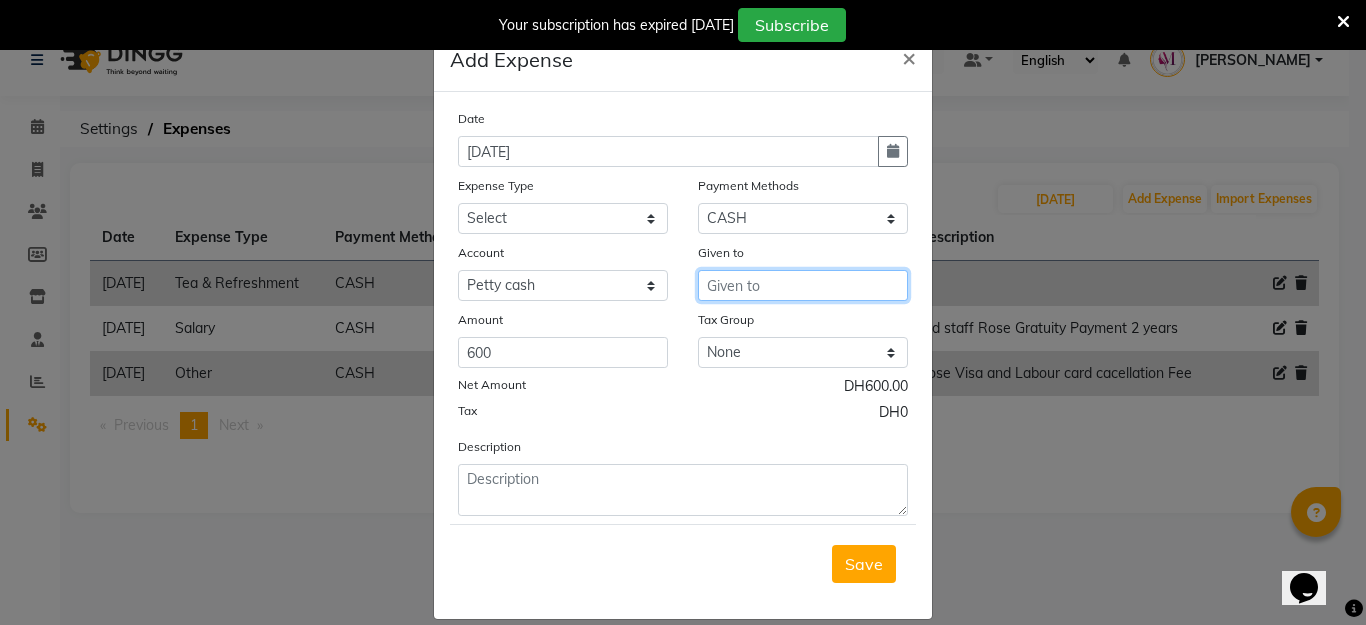 click at bounding box center (803, 285) 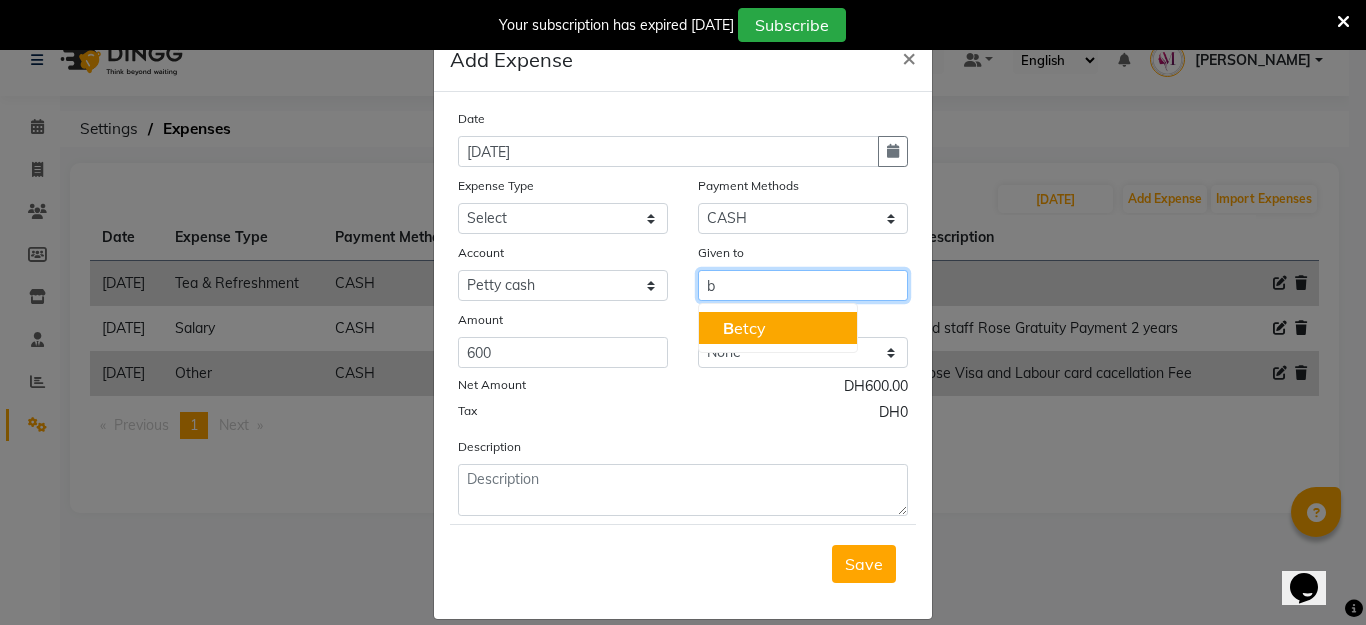 click on "B" 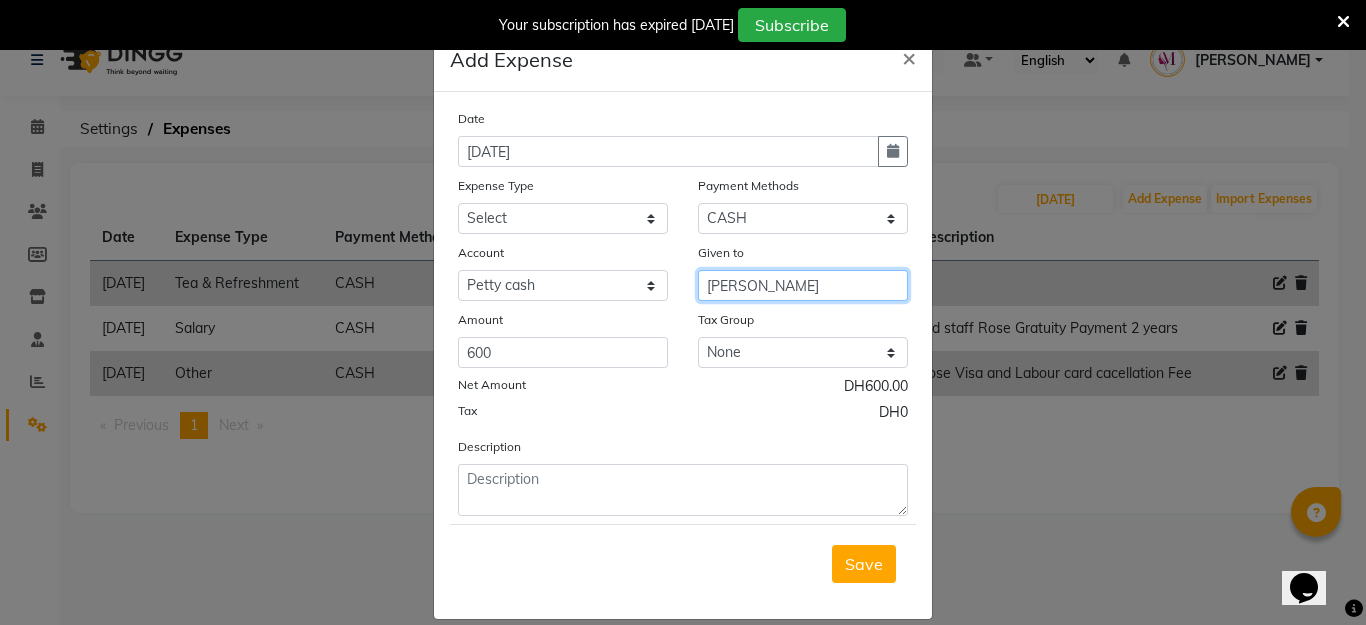 type on "[PERSON_NAME]" 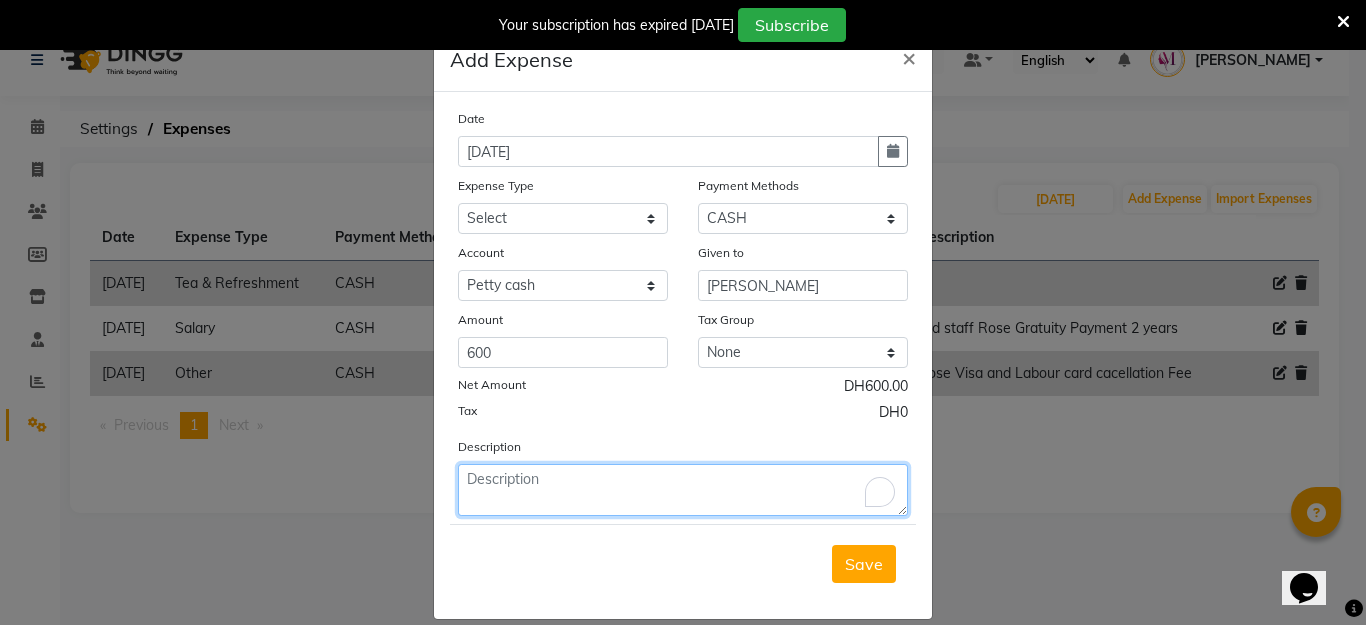 click 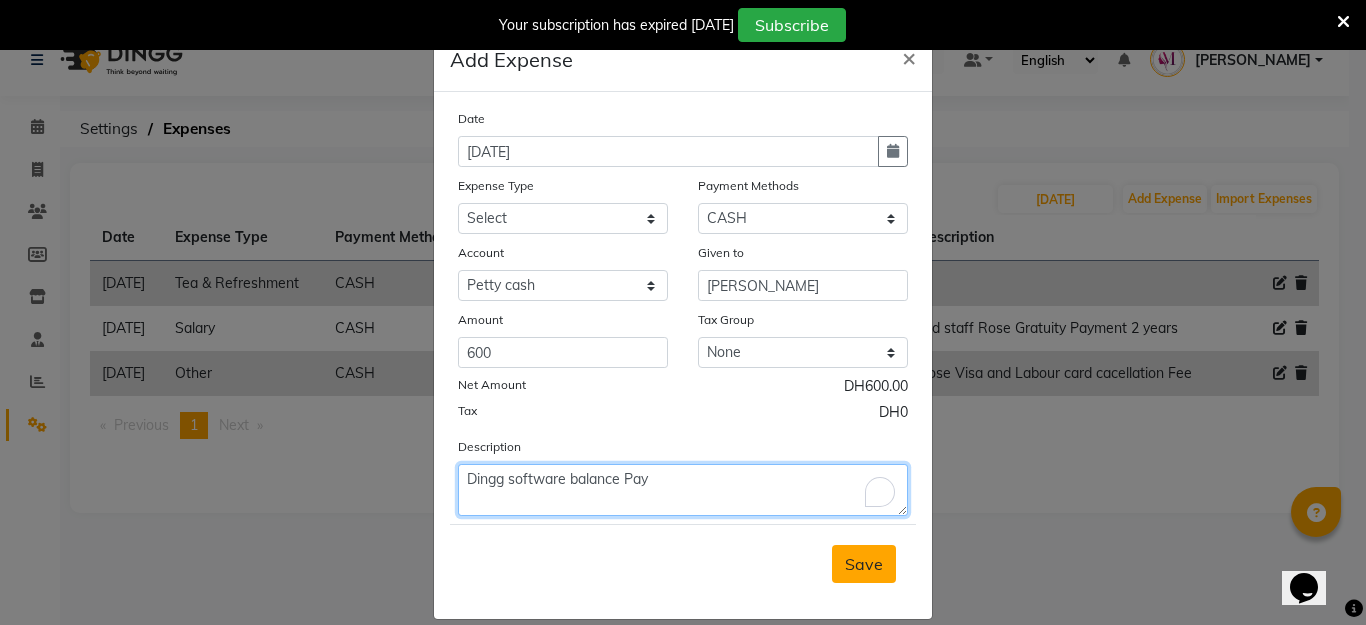 type on "Dingg software balance Pay" 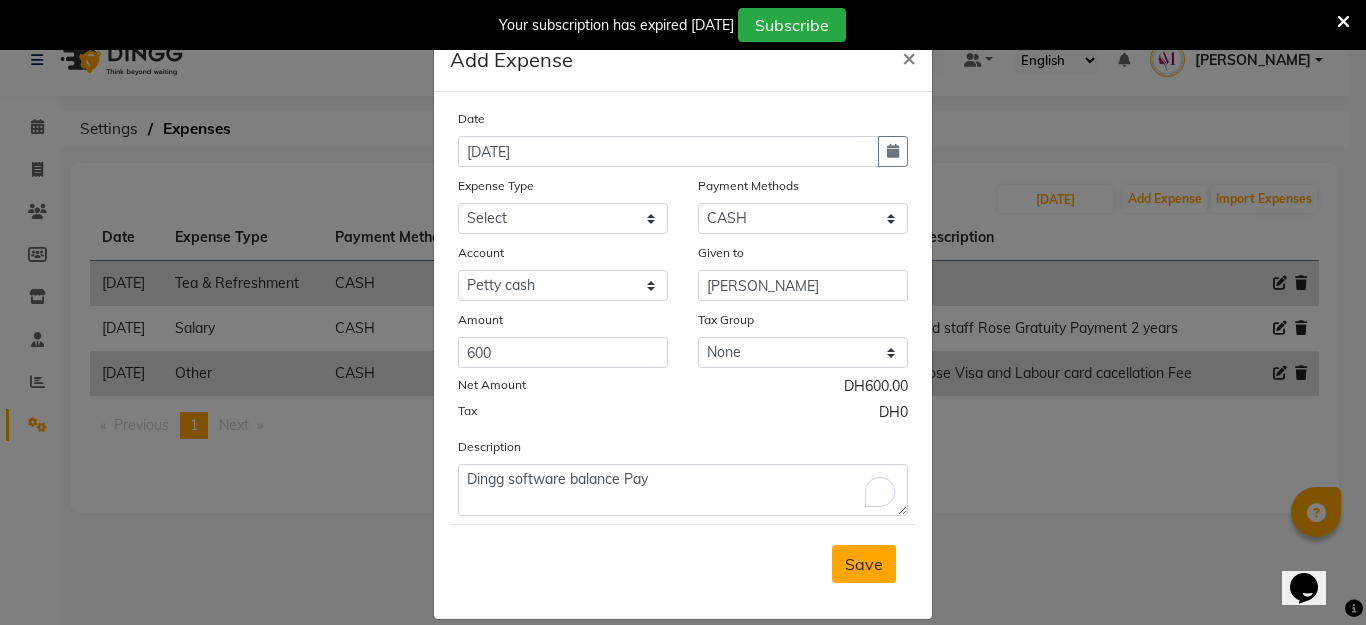 click on "Save" at bounding box center (864, 564) 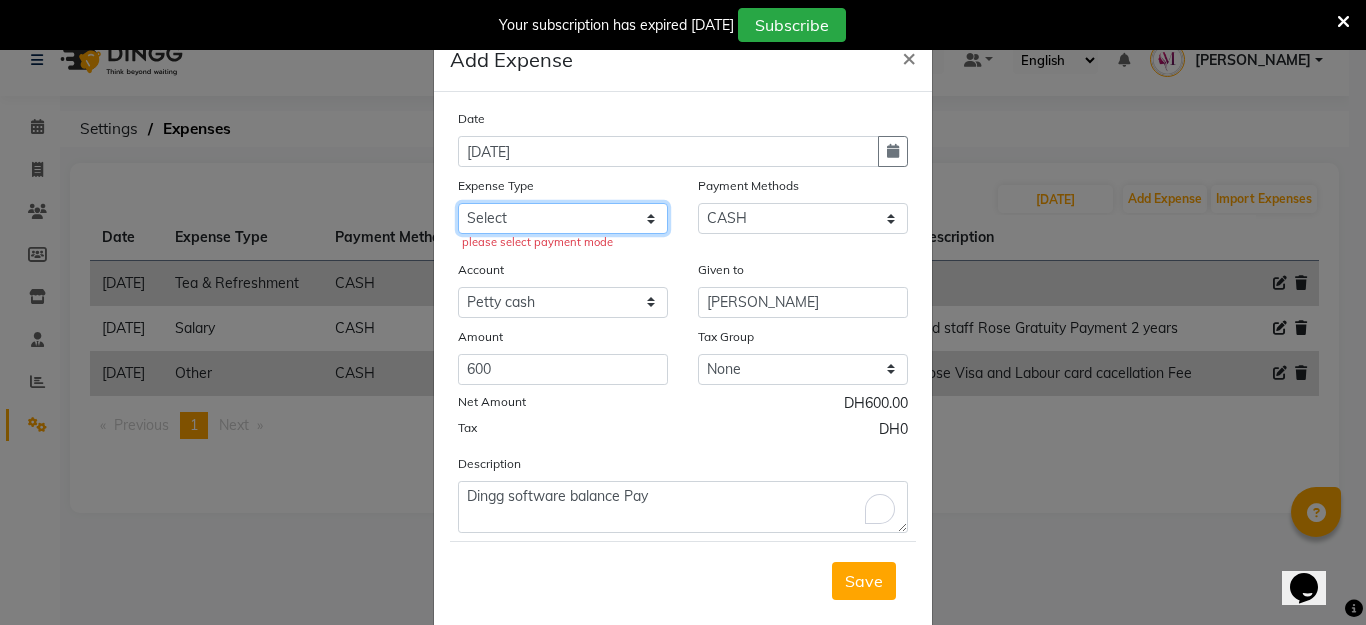 click on "Select Advance Salary Bank charges Car maintenance  Cash transfer to bank Cash transfer to hub Client Snacks Clinical charges Equipment Fuel Govt fee Incentive Insurance International purchase Loan Repayment Maintenance Marketing Miscellaneous MRA Other Pantry Product Rent Salary Staff Snacks Tax Tea & Refreshment Utilities" 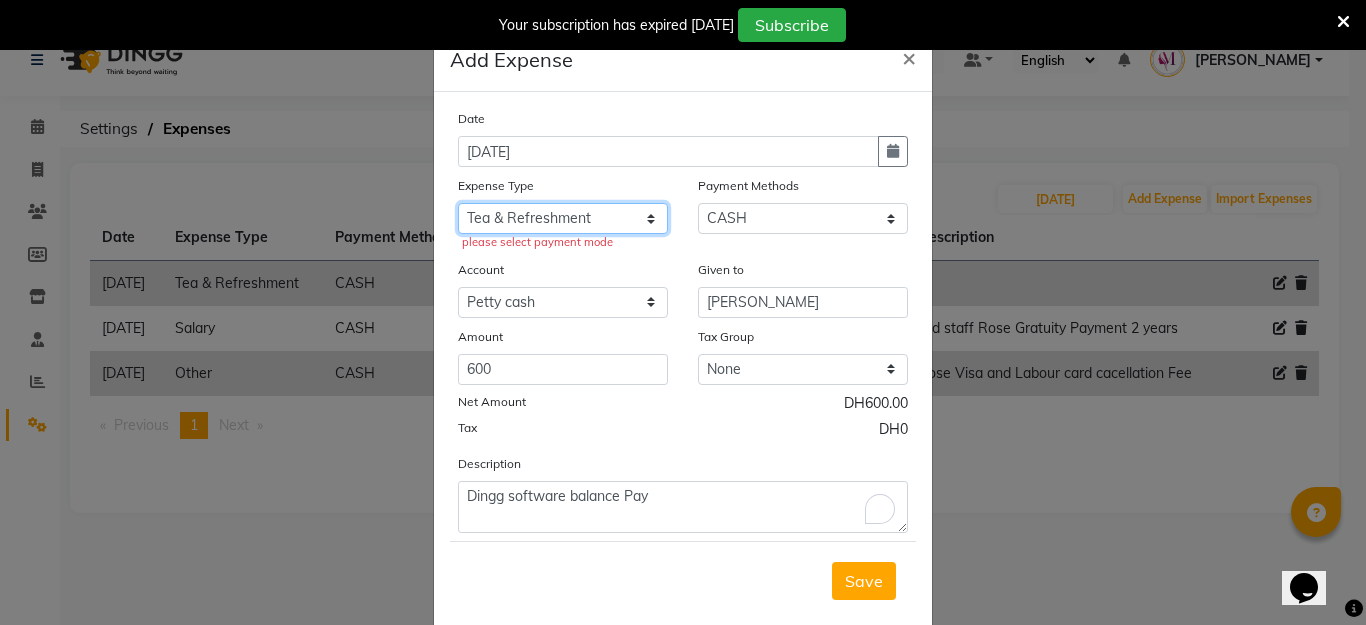 click on "Select Advance Salary Bank charges Car maintenance  Cash transfer to bank Cash transfer to hub Client Snacks Clinical charges Equipment Fuel Govt fee Incentive Insurance International purchase Loan Repayment Maintenance Marketing Miscellaneous MRA Other Pantry Product Rent Salary Staff Snacks Tax Tea & Refreshment Utilities" 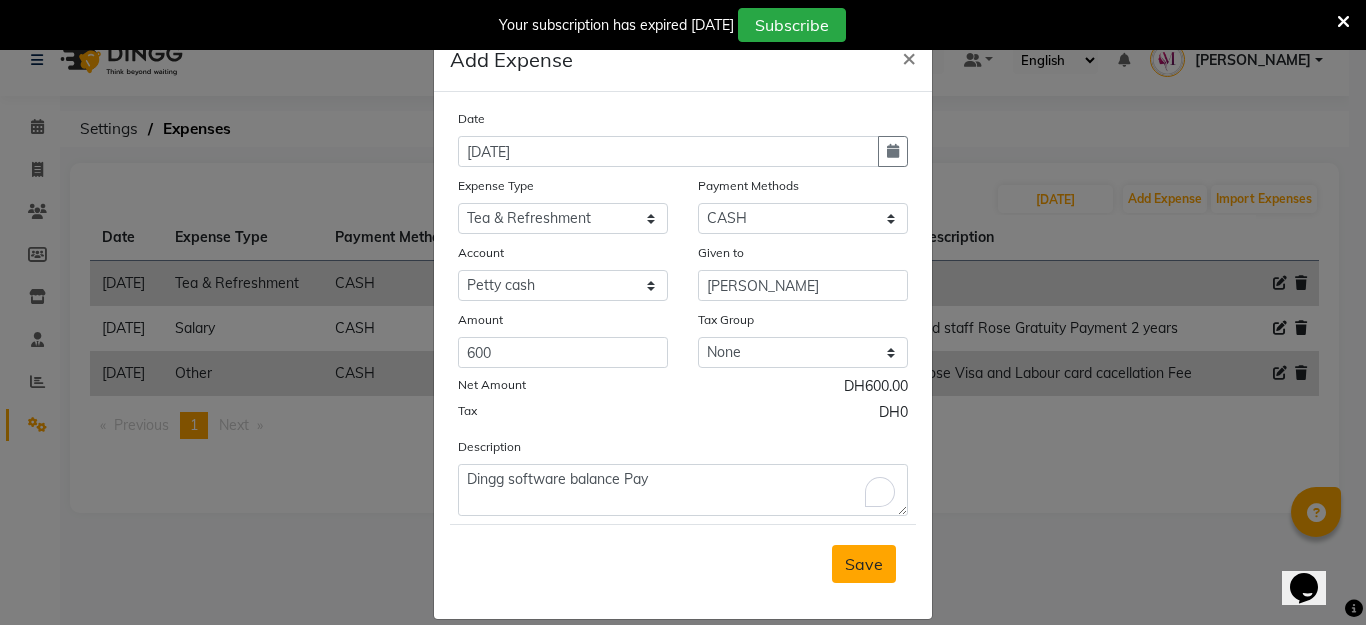click on "Save" at bounding box center (864, 564) 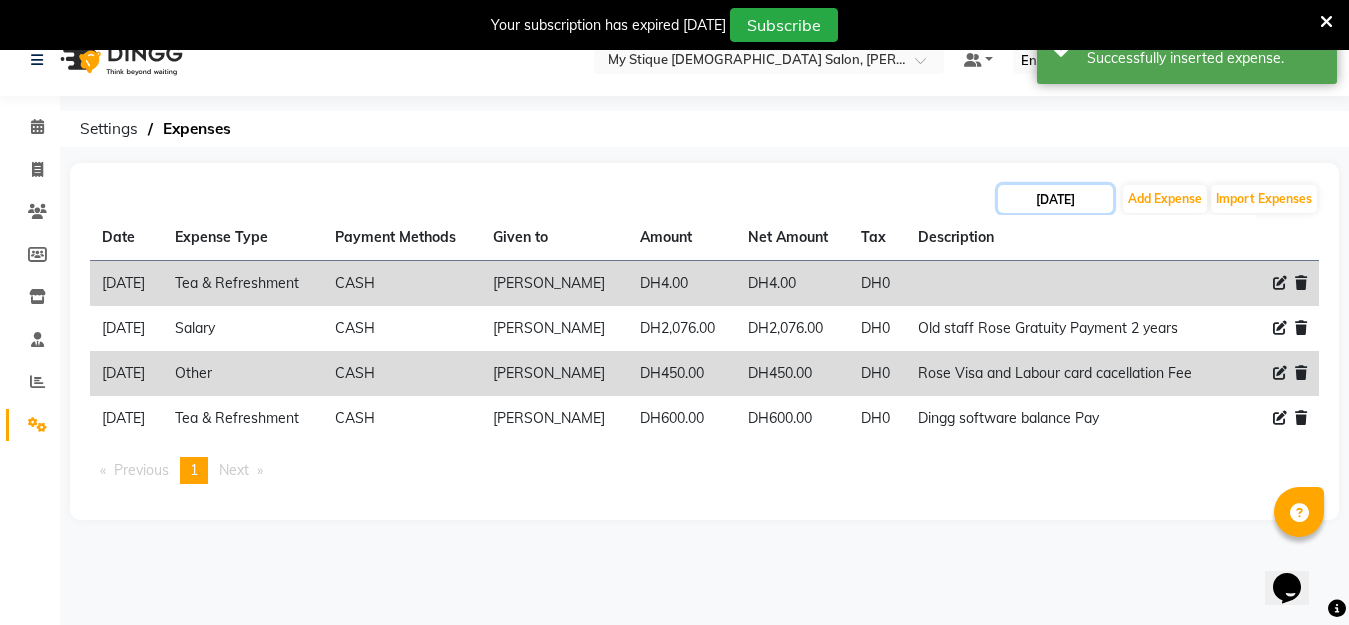 click on "[DATE]" 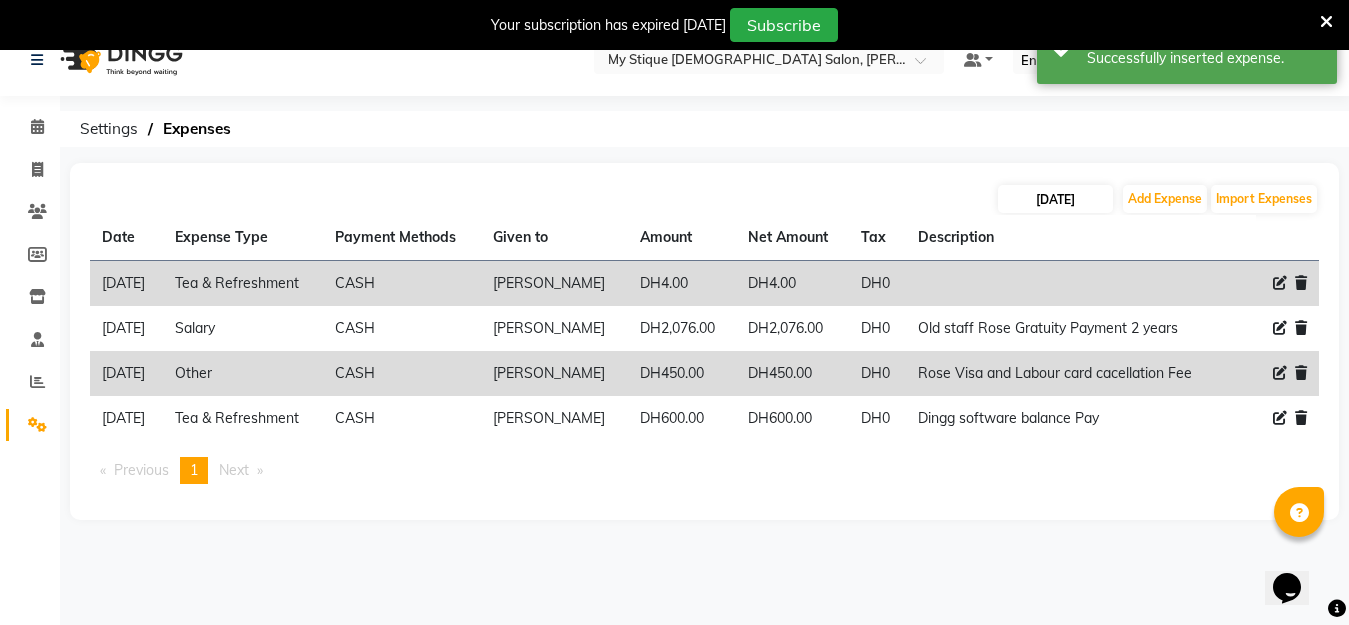 select on "7" 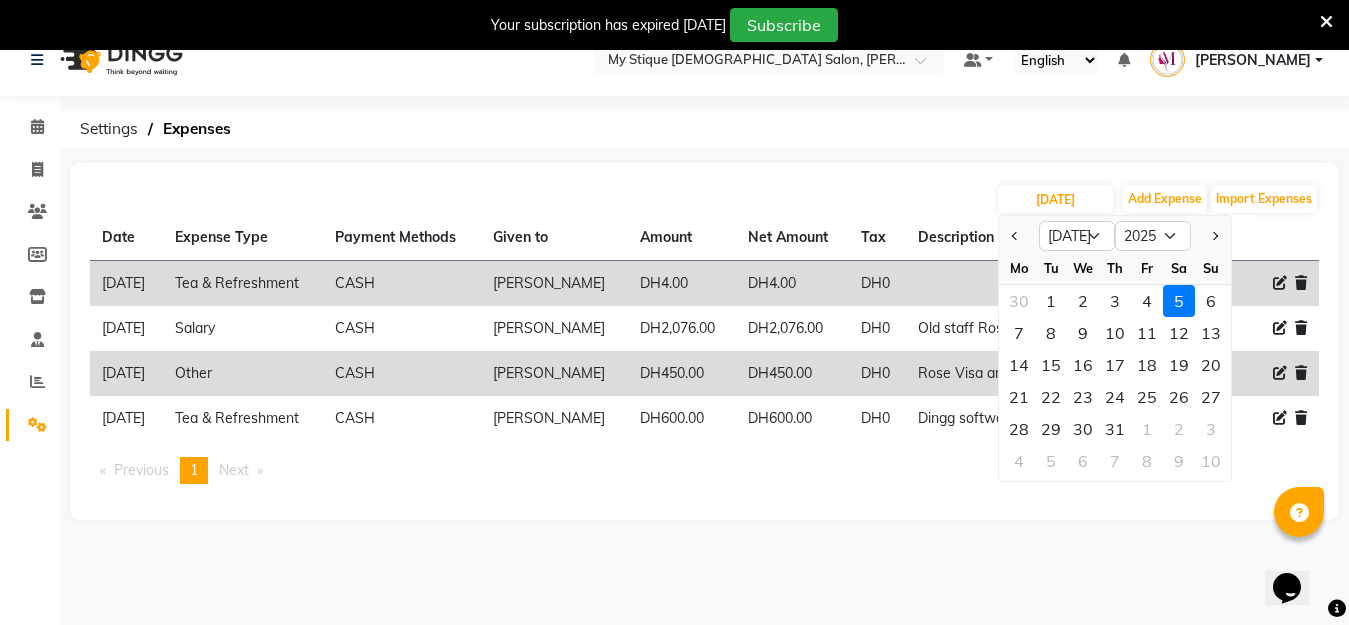 click on "Date Expense Type Payment Methods Given to Amount Net Amount Tax Description  [DATE]   Tea & Refreshment   [PERSON_NAME]   DH4.00  DH4.00 DH0     [DATE]   Salary   [PERSON_NAME]   DH2,076.00  DH2,076.00 DH0  Old staff Rose Gratuity Payment 2 years   [DATE]   Other   [PERSON_NAME]   DH450.00  DH450.00 DH0  Rose Visa and Labour card cacellation Fee   [DATE]   Tea & Refreshment   [PERSON_NAME]   DH600.00  DH600.00 DH0  Dingg software balance Pay   Previous  page  1 / 1  You're on page  1  Next  page" 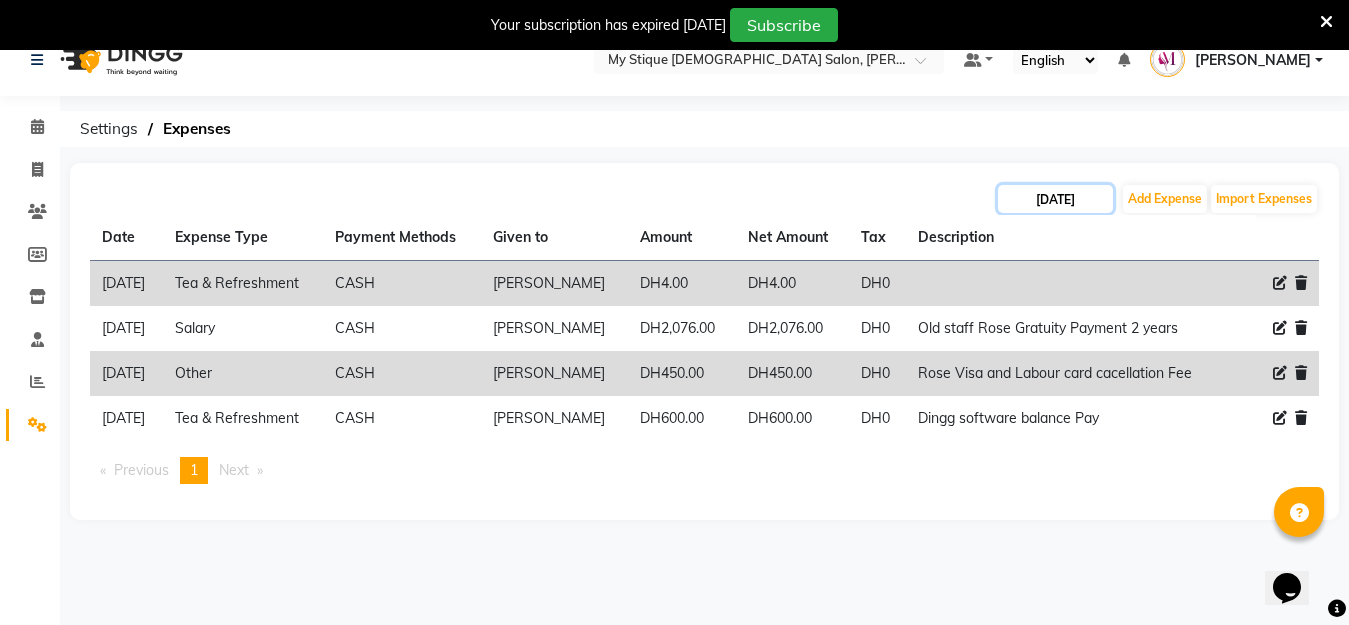 click on "[DATE]" 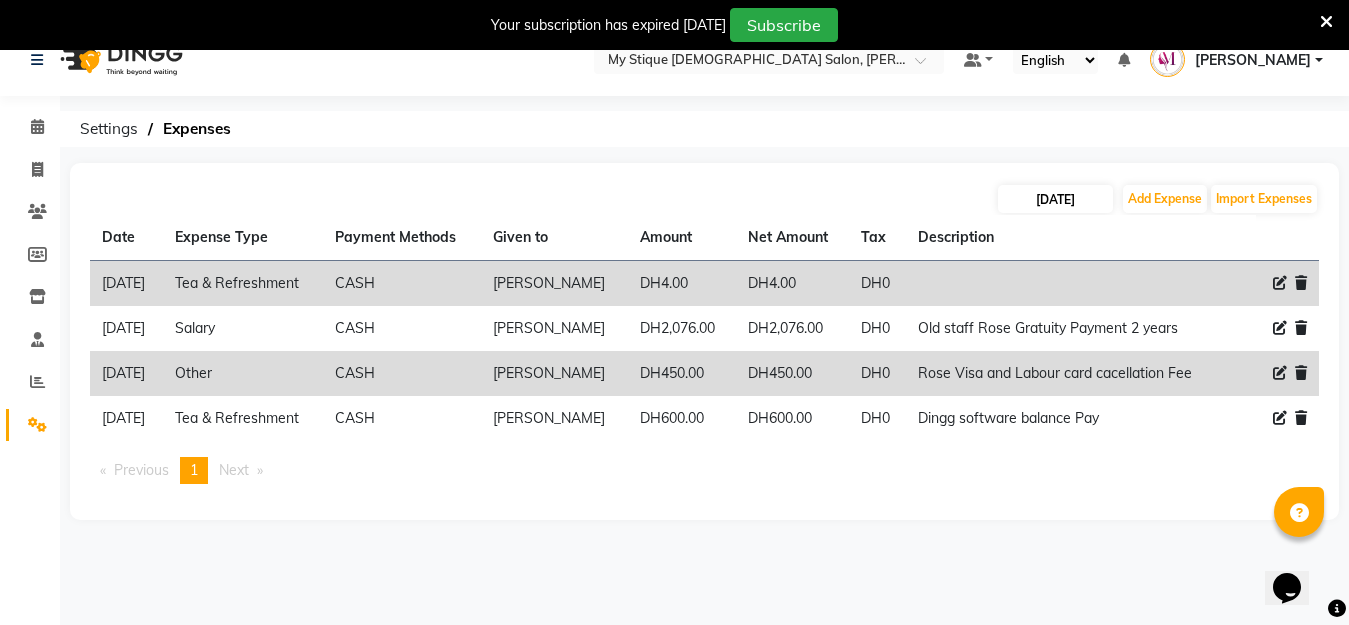 select on "7" 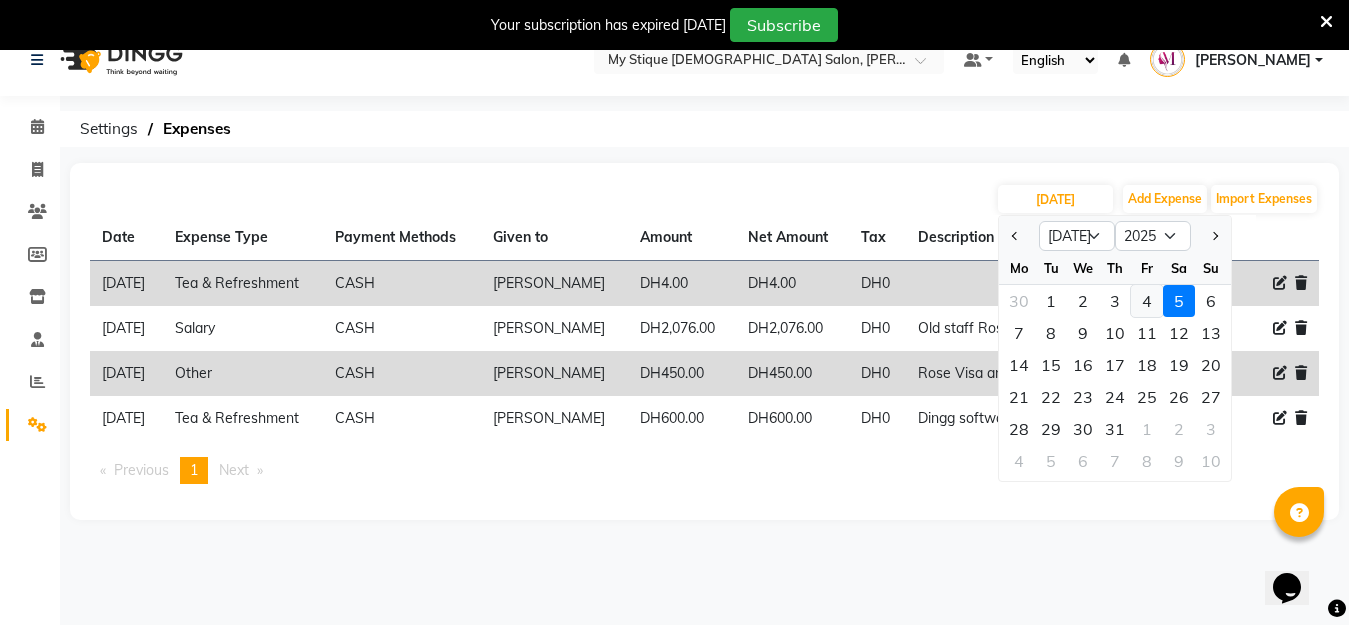 click on "4" 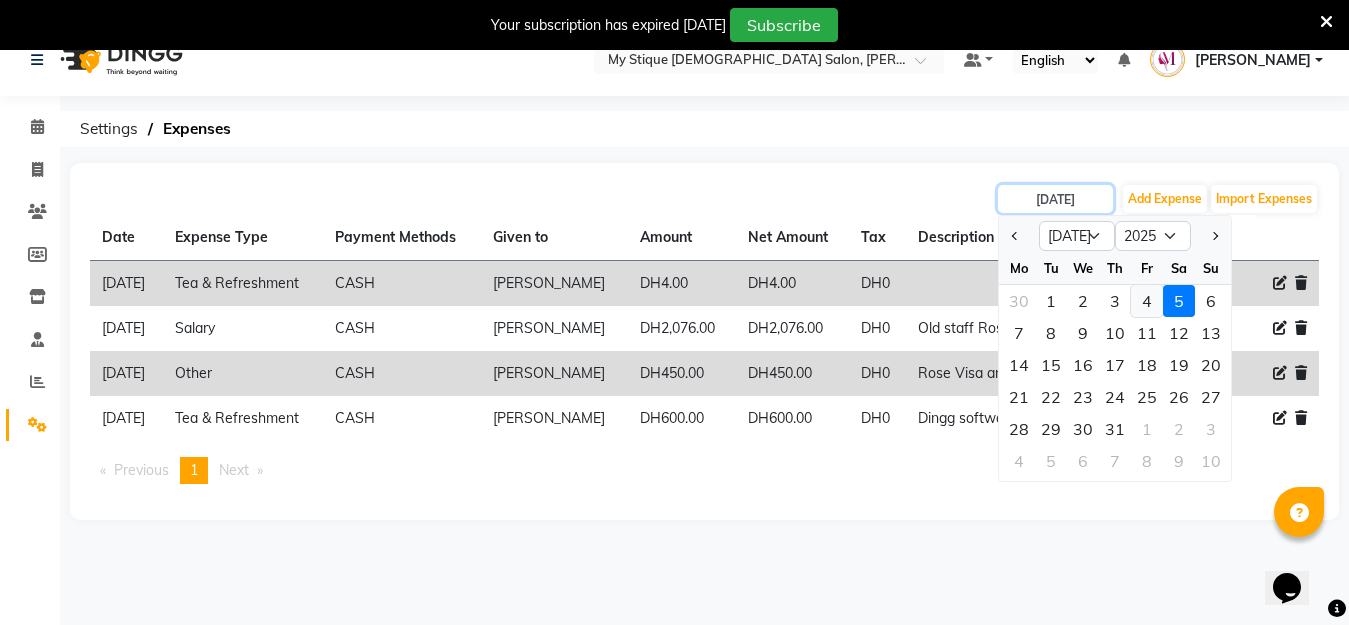 type on "[DATE]" 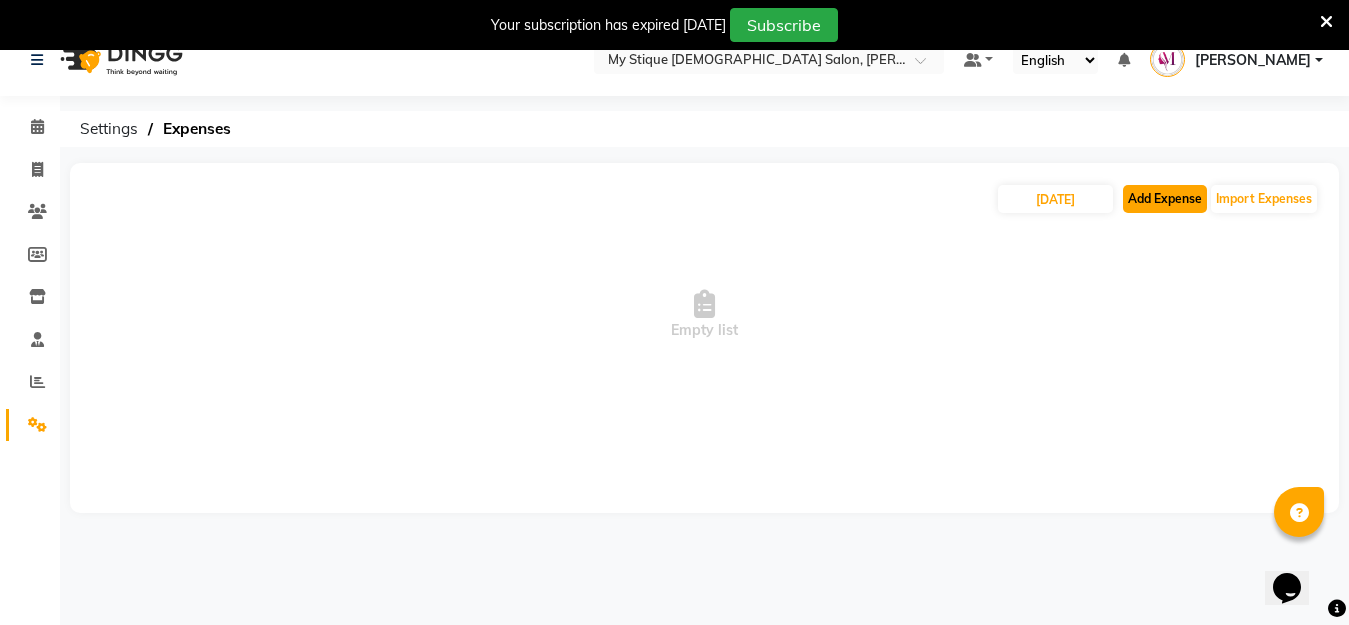 click on "Add Expense" 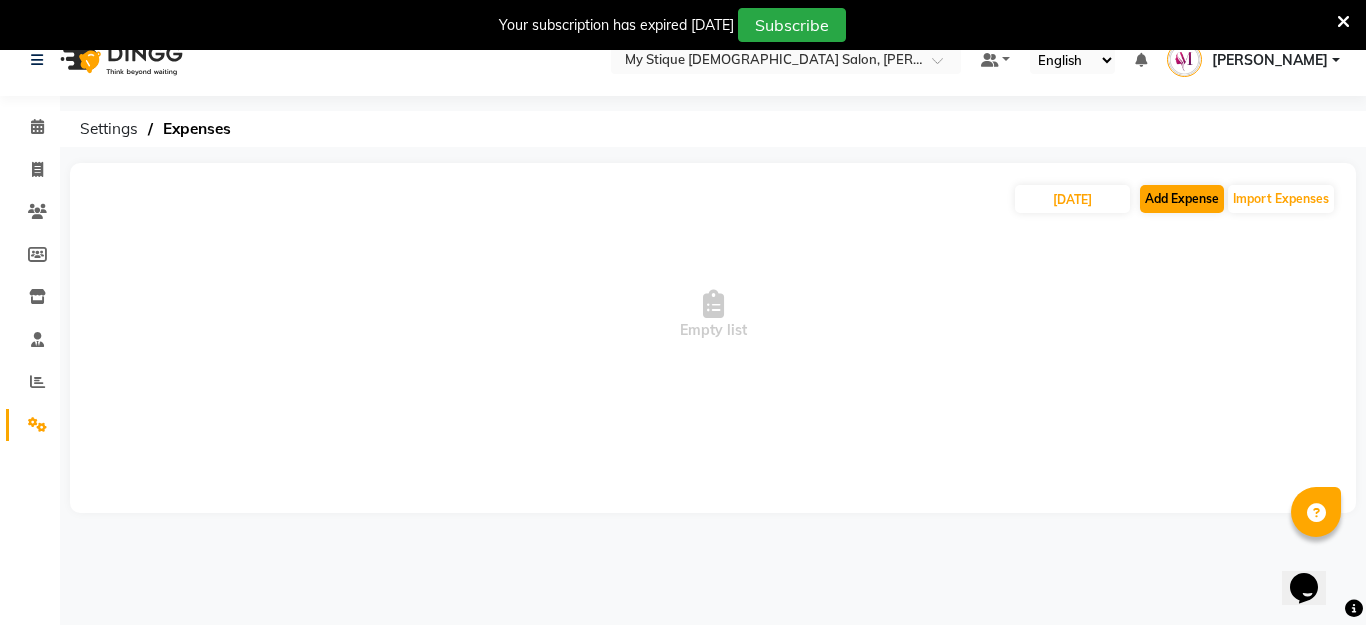 select on "1" 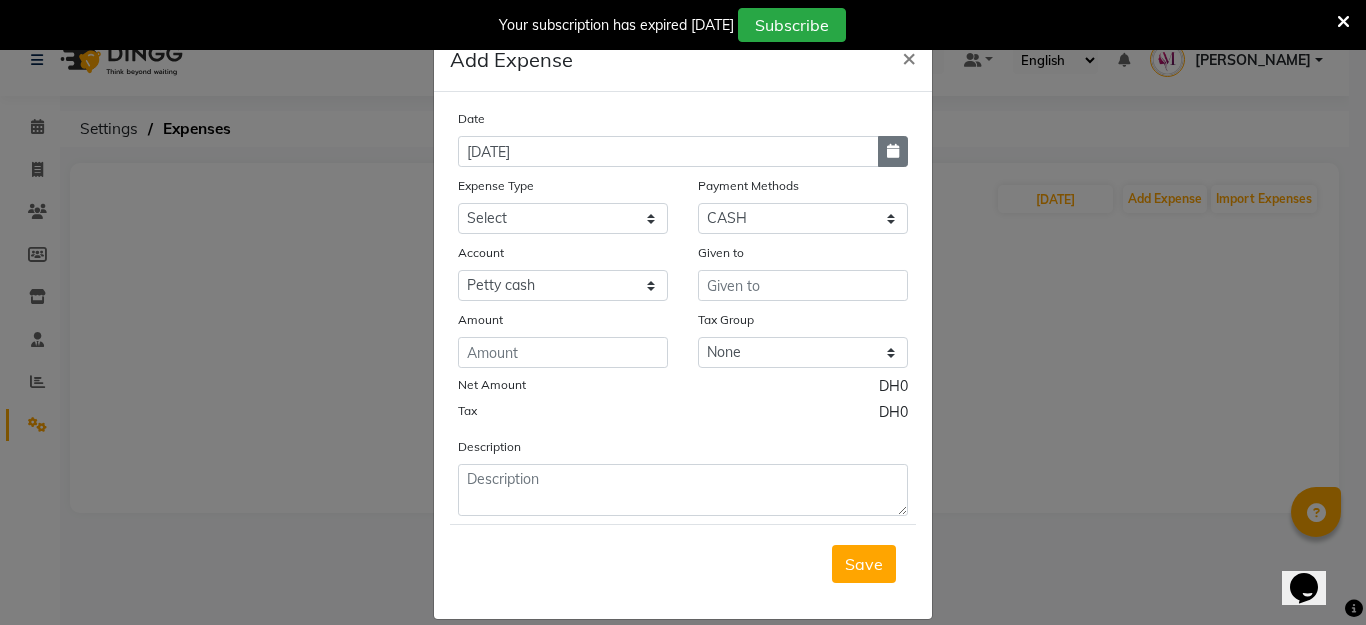 click 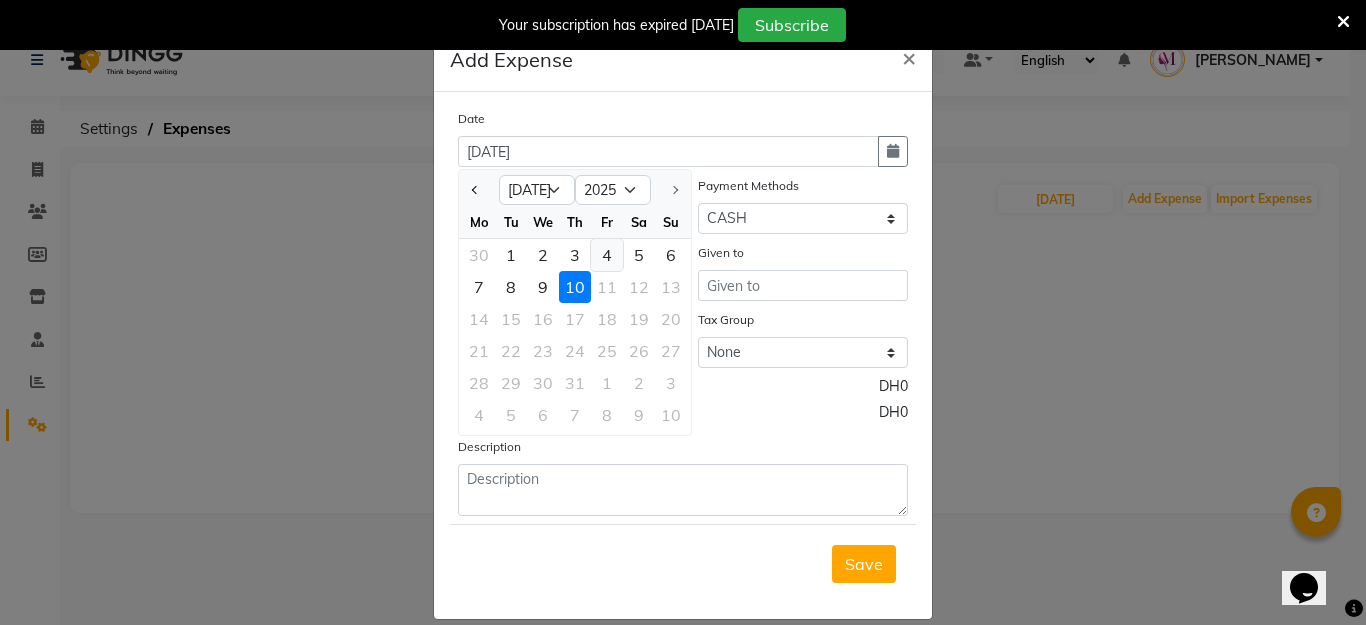 click on "4" 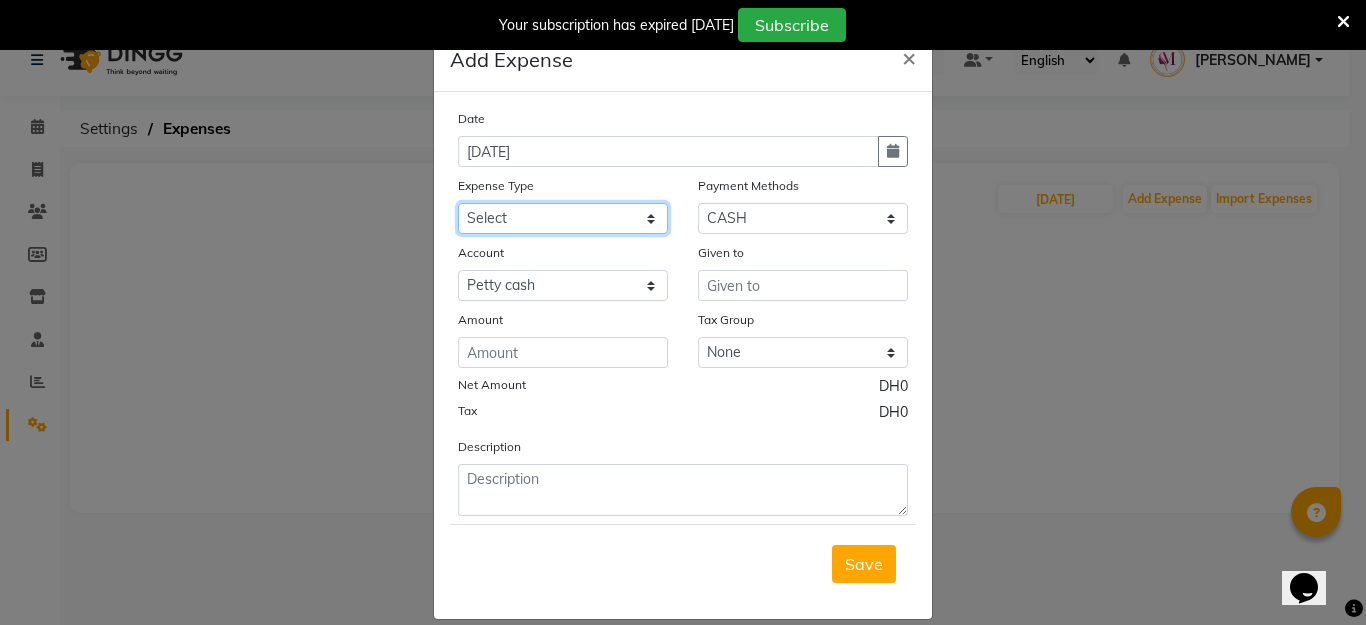 click on "Select Advance Salary Bank charges Car maintenance  Cash transfer to bank Cash transfer to hub Client Snacks Clinical charges Equipment Fuel Govt fee Incentive Insurance International purchase Loan Repayment Maintenance Marketing Miscellaneous MRA Other Pantry Product Rent Salary Staff Snacks Tax Tea & Refreshment Utilities" 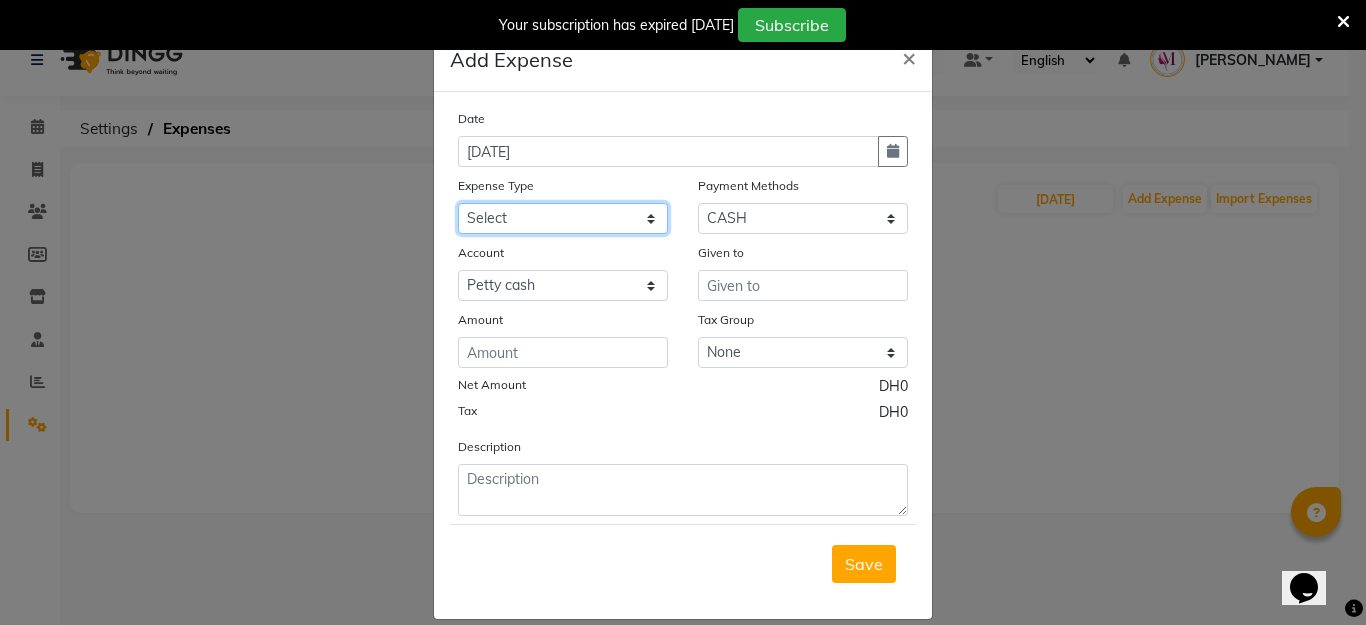 select on "17" 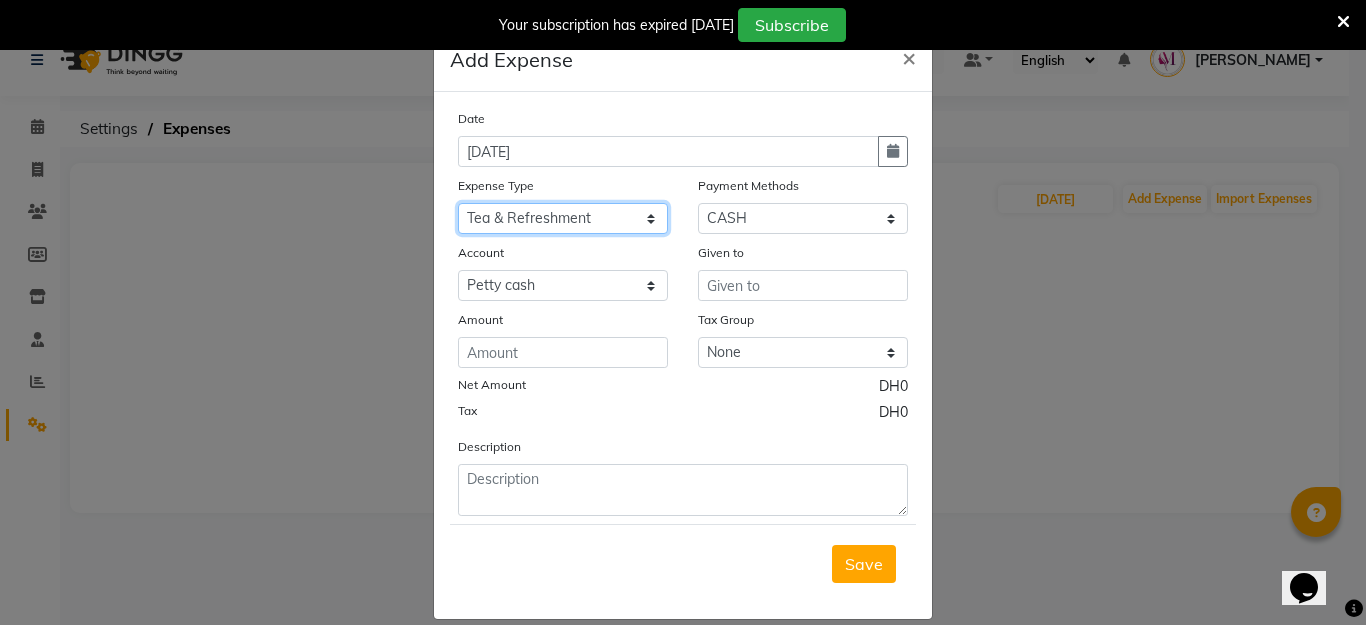 click on "Select Advance Salary Bank charges Car maintenance  Cash transfer to bank Cash transfer to hub Client Snacks Clinical charges Equipment Fuel Govt fee Incentive Insurance International purchase Loan Repayment Maintenance Marketing Miscellaneous MRA Other Pantry Product Rent Salary Staff Snacks Tax Tea & Refreshment Utilities" 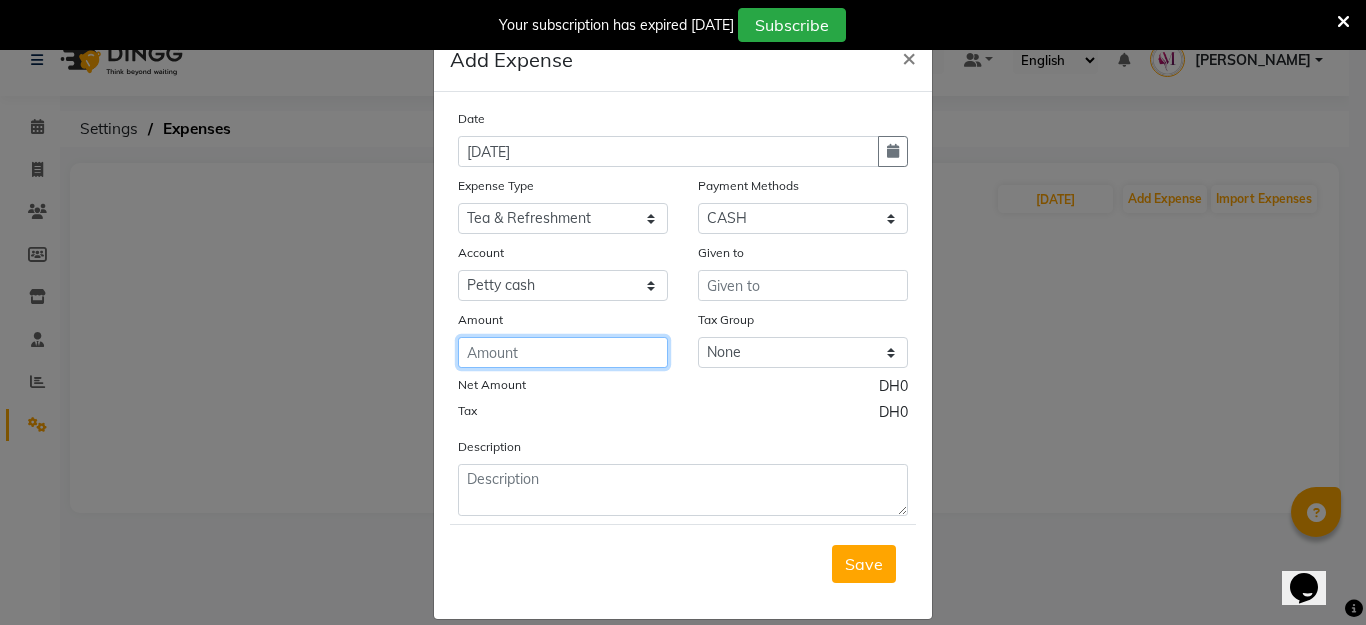 click 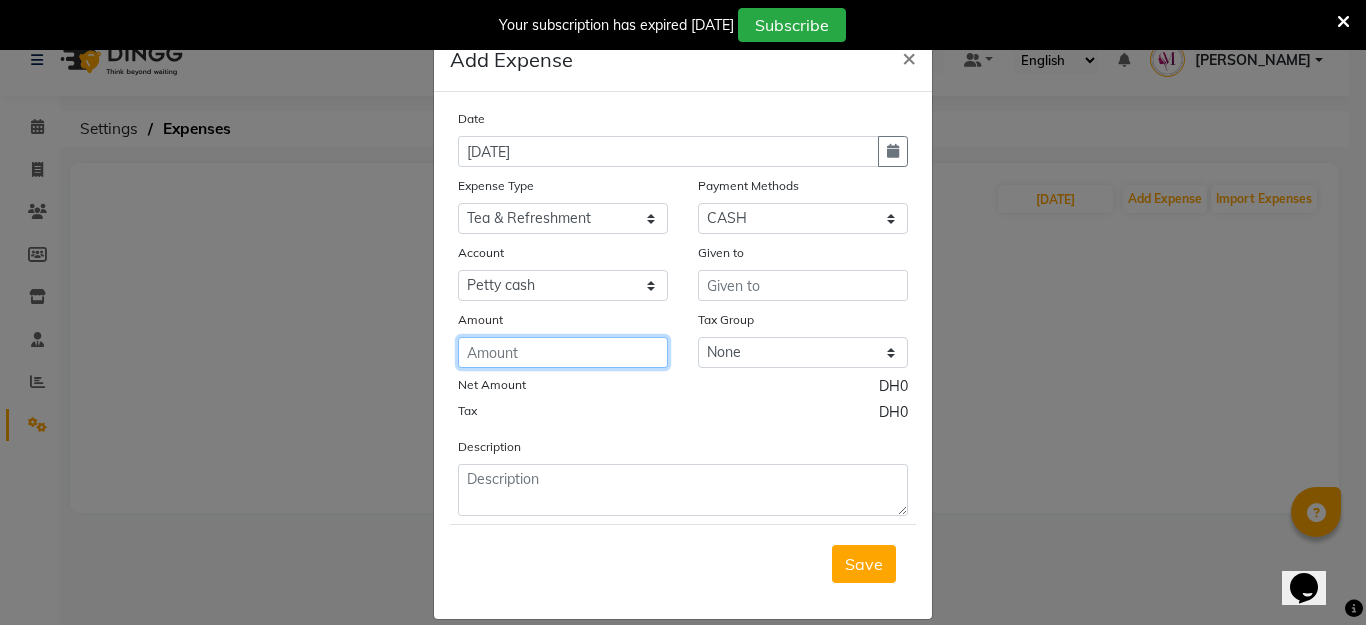 click 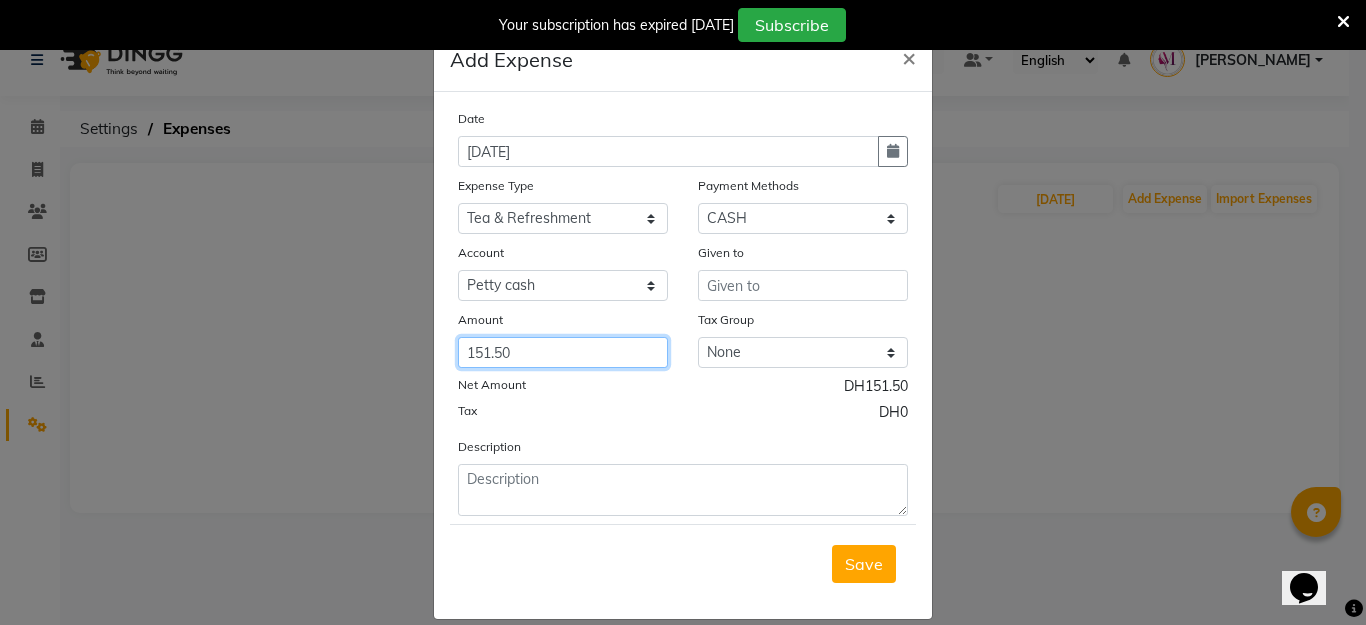 type on "151.50" 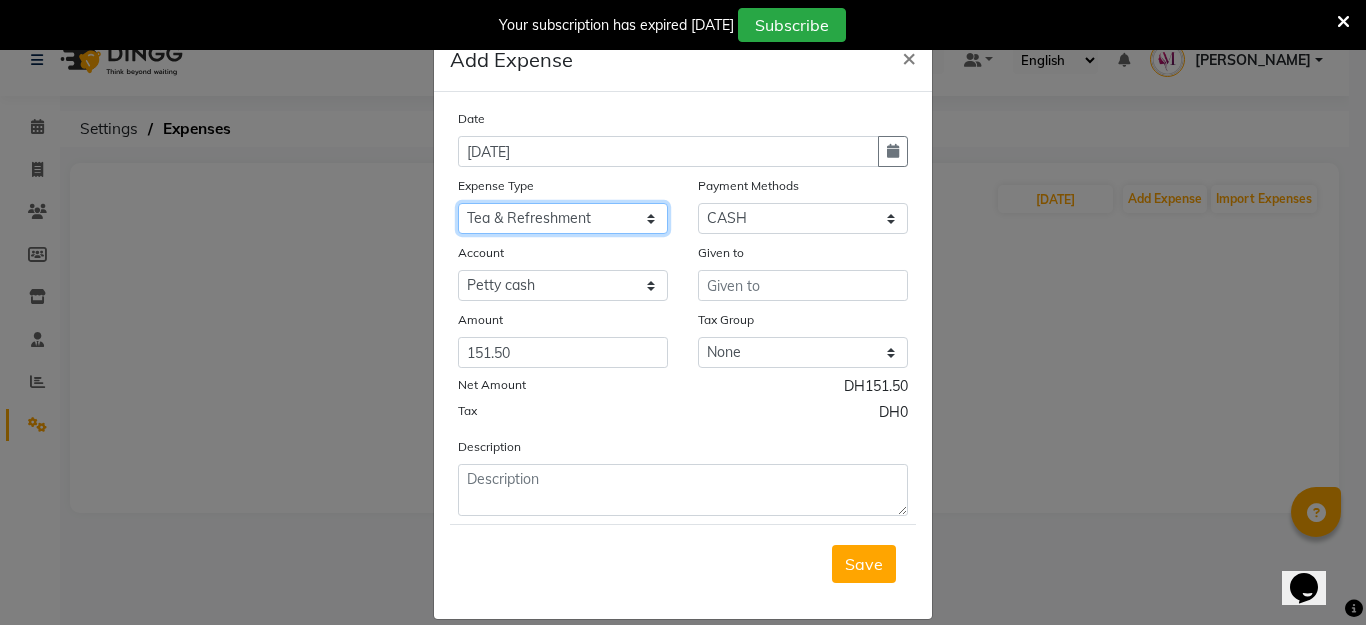 click on "Select Advance Salary Bank charges Car maintenance  Cash transfer to bank Cash transfer to hub Client Snacks Clinical charges Equipment Fuel Govt fee Incentive Insurance International purchase Loan Repayment Maintenance Marketing Miscellaneous MRA Other Pantry Product Rent Salary Staff Snacks Tax Tea & Refreshment Utilities" 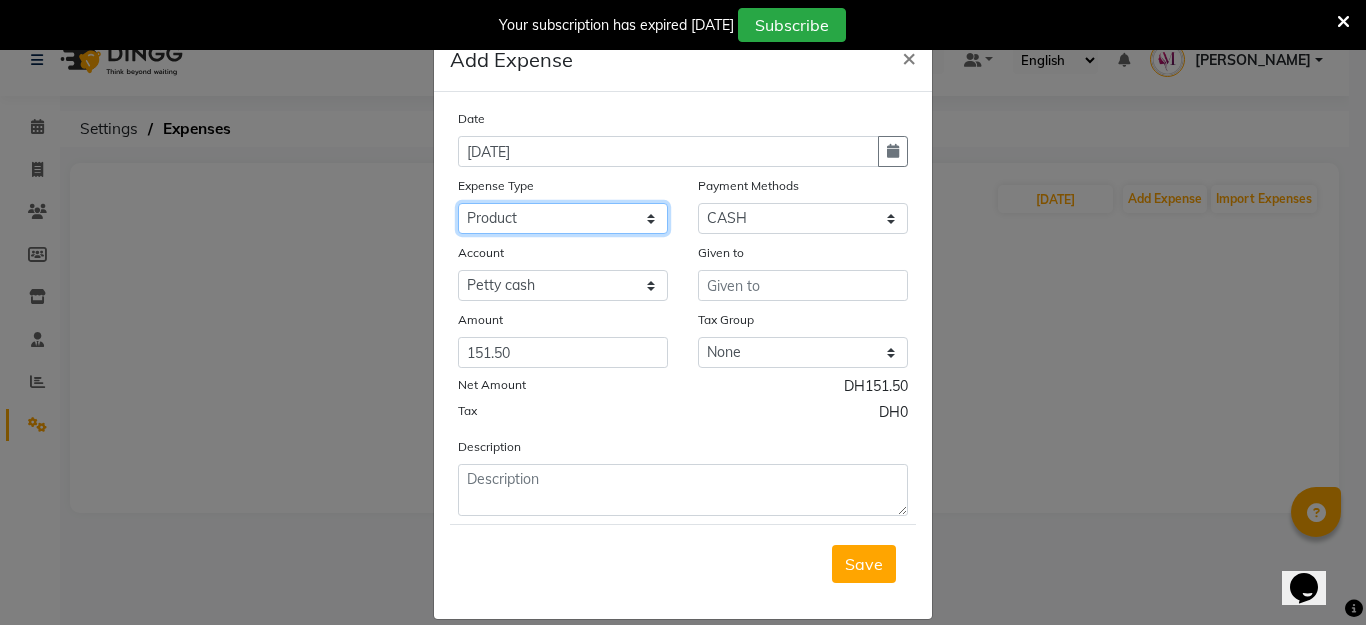 click on "Select Advance Salary Bank charges Car maintenance  Cash transfer to bank Cash transfer to hub Client Snacks Clinical charges Equipment Fuel Govt fee Incentive Insurance International purchase Loan Repayment Maintenance Marketing Miscellaneous MRA Other Pantry Product Rent Salary Staff Snacks Tax Tea & Refreshment Utilities" 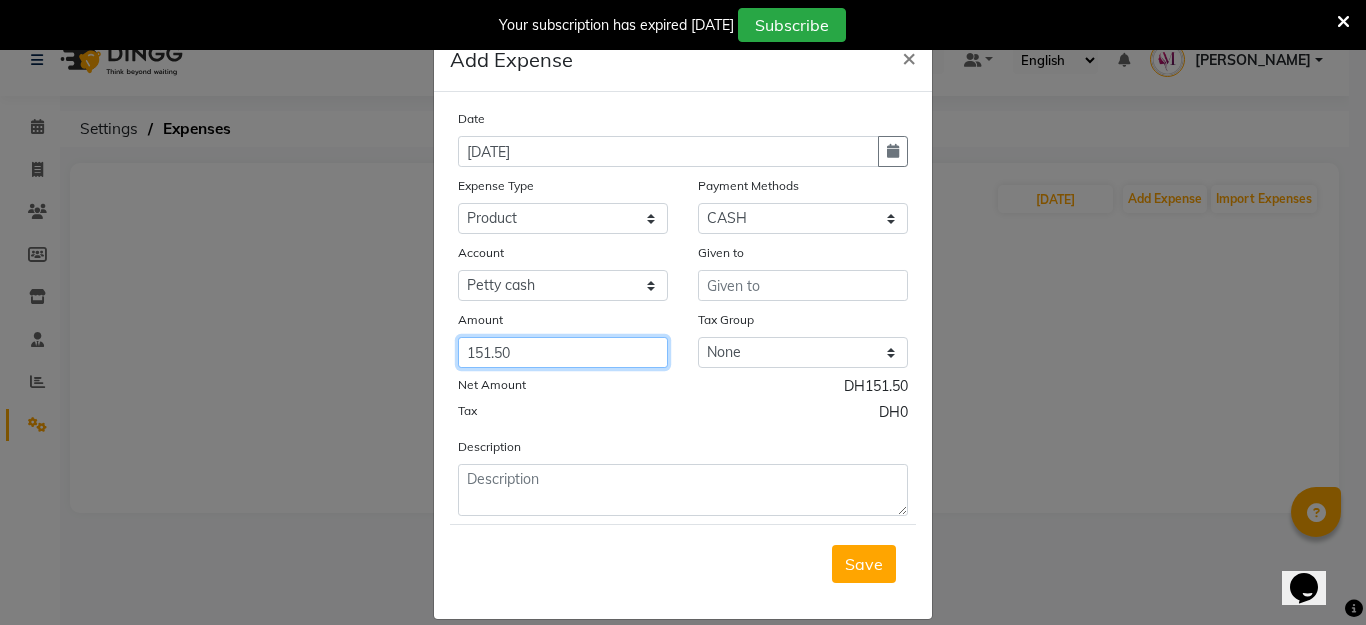 drag, startPoint x: 544, startPoint y: 352, endPoint x: 255, endPoint y: 334, distance: 289.56 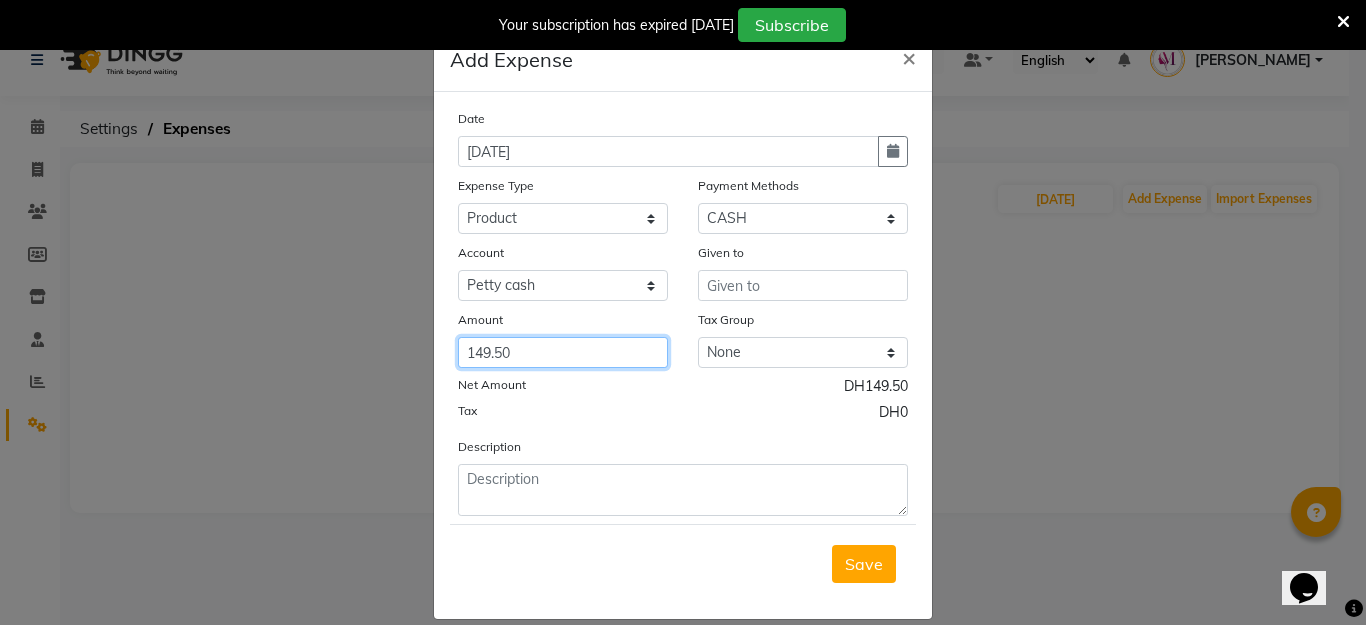 type on "149.50" 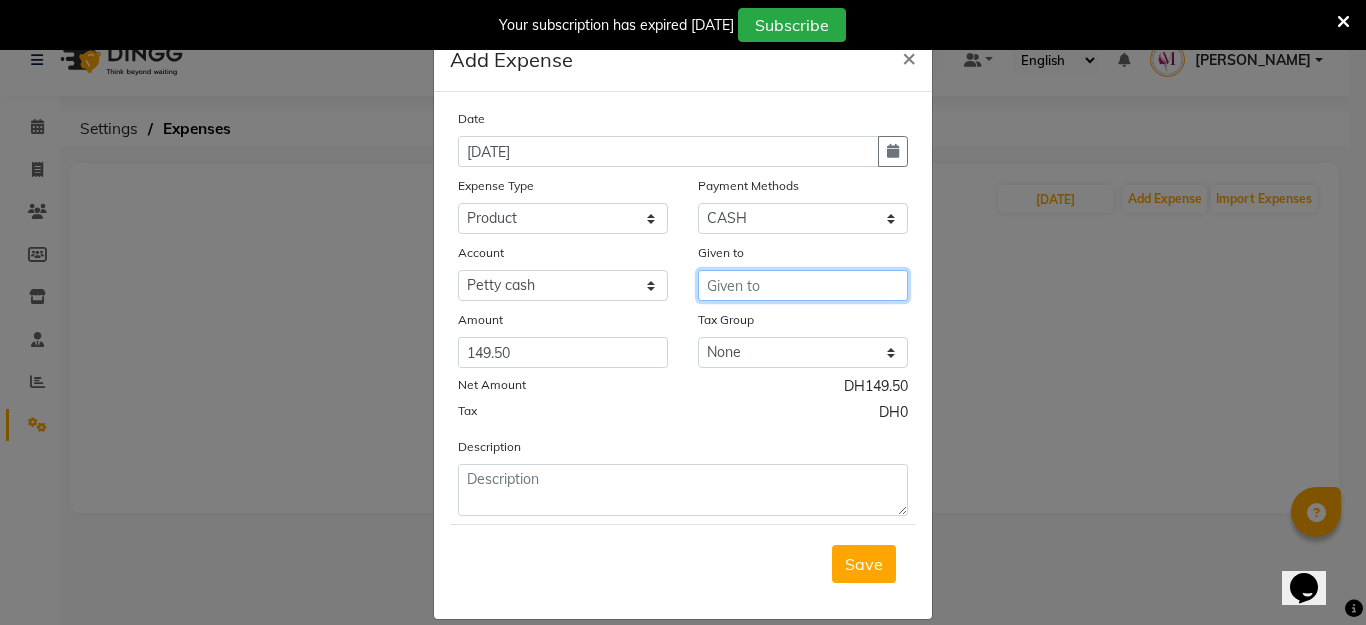 click at bounding box center (803, 285) 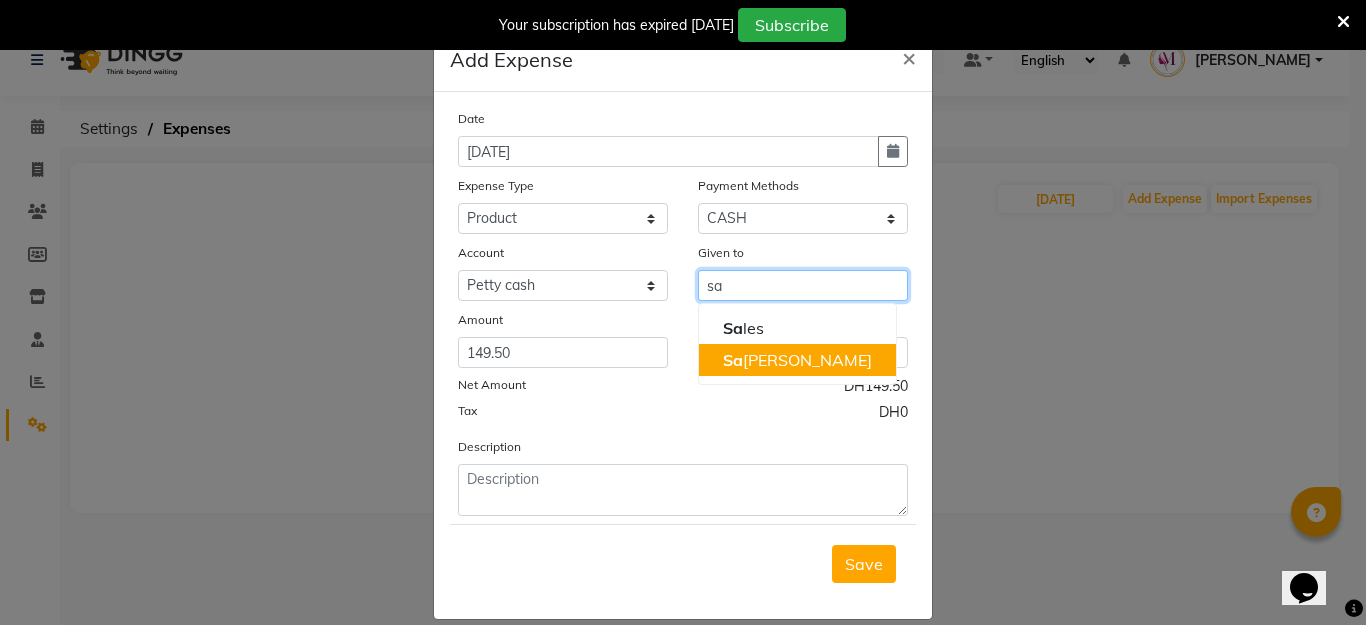 click on "[DEMOGRAPHIC_DATA]" at bounding box center [797, 360] 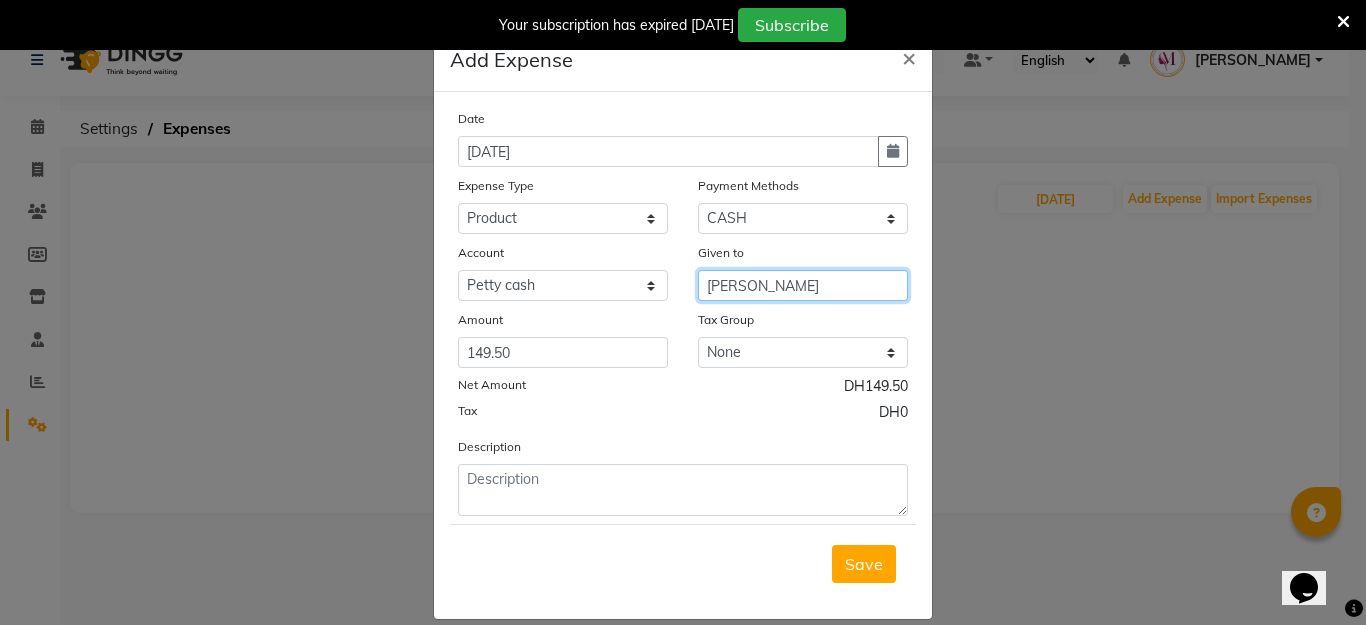 type on "[PERSON_NAME]" 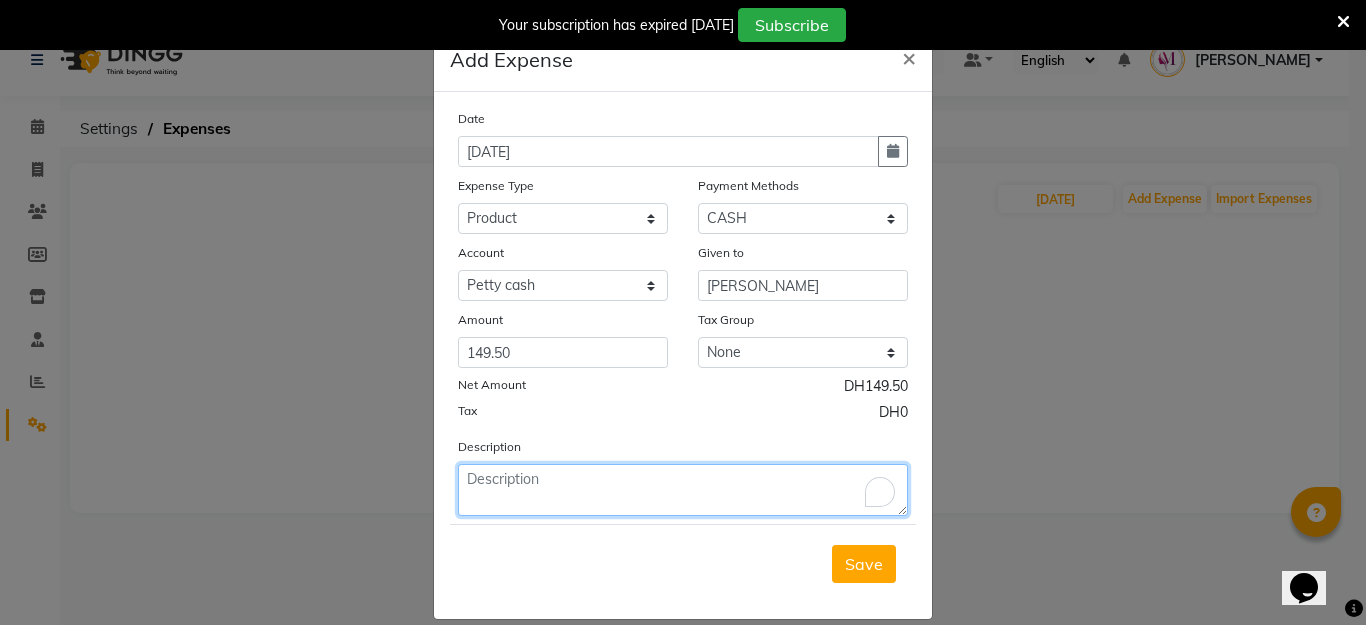 click 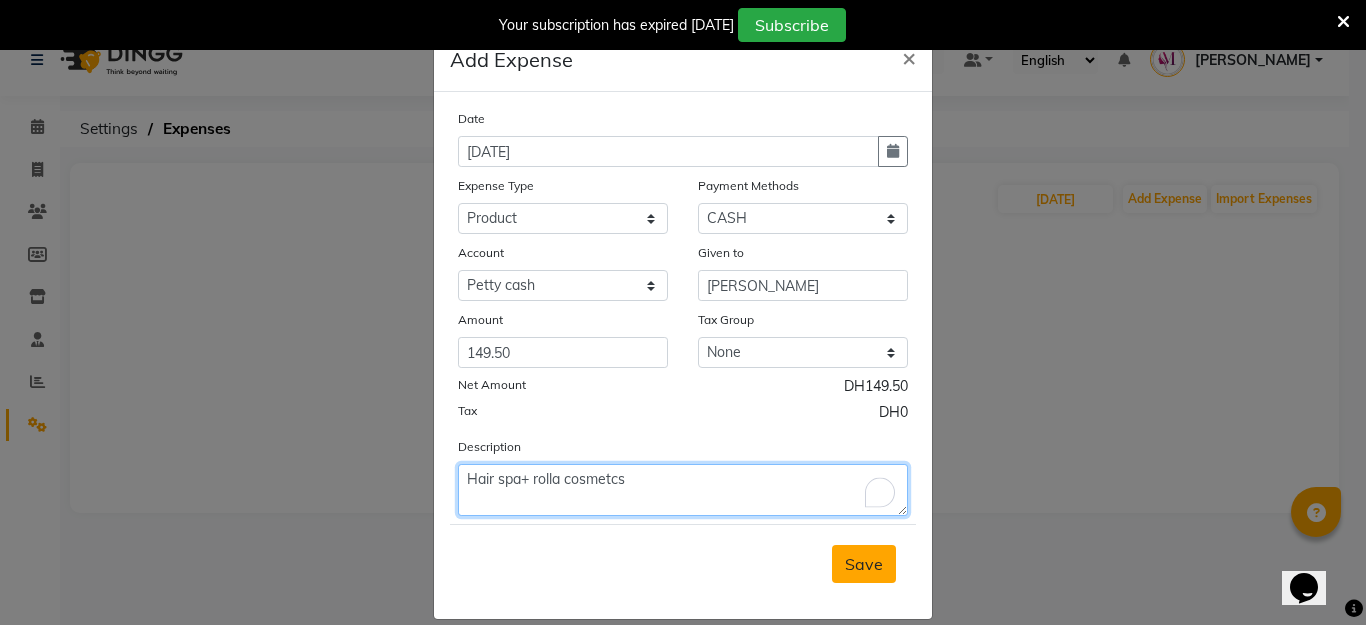 type on "Hair spa+ rolla cosmetcs" 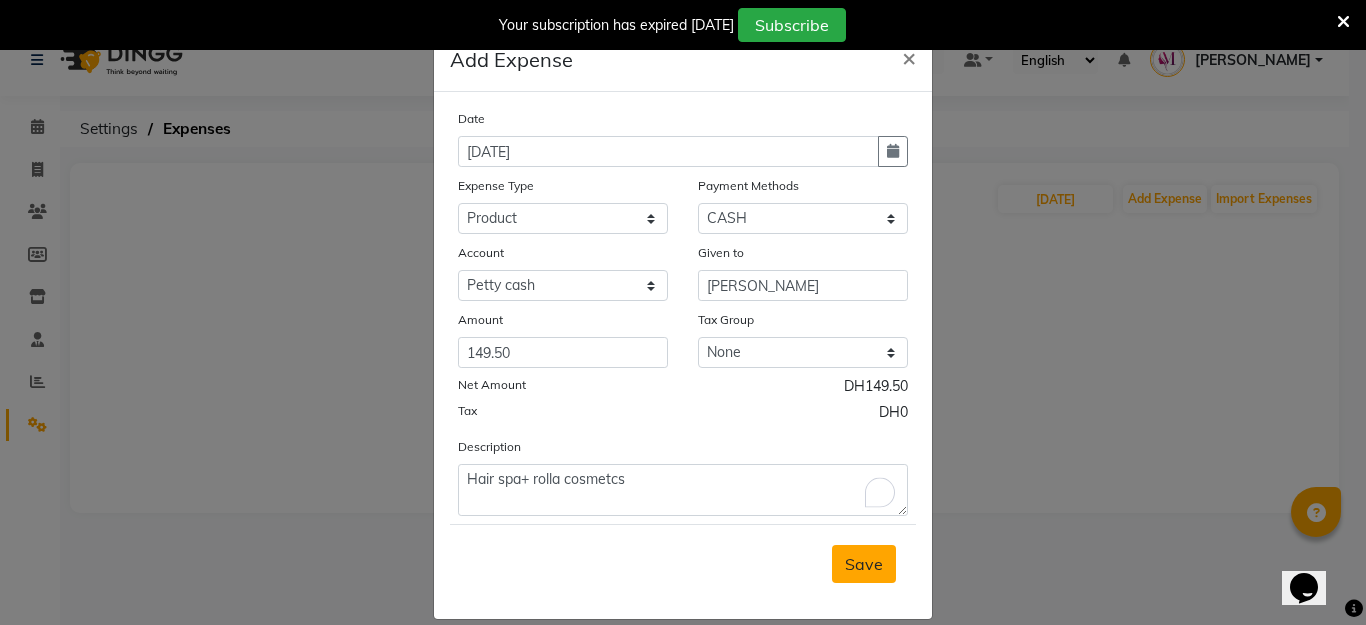 click on "Save" at bounding box center (864, 564) 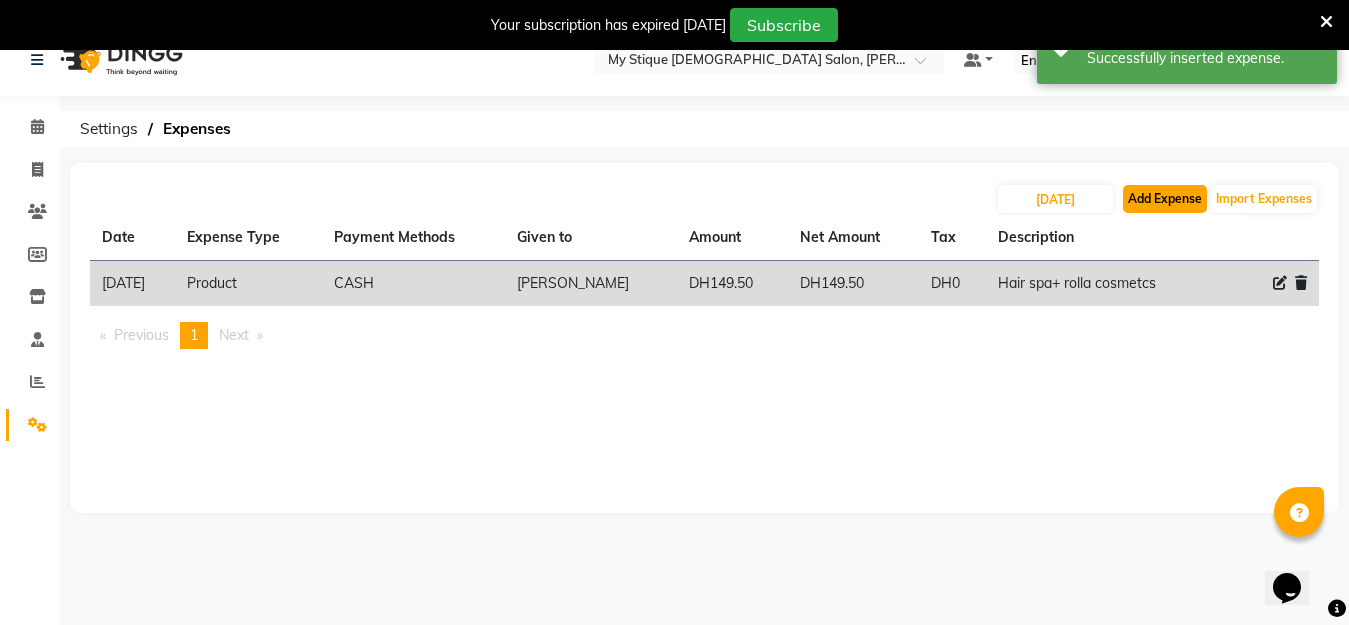 click on "Add Expense" 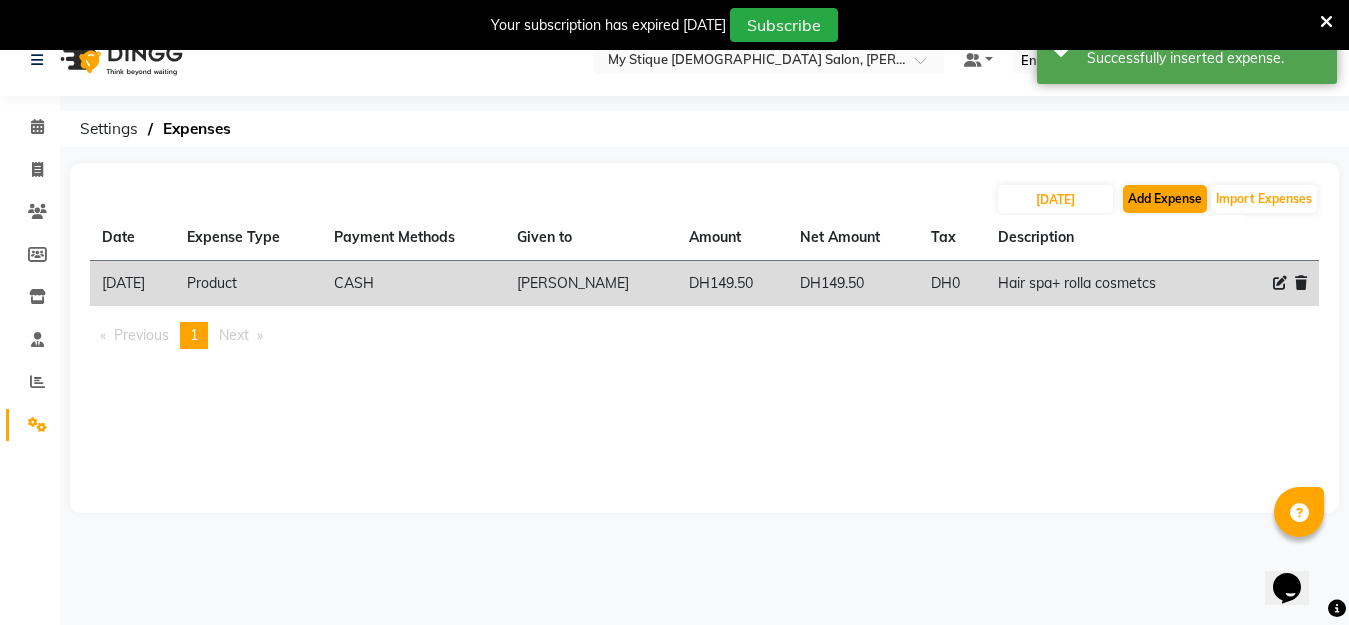 select on "1" 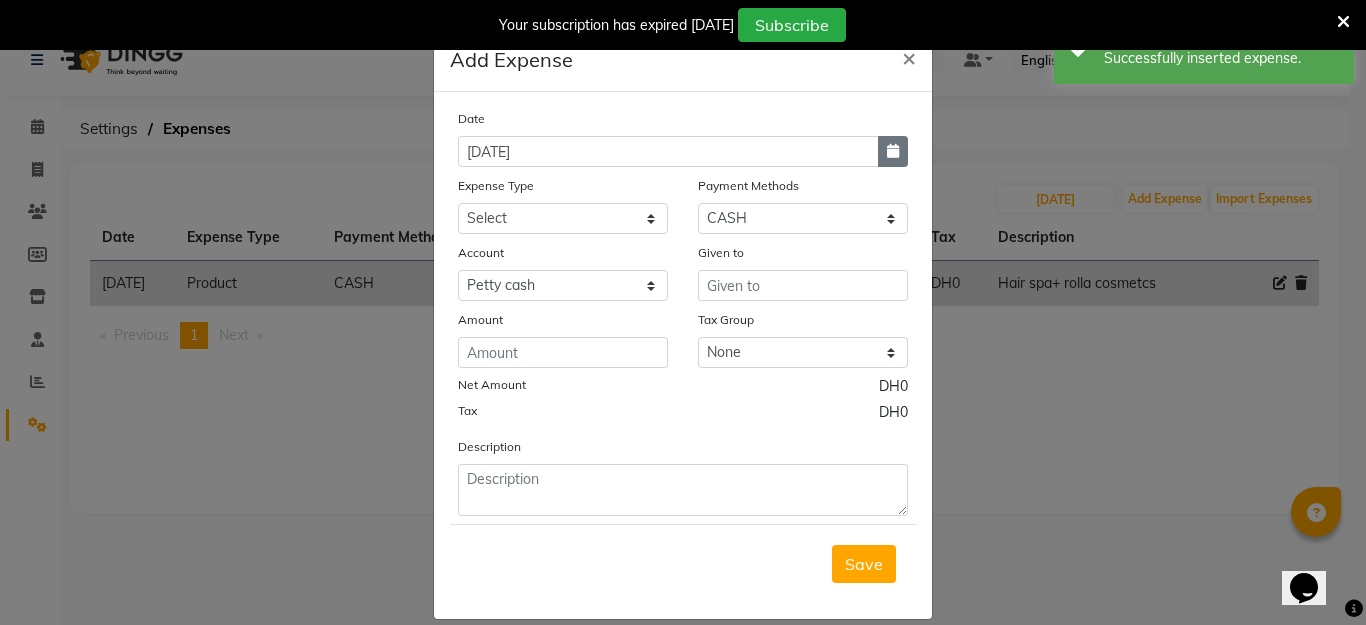 click 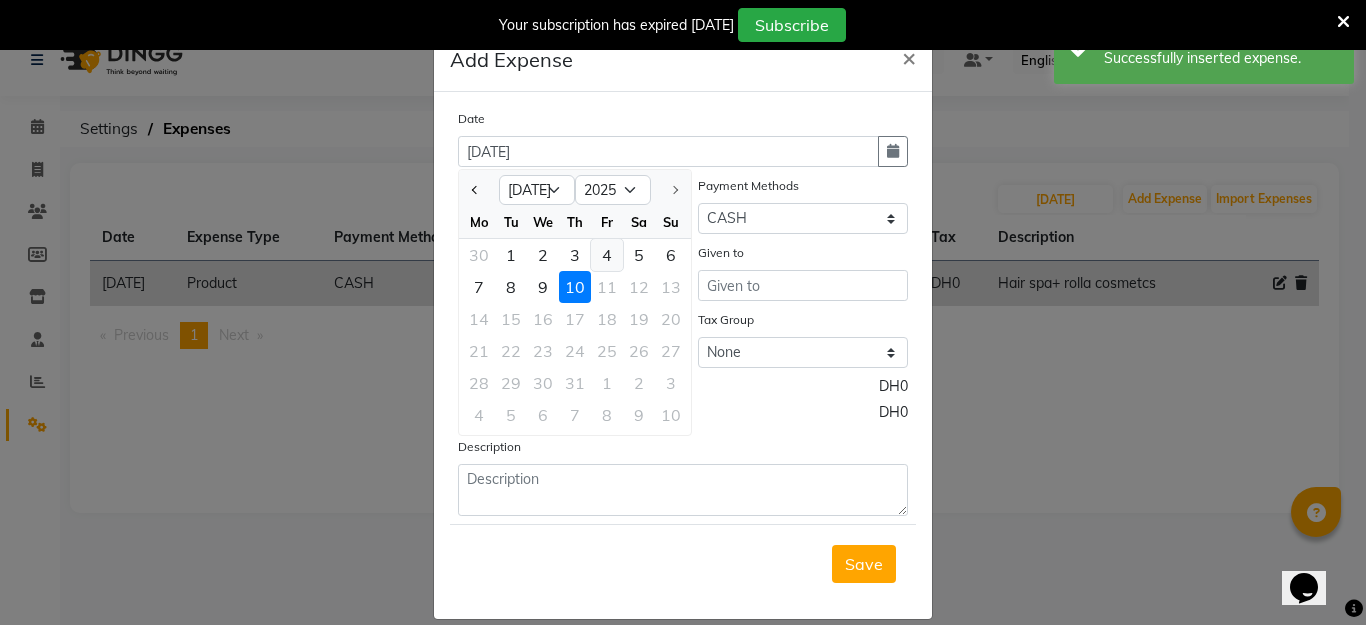 click on "4" 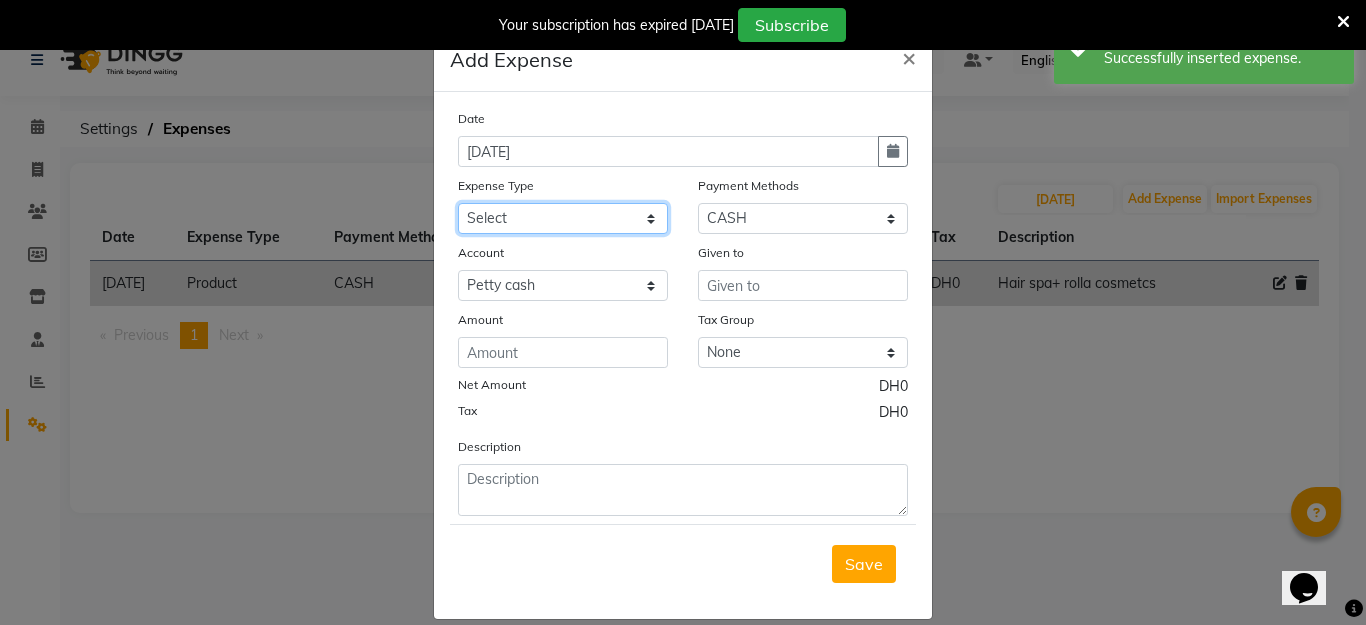 click on "Select Advance Salary Bank charges Car maintenance  Cash transfer to bank Cash transfer to hub Client Snacks Clinical charges Equipment Fuel Govt fee Incentive Insurance International purchase Loan Repayment Maintenance Marketing Miscellaneous MRA Other Pantry Product Rent Salary Staff Snacks Tax Tea & Refreshment Utilities" 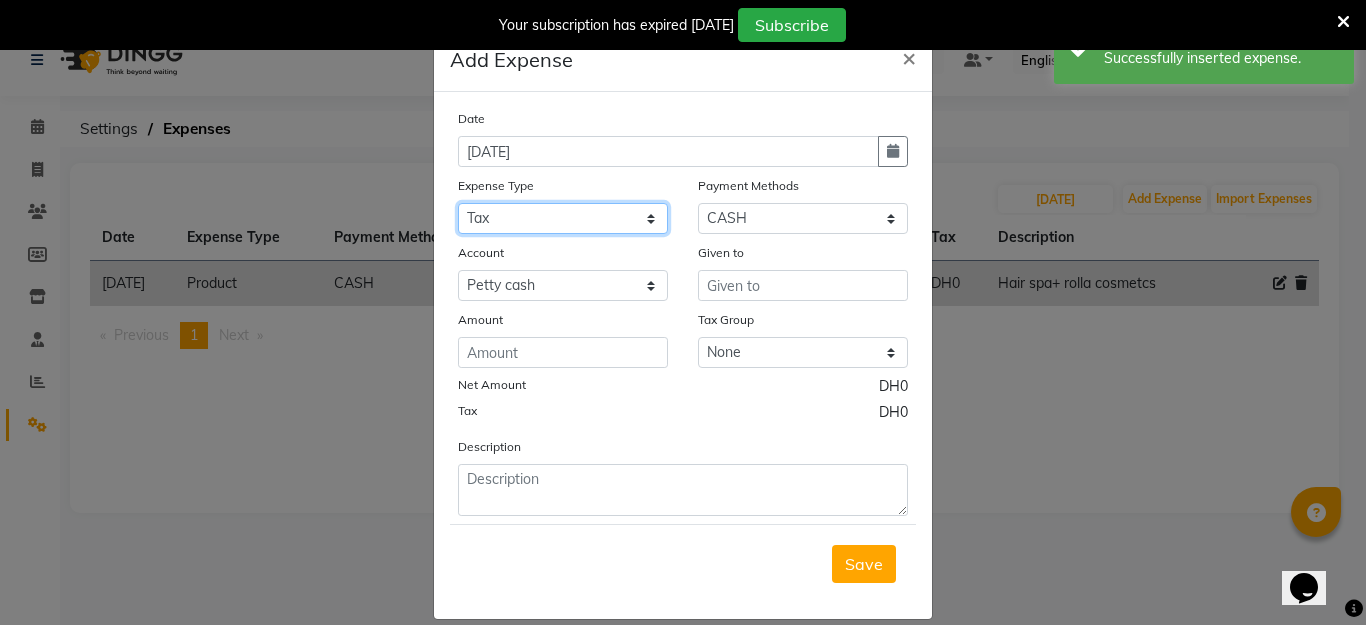 click on "Select Advance Salary Bank charges Car maintenance  Cash transfer to bank Cash transfer to hub Client Snacks Clinical charges Equipment Fuel Govt fee Incentive Insurance International purchase Loan Repayment Maintenance Marketing Miscellaneous MRA Other Pantry Product Rent Salary Staff Snacks Tax Tea & Refreshment Utilities" 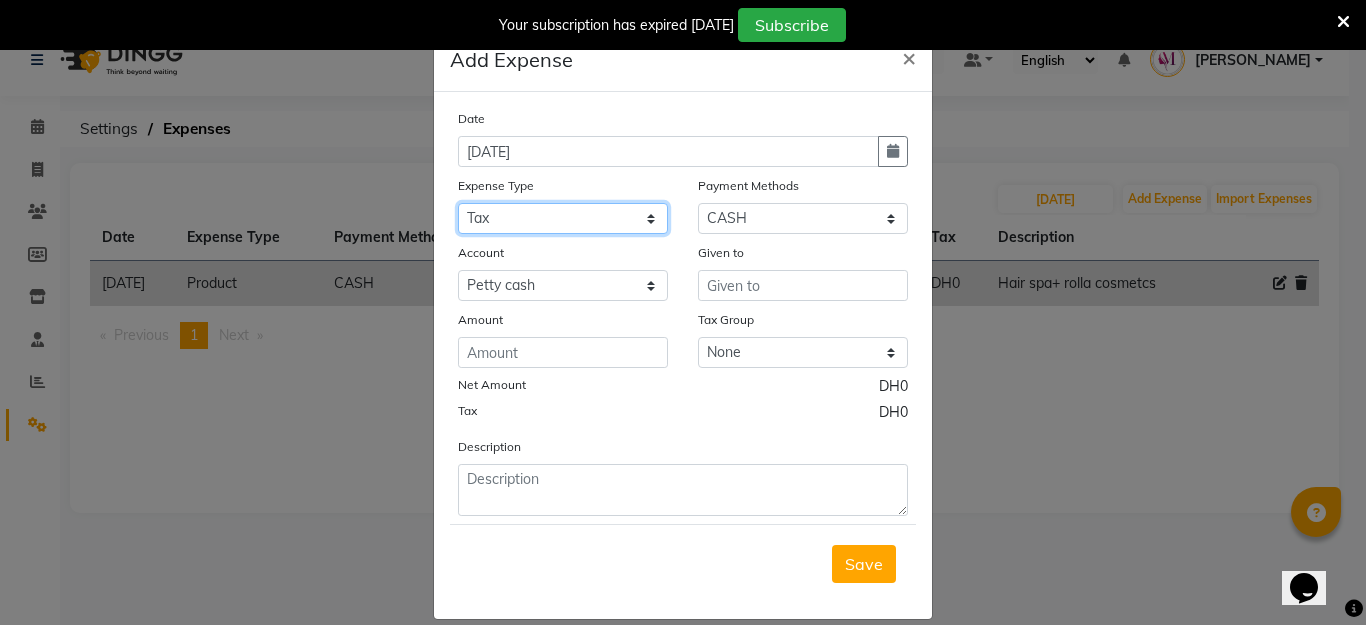 select on "17" 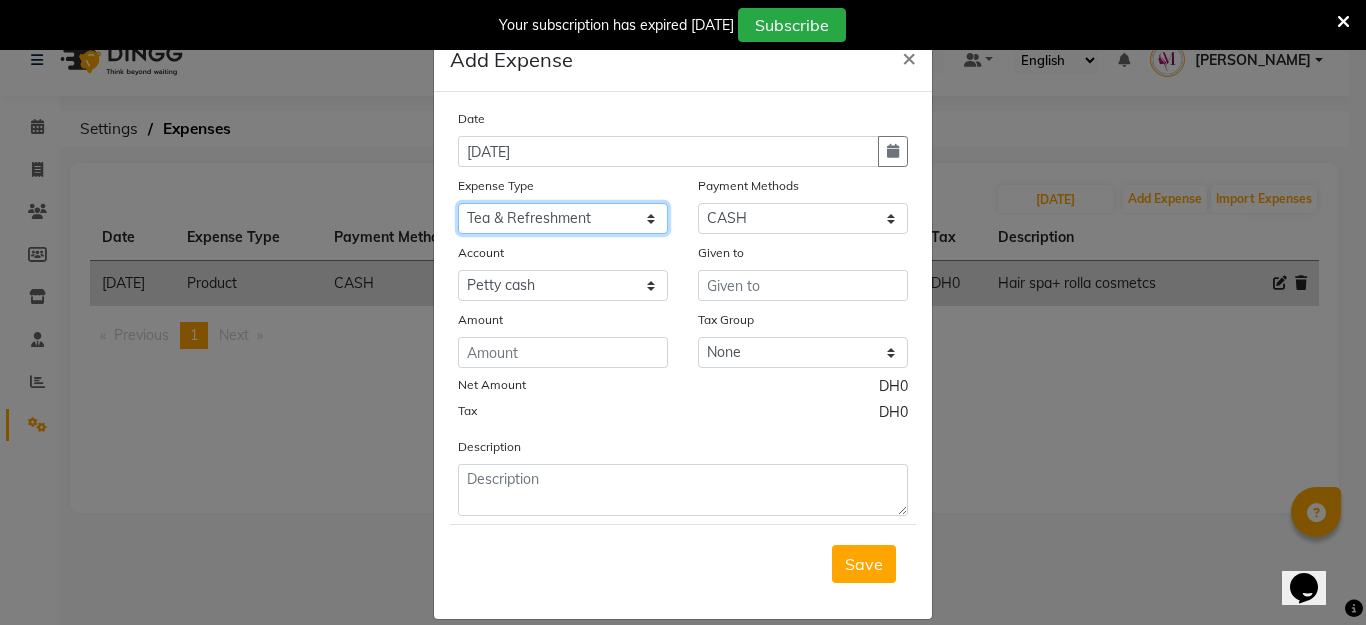 click on "Select Advance Salary Bank charges Car maintenance  Cash transfer to bank Cash transfer to hub Client Snacks Clinical charges Equipment Fuel Govt fee Incentive Insurance International purchase Loan Repayment Maintenance Marketing Miscellaneous MRA Other Pantry Product Rent Salary Staff Snacks Tax Tea & Refreshment Utilities" 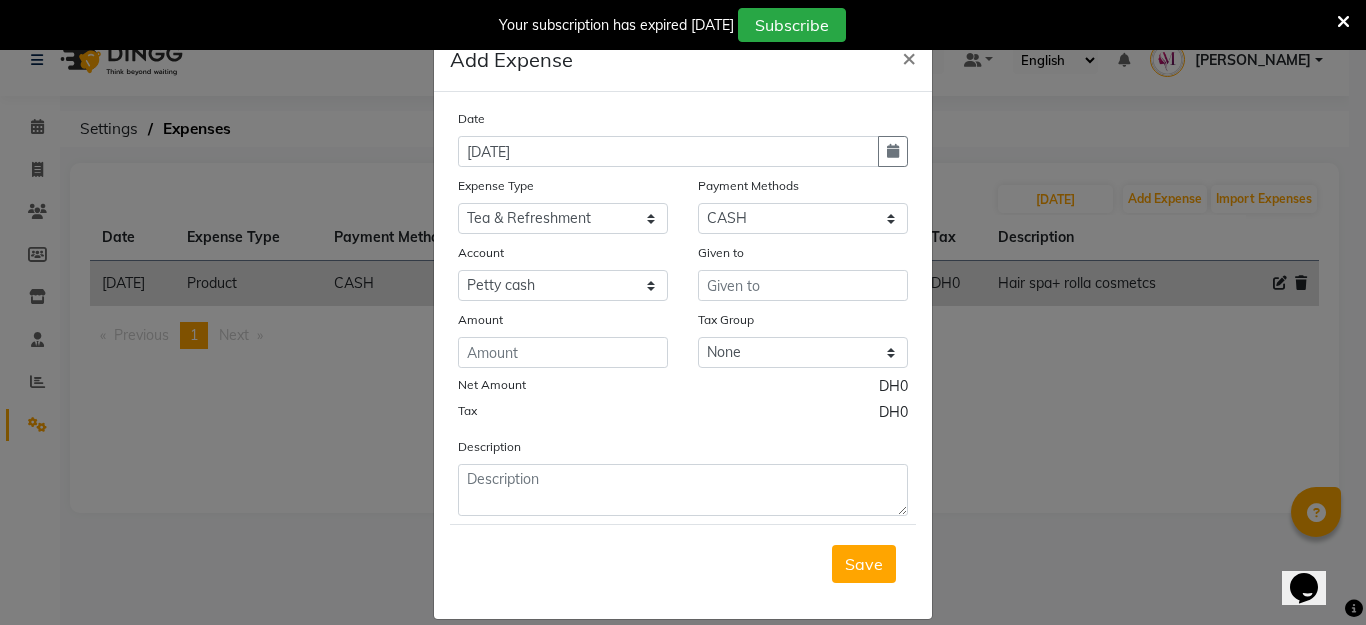 click on "Date [DATE] Expense Type Select Advance Salary Bank charges Car maintenance  Cash transfer to bank Cash transfer to hub Client Snacks Clinical charges Equipment Fuel Govt fee Incentive Insurance International purchase Loan Repayment Maintenance Marketing Miscellaneous MRA Other Pantry Product Rent Salary Staff Snacks Tax Tea & Refreshment Utilities Payment Methods Select Package CASH CARD ONLINE Account Select [PERSON_NAME] cash Given to Amount Tax Group None Net Amount DH0 Tax DH0 Description" 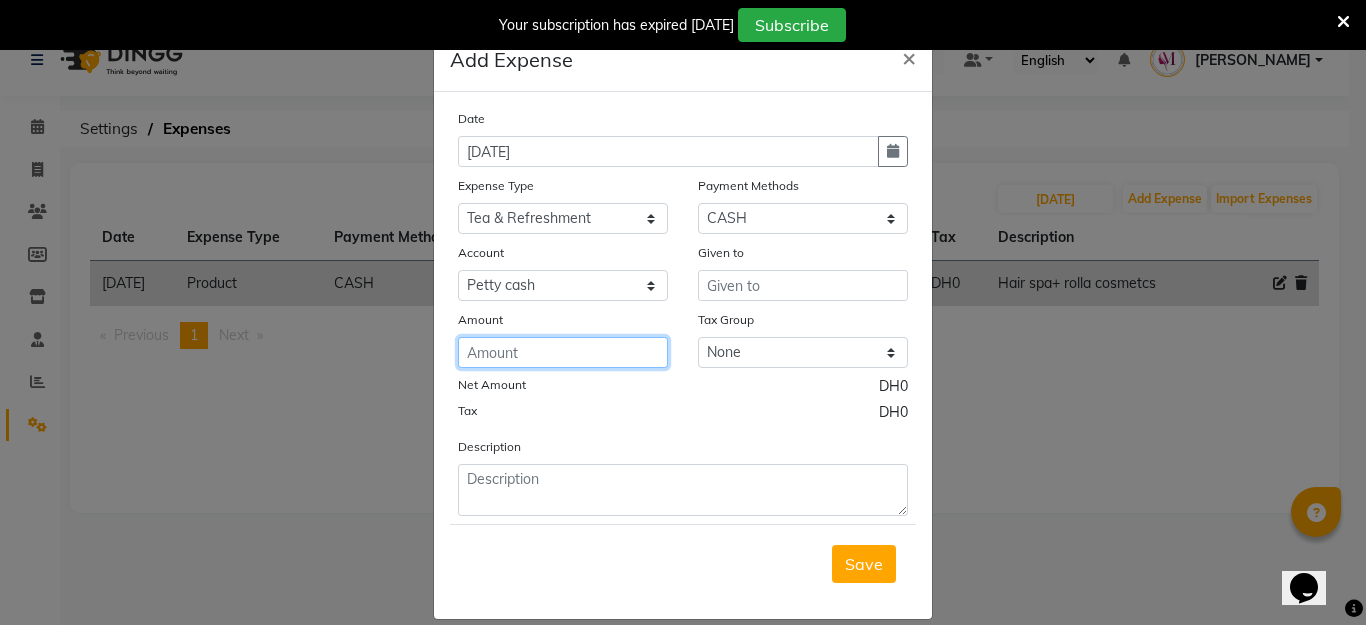 click 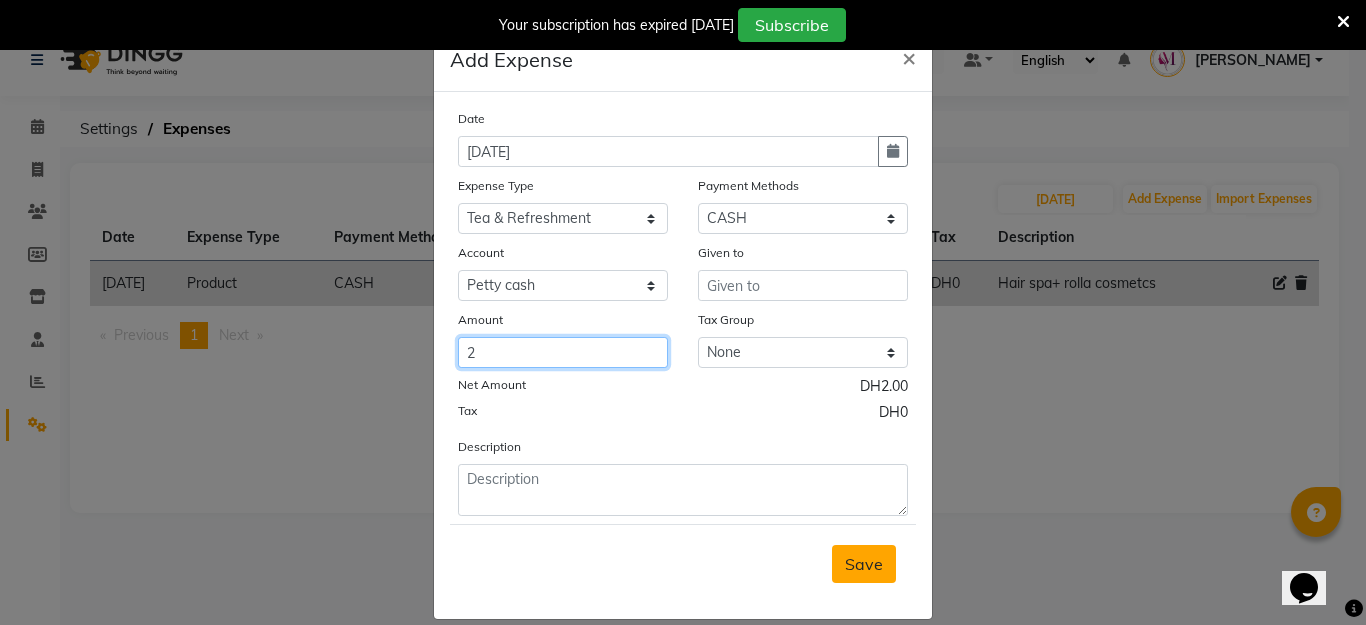 type on "2" 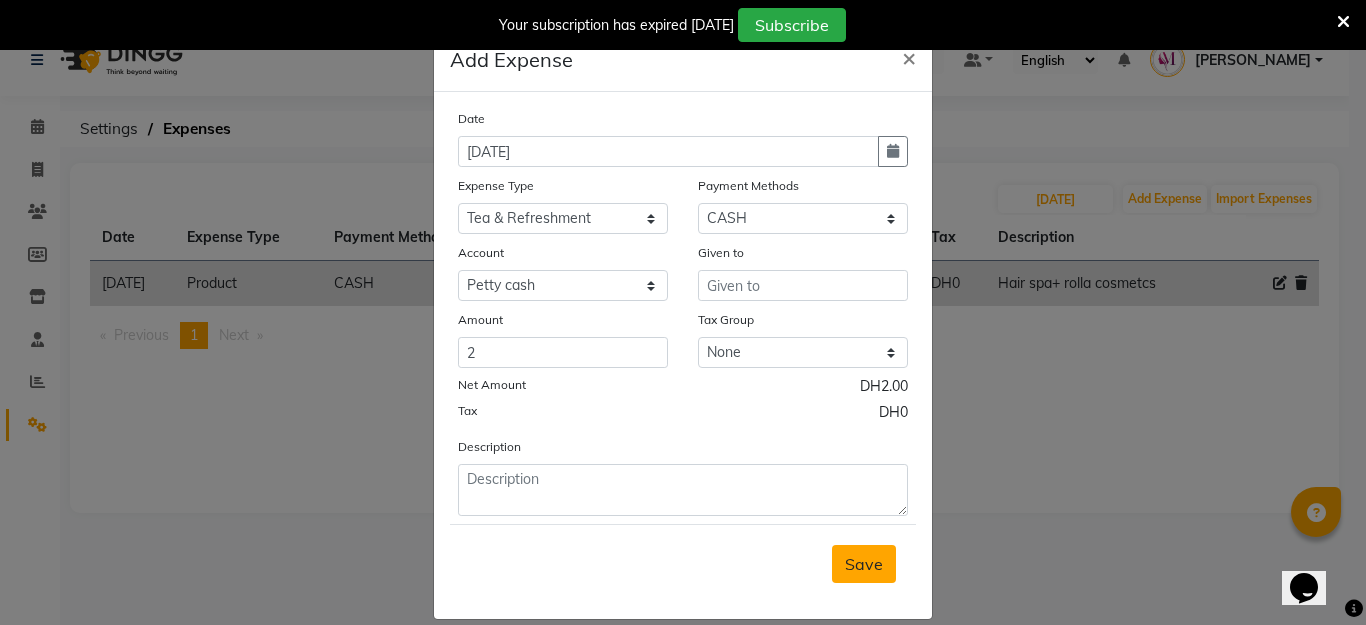 click on "Save" at bounding box center [864, 564] 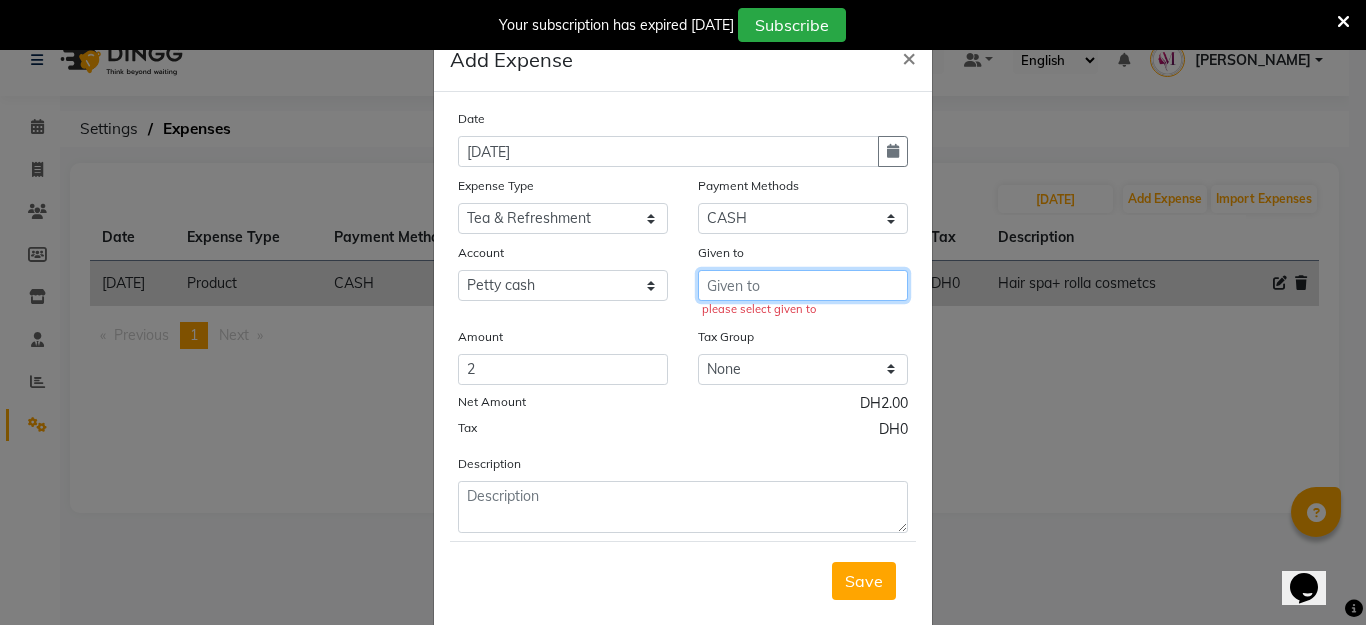 click at bounding box center (803, 285) 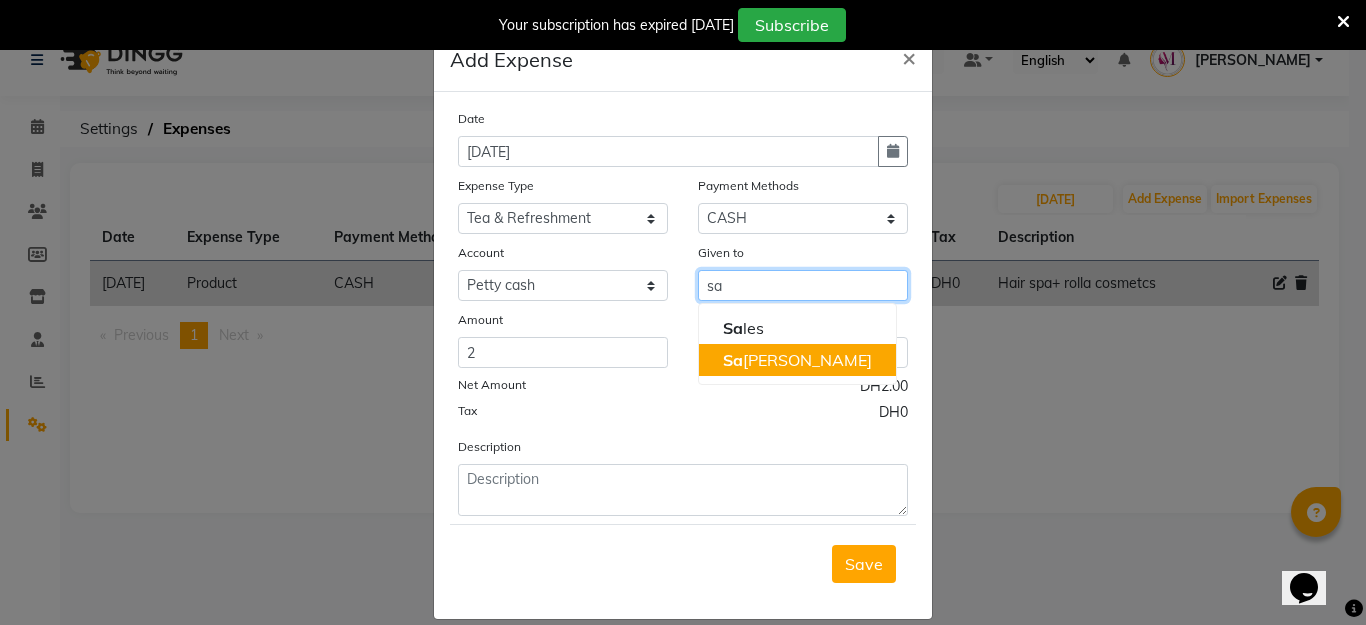 click on "[DEMOGRAPHIC_DATA]" at bounding box center (797, 360) 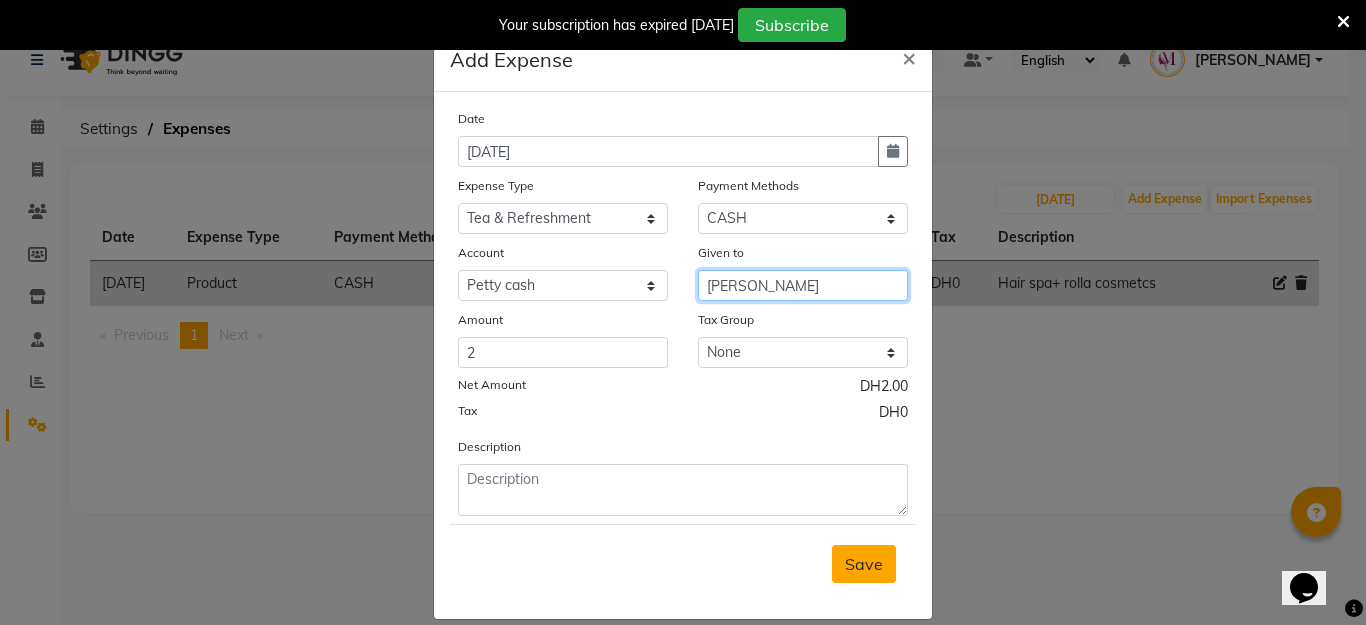 type on "[PERSON_NAME]" 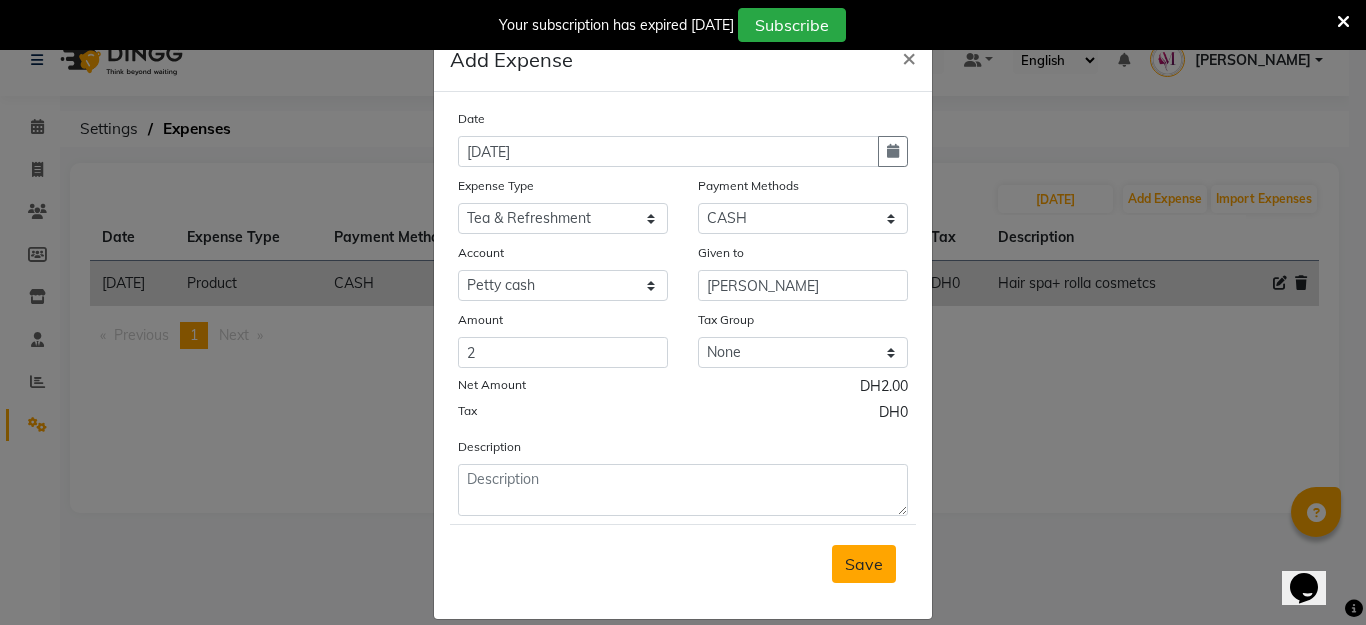 click on "Save" at bounding box center (864, 564) 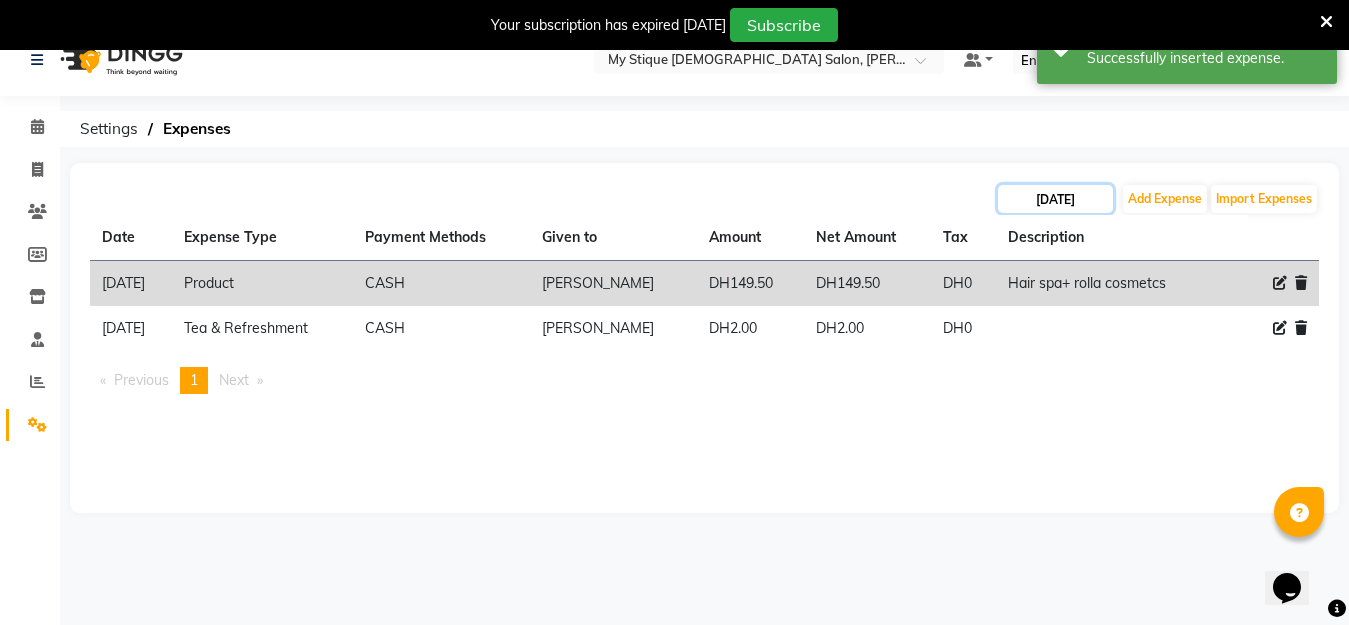 click on "[DATE]" 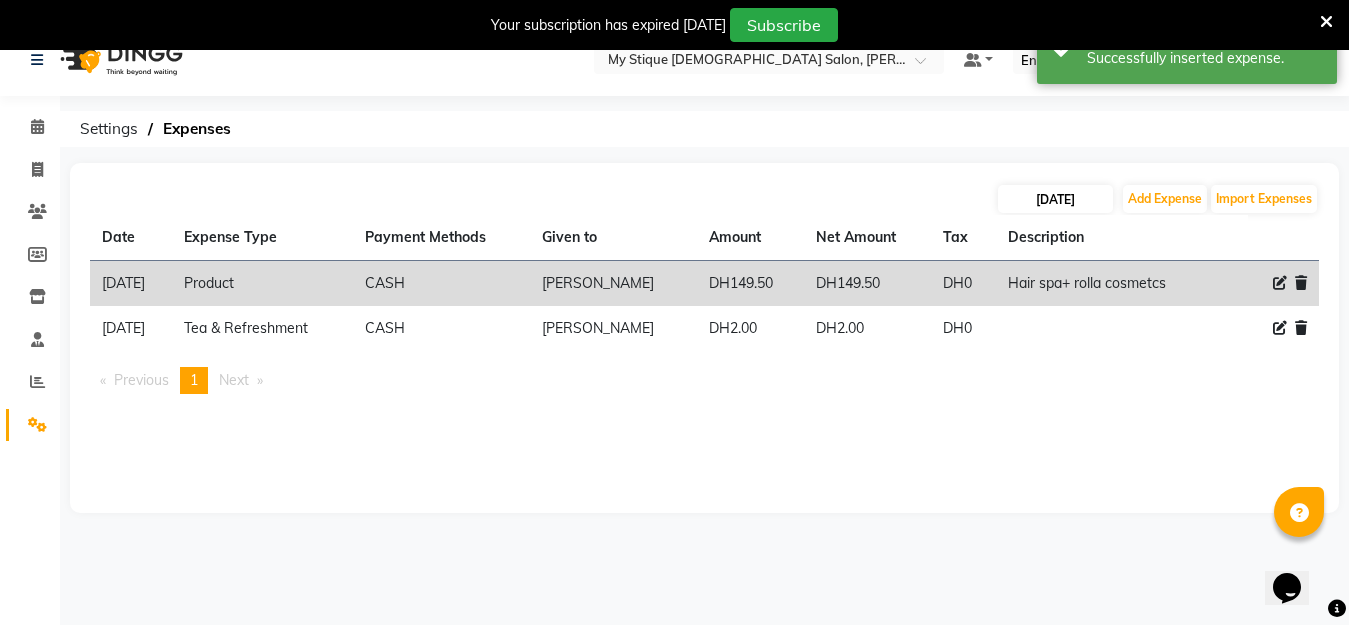 select on "7" 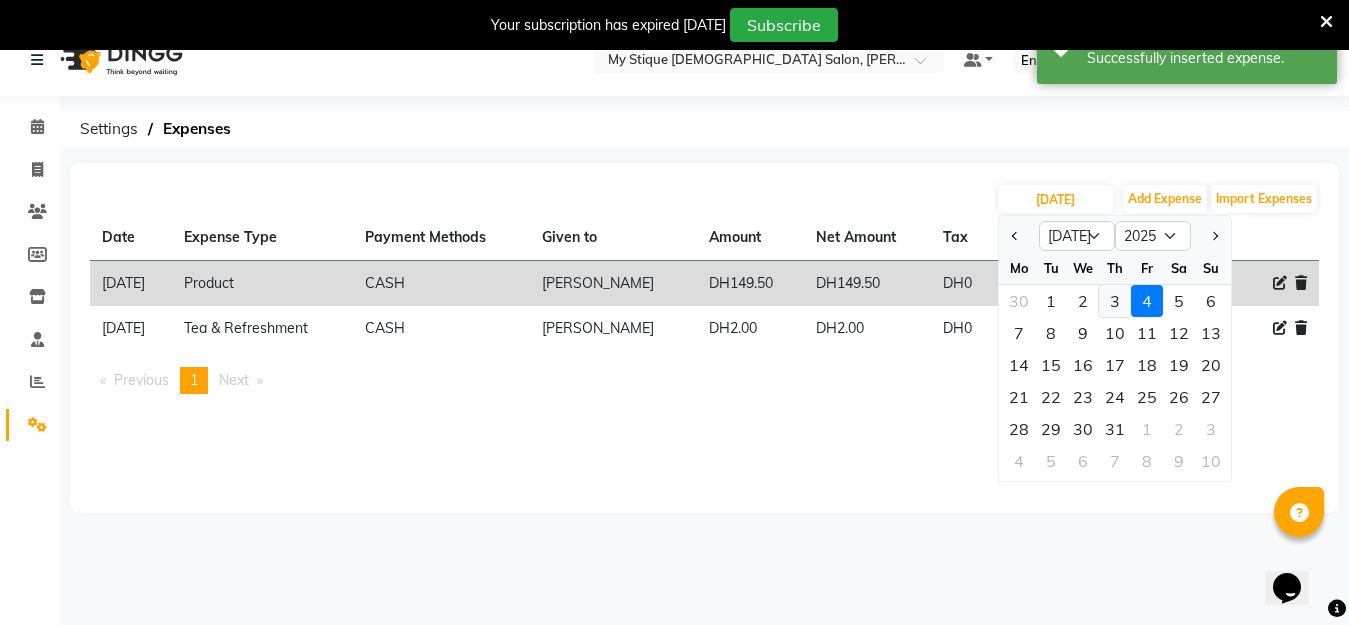 click on "3" 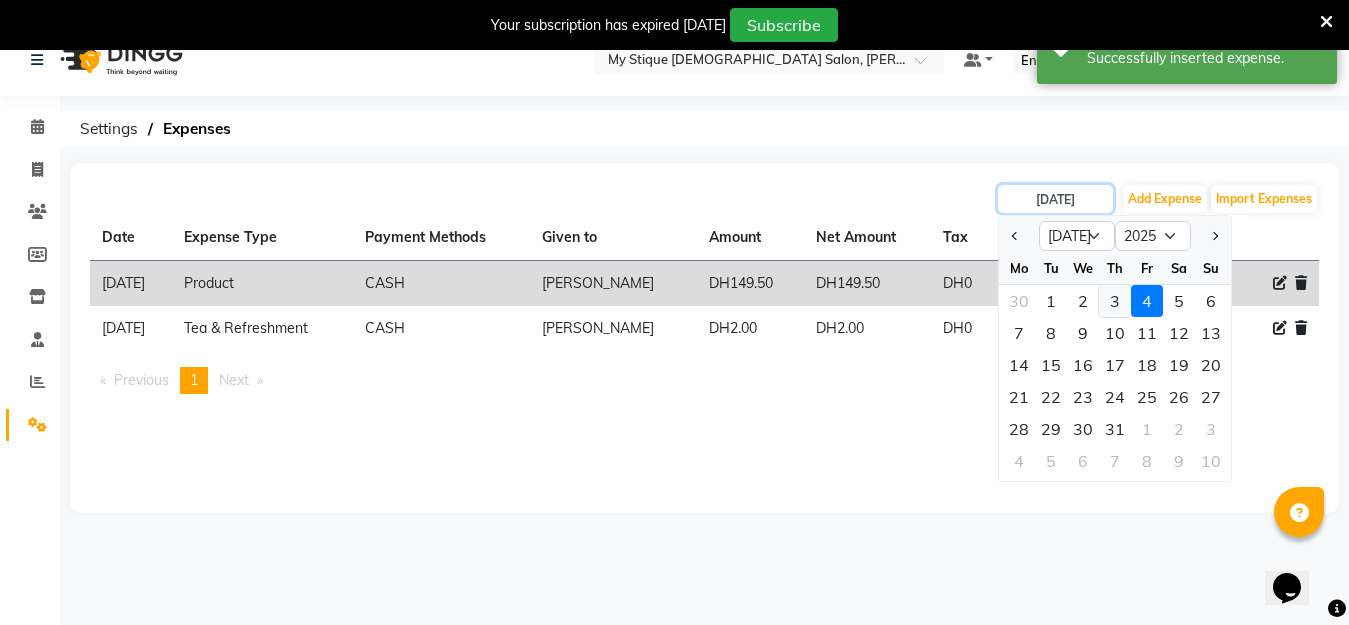 type on "[DATE]" 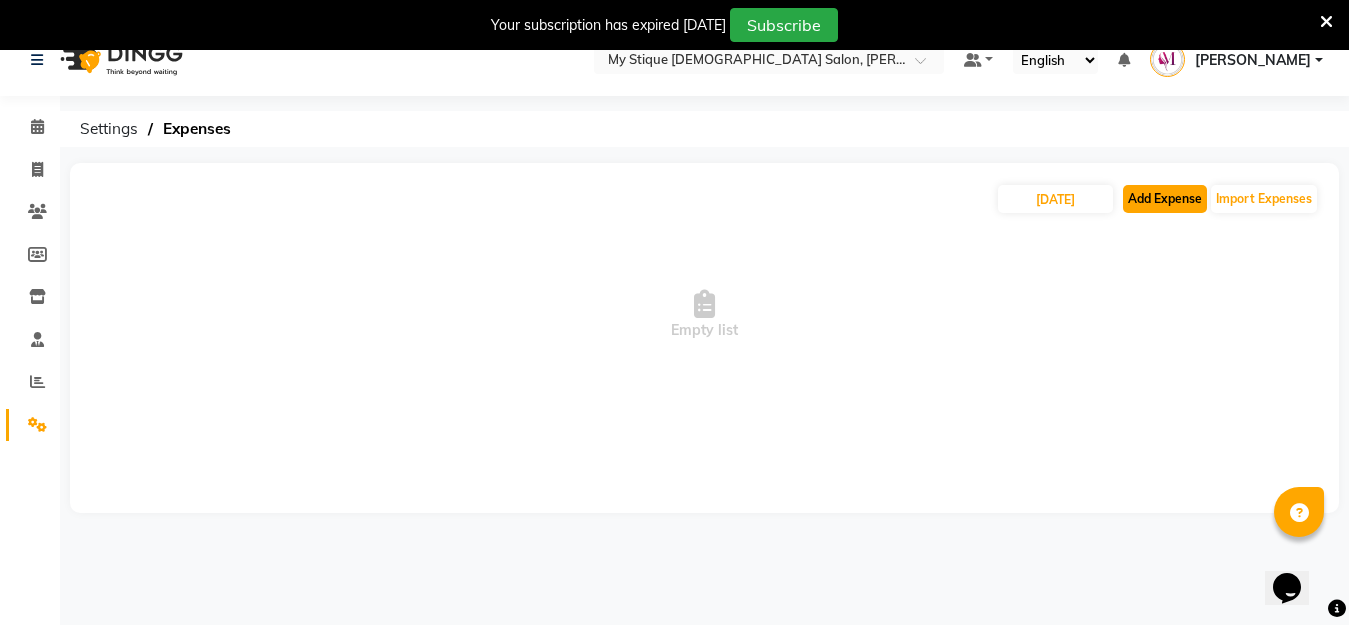click on "Add Expense" 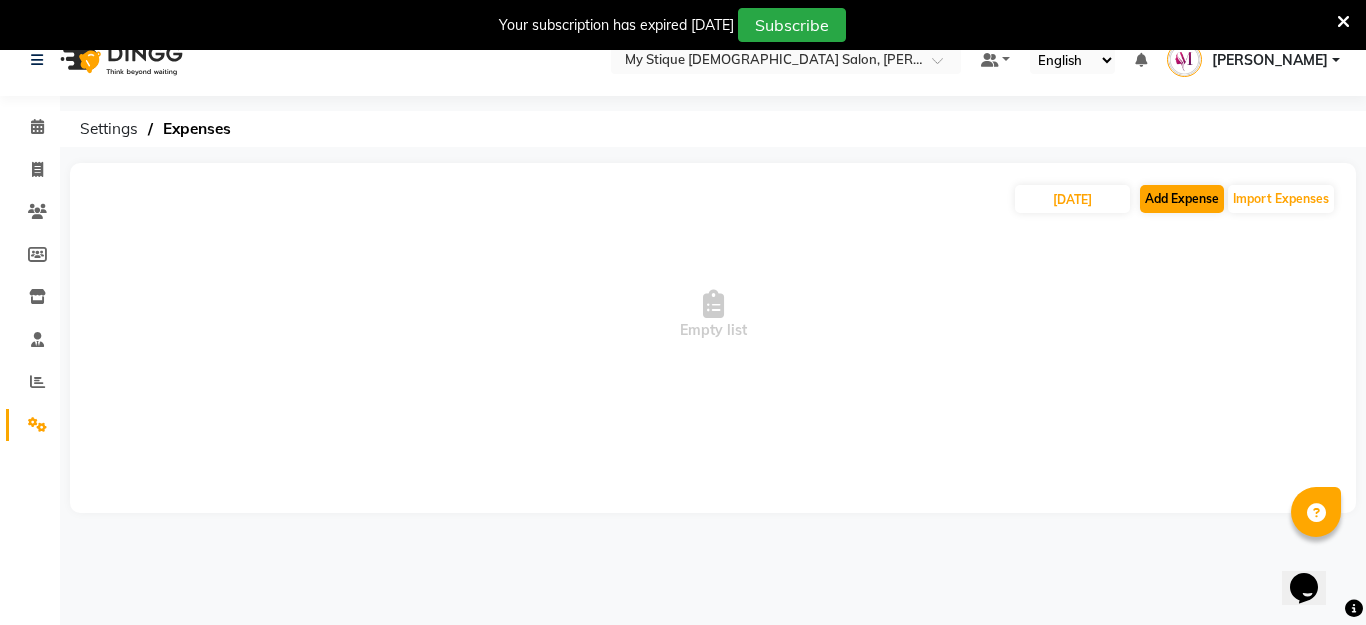 select on "1" 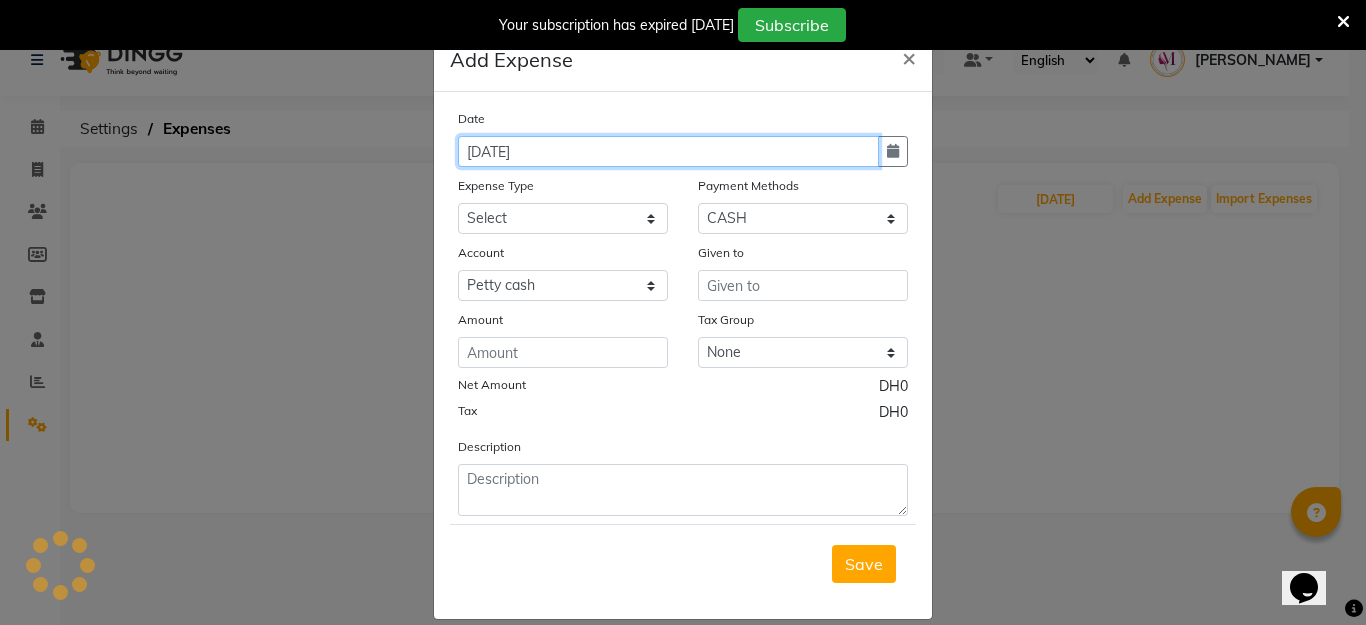 click on "[DATE]" 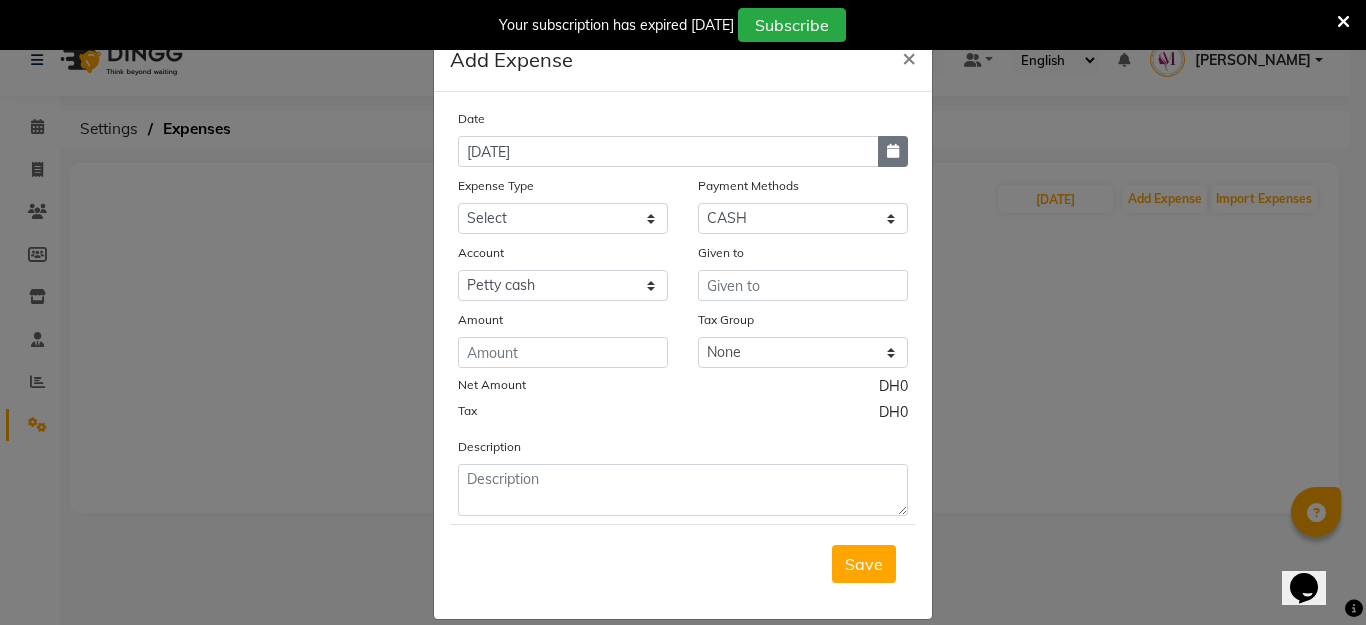 click 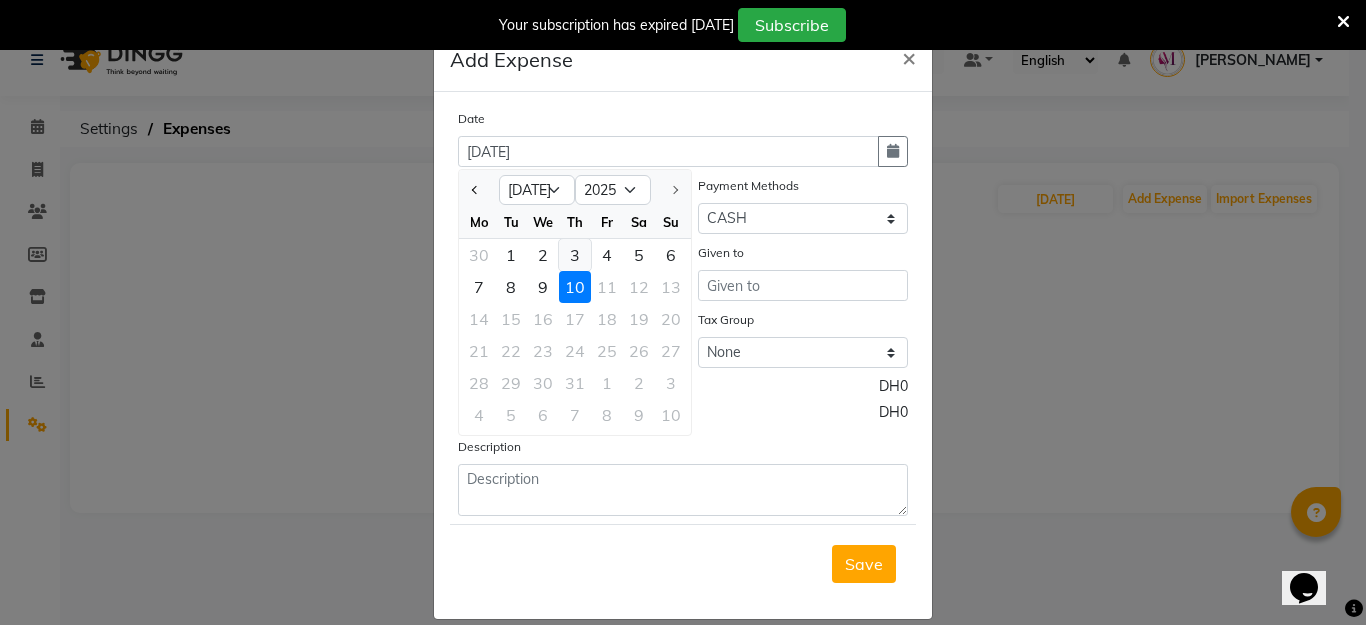 click on "3" 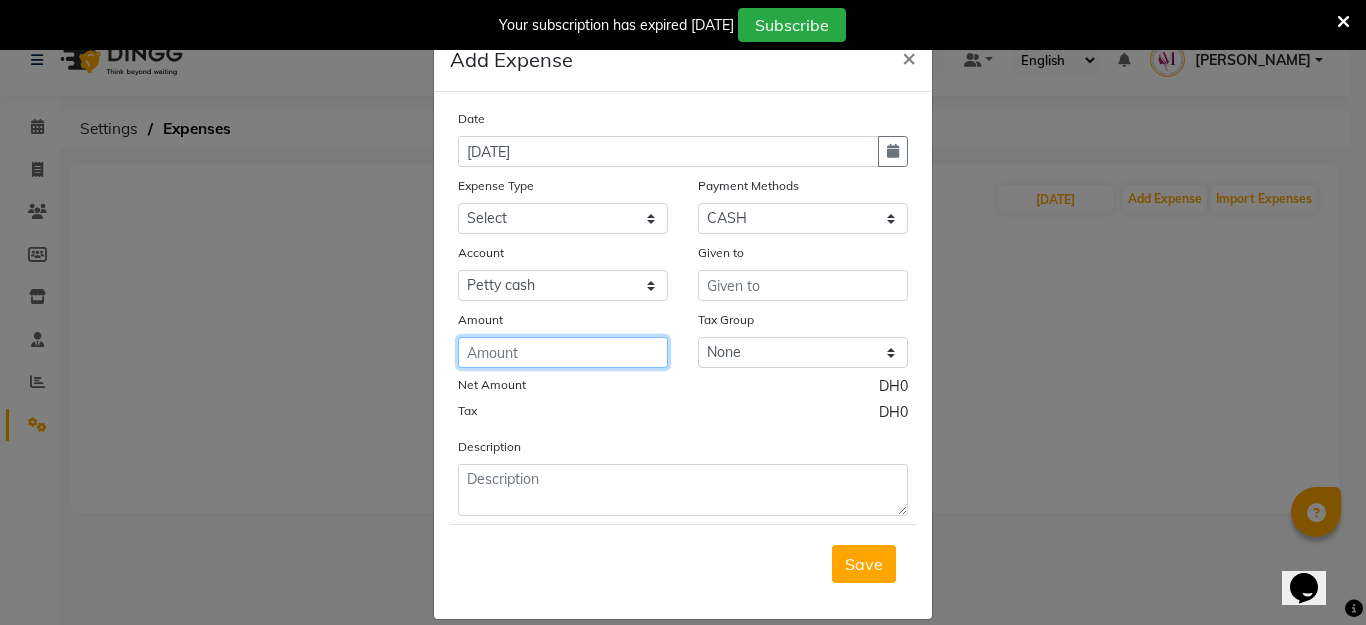 click 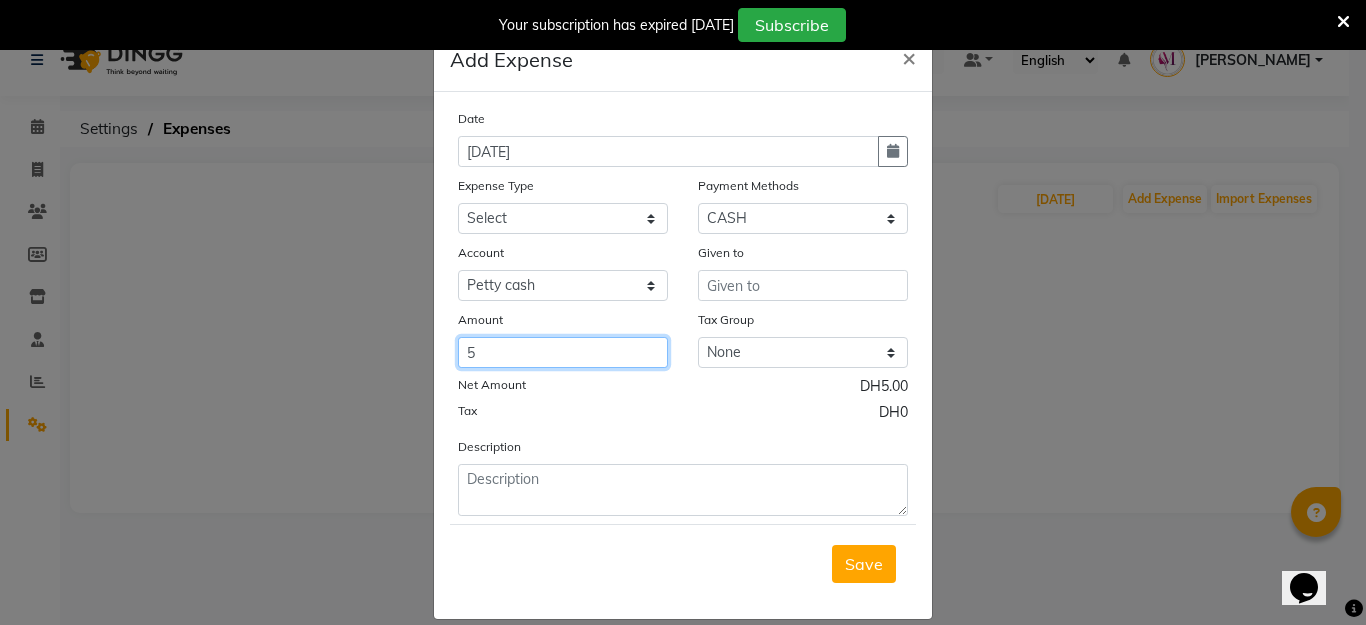 type on "5" 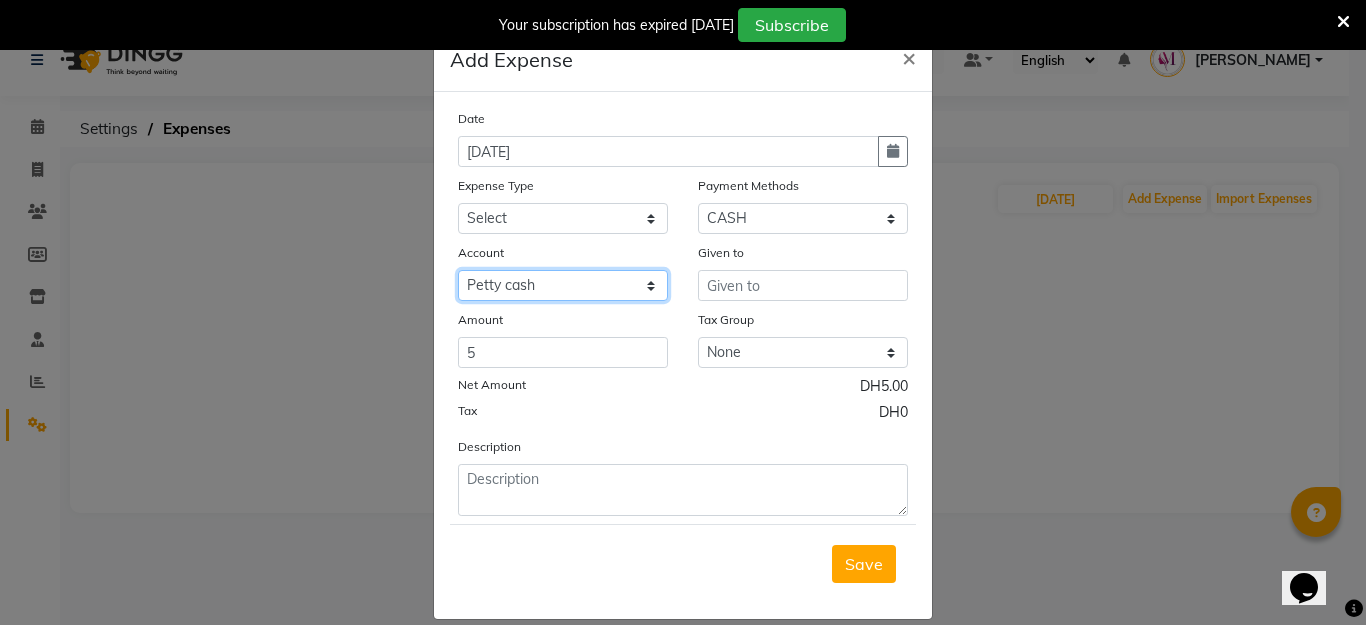 click on "Select [PERSON_NAME] cash" 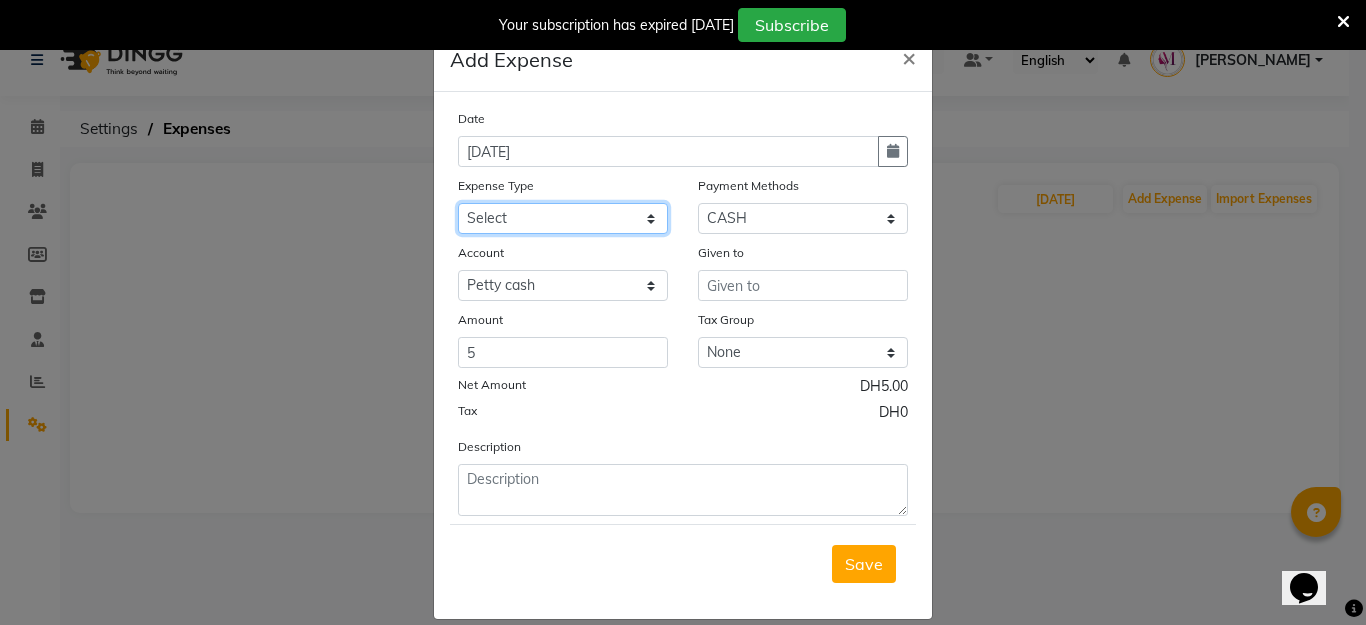 click on "Select Advance Salary Bank charges Car maintenance  Cash transfer to bank Cash transfer to hub Client Snacks Clinical charges Equipment Fuel Govt fee Incentive Insurance International purchase Loan Repayment Maintenance Marketing Miscellaneous MRA Other Pantry Product Rent Salary Staff Snacks Tax Tea & Refreshment Utilities" 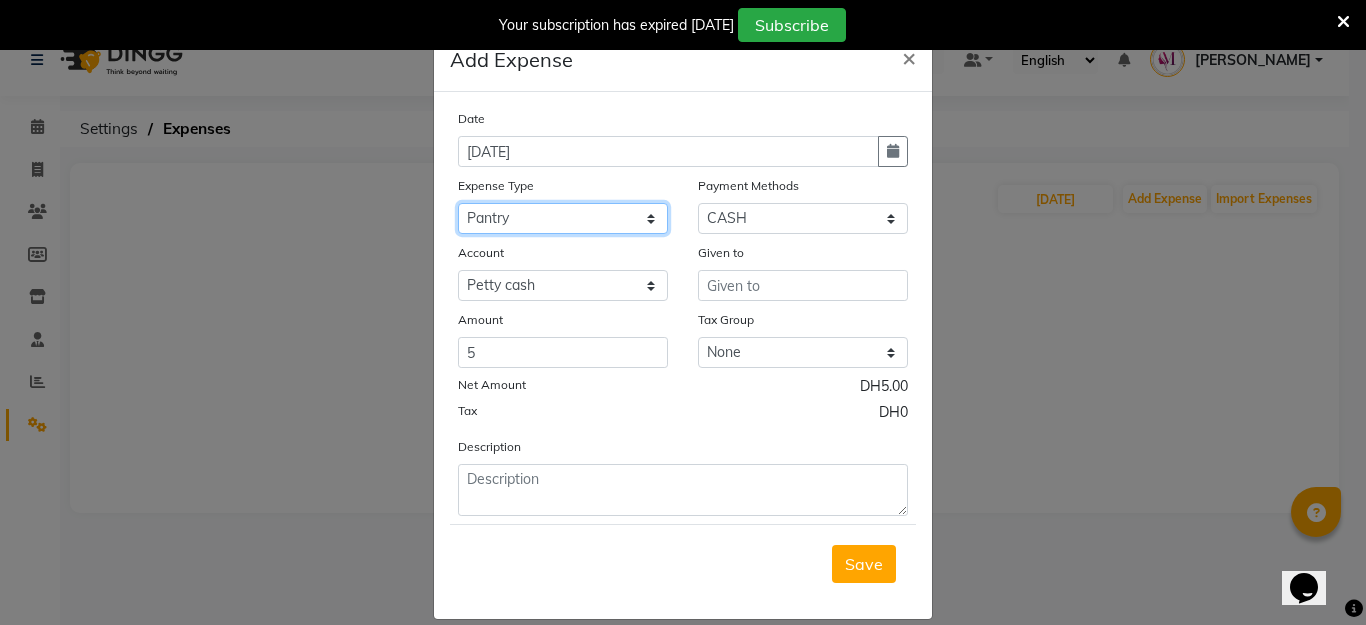 click on "Select Advance Salary Bank charges Car maintenance  Cash transfer to bank Cash transfer to hub Client Snacks Clinical charges Equipment Fuel Govt fee Incentive Insurance International purchase Loan Repayment Maintenance Marketing Miscellaneous MRA Other Pantry Product Rent Salary Staff Snacks Tax Tea & Refreshment Utilities" 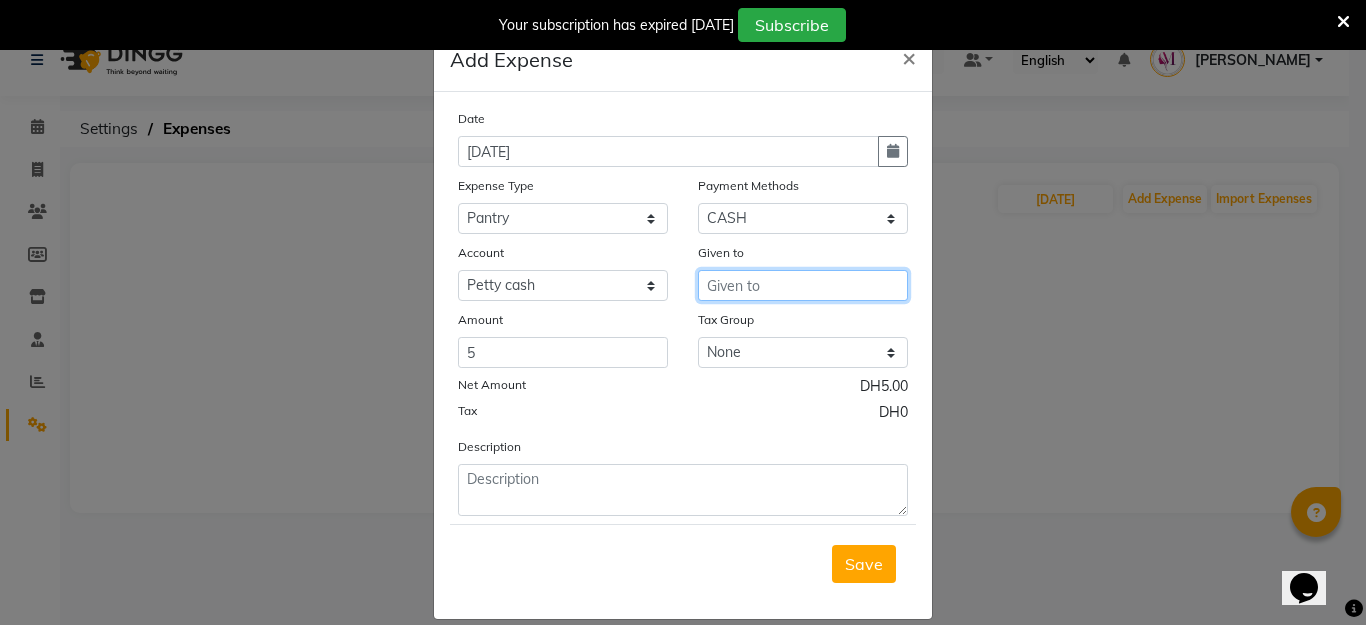 click at bounding box center (803, 285) 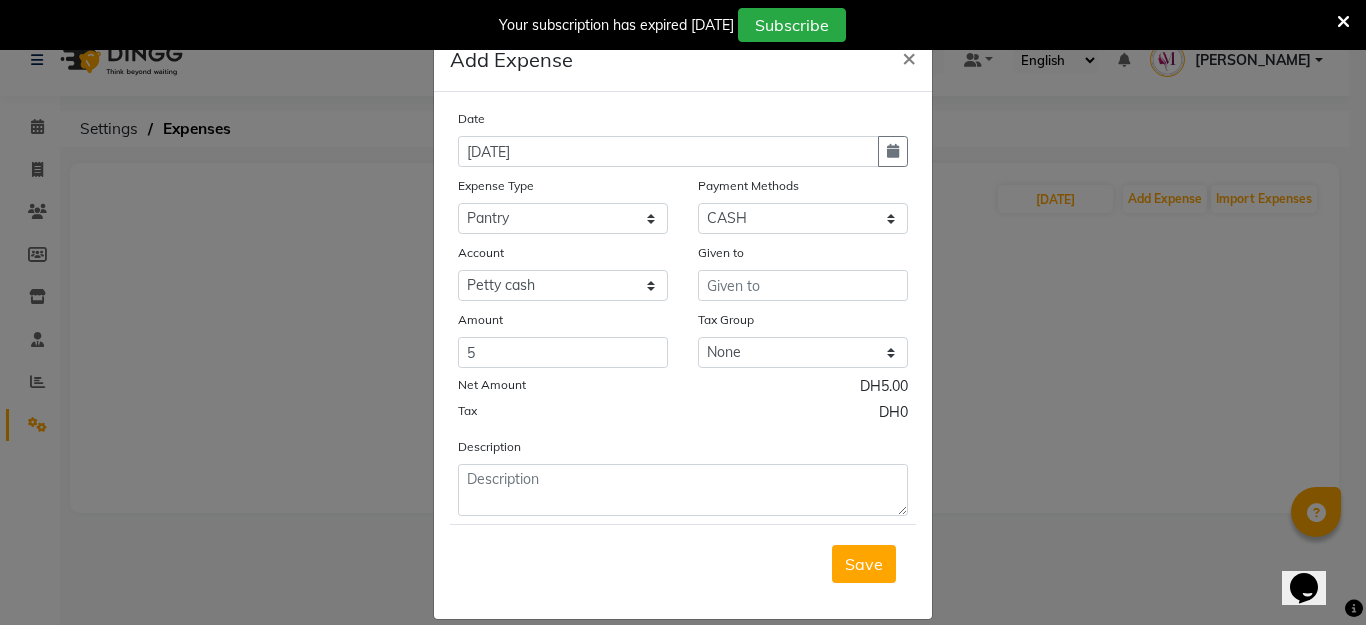 click on "Tax Group" 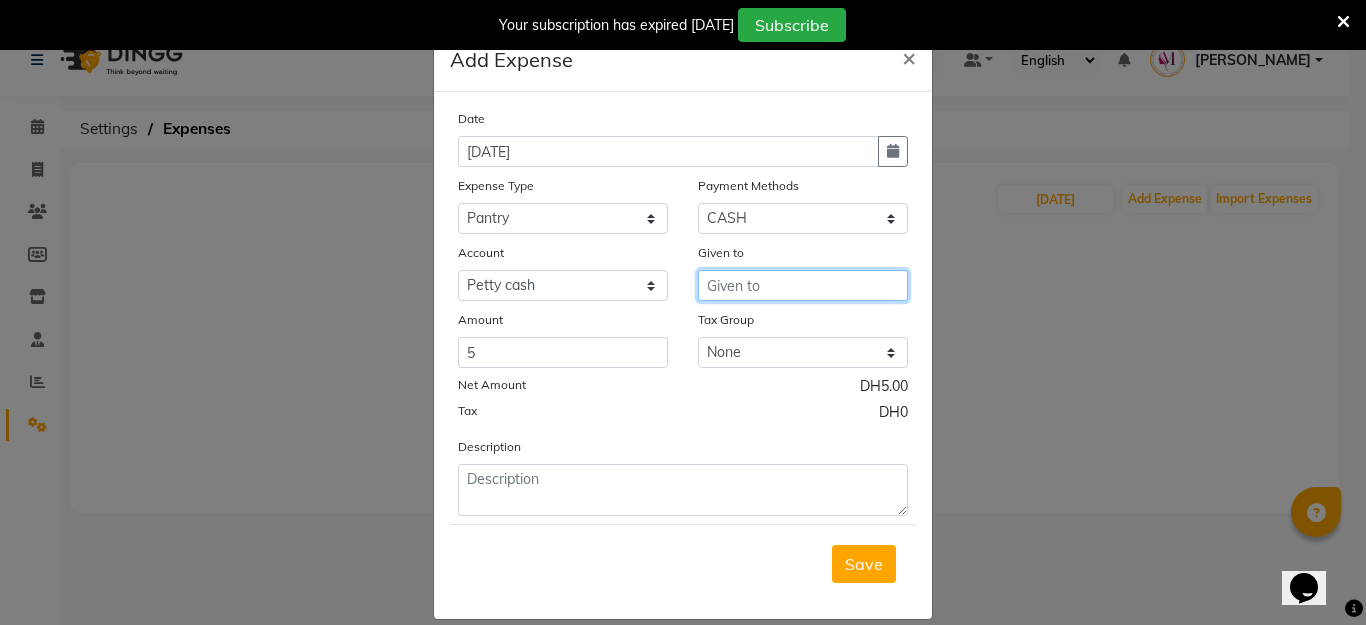 click at bounding box center [803, 285] 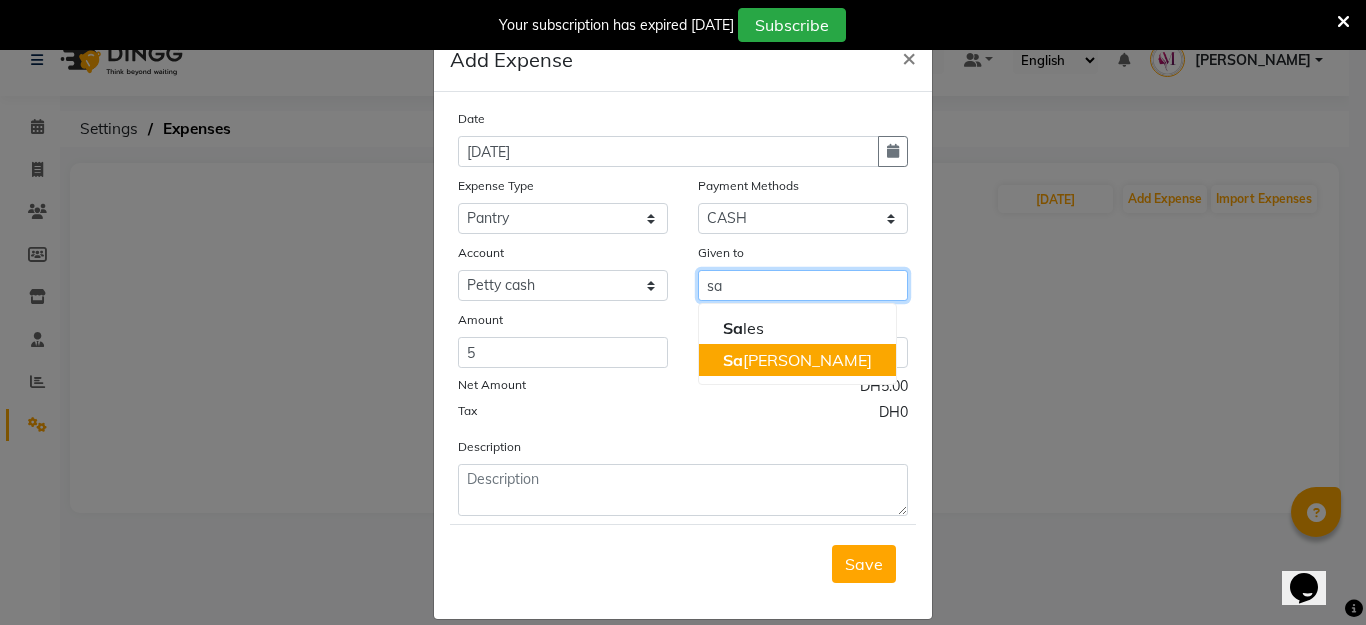 click on "Sa" 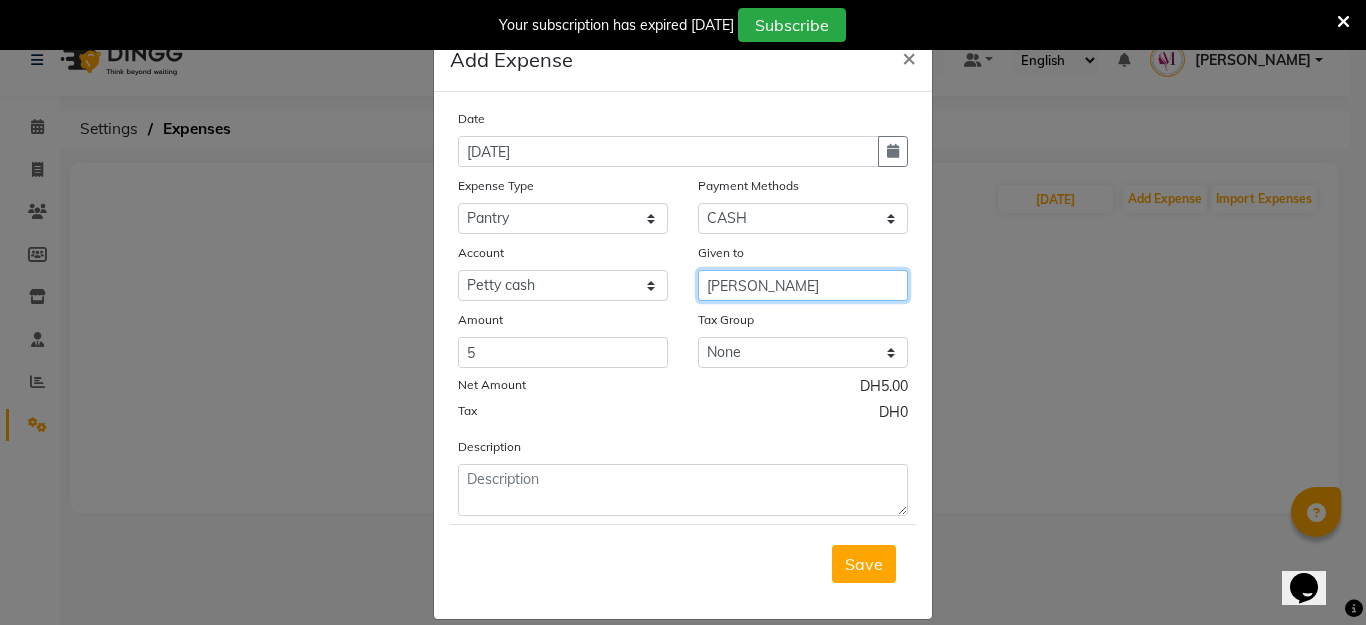 type on "[PERSON_NAME]" 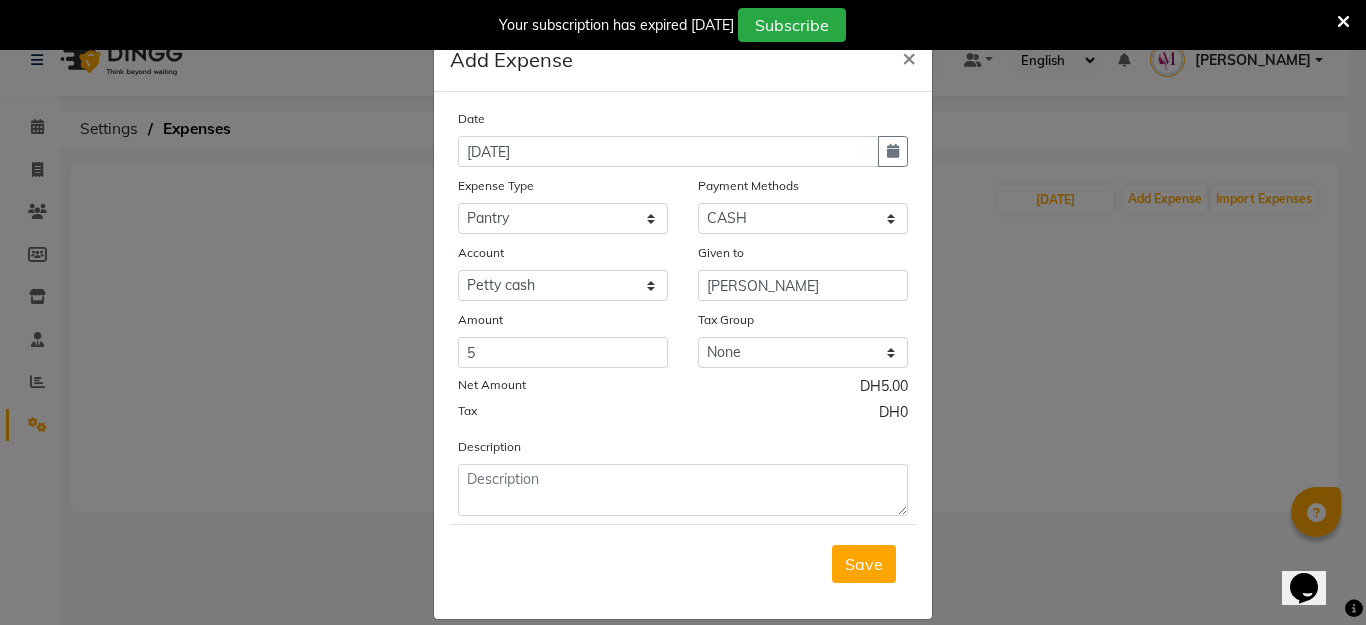 click on "Tax DH0" 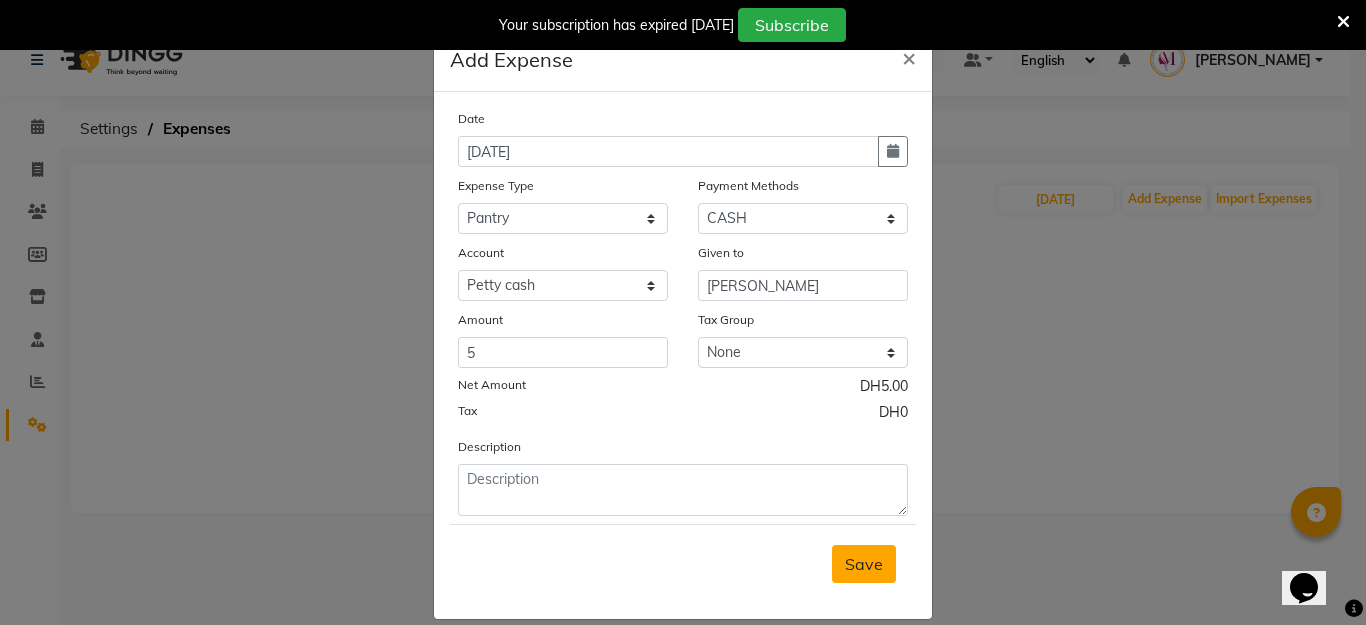 click on "Save" at bounding box center (864, 564) 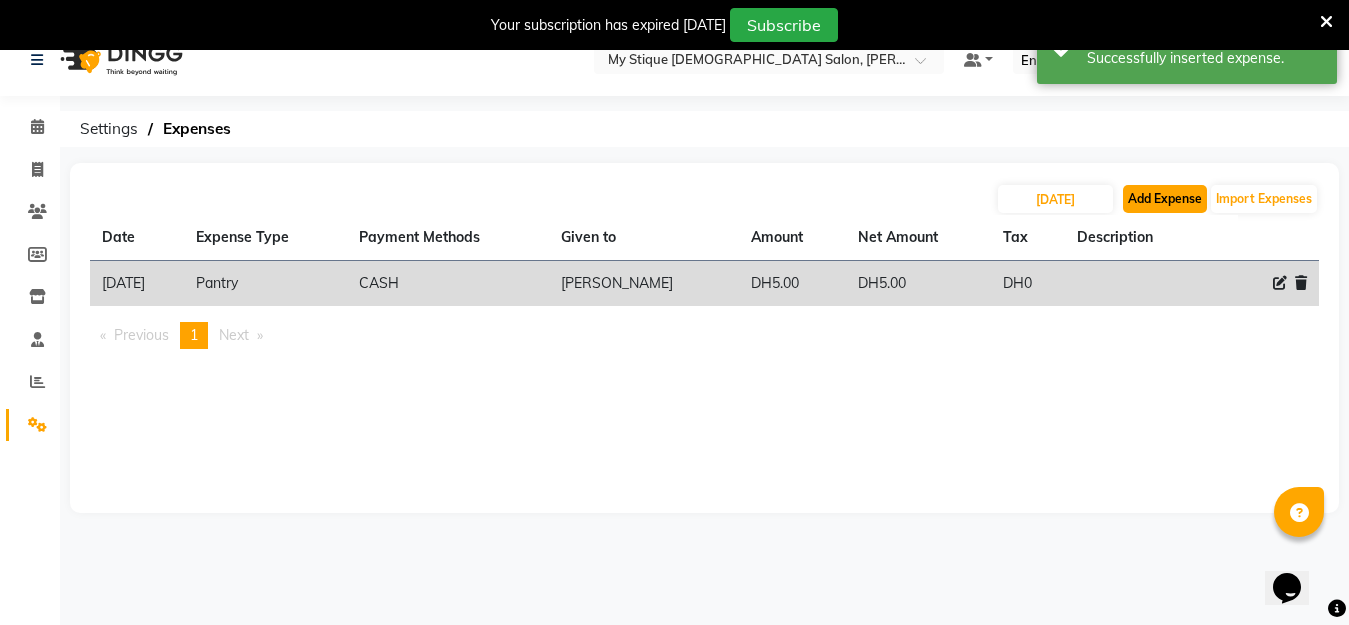 click on "Add Expense" 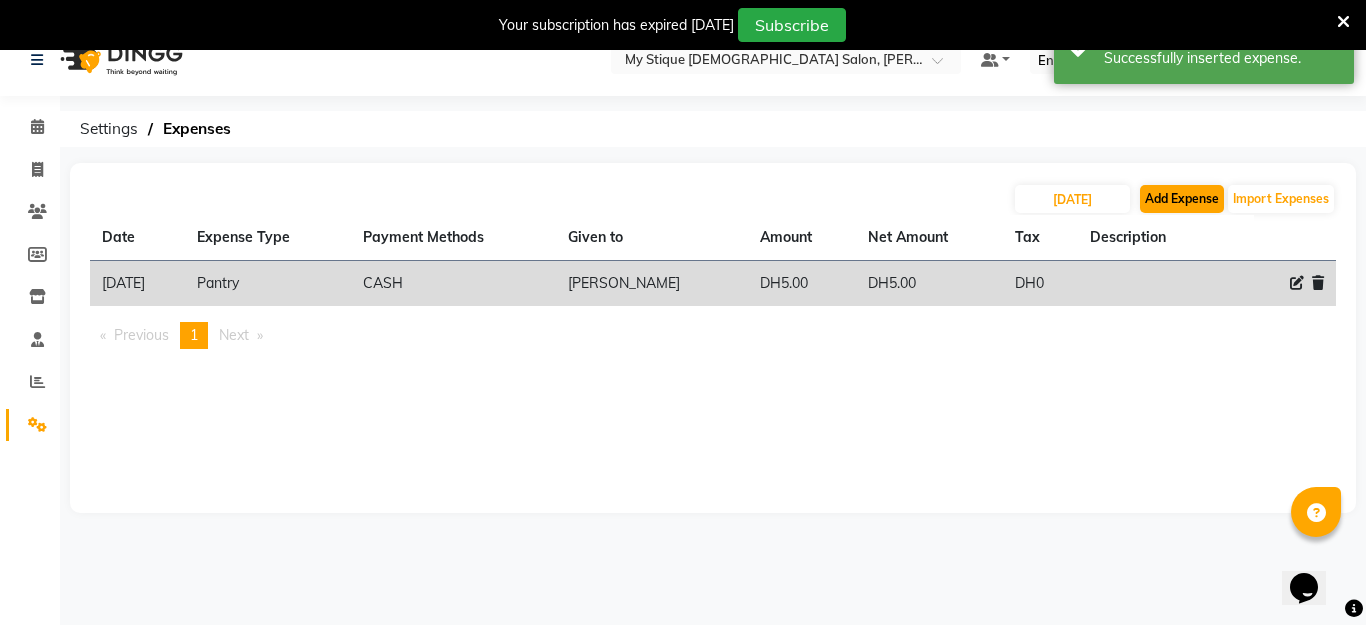 select on "1" 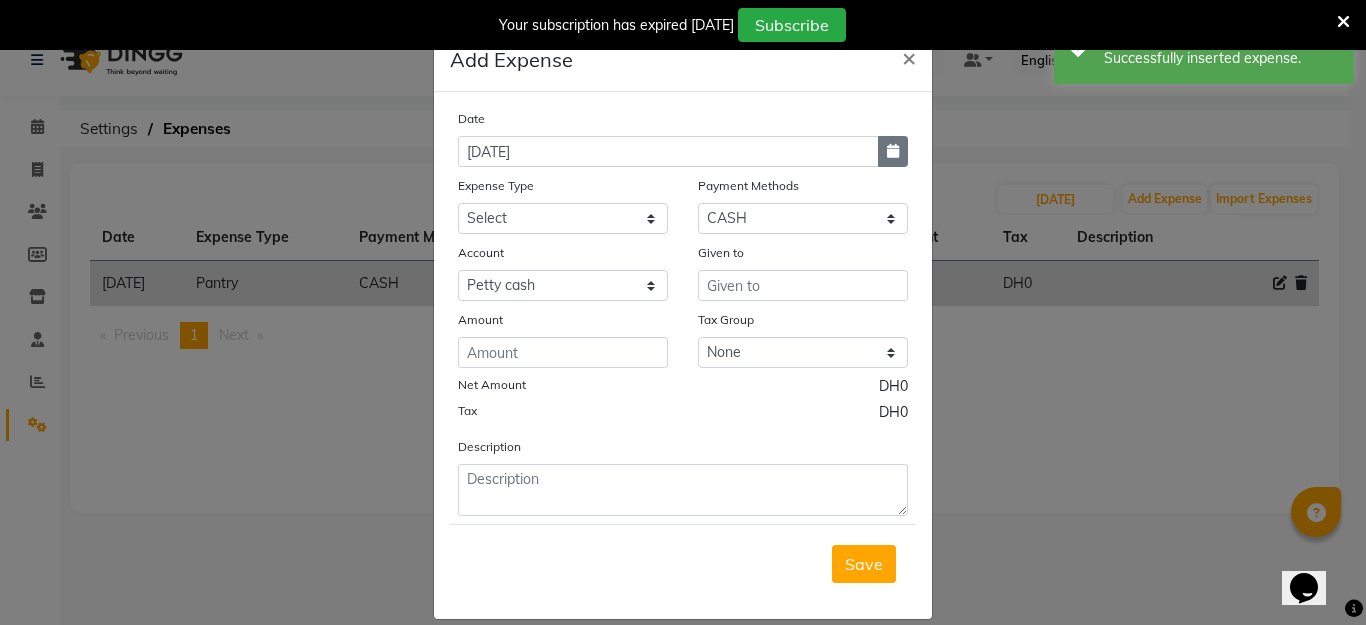 click 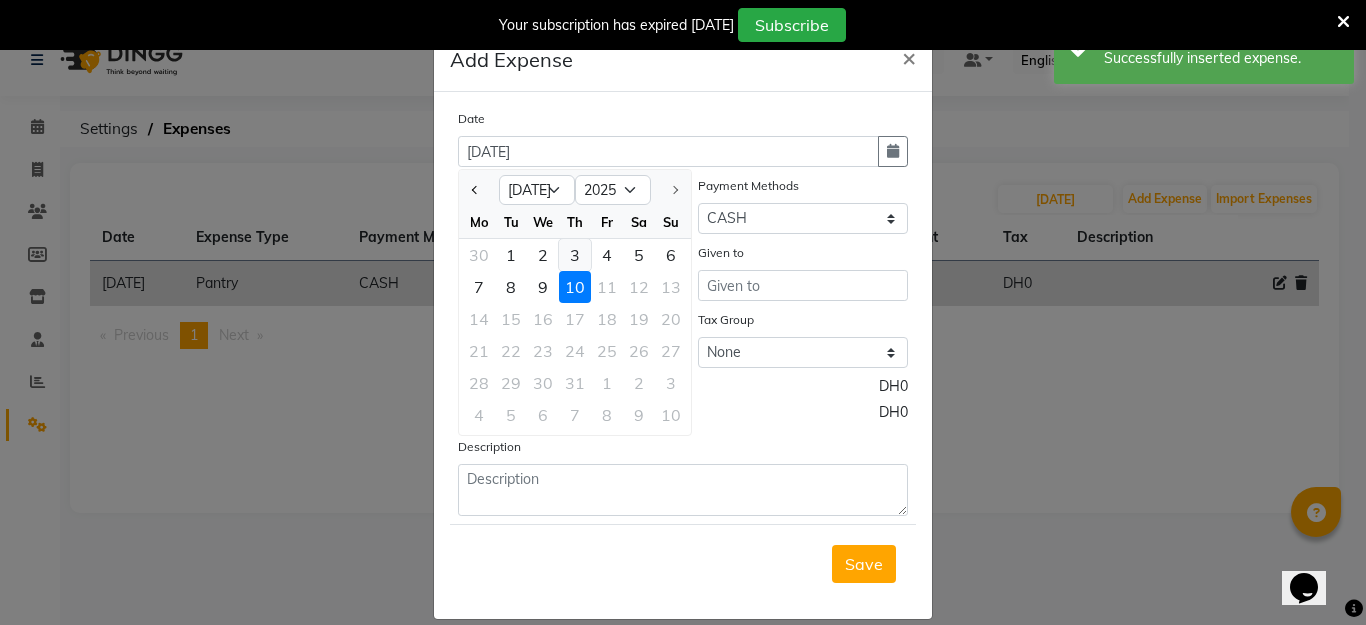 click on "3" 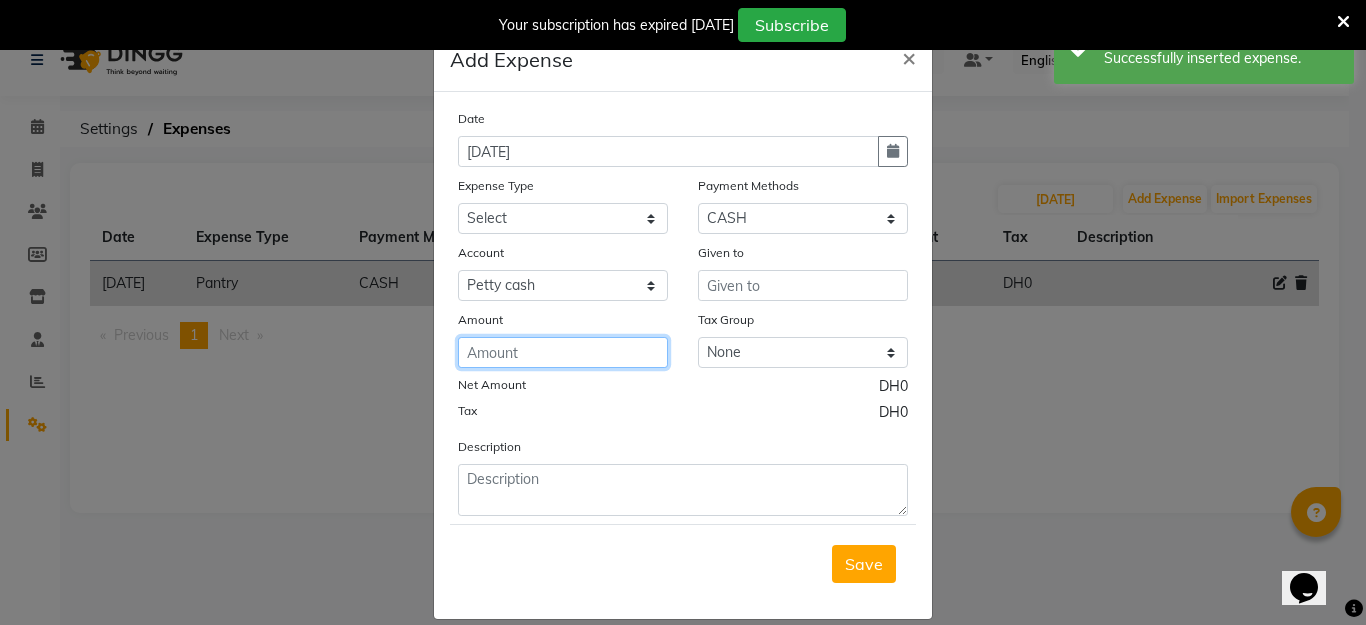 click 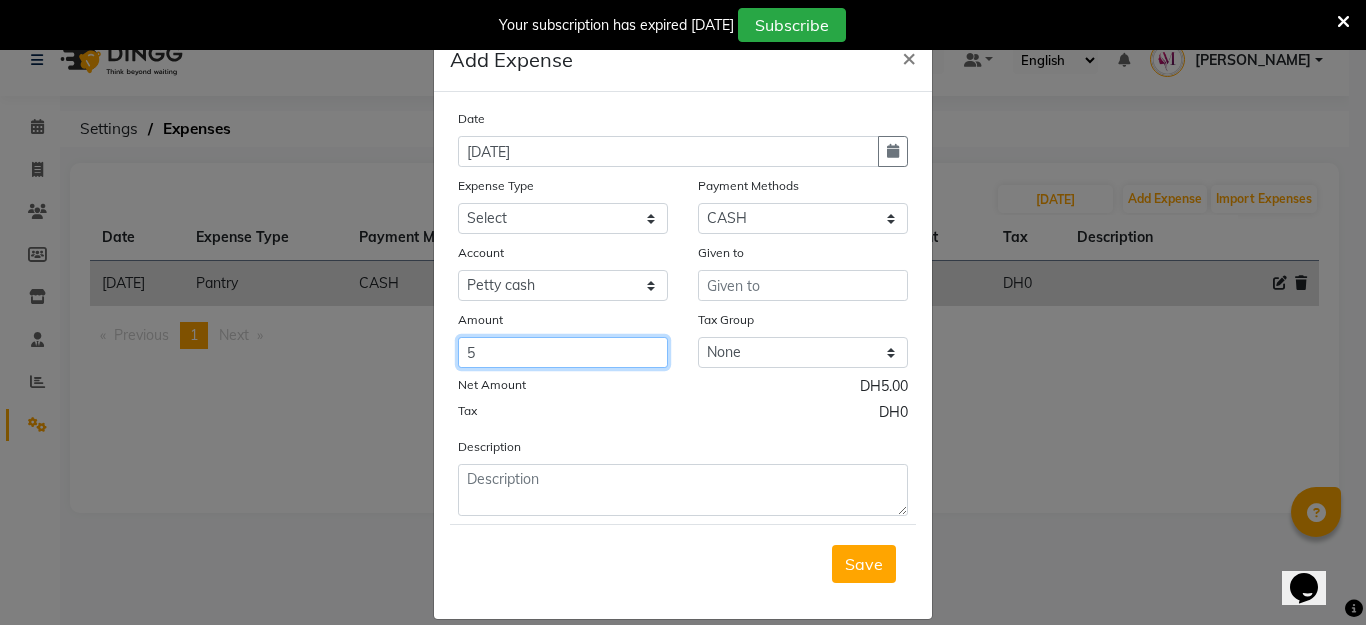 type on "5" 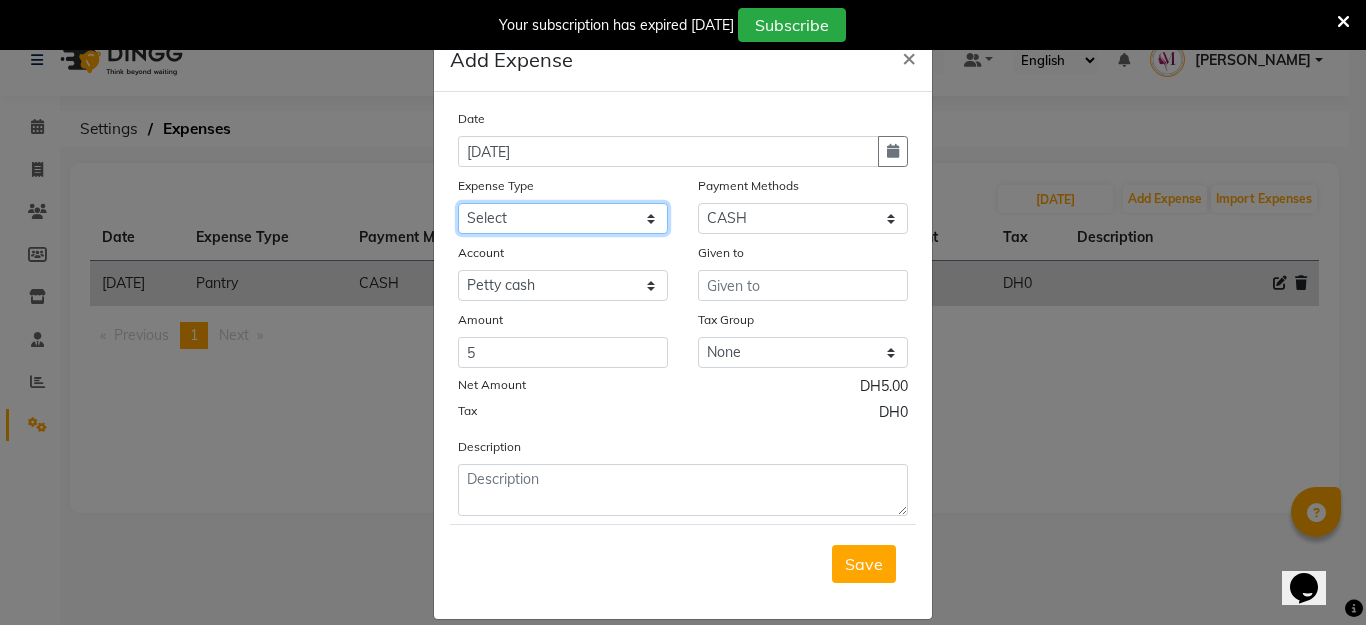 click on "Select Advance Salary Bank charges Car maintenance  Cash transfer to bank Cash transfer to hub Client Snacks Clinical charges Equipment Fuel Govt fee Incentive Insurance International purchase Loan Repayment Maintenance Marketing Miscellaneous MRA Other Pantry Product Rent Salary Staff Snacks Tax Tea & Refreshment Utilities" 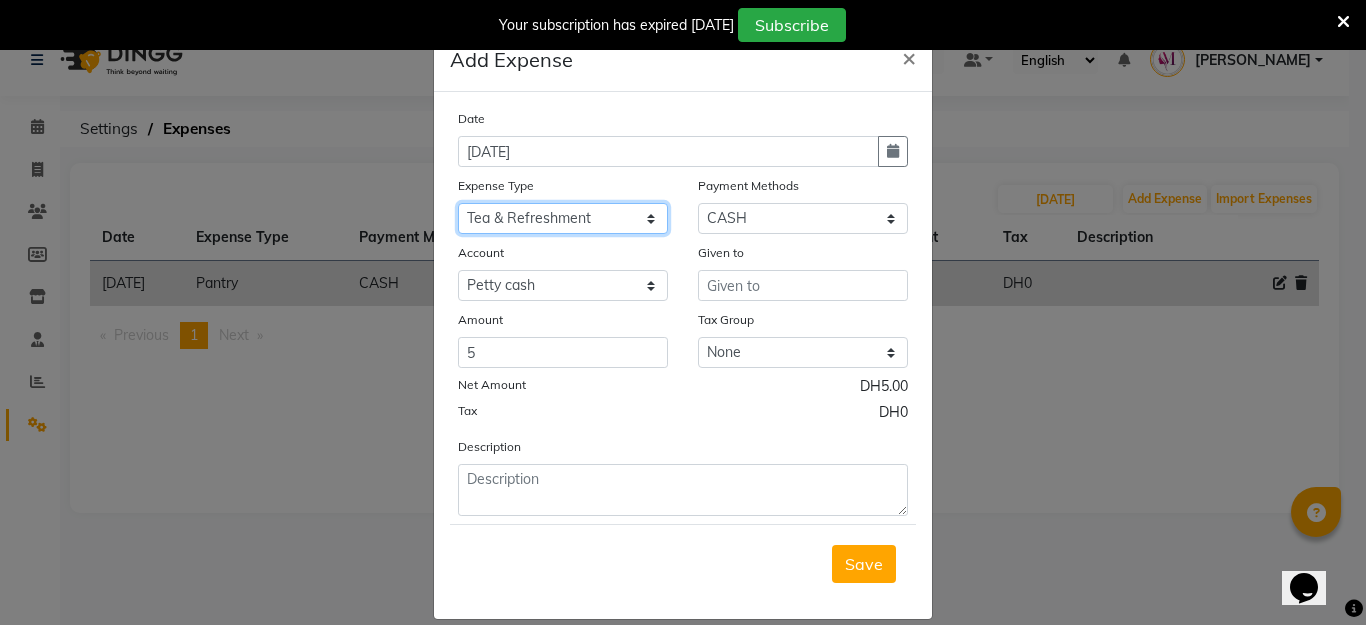 click on "Select Advance Salary Bank charges Car maintenance  Cash transfer to bank Cash transfer to hub Client Snacks Clinical charges Equipment Fuel Govt fee Incentive Insurance International purchase Loan Repayment Maintenance Marketing Miscellaneous MRA Other Pantry Product Rent Salary Staff Snacks Tax Tea & Refreshment Utilities" 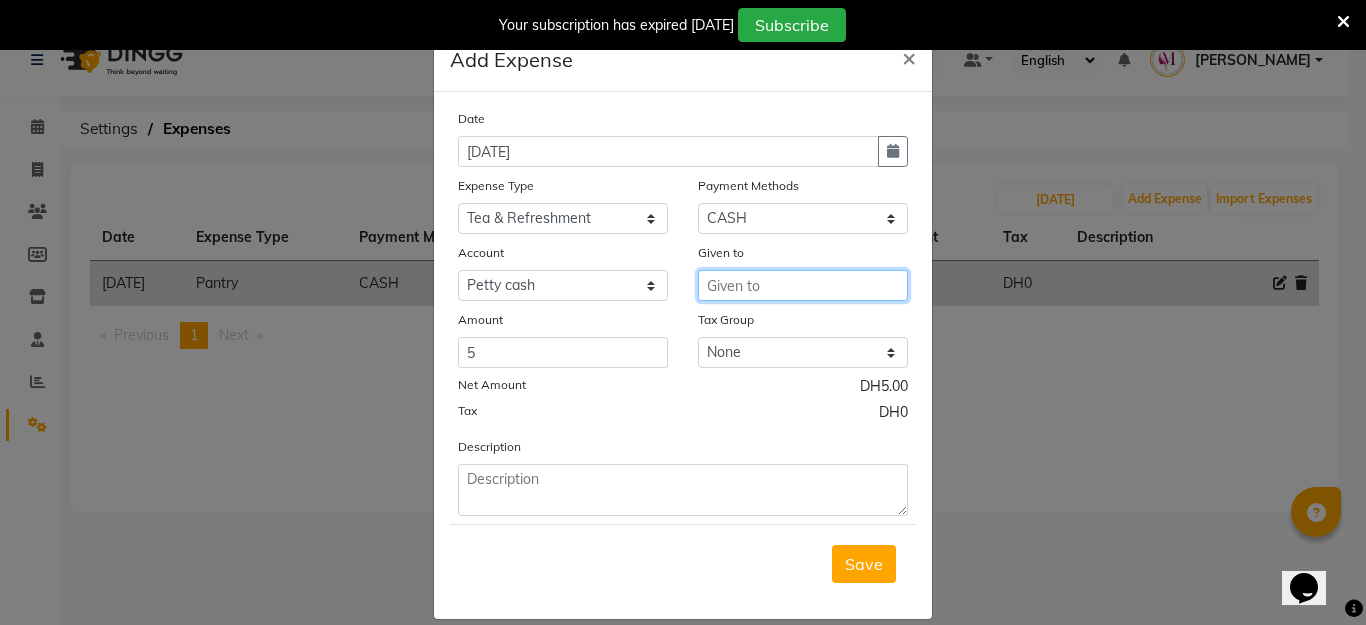 click at bounding box center [803, 285] 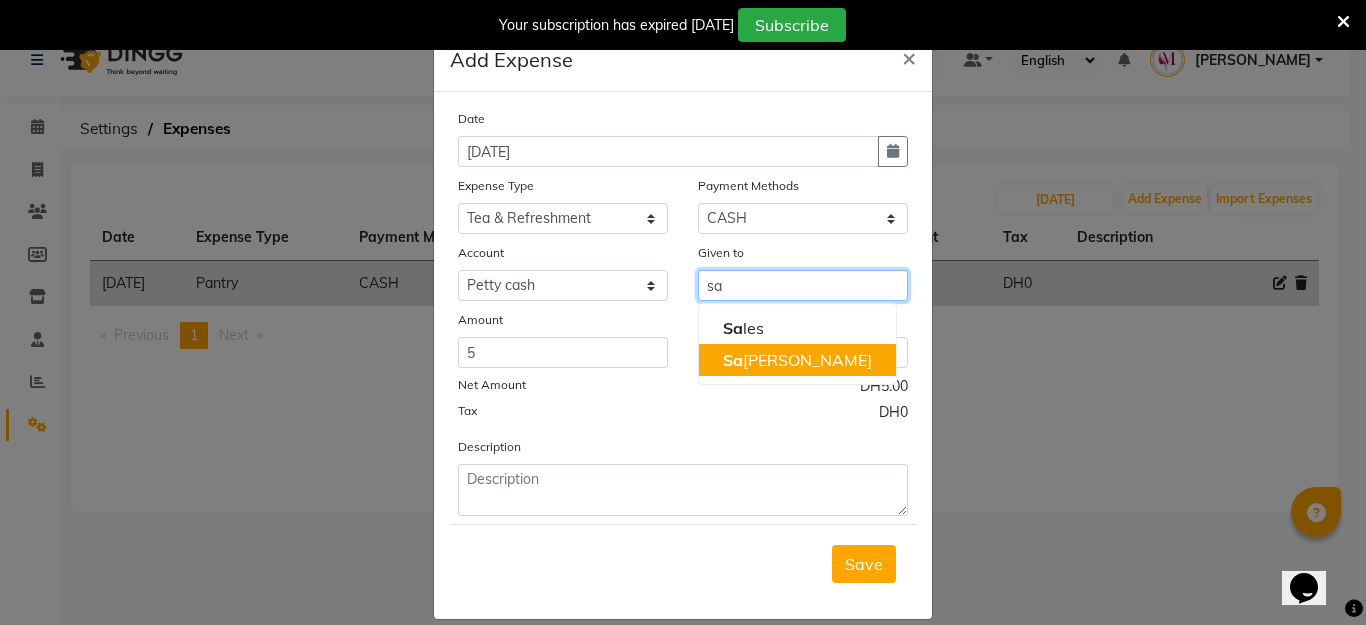 click on "[DEMOGRAPHIC_DATA]" at bounding box center [797, 360] 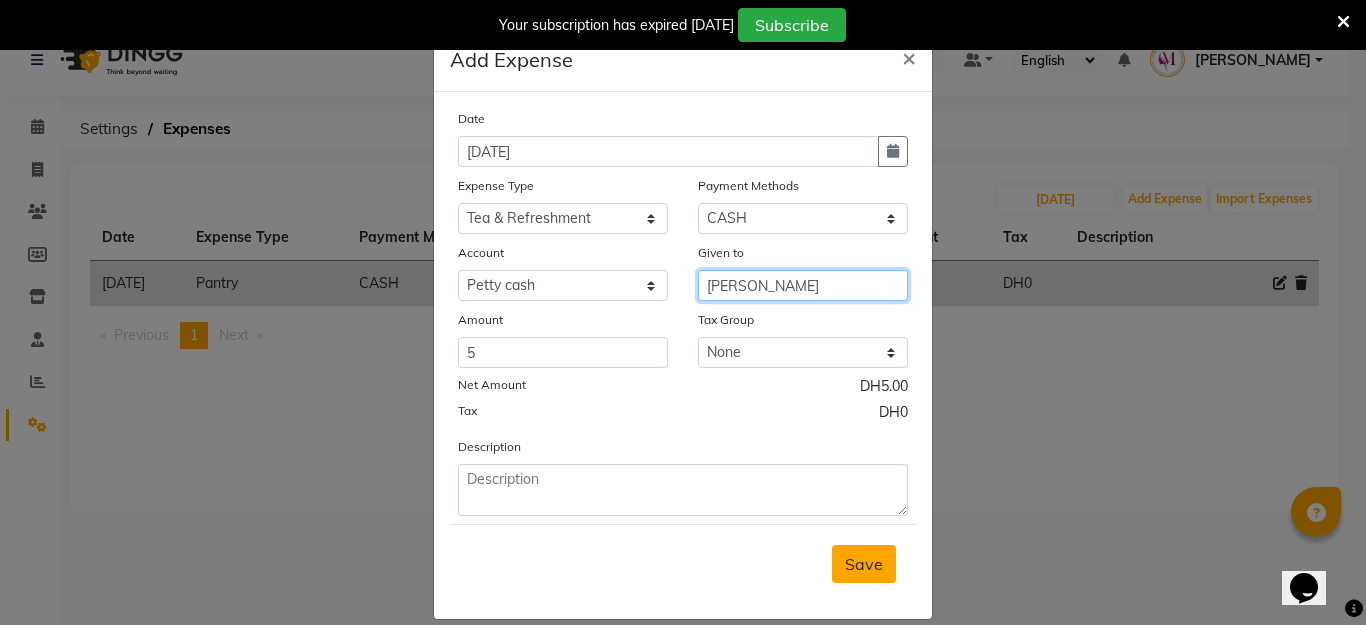 type on "[PERSON_NAME]" 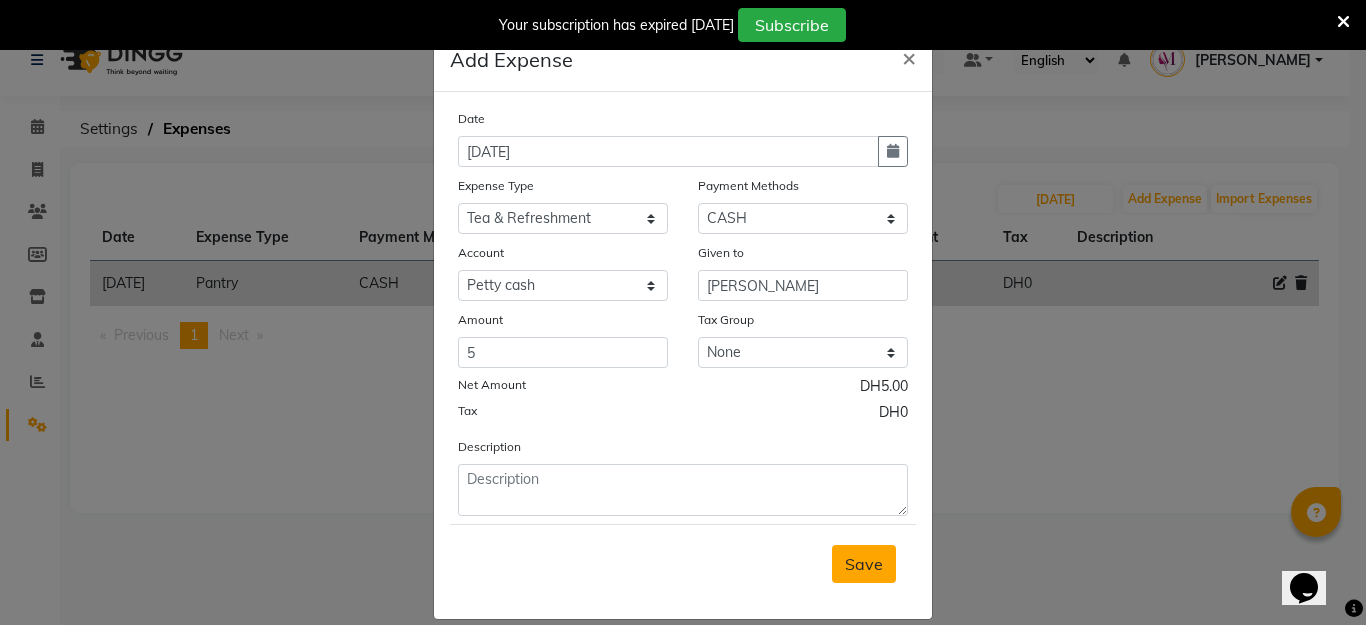 click on "Save" at bounding box center (864, 564) 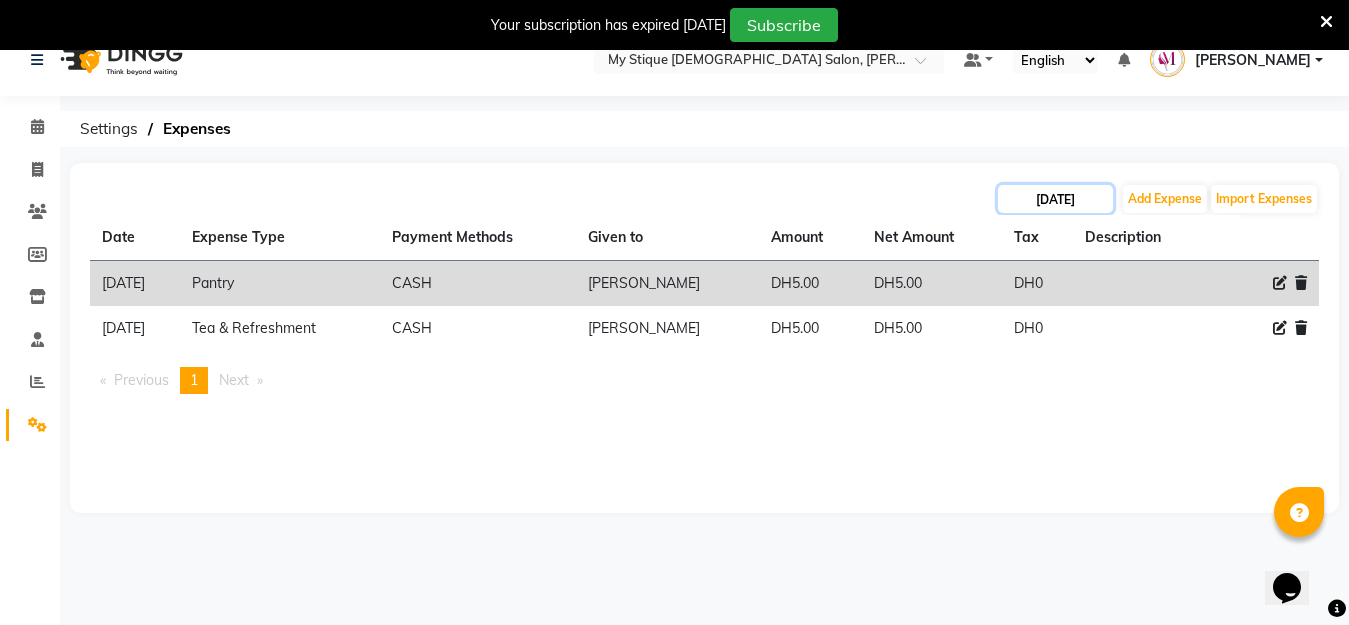 click on "[DATE]" 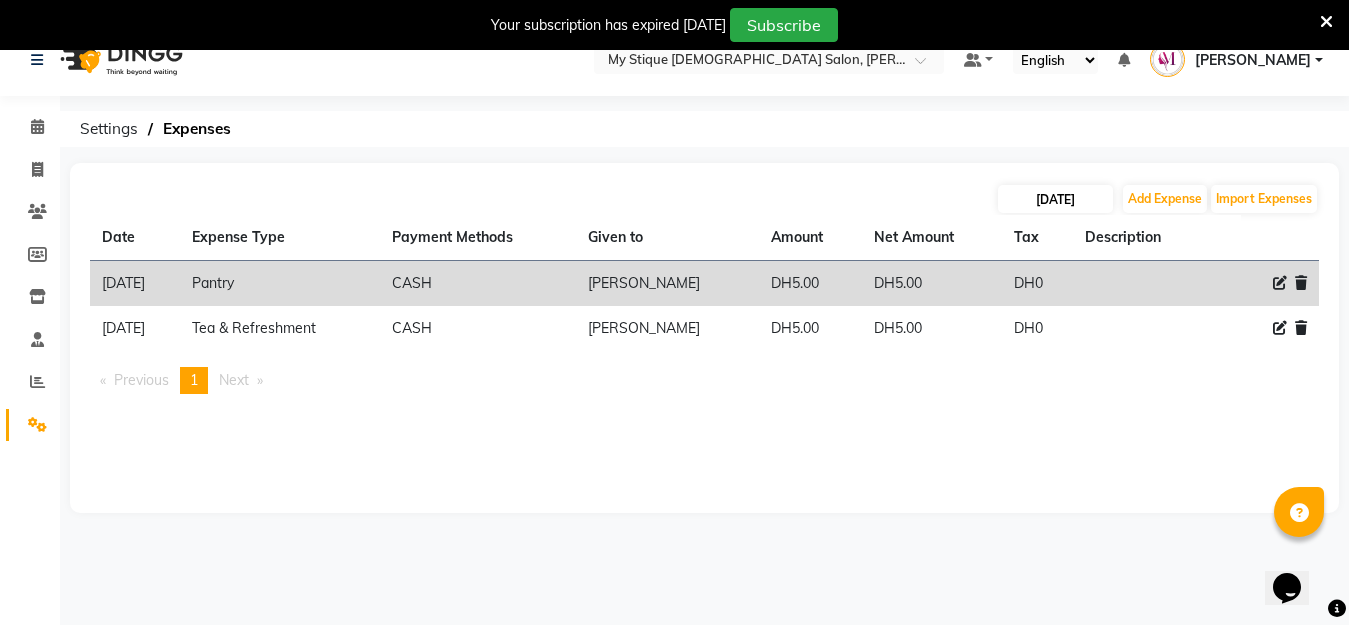 select on "7" 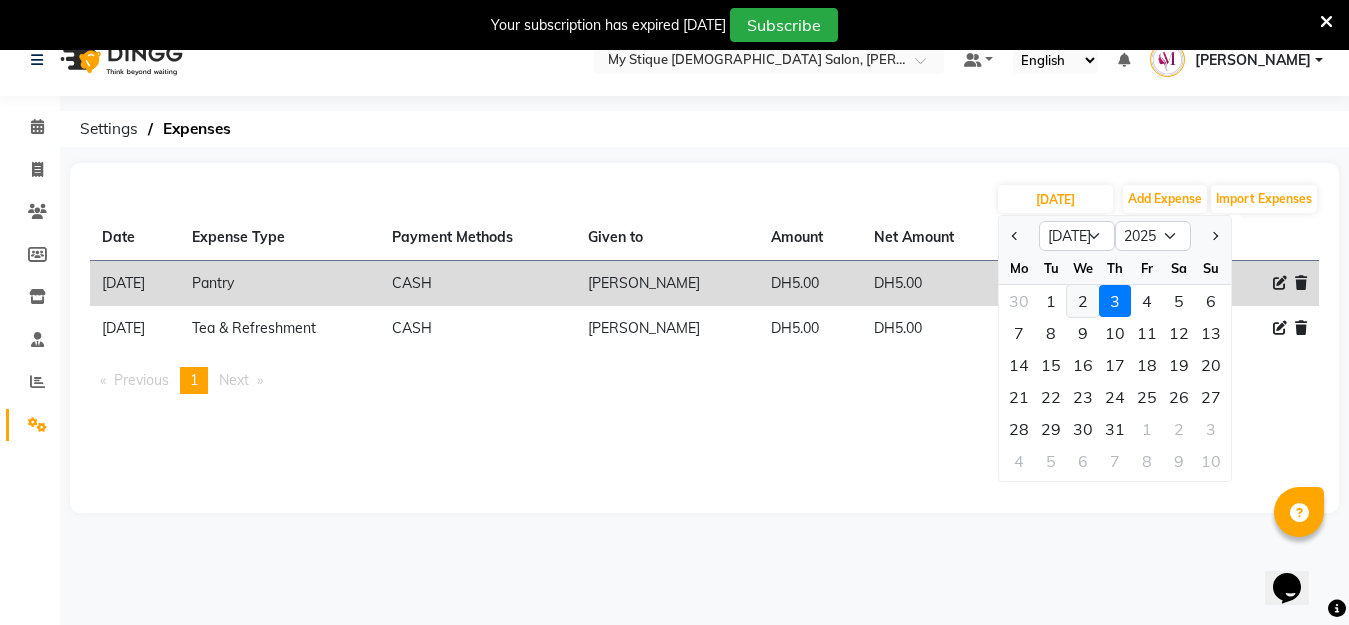 click on "2" 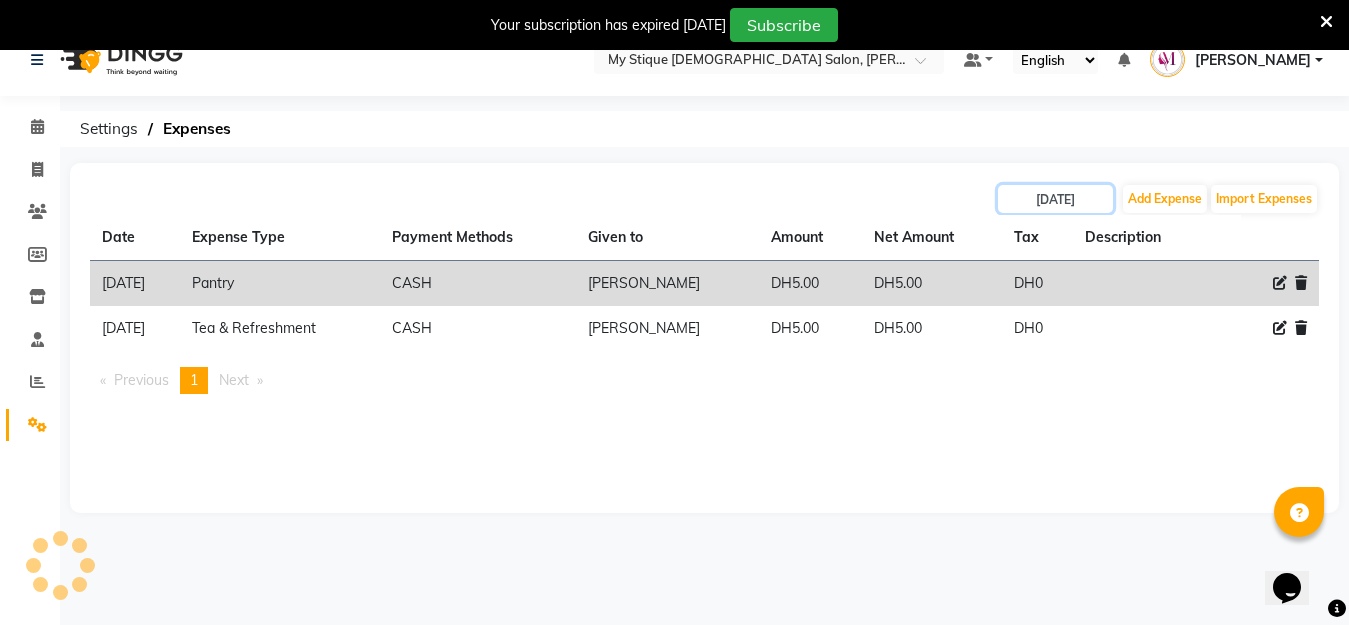 type on "[DATE]" 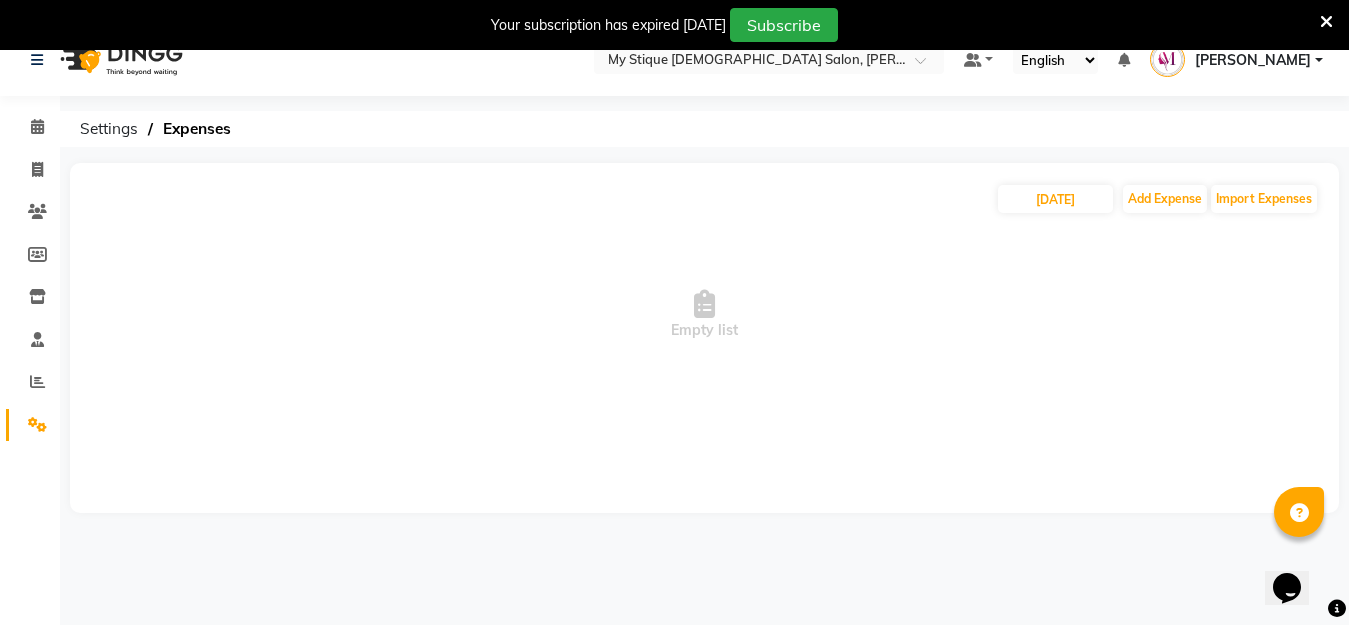 click on "[DATE] Add Expense Import Expenses" 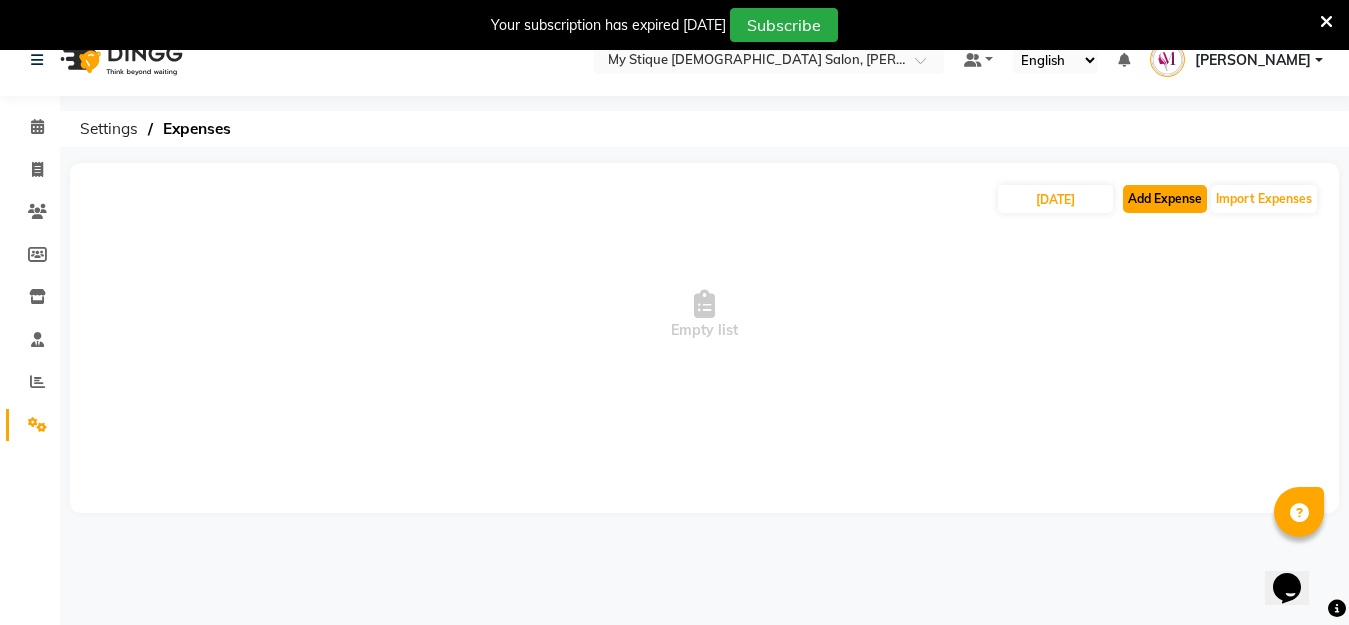 click on "Add Expense" 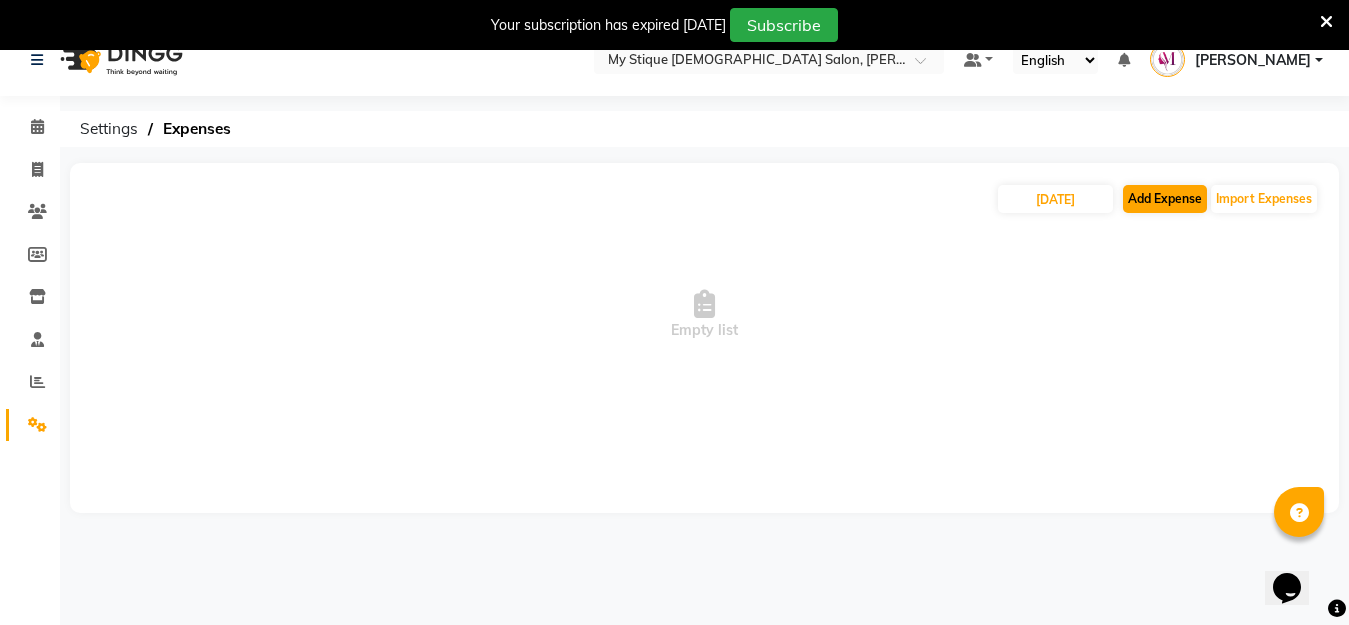select on "1" 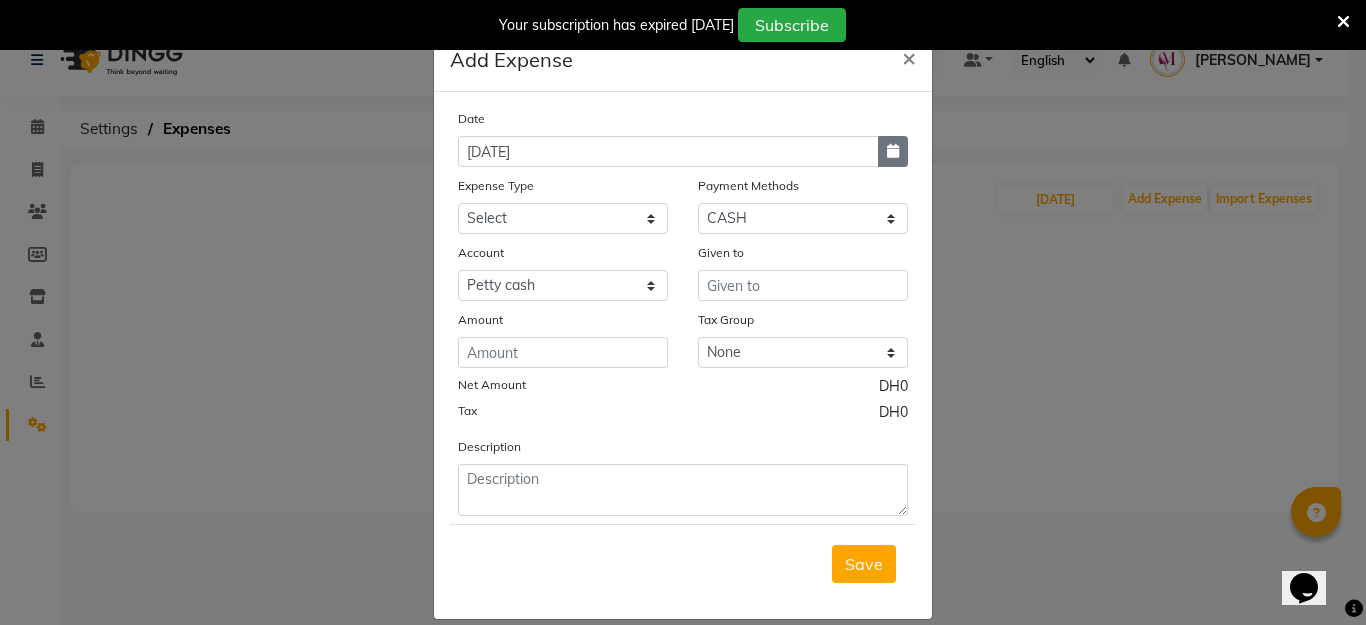 click 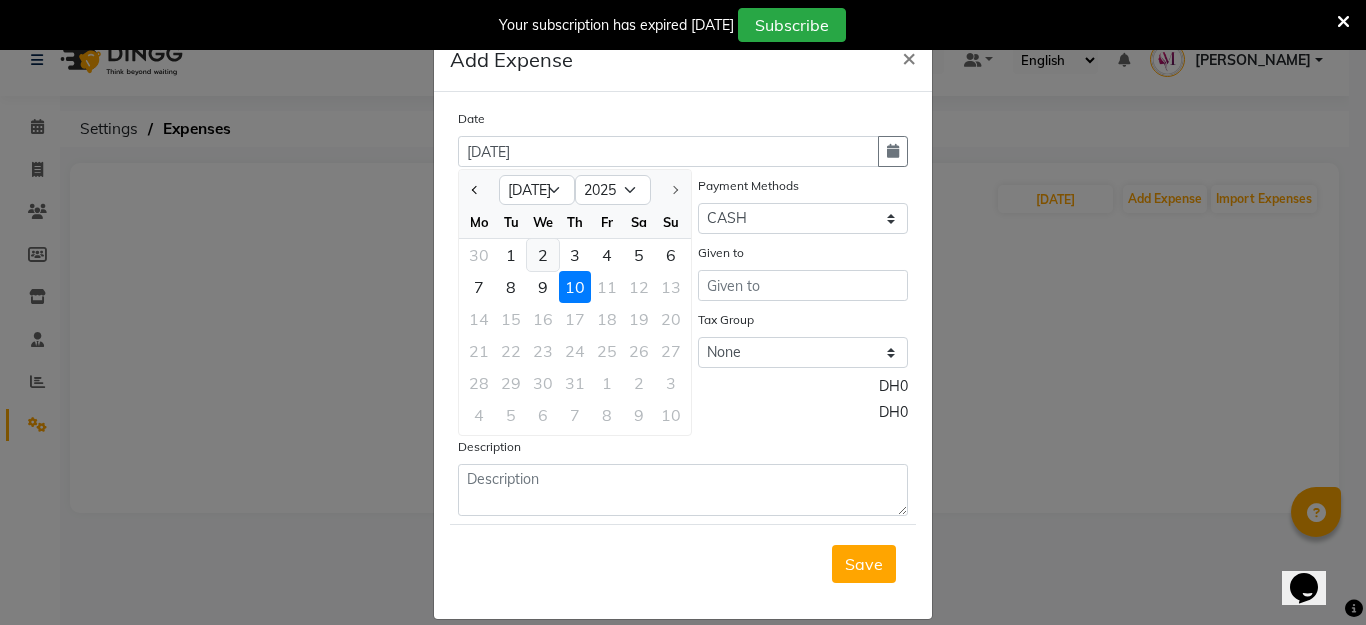 click on "2" 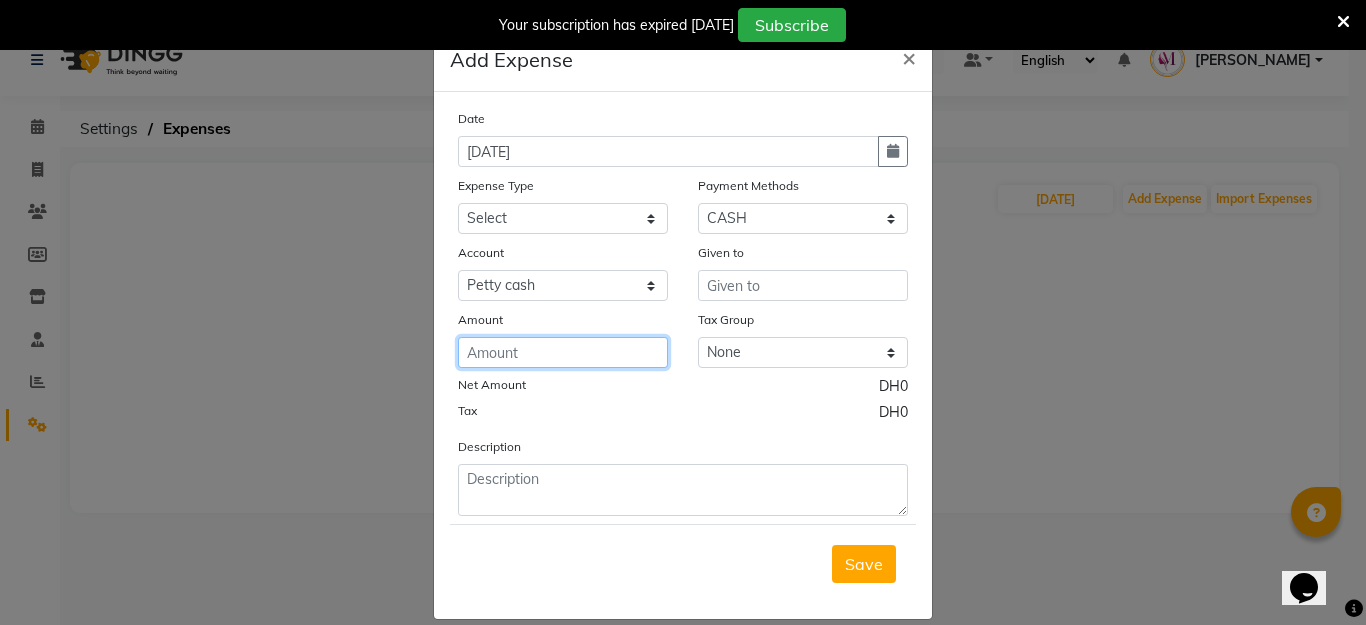 click 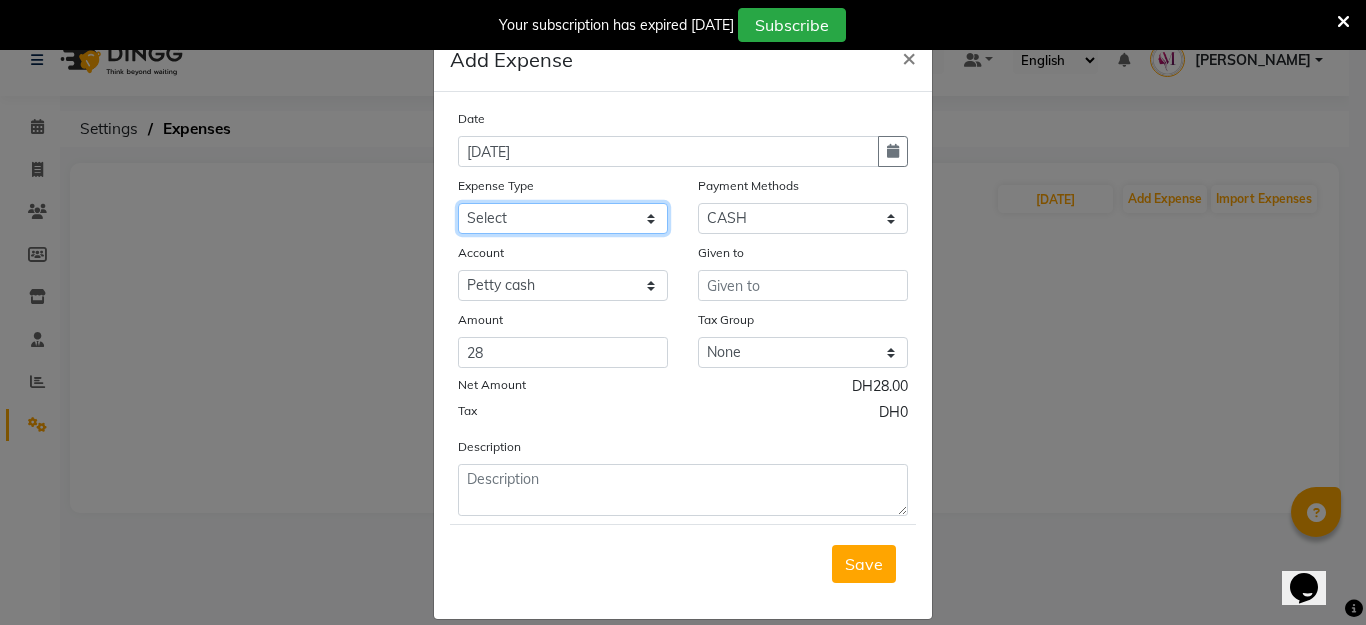 click on "Select Advance Salary Bank charges Car maintenance  Cash transfer to bank Cash transfer to hub Client Snacks Clinical charges Equipment Fuel Govt fee Incentive Insurance International purchase Loan Repayment Maintenance Marketing Miscellaneous MRA Other Pantry Product Rent Salary Staff Snacks Tax Tea & Refreshment Utilities" 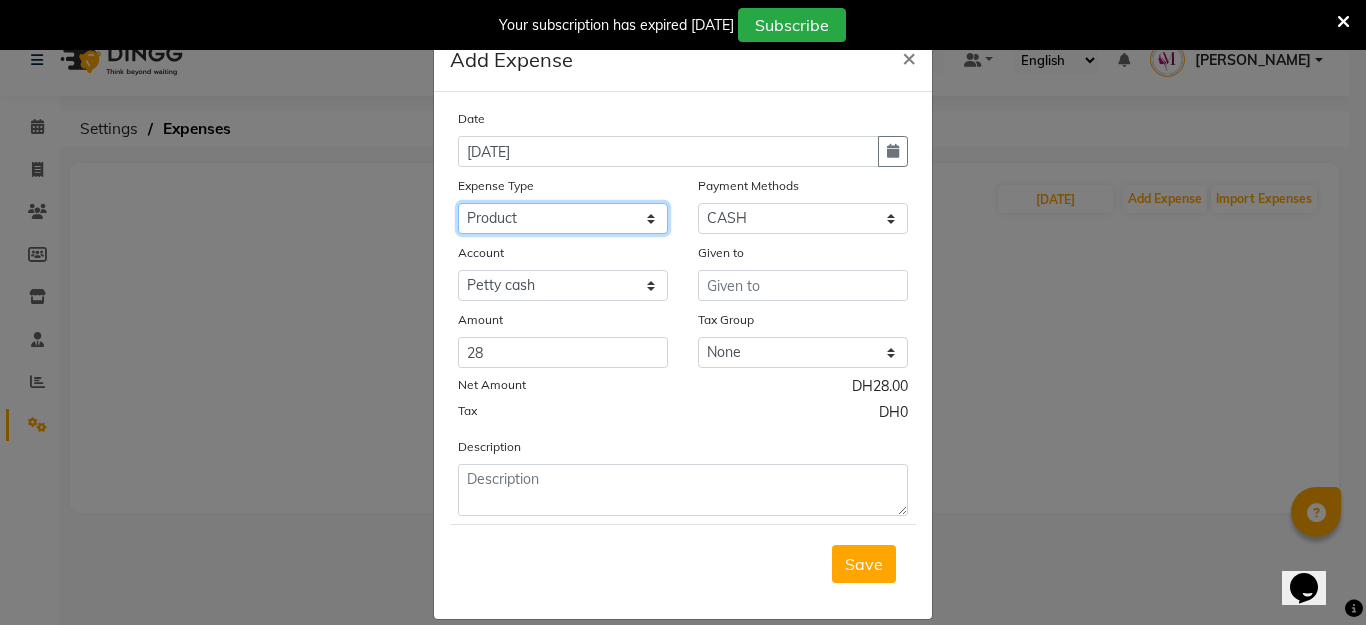 click on "Select Advance Salary Bank charges Car maintenance  Cash transfer to bank Cash transfer to hub Client Snacks Clinical charges Equipment Fuel Govt fee Incentive Insurance International purchase Loan Repayment Maintenance Marketing Miscellaneous MRA Other Pantry Product Rent Salary Staff Snacks Tax Tea & Refreshment Utilities" 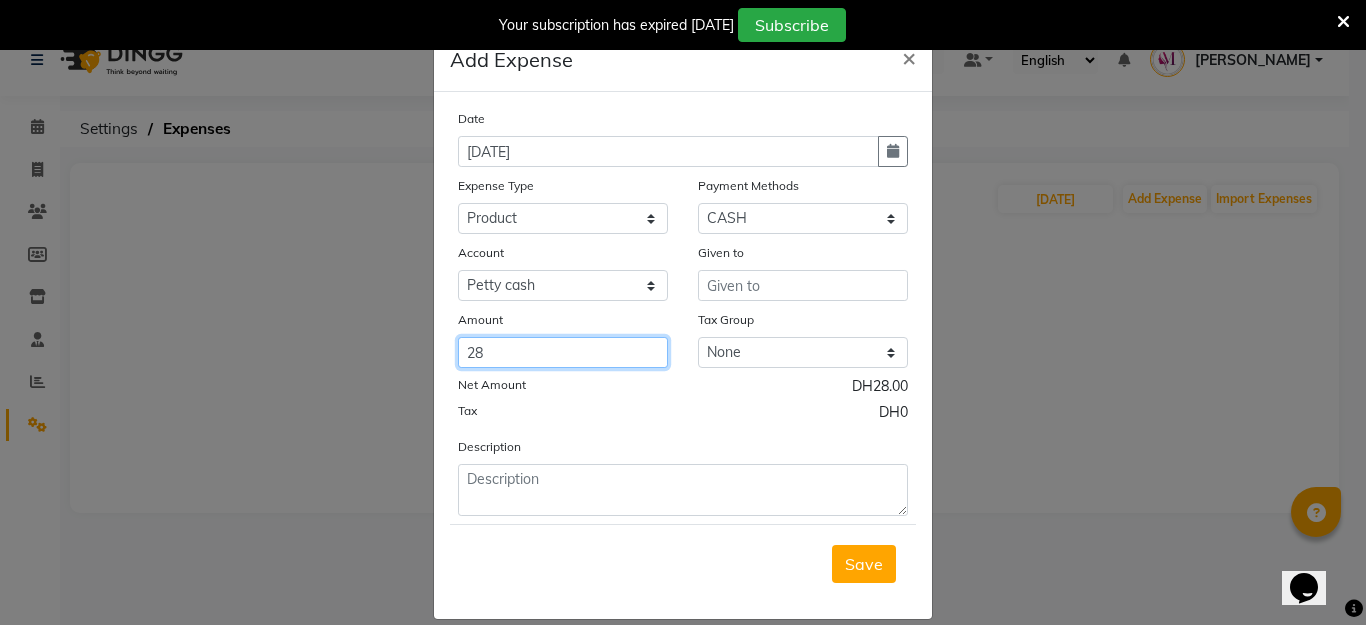 click on "28" 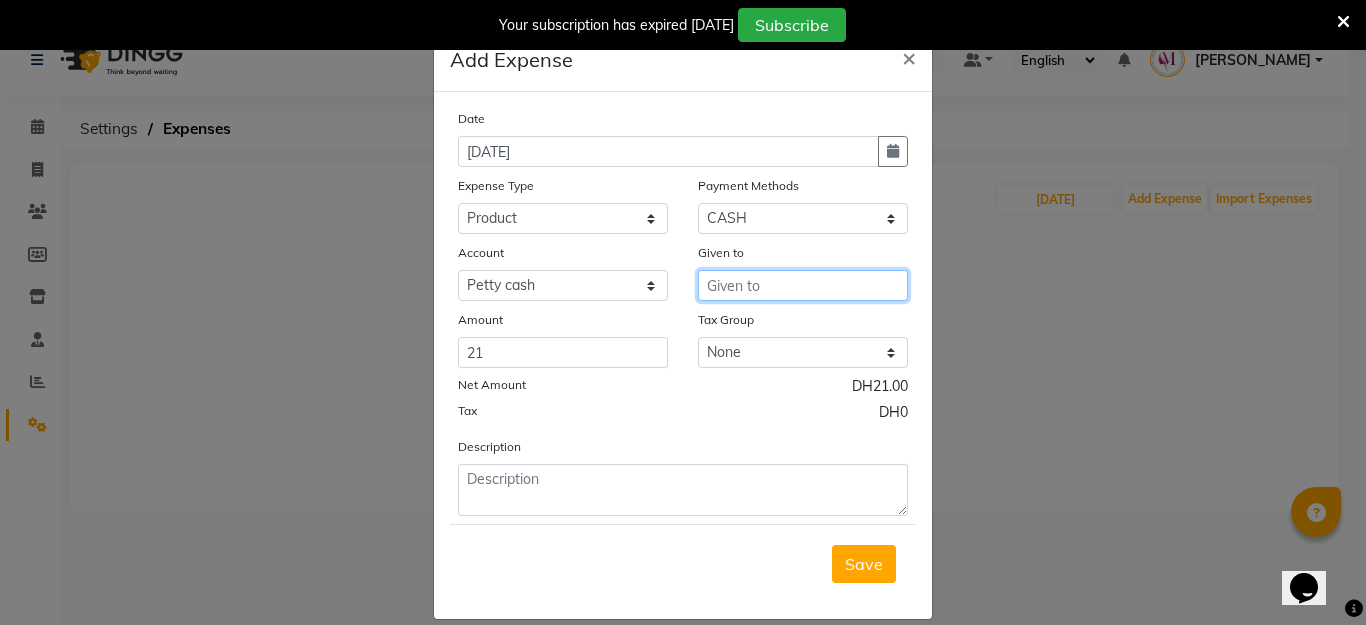click at bounding box center (803, 285) 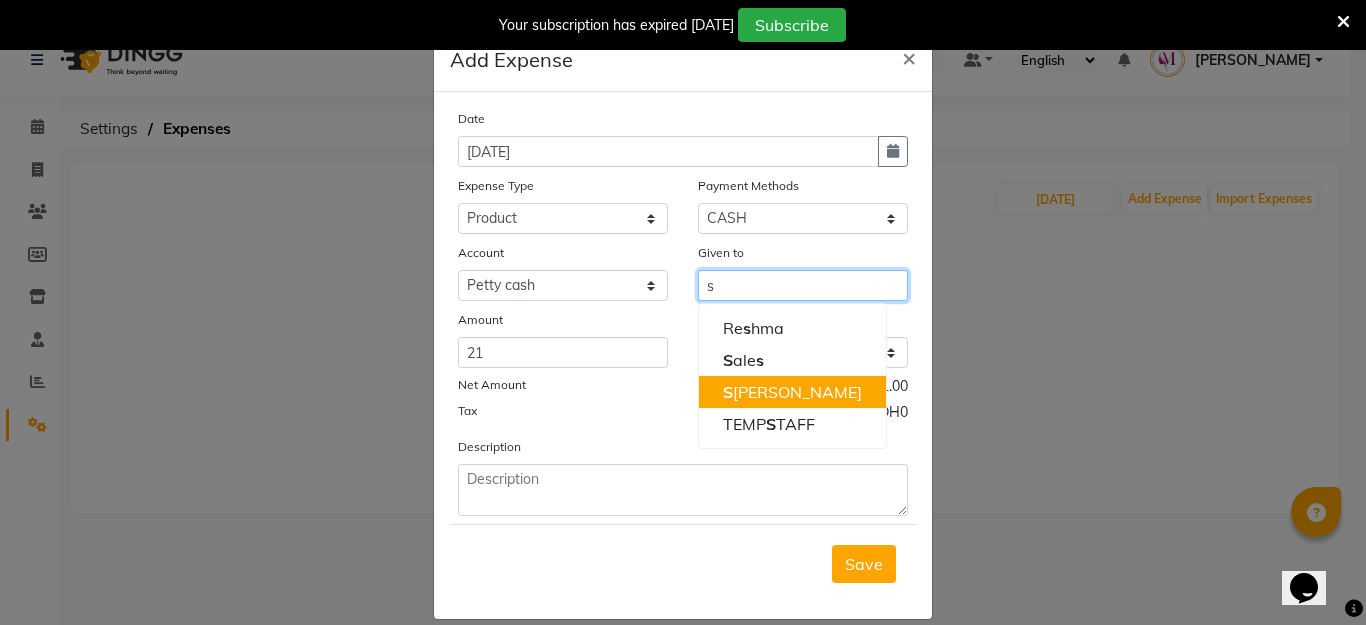 click on "S [PERSON_NAME]" at bounding box center [792, 392] 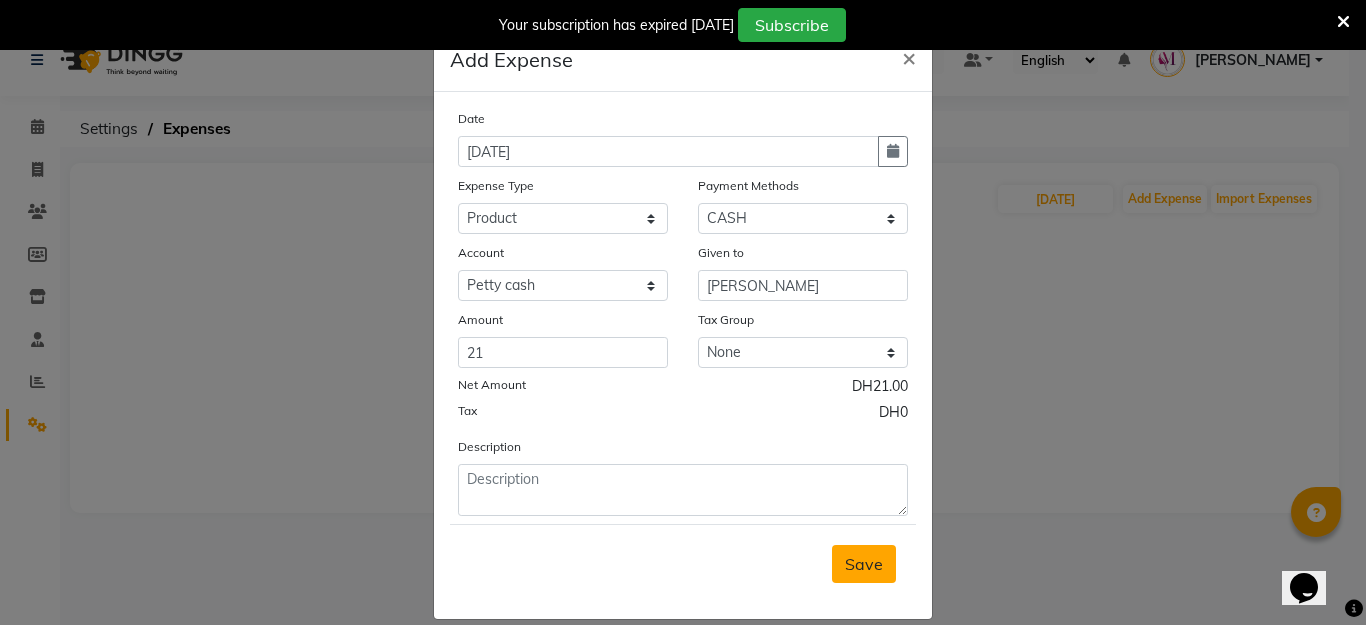 click on "Save" at bounding box center (864, 564) 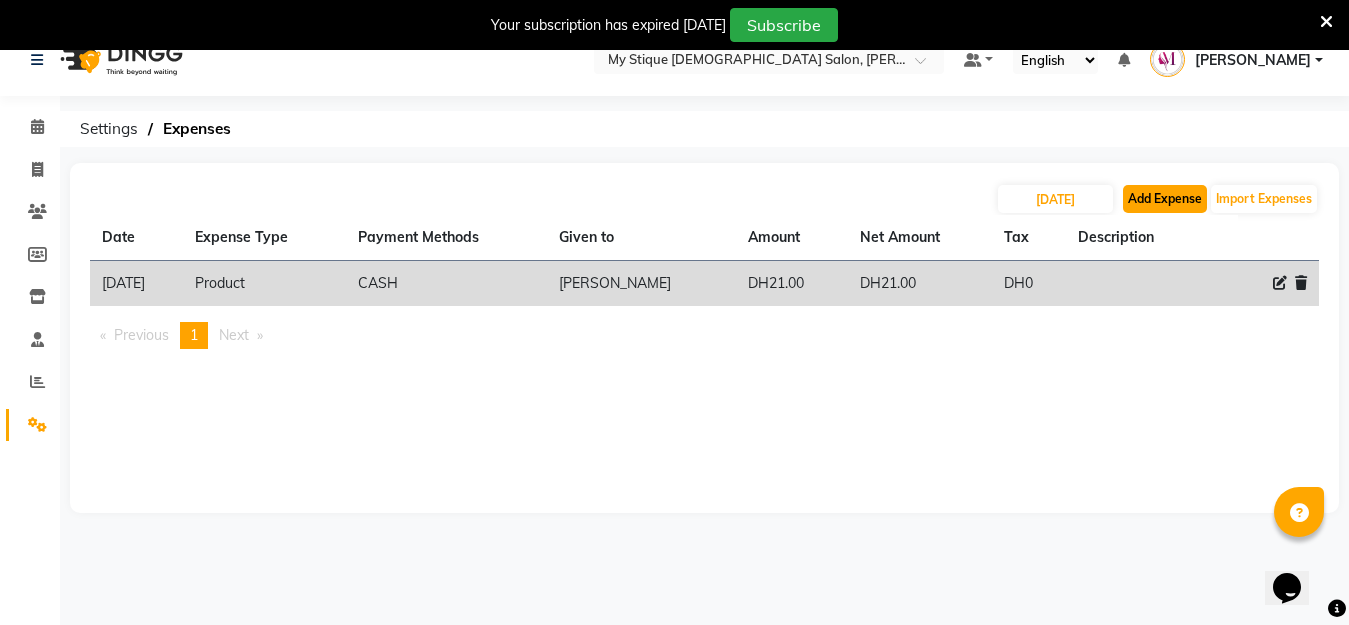 click on "Add Expense" 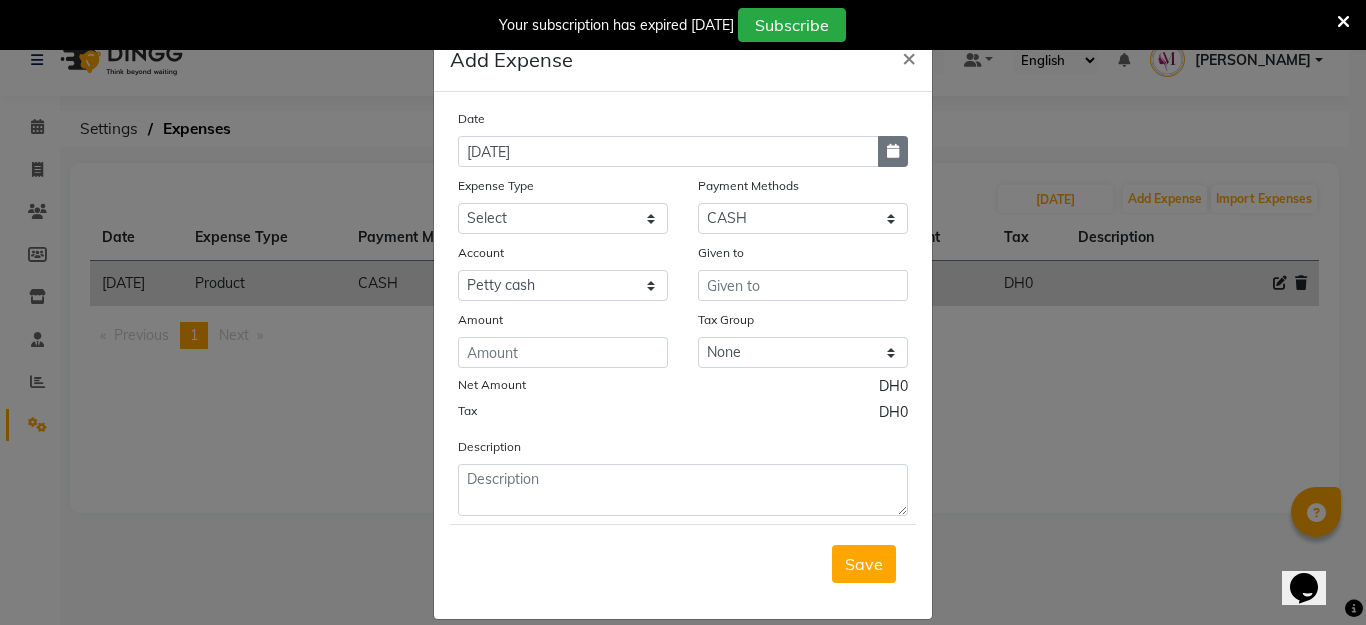 click 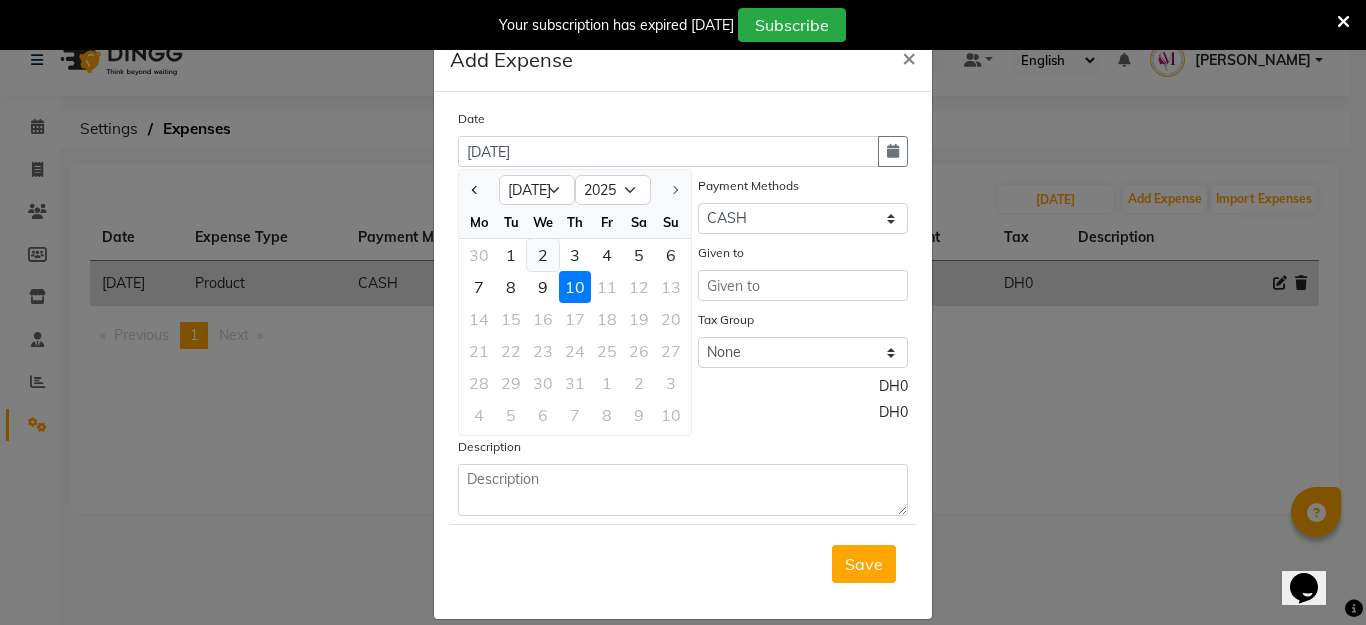 click on "2" 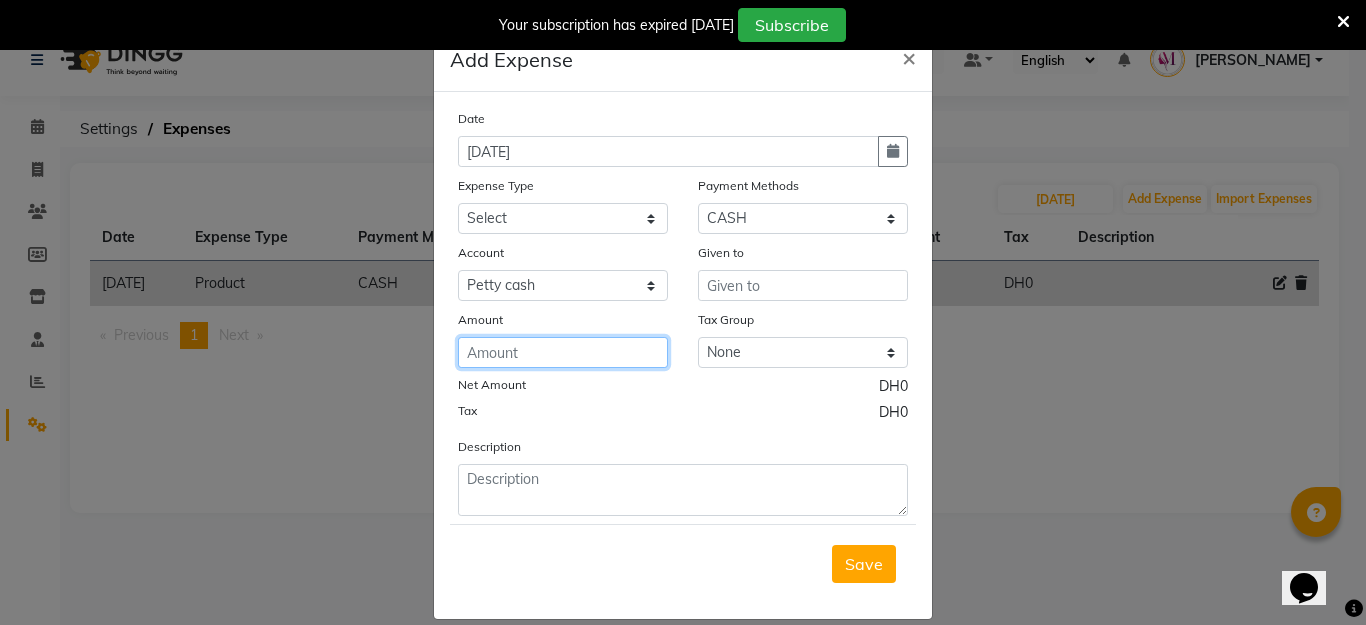 click 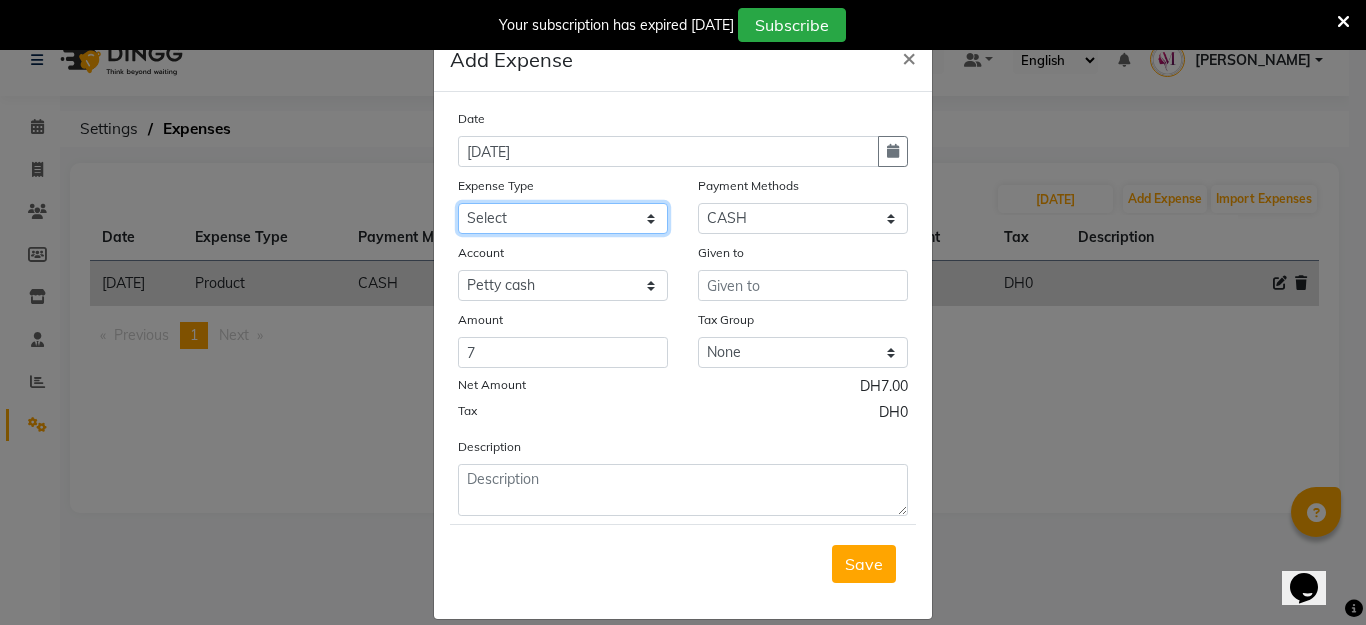 click on "Select Advance Salary Bank charges Car maintenance  Cash transfer to bank Cash transfer to hub Client Snacks Clinical charges Equipment Fuel Govt fee Incentive Insurance International purchase Loan Repayment Maintenance Marketing Miscellaneous MRA Other Pantry Product Rent Salary Staff Snacks Tax Tea & Refreshment Utilities" 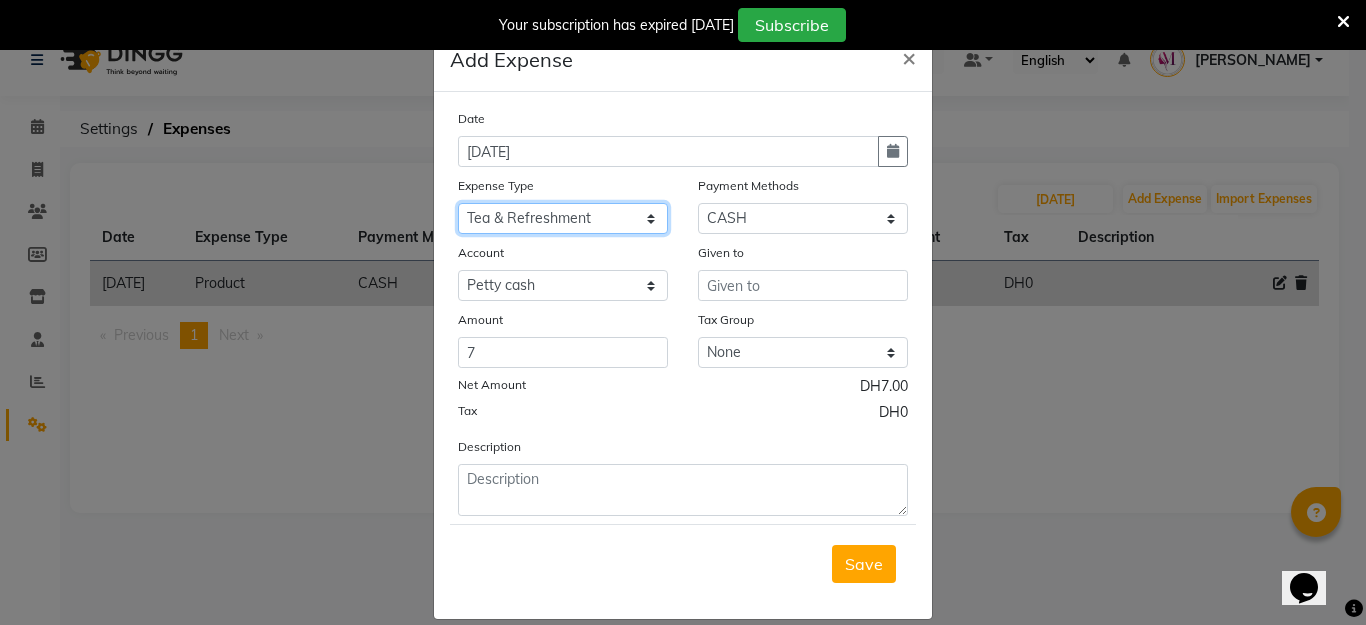 click on "Select Advance Salary Bank charges Car maintenance  Cash transfer to bank Cash transfer to hub Client Snacks Clinical charges Equipment Fuel Govt fee Incentive Insurance International purchase Loan Repayment Maintenance Marketing Miscellaneous MRA Other Pantry Product Rent Salary Staff Snacks Tax Tea & Refreshment Utilities" 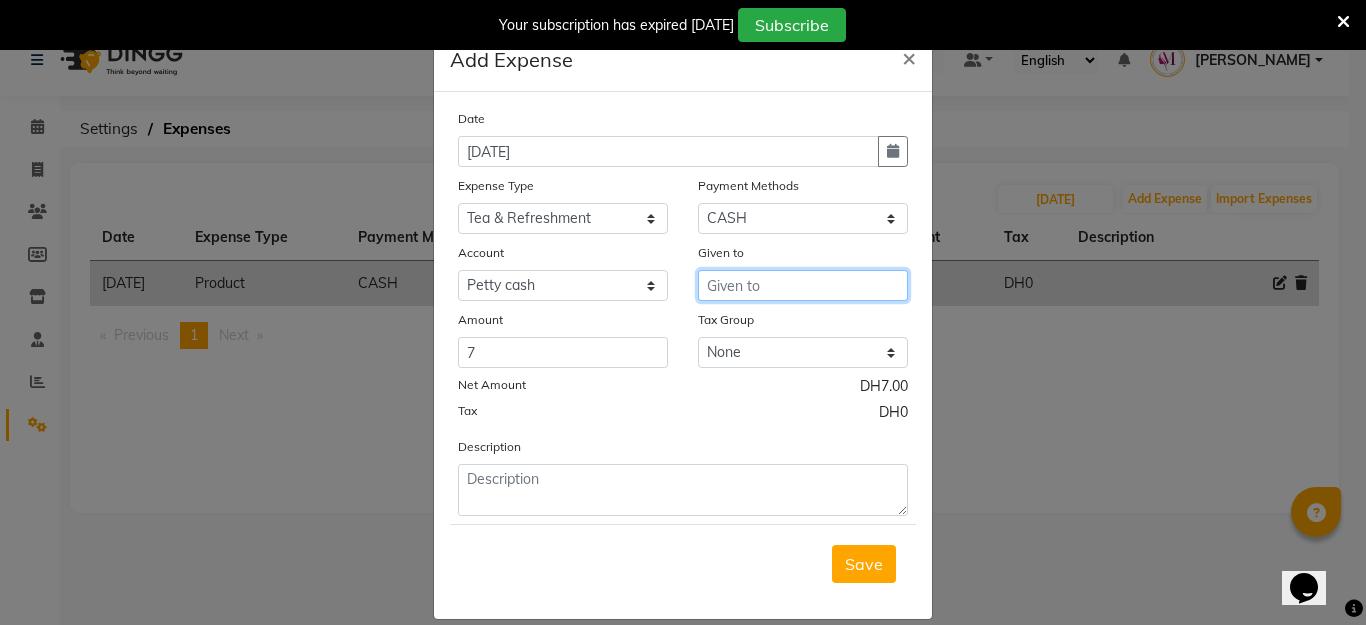 click at bounding box center (803, 285) 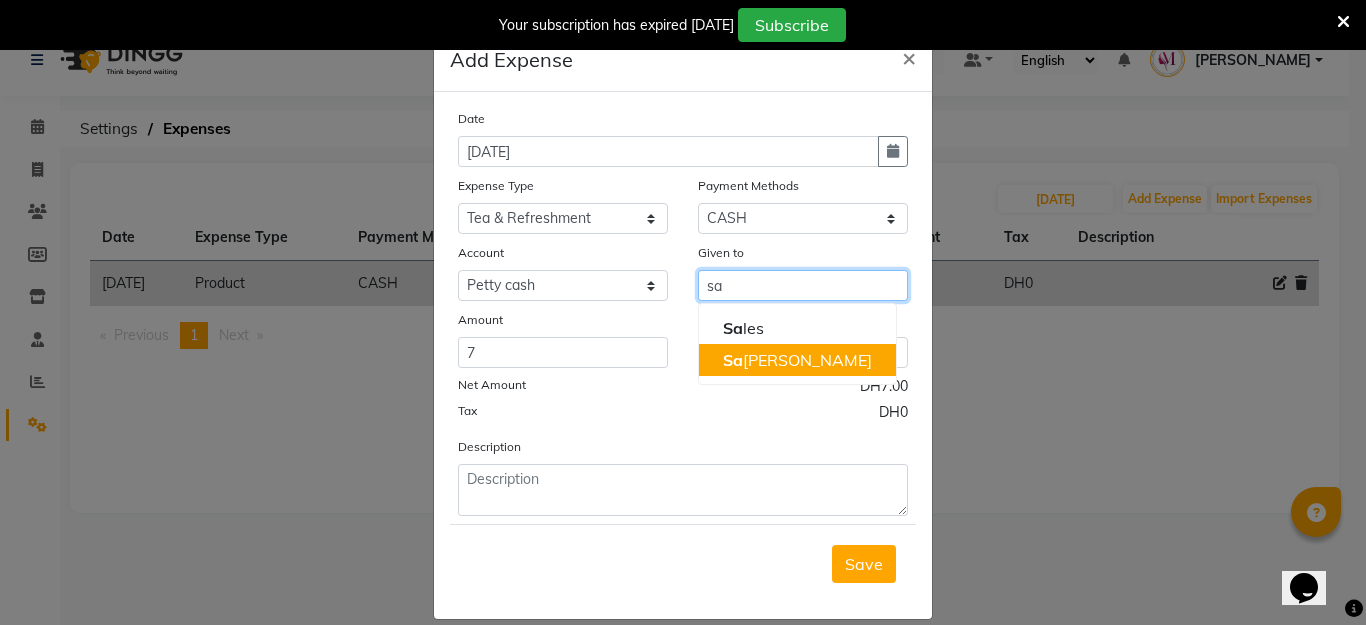 click on "[DEMOGRAPHIC_DATA]" at bounding box center (797, 360) 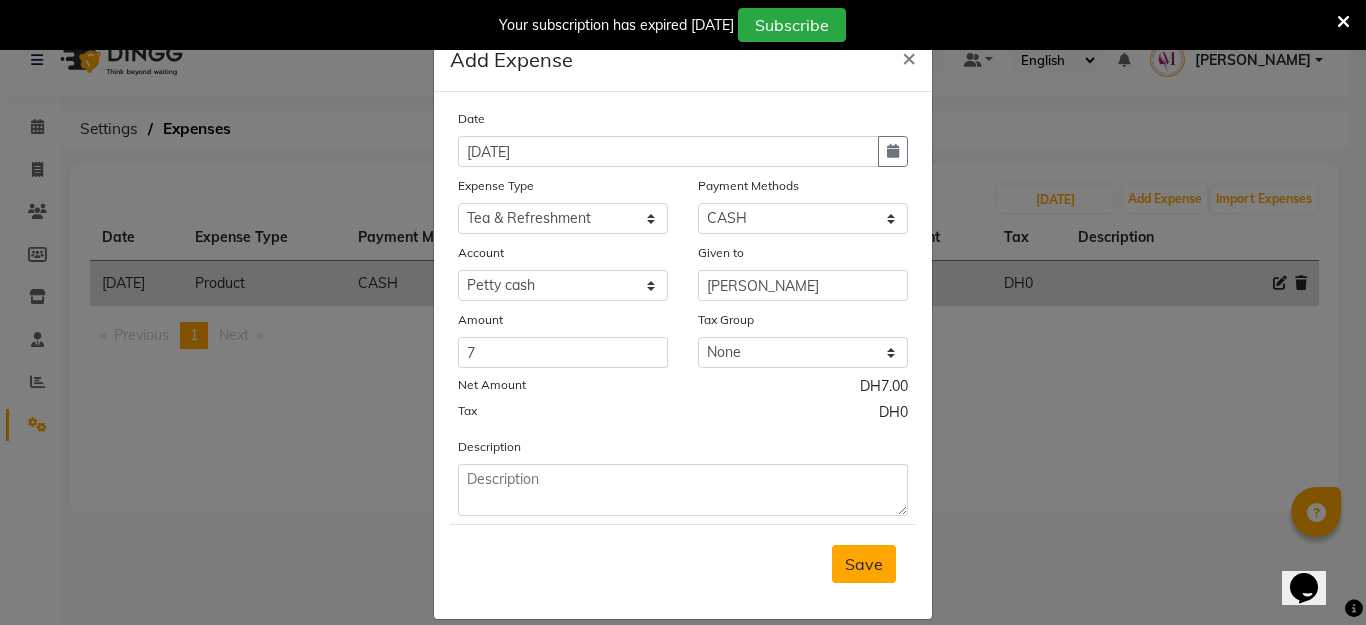 click on "Save" at bounding box center (864, 564) 